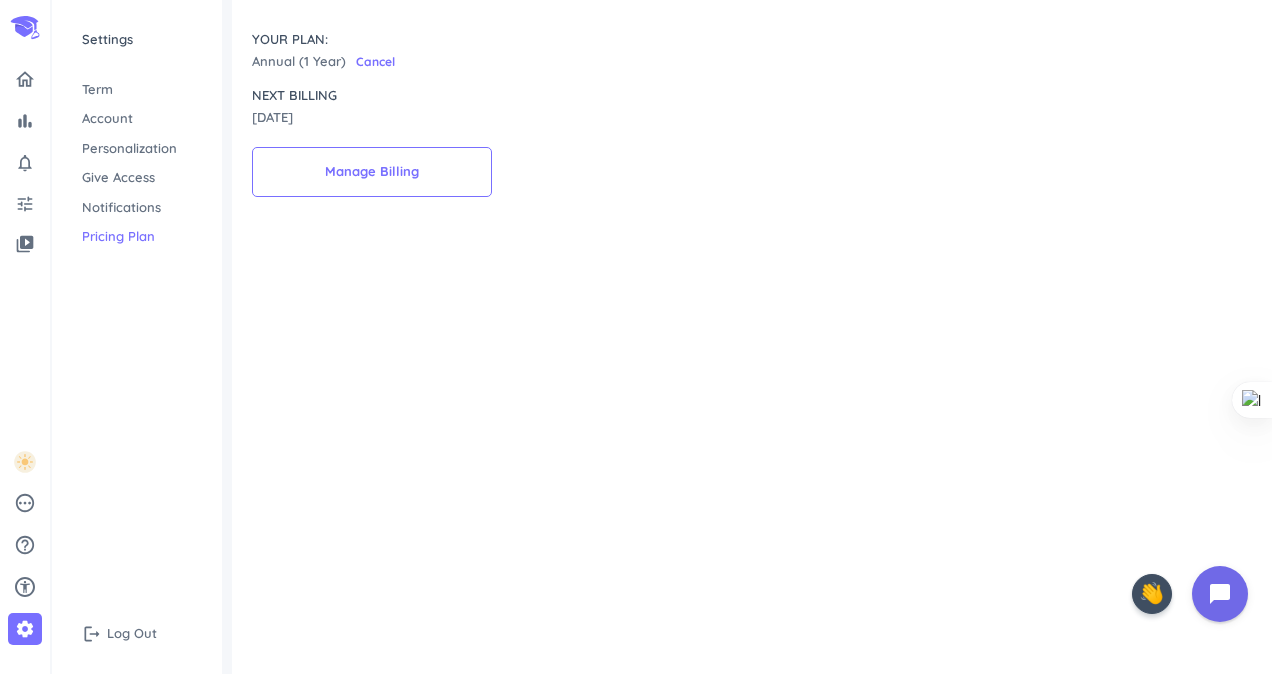 scroll, scrollTop: 0, scrollLeft: 0, axis: both 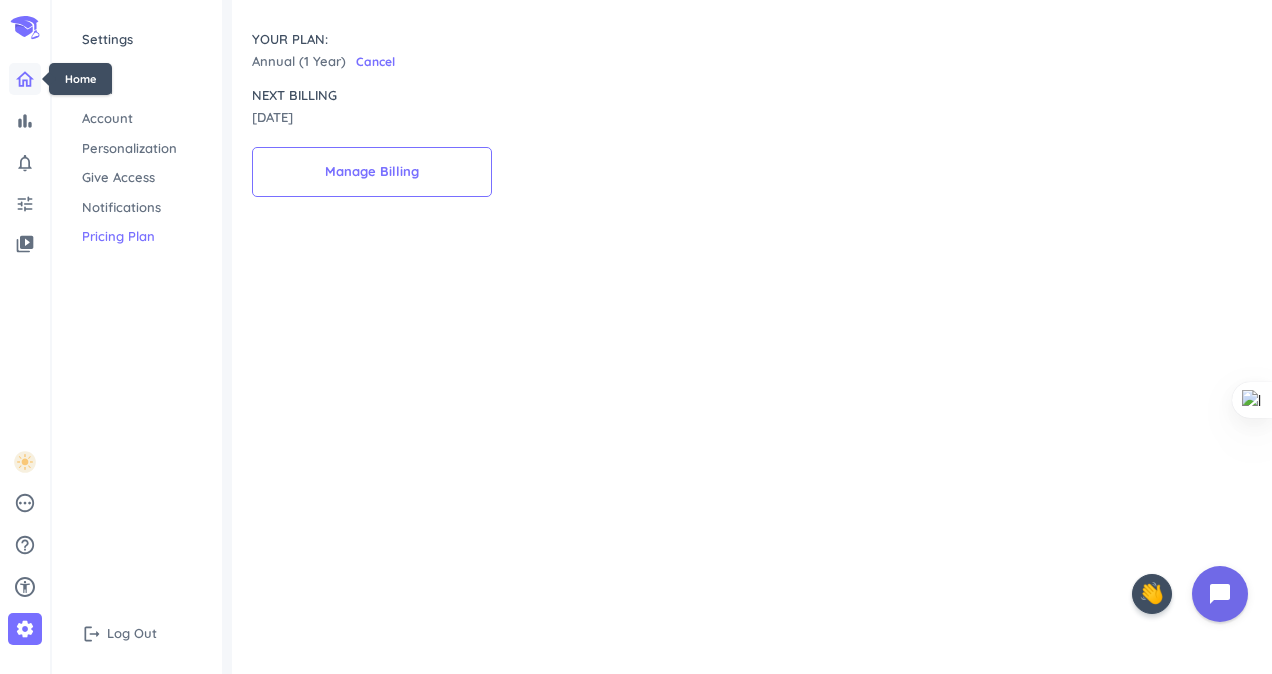 click at bounding box center (25, 79) 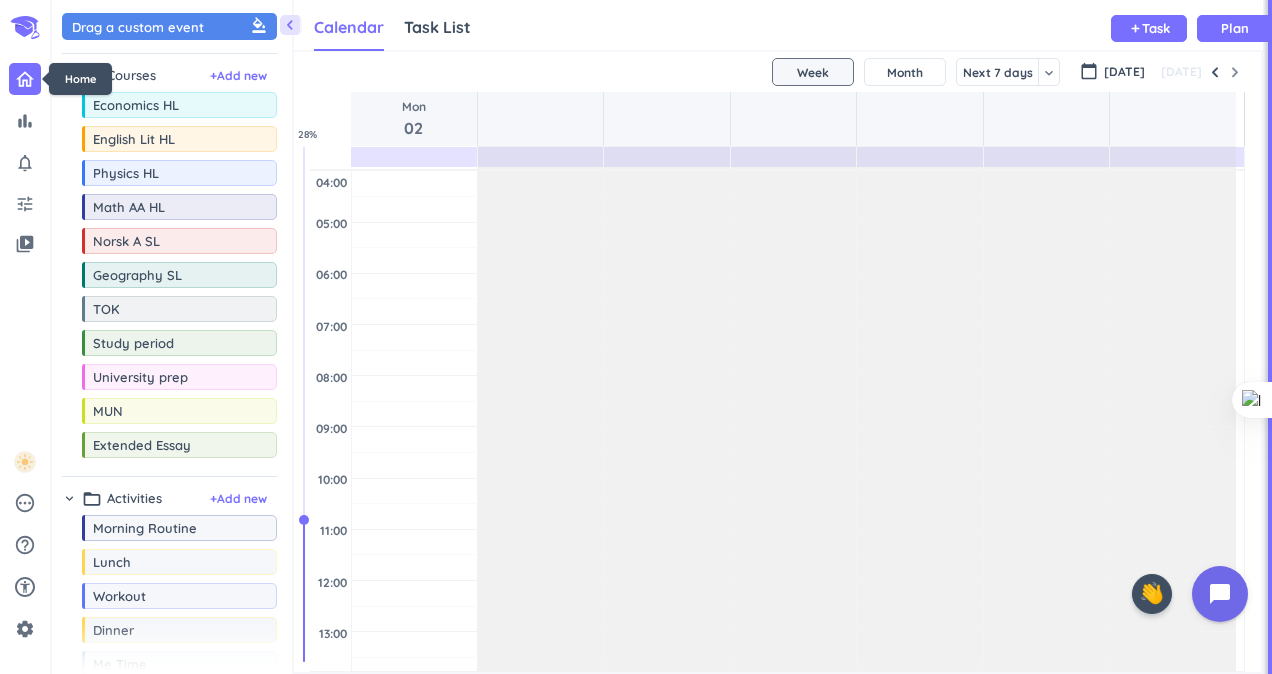 scroll, scrollTop: 42, scrollLeft: 960, axis: both 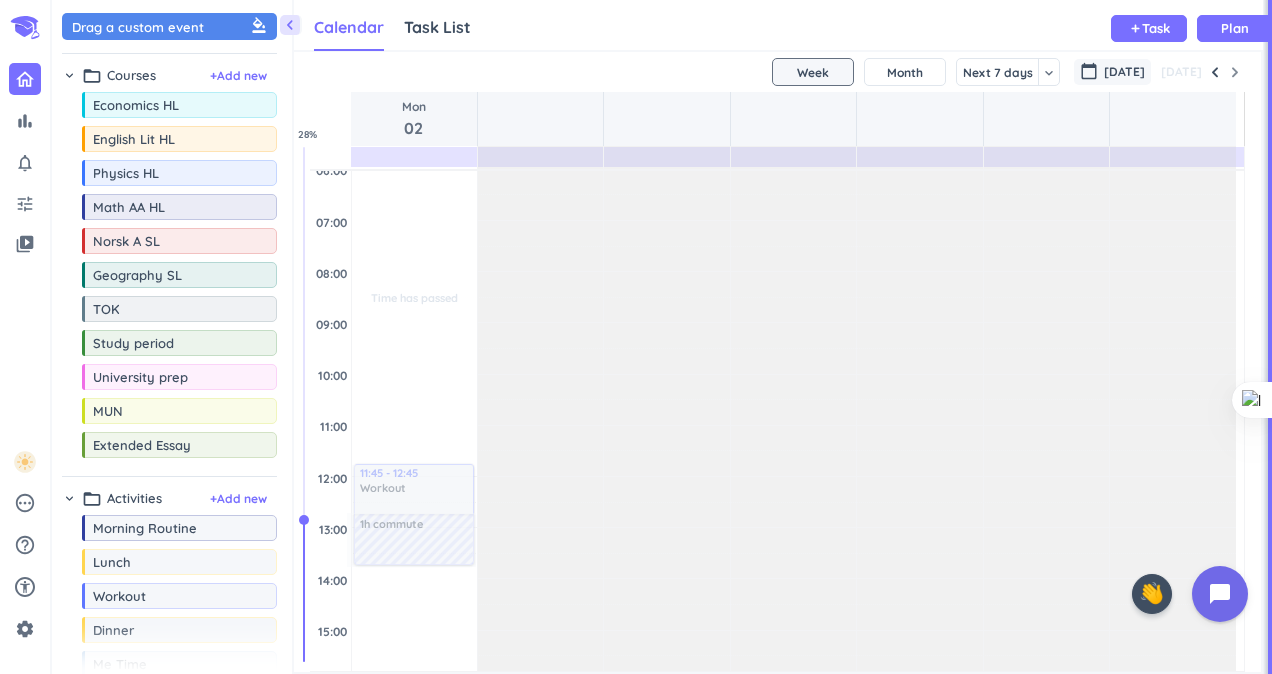 click on "[DATE]" at bounding box center [1124, 72] 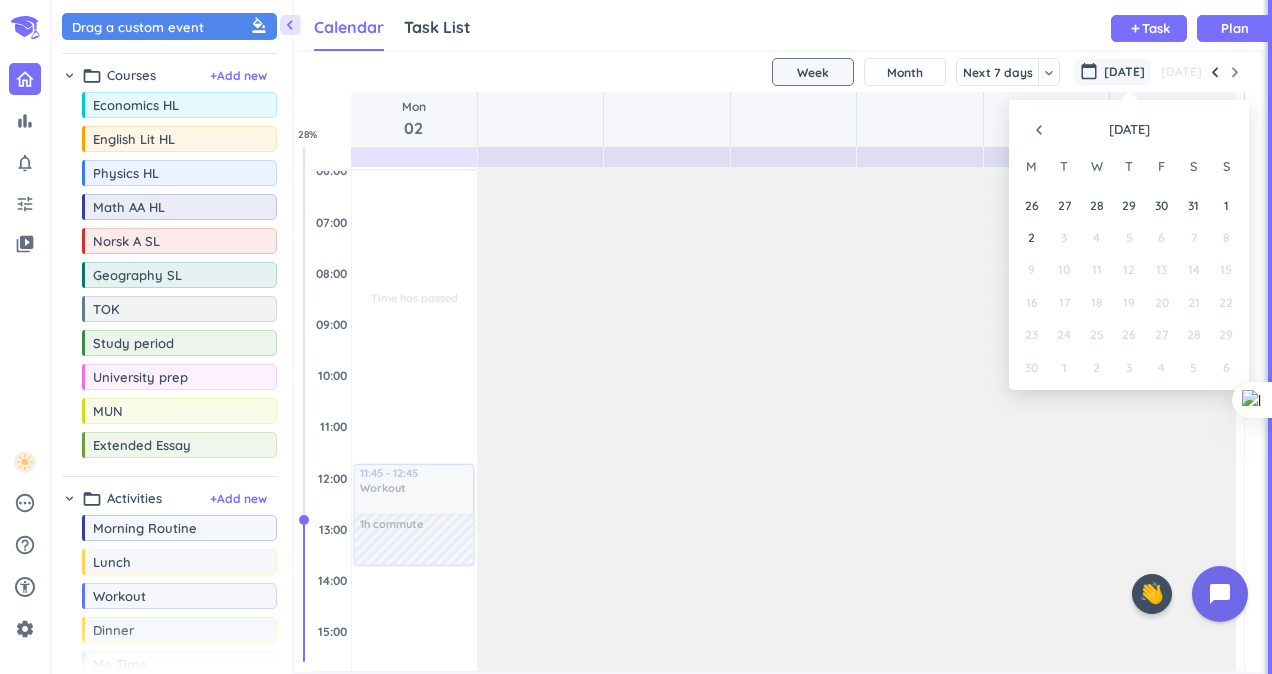 click on "navigate_before [DATE]" at bounding box center (1129, 125) 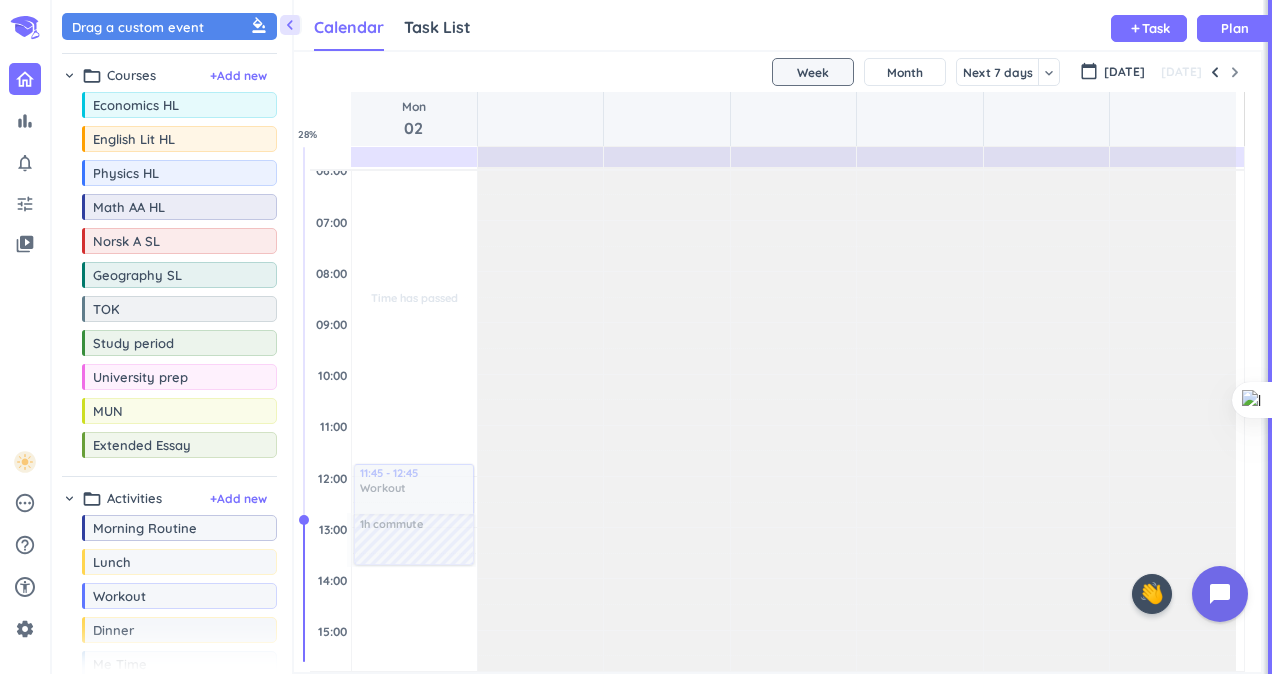 click on "SHOVEL [DATE] - [DATE] Week Month Next 7 days keyboard_arrow_down Week keyboard_arrow_down calendar_today [DATE] [DATE] Mon 02 04:00 05:00 06:00 07:00 08:00 09:00 10:00 11:00 12:00 13:00 14:00 15:00 16:00 17:00 18:00 19:00 20:00 21:00 22:00 23:00 00:00 01:00 02:00 03:00 Time has passed Past due Plan Time has passed Past due Plan Adjust Awake Time Adjust Awake Time 11:45 - 12:45 Workout delete_outline 1h commute 22:00 - 22:45 Bedtime Routine delete_outline priority_high 28 %" at bounding box center (777, 362) 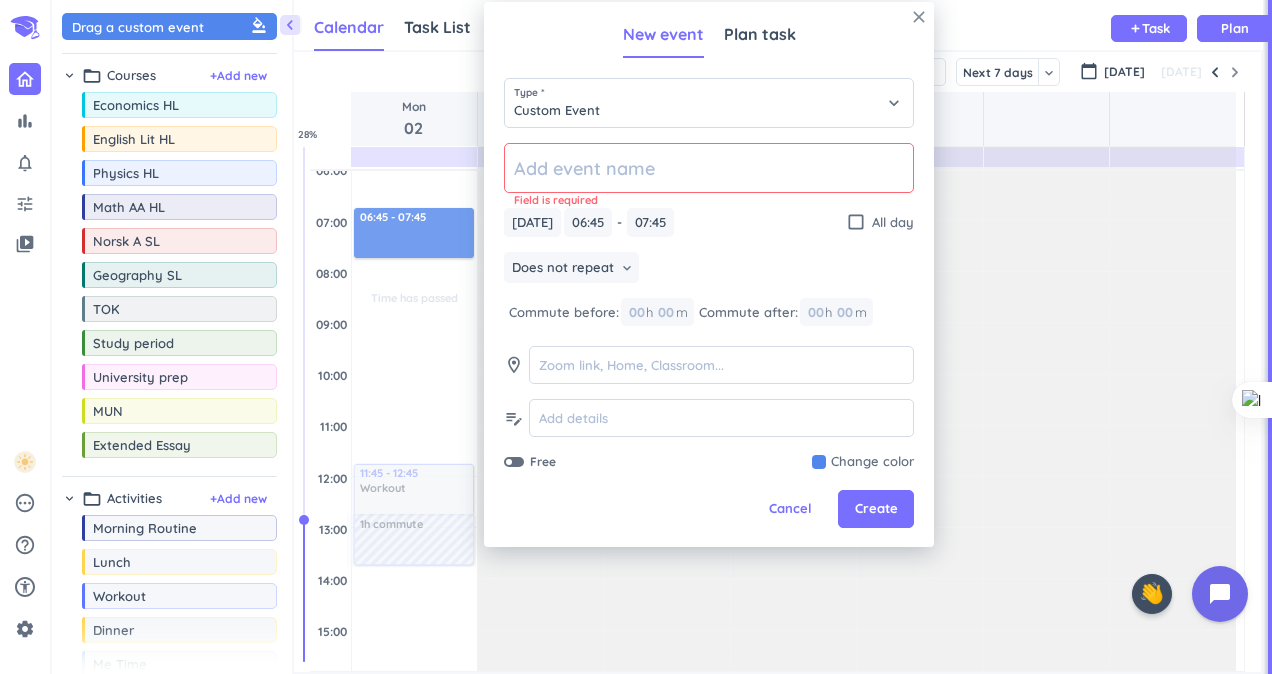 click on "close" at bounding box center (919, 17) 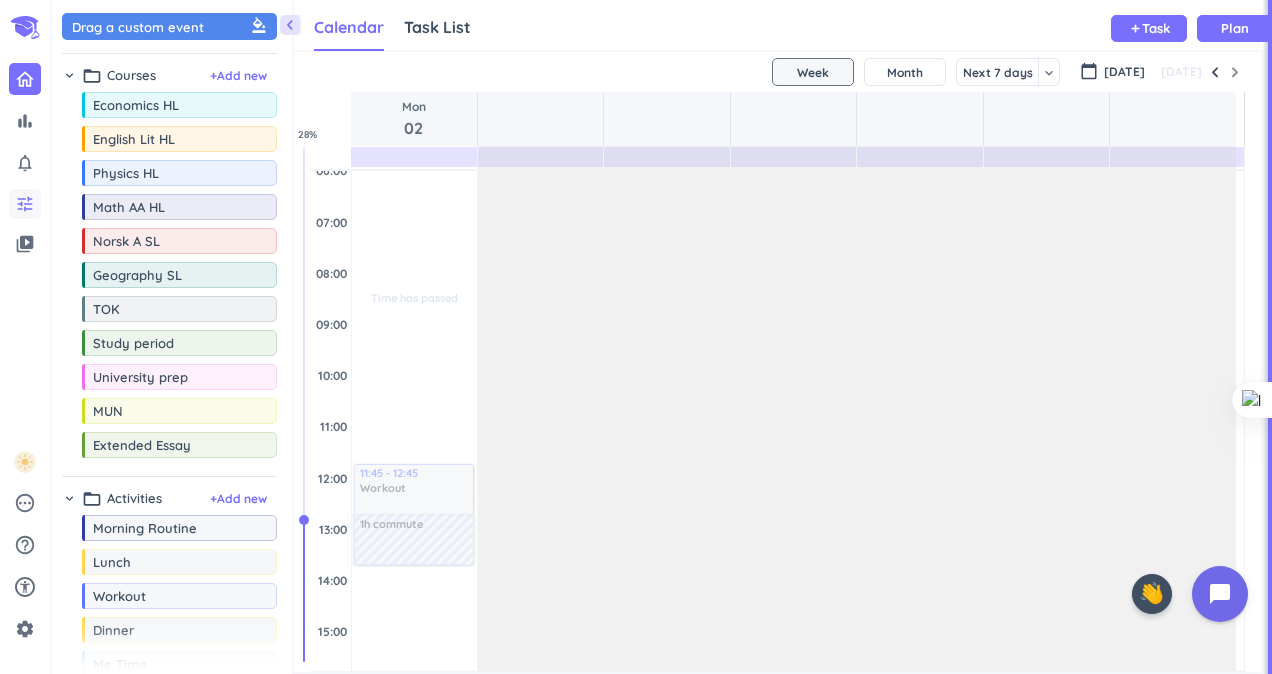 click on "tune" at bounding box center (25, 204) 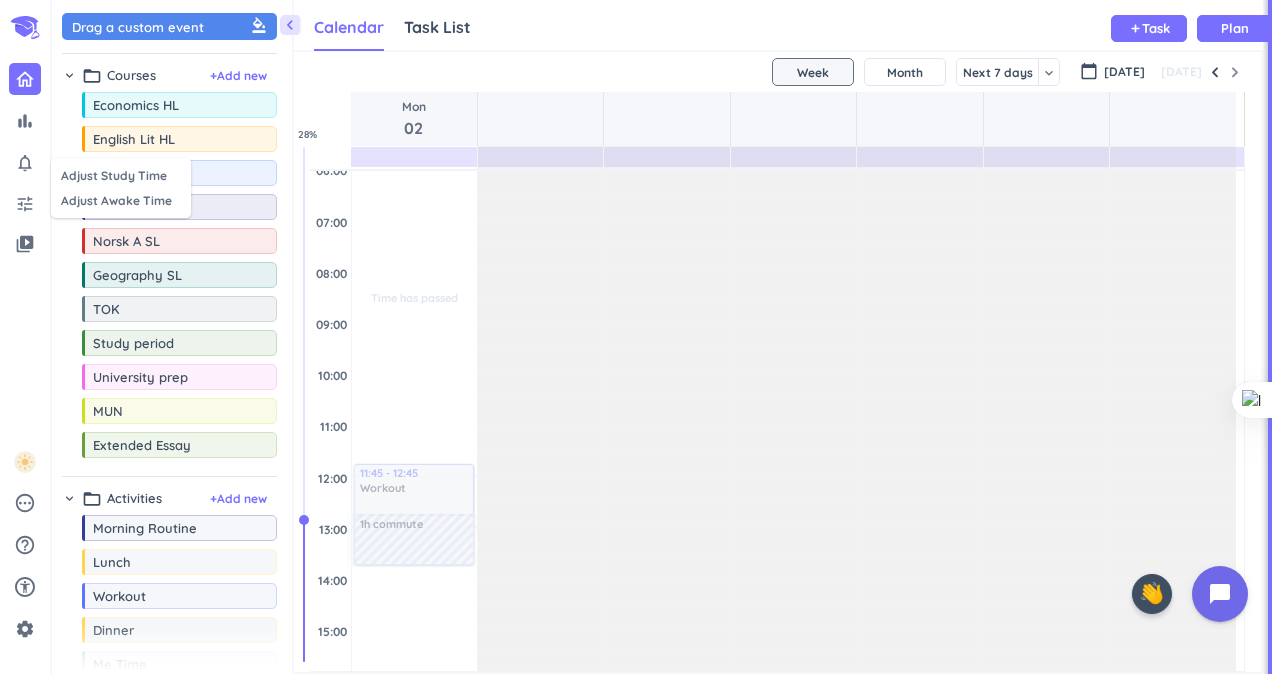 click at bounding box center [636, 337] 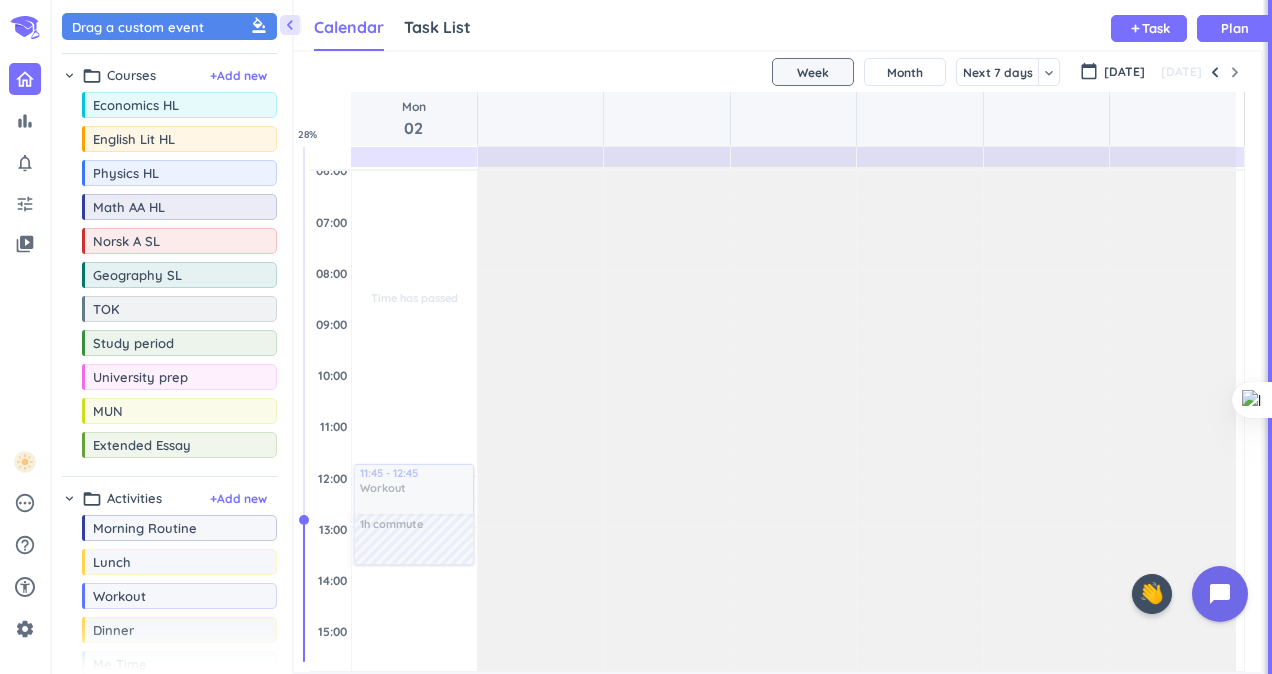 click on "pending" at bounding box center [25, 503] 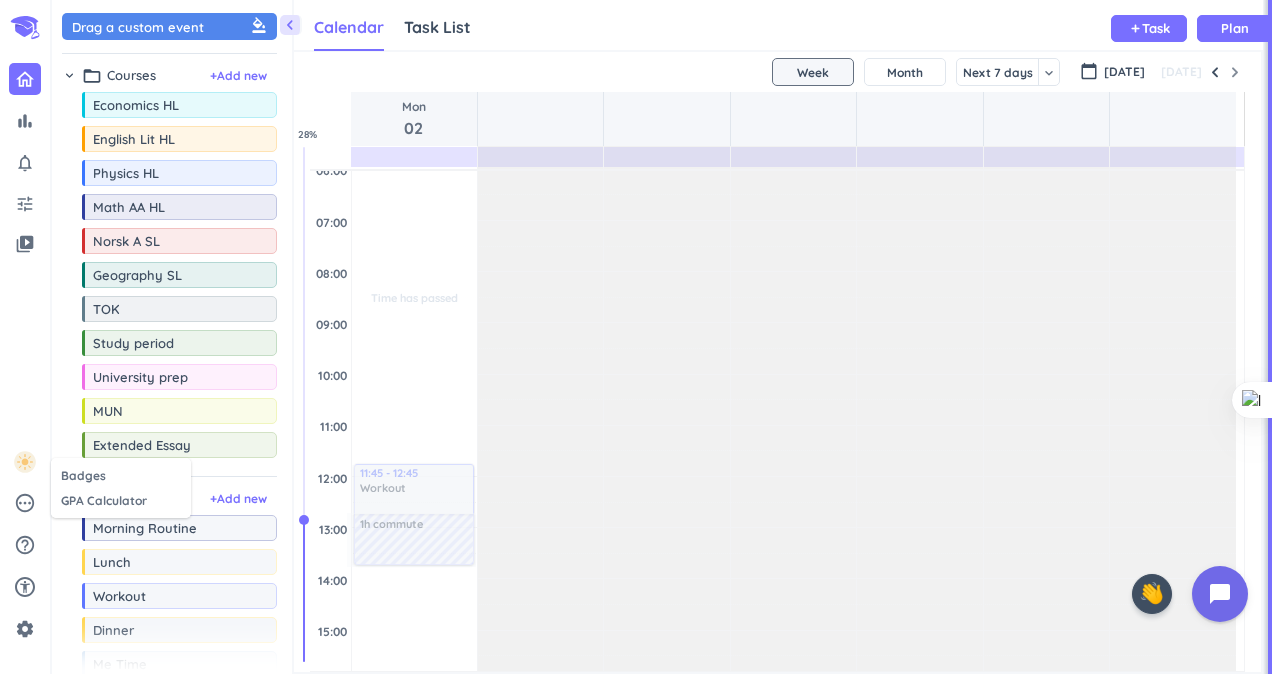 click at bounding box center [636, 337] 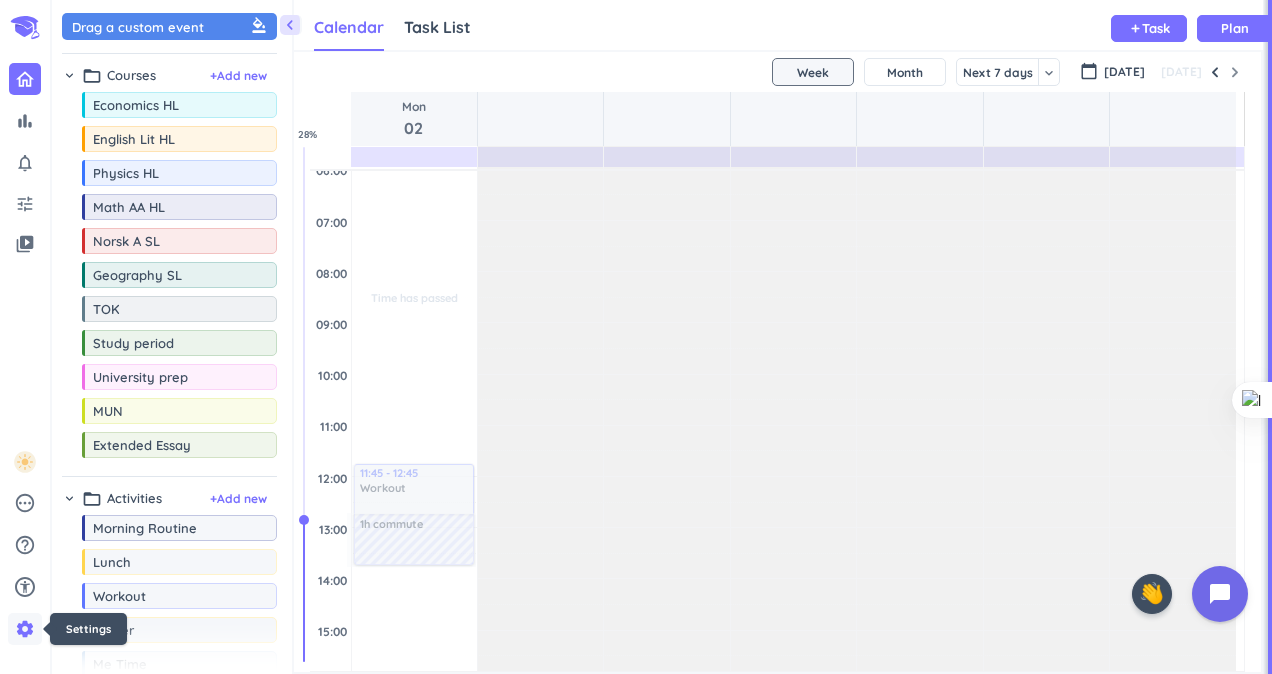 click on "settings" at bounding box center (25, 629) 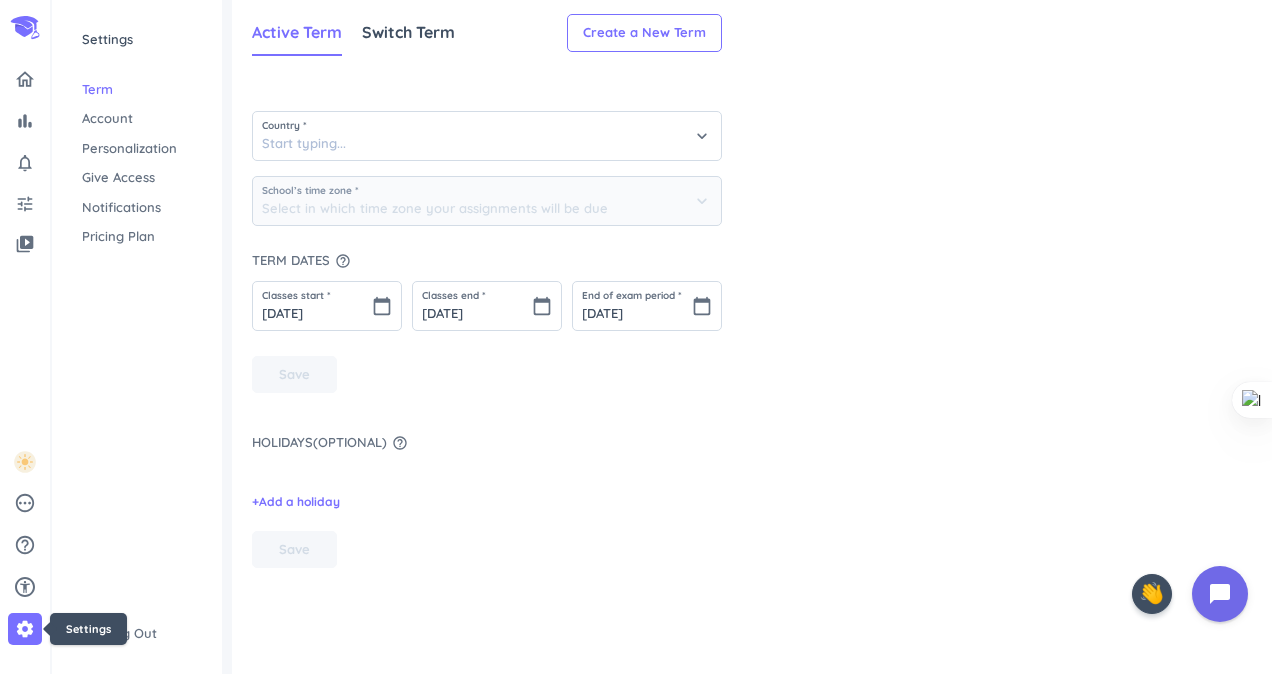 type on "[GEOGRAPHIC_DATA]" 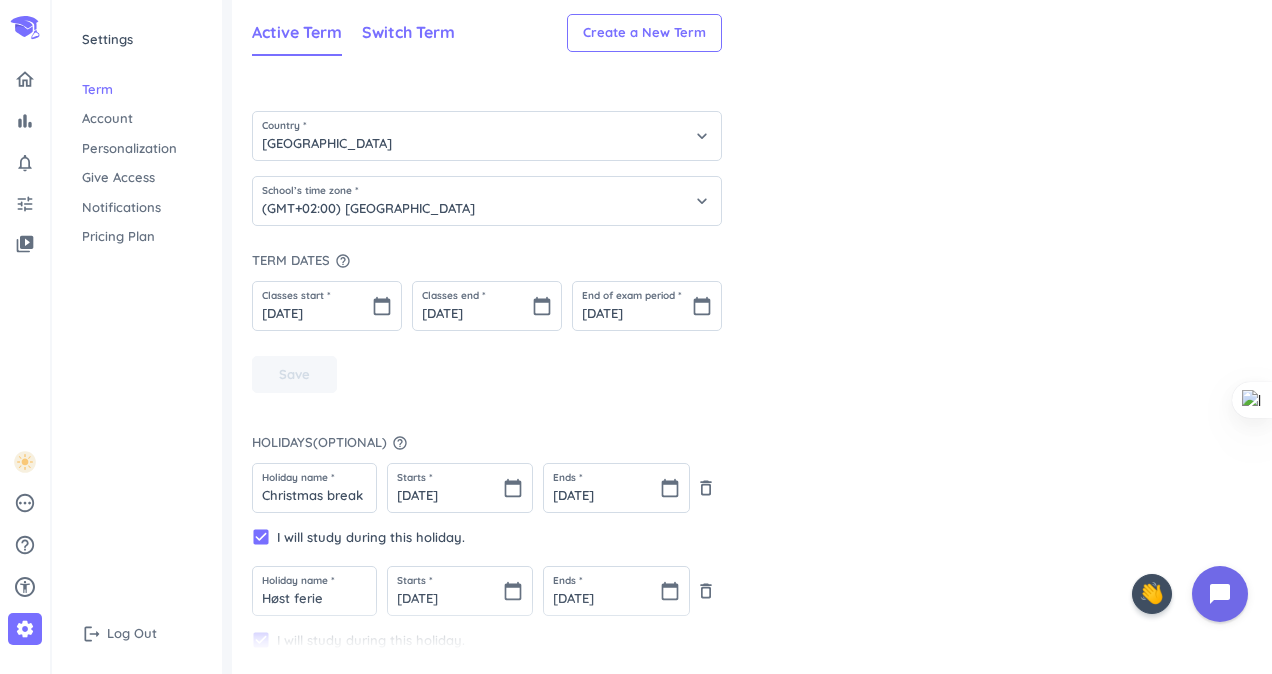 click on "Switch Term" at bounding box center [408, 32] 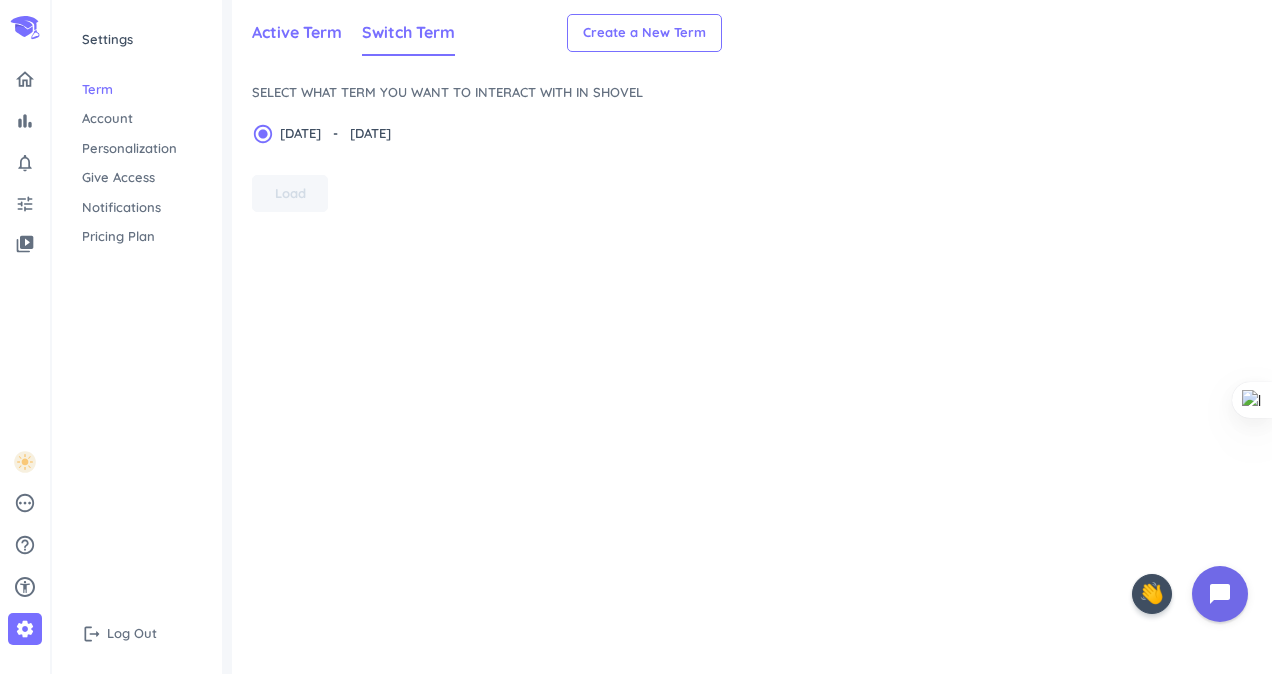 click on "Active Term" at bounding box center [297, 32] 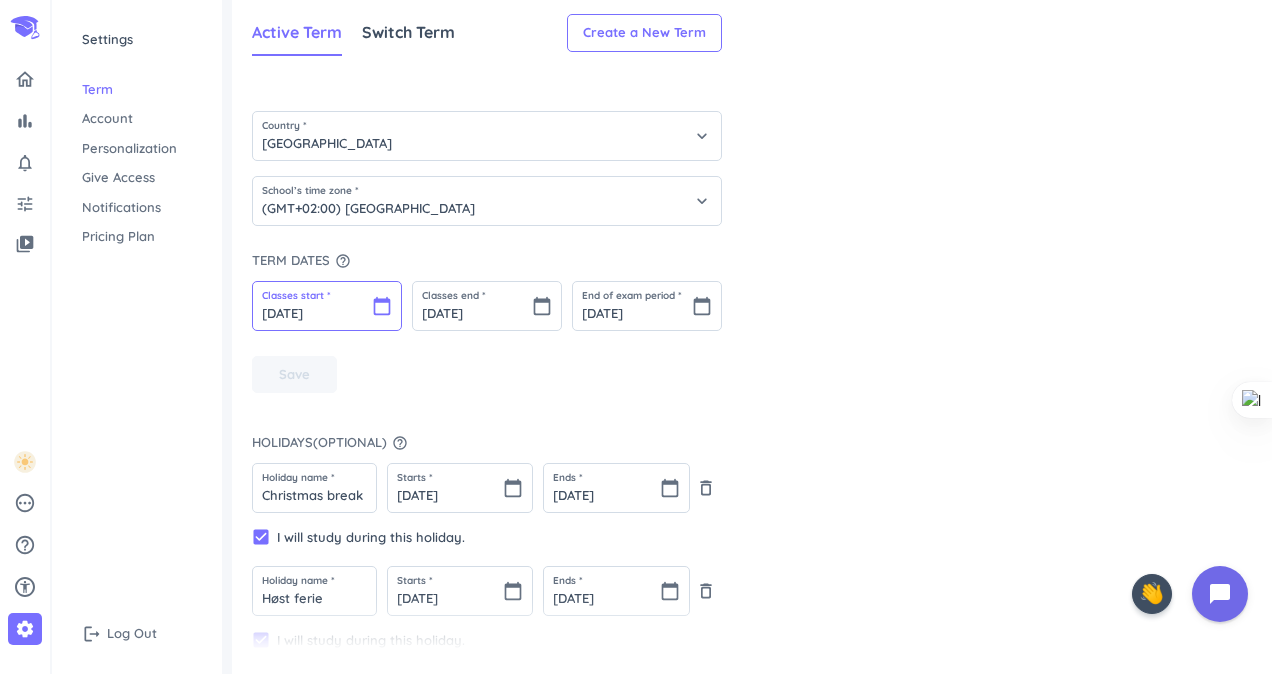 click on "[DATE]" at bounding box center [327, 306] 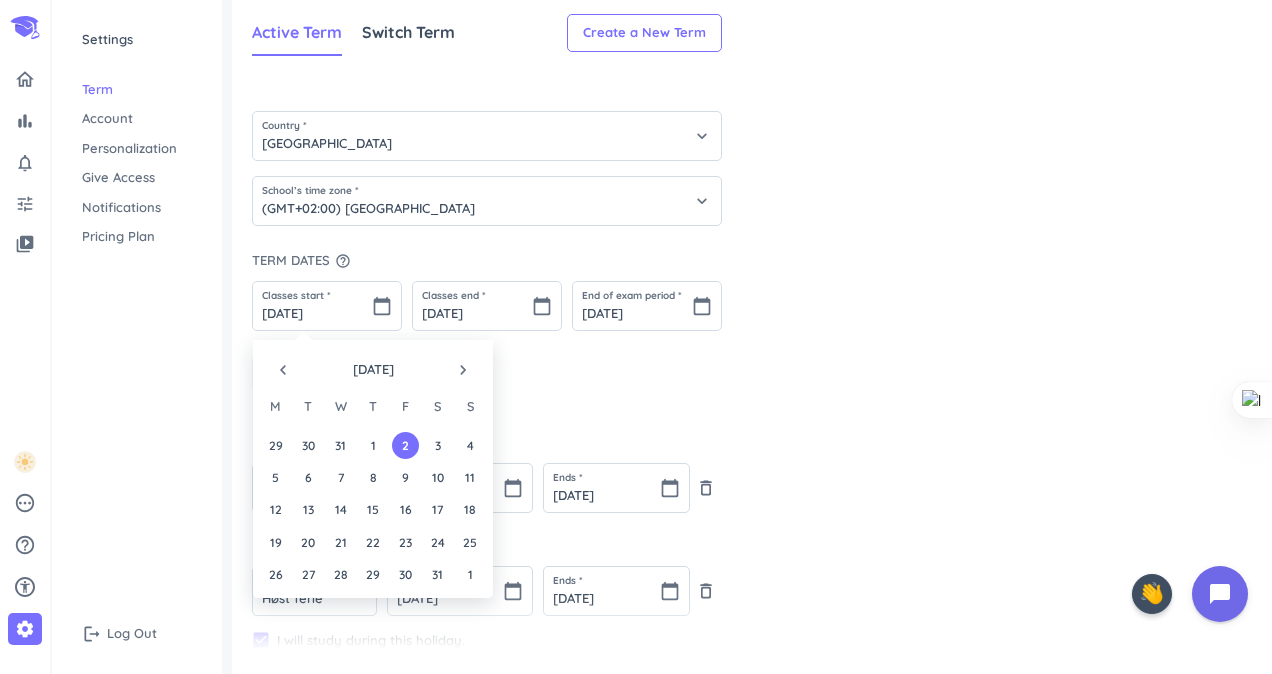 click on "navigate_next" at bounding box center (463, 370) 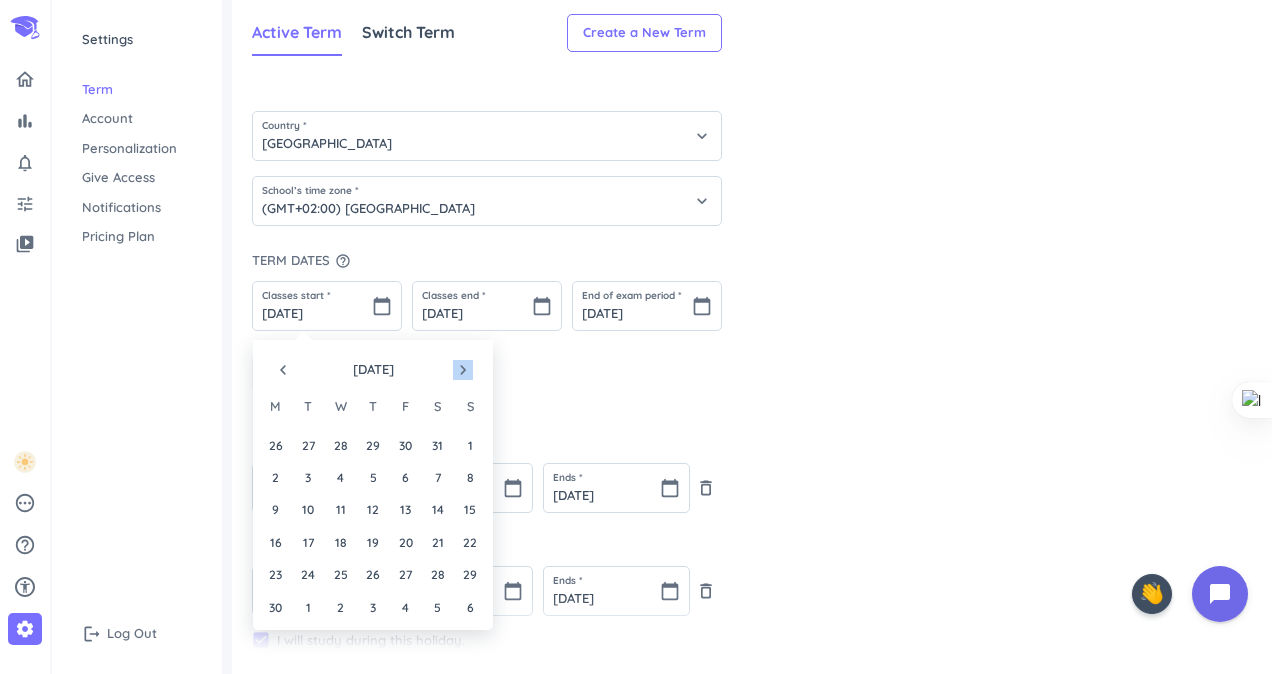 click on "navigate_next" at bounding box center (463, 370) 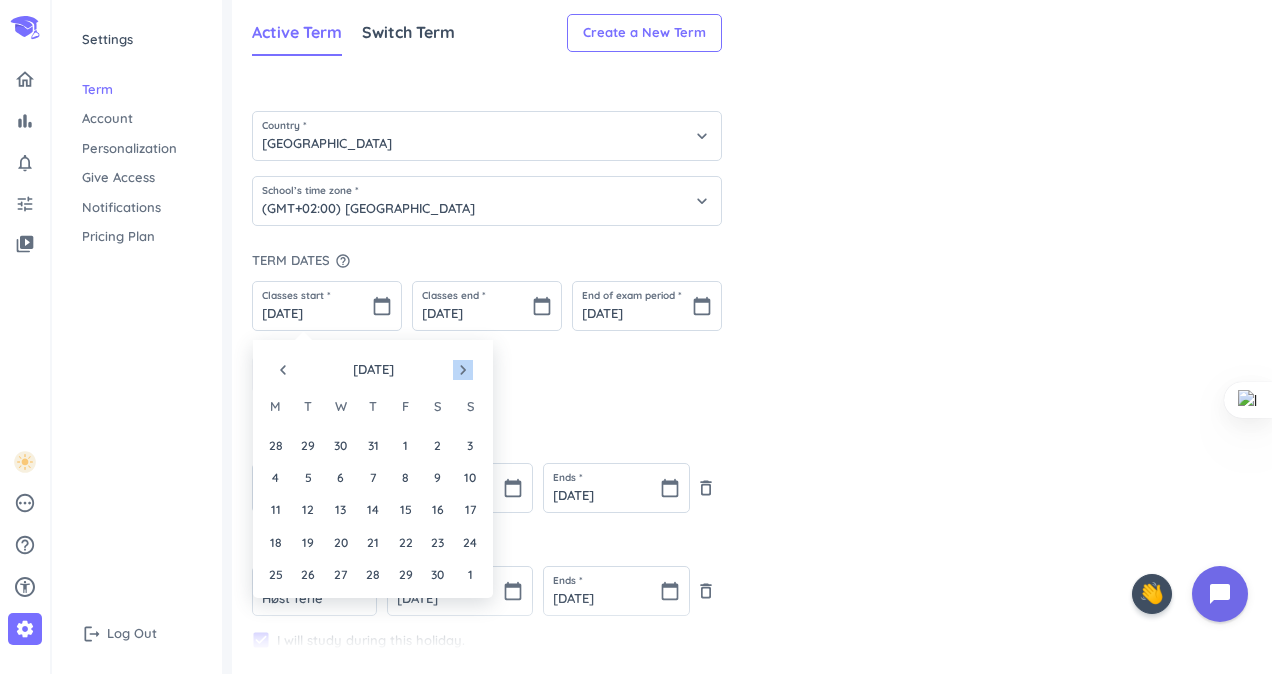 click on "navigate_next" at bounding box center [463, 370] 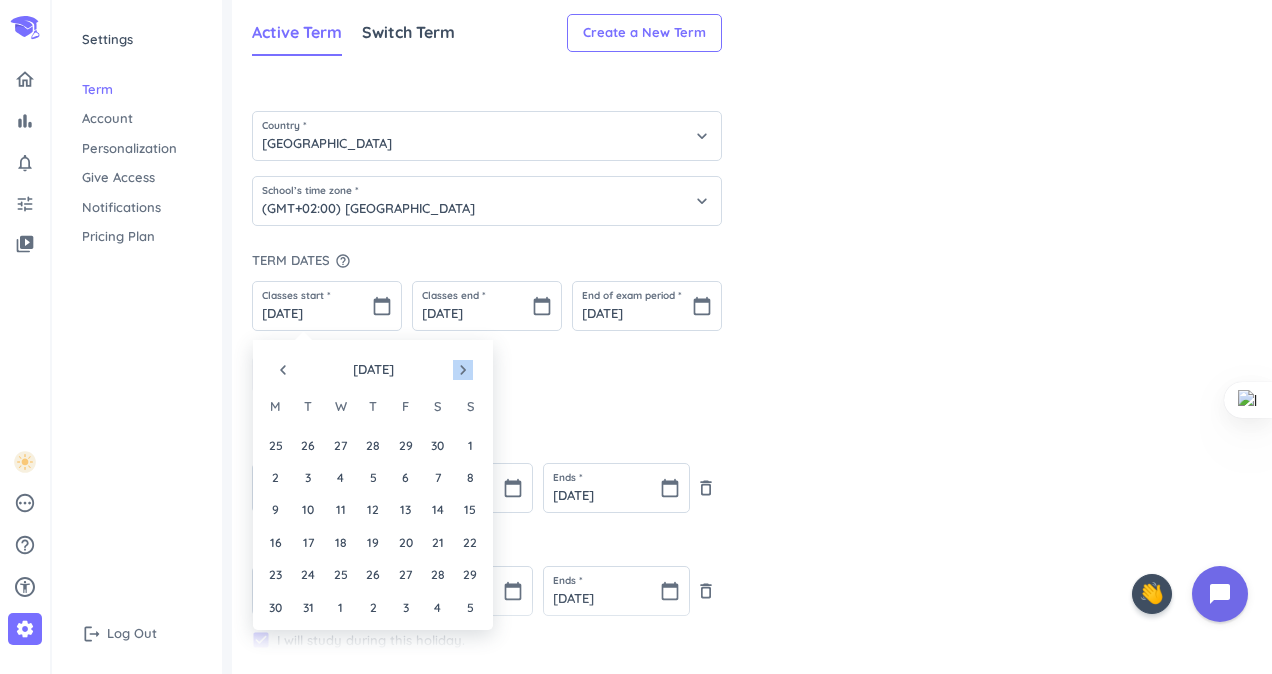 click on "navigate_next" at bounding box center [463, 370] 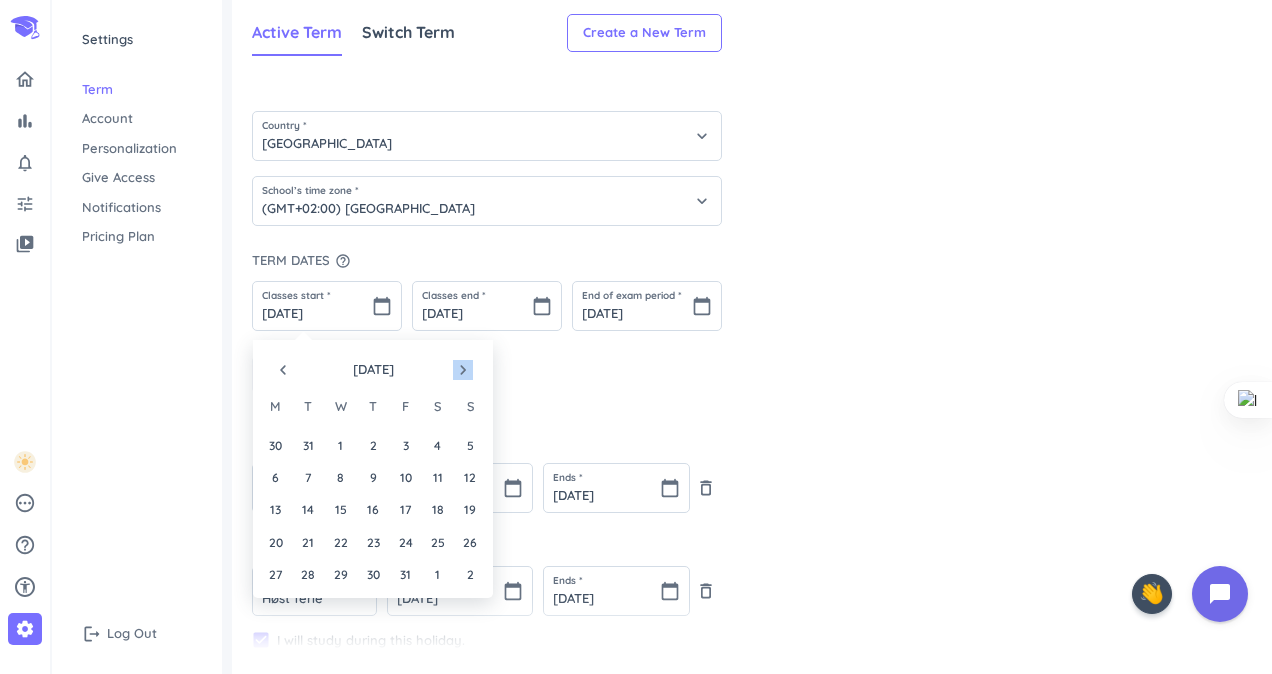 click on "navigate_next" at bounding box center (463, 370) 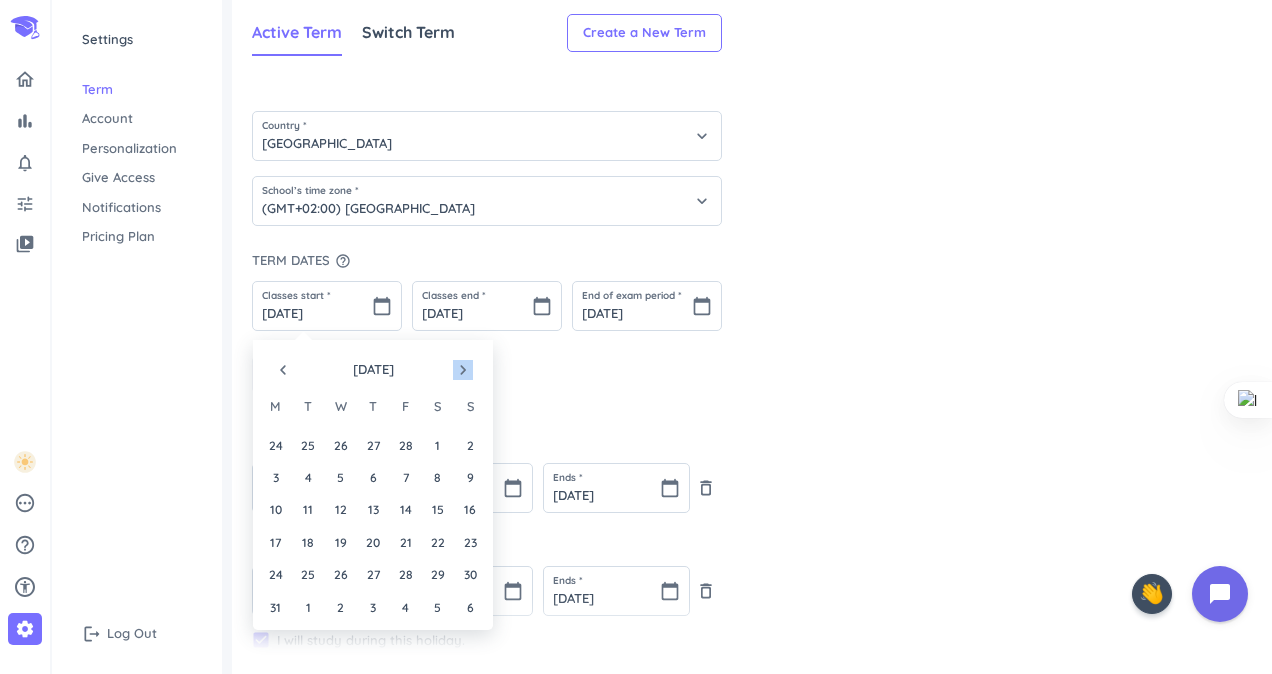 click on "navigate_next" at bounding box center [463, 370] 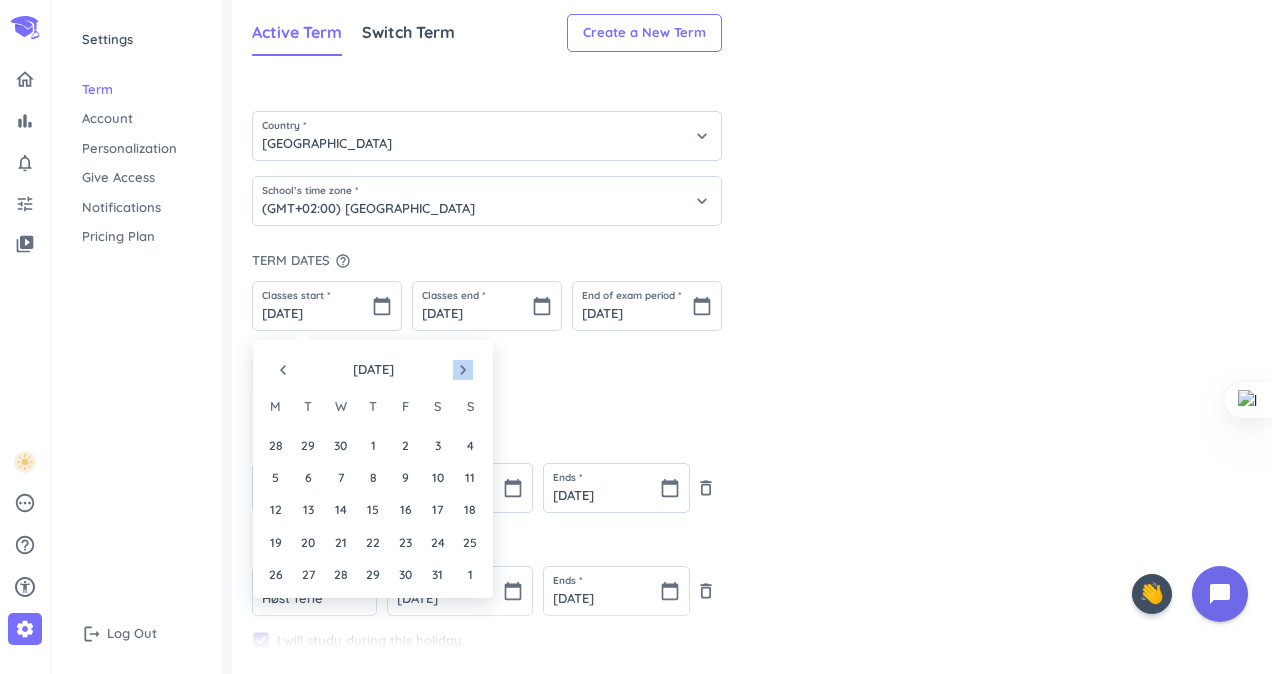 click on "navigate_next" at bounding box center [463, 370] 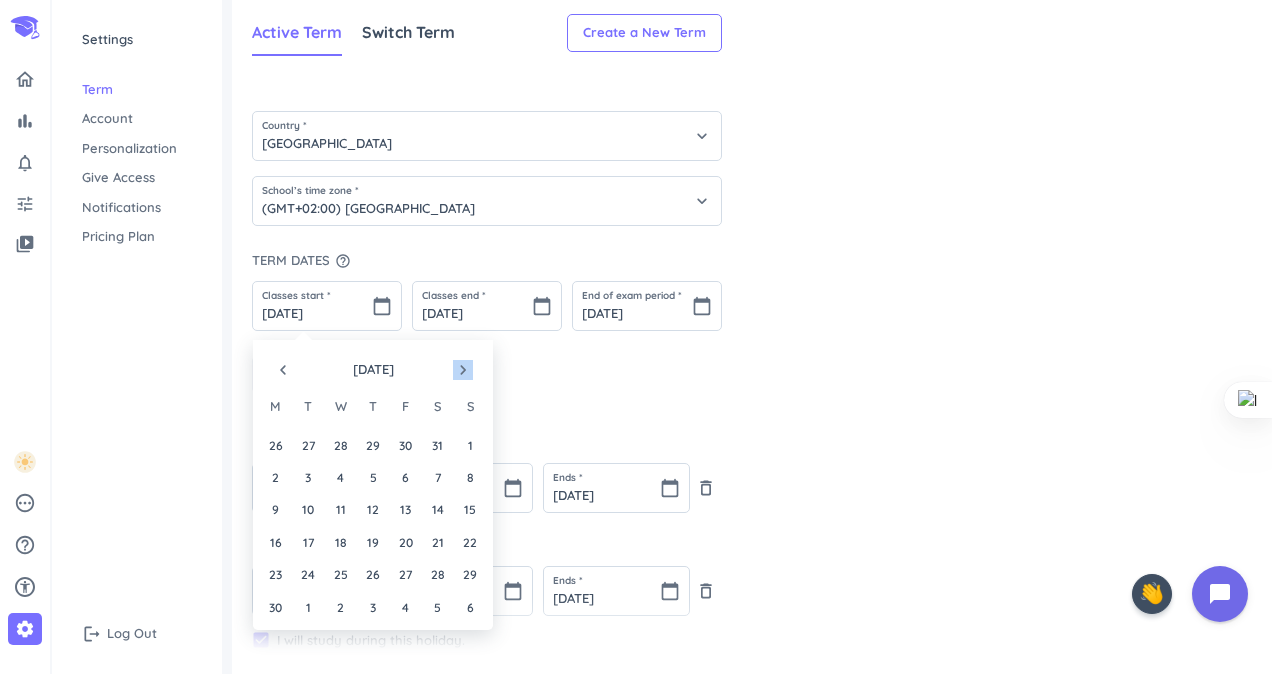click on "navigate_next" at bounding box center (463, 370) 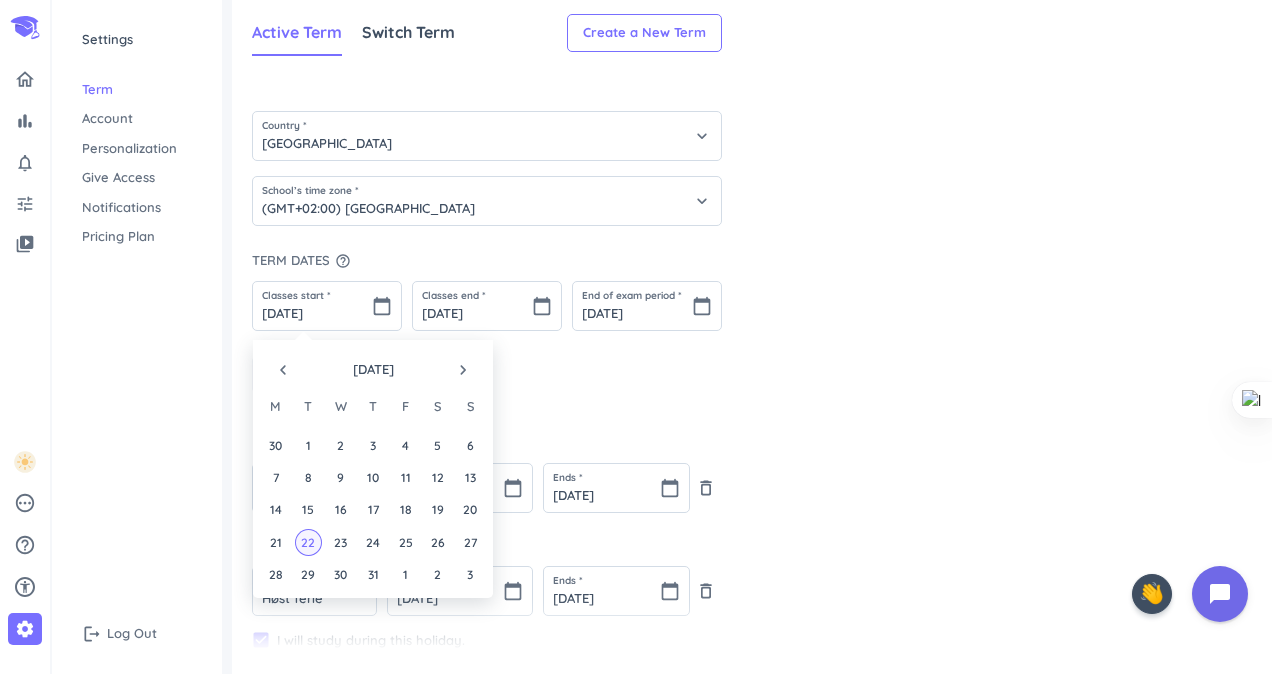 click on "22" at bounding box center [308, 542] 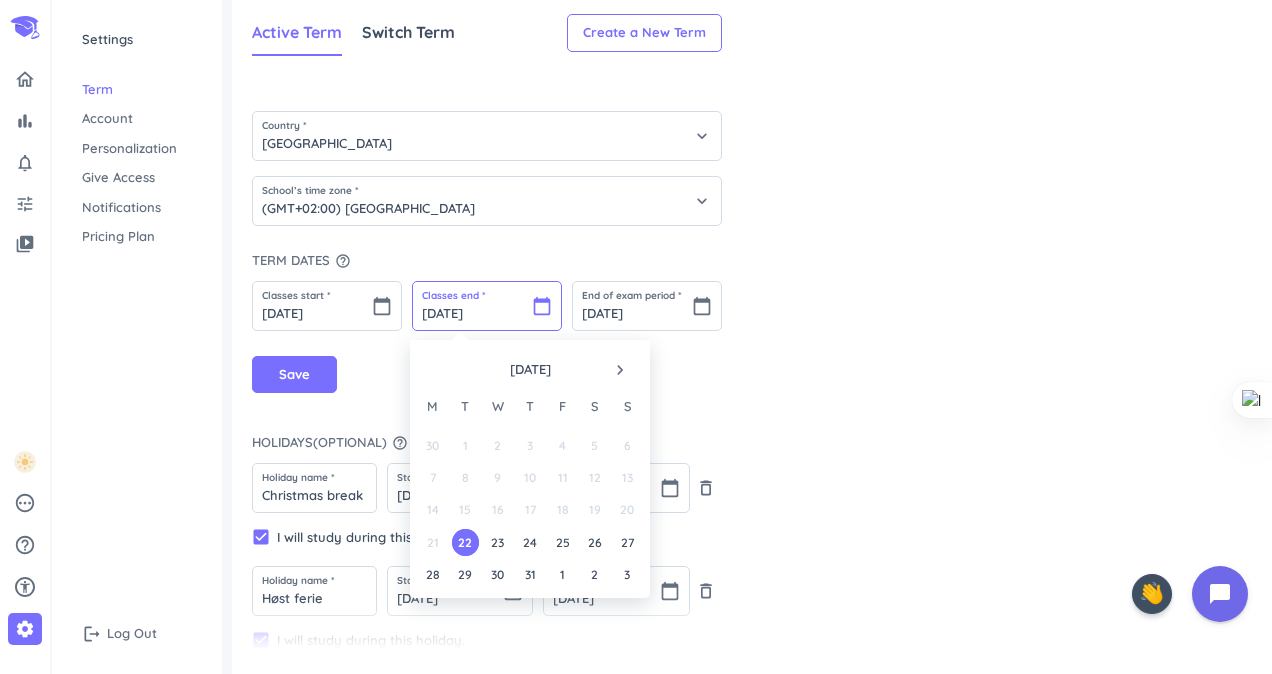 click on "[DATE]" at bounding box center (487, 306) 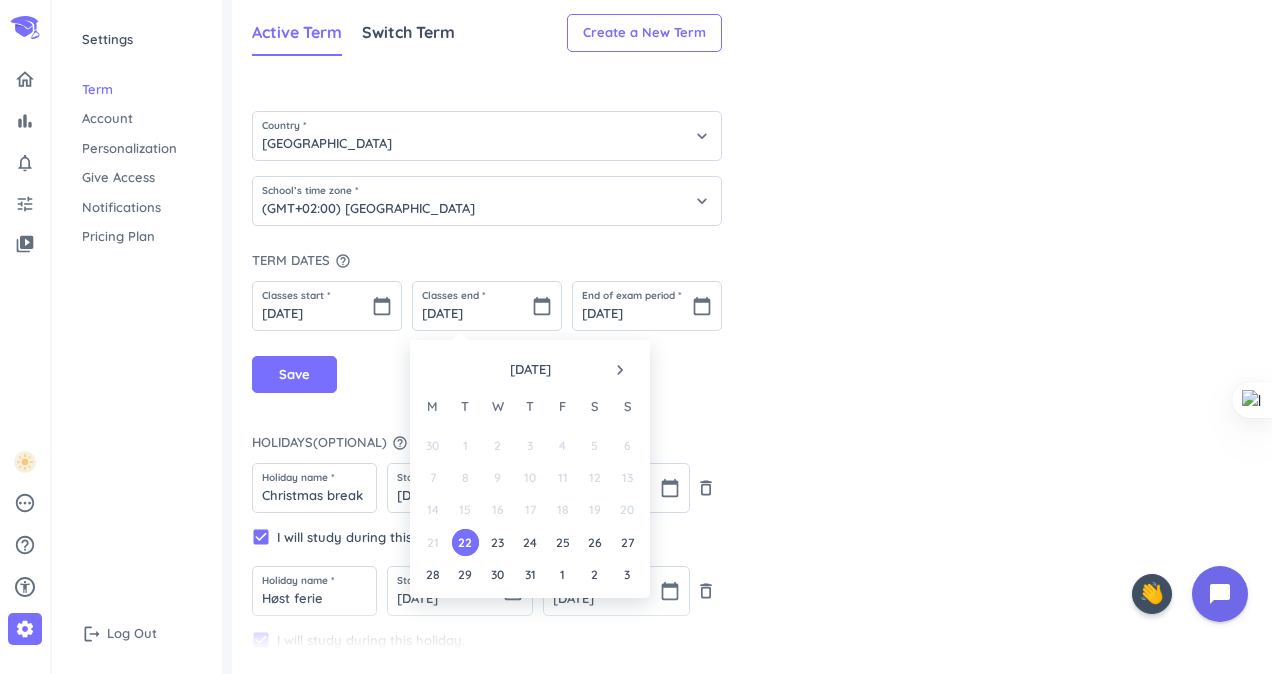 click on "navigate_next" at bounding box center (620, 370) 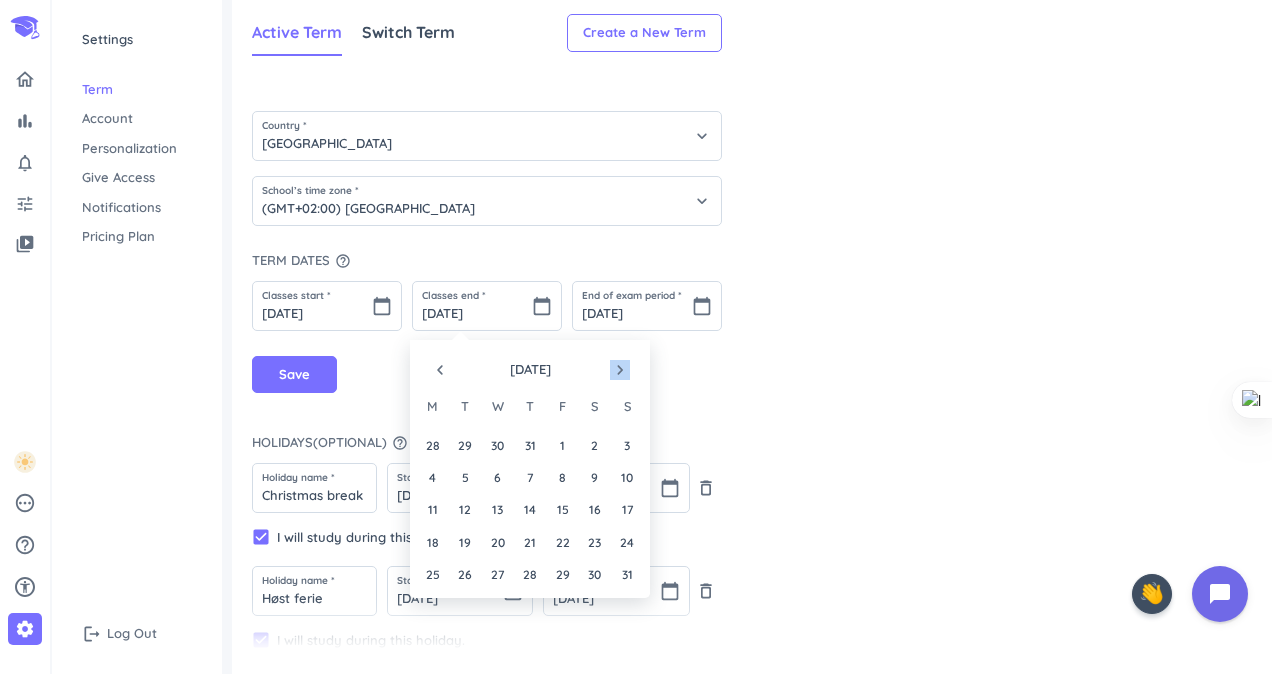 click on "navigate_next" at bounding box center (620, 370) 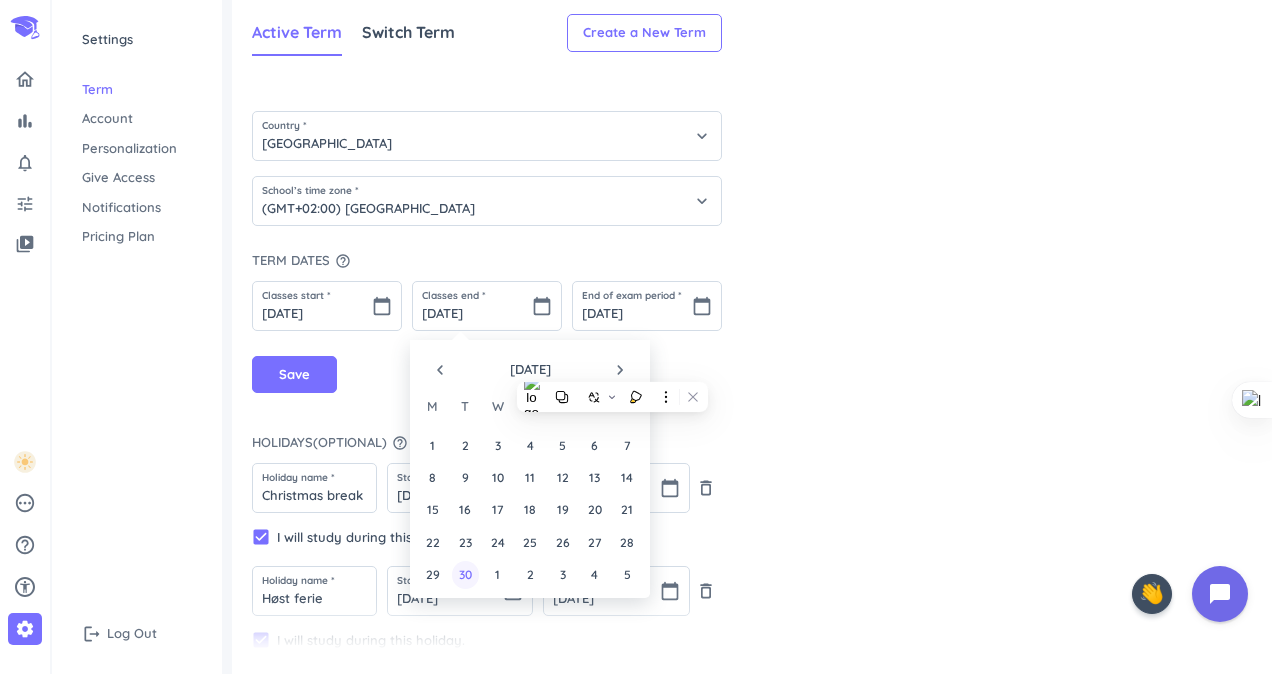 click on "30" at bounding box center [465, 574] 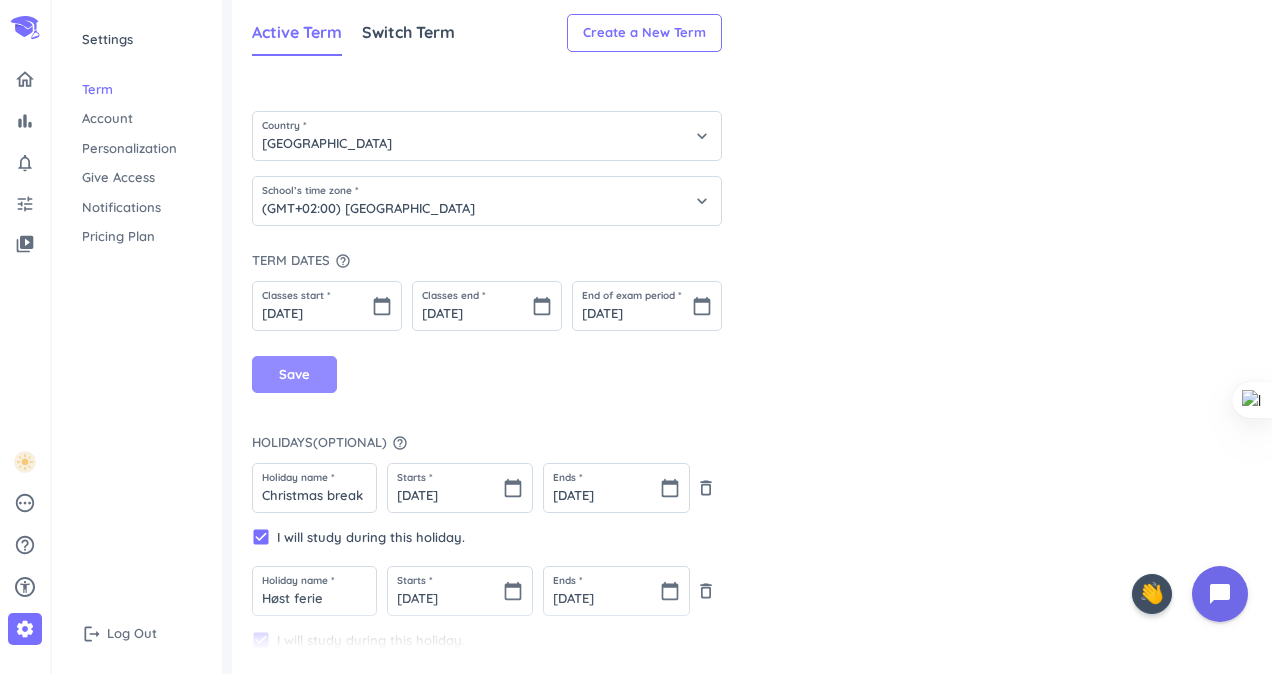 click on "Save" at bounding box center [294, 375] 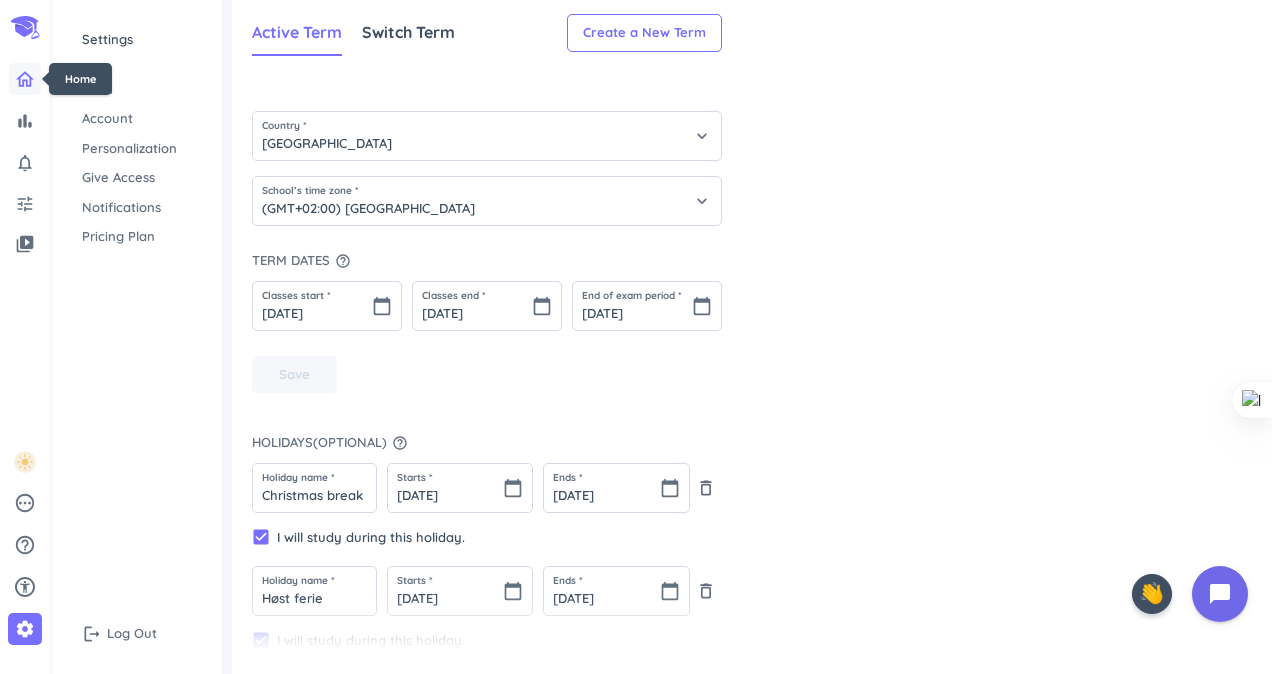 click 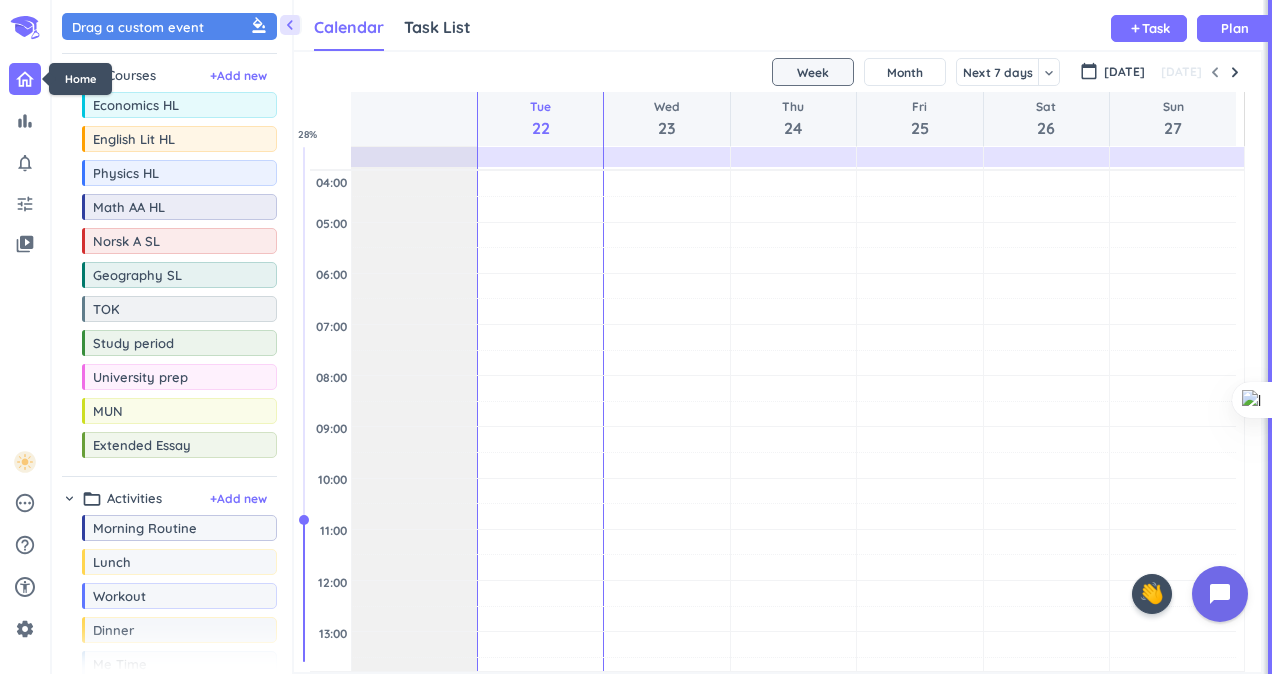 scroll, scrollTop: 9, scrollLeft: 8, axis: both 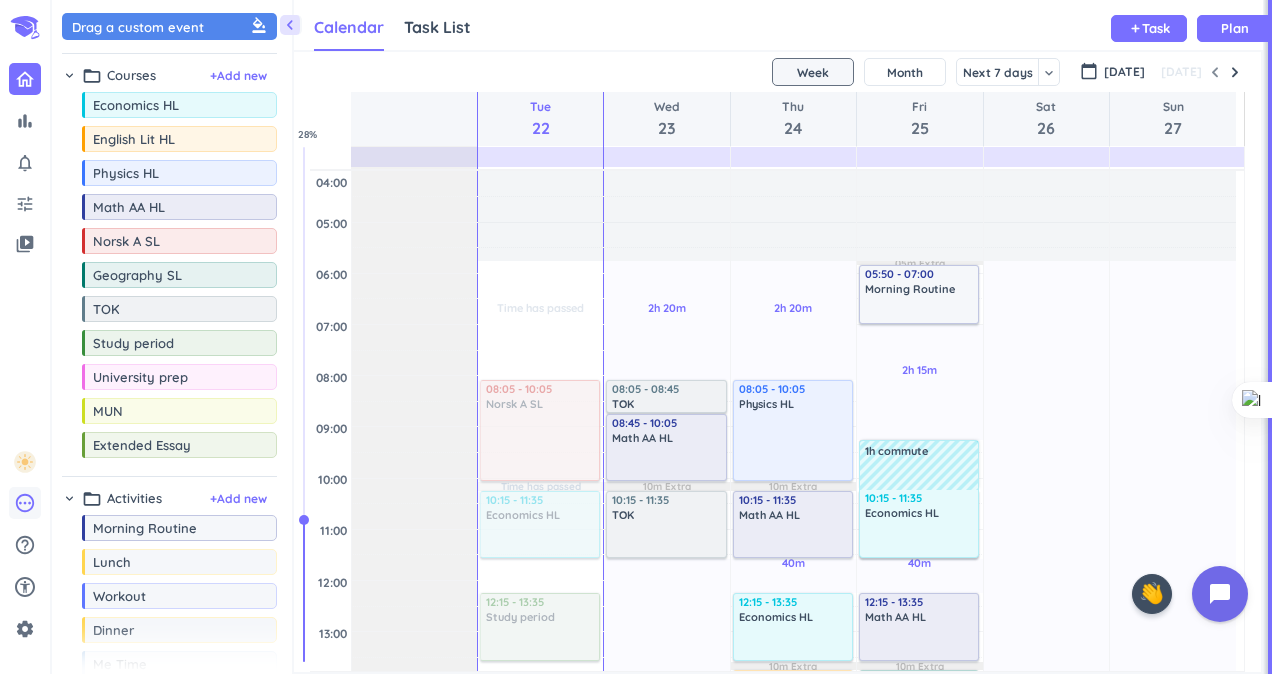 click on "pending" at bounding box center (25, 503) 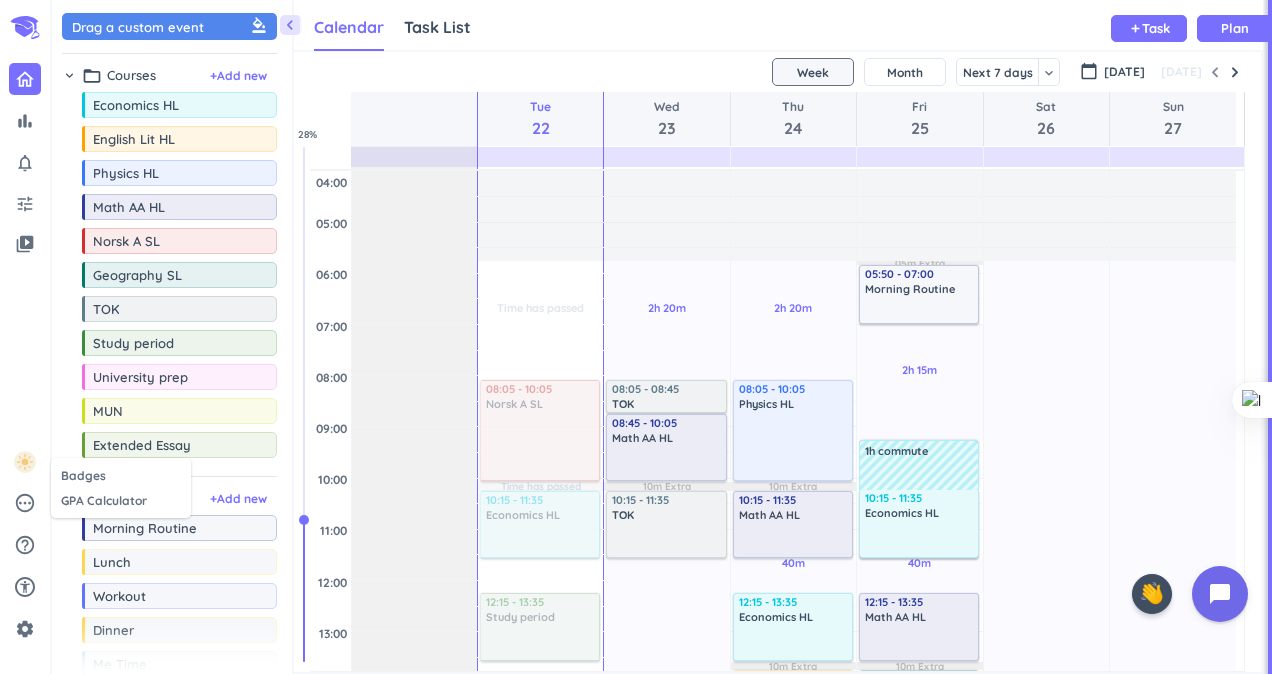 click at bounding box center [636, 337] 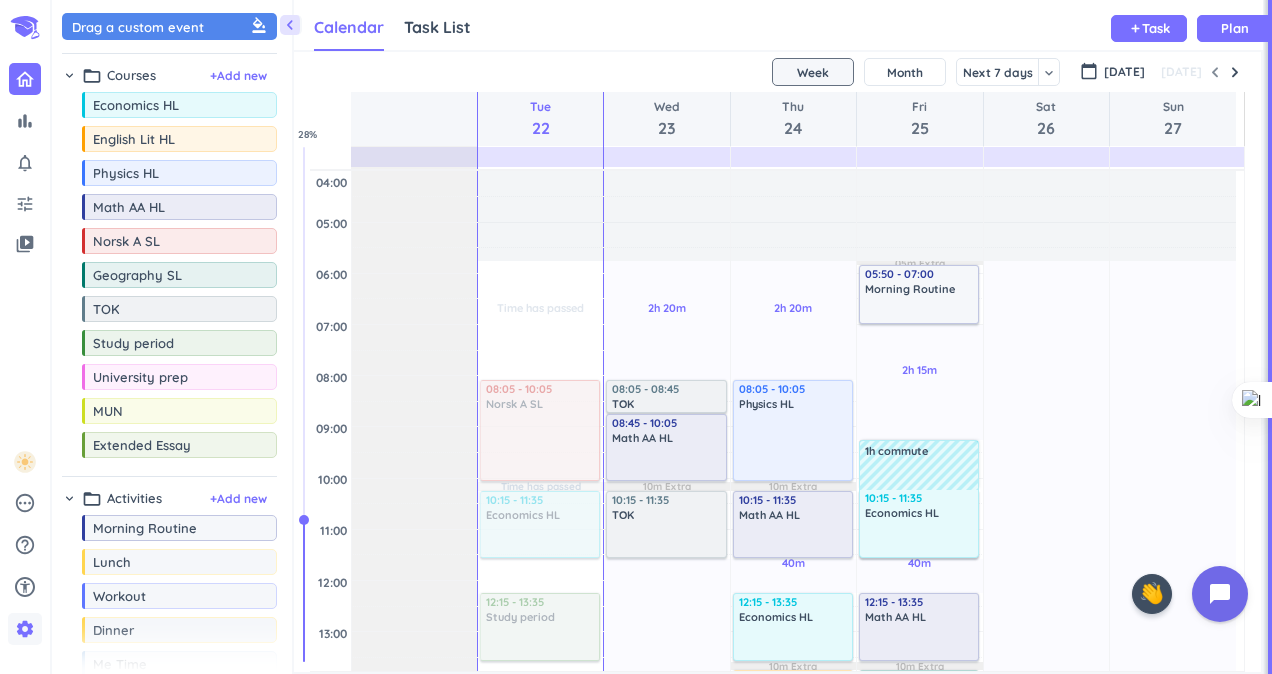 click on "settings" at bounding box center (25, 629) 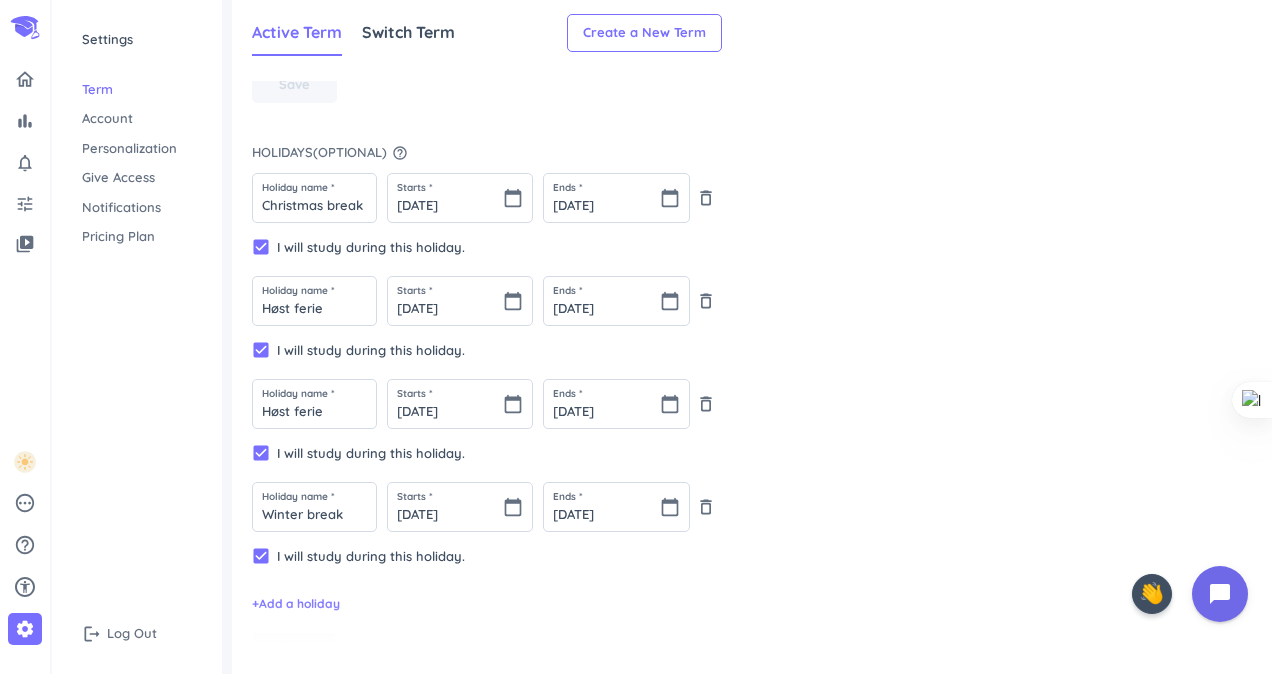 scroll, scrollTop: 315, scrollLeft: 0, axis: vertical 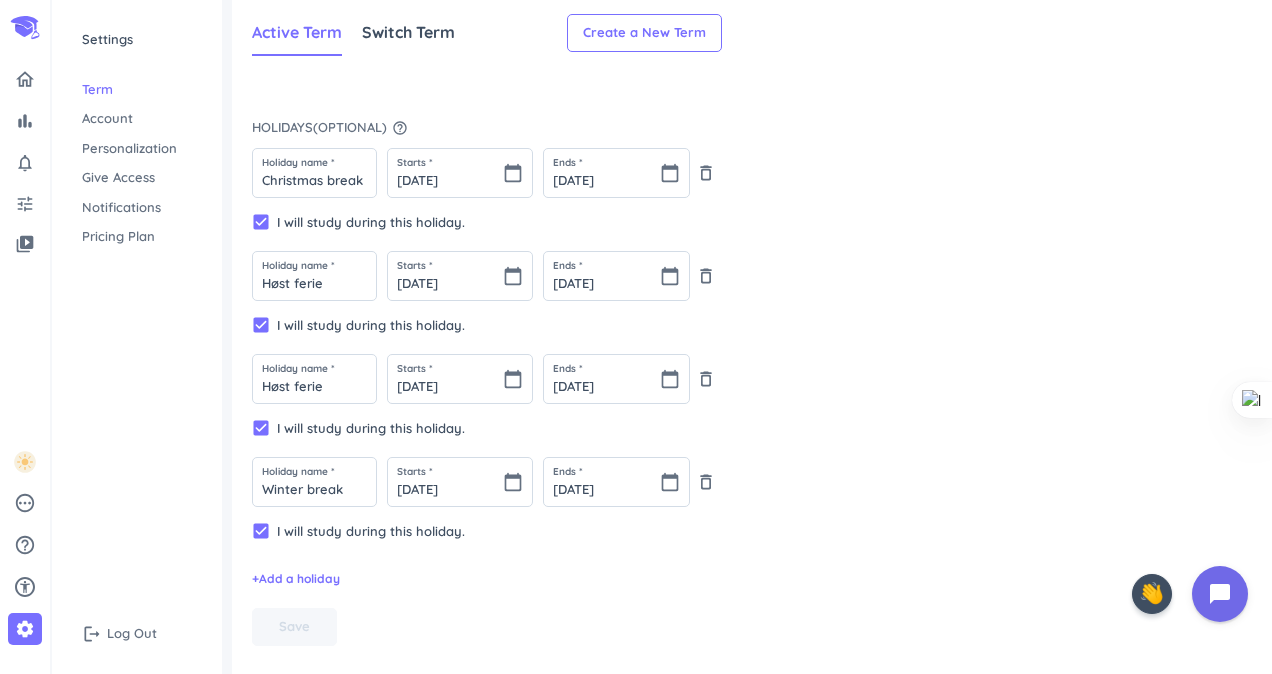 click on "Holiday name * Christmas break Starts * [DATE] calendar_today Ends * [DATE] calendar_today delete_outline check_box I will study during this holiday. Holiday name * Høst ferie Starts * [DATE] calendar_today Ends * [DATE] calendar_today delete_outline check_box I will study during this holiday. Holiday name * Høst ferie Starts * [DATE] calendar_today Ends * [DATE] calendar_today delete_outline check_box I will study during this holiday. Holiday name * Winter break Starts * [DATE] calendar_today Ends * [DATE] calendar_today delete_outline check_box I will study during this holiday. +  Add a holiday" at bounding box center (487, 368) 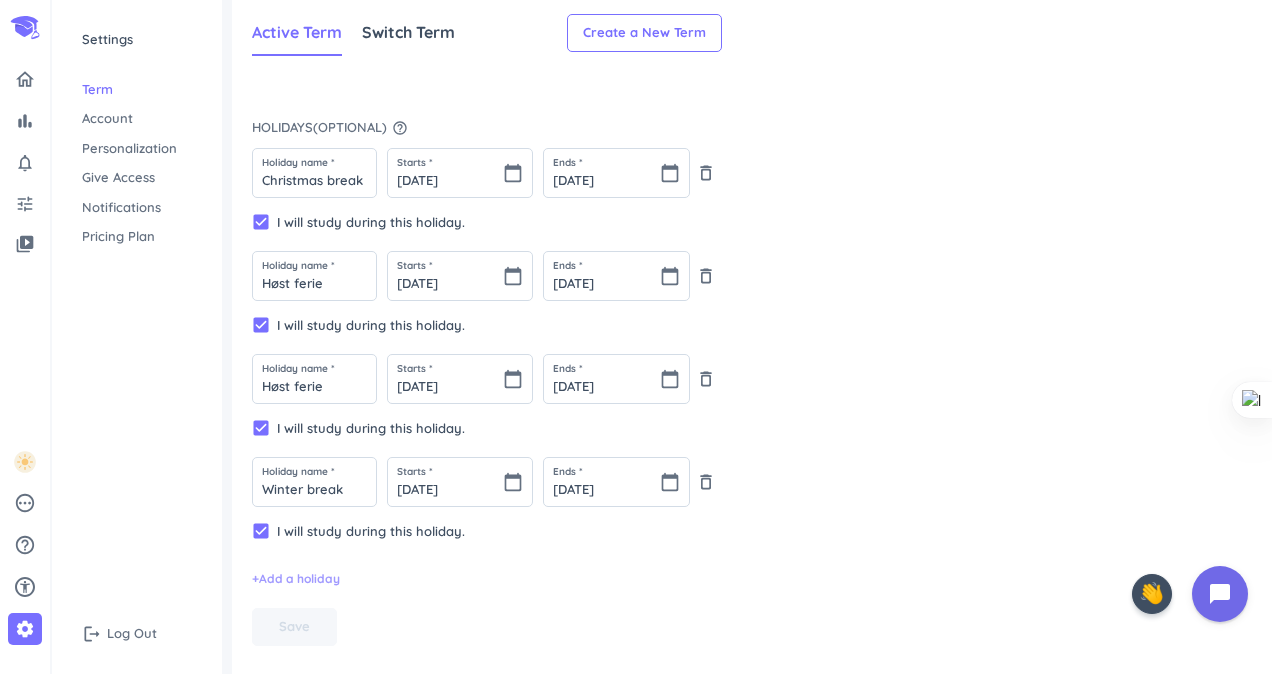click on "+  Add a holiday" at bounding box center (296, 579) 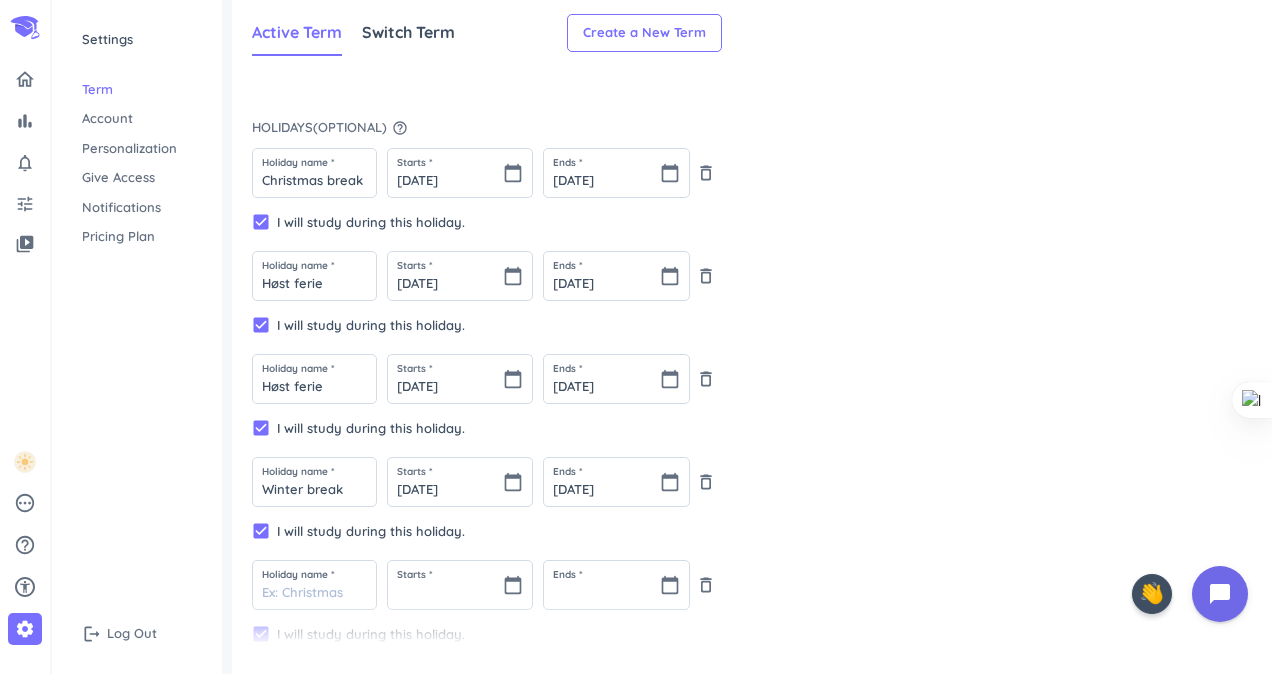 scroll, scrollTop: 398, scrollLeft: 0, axis: vertical 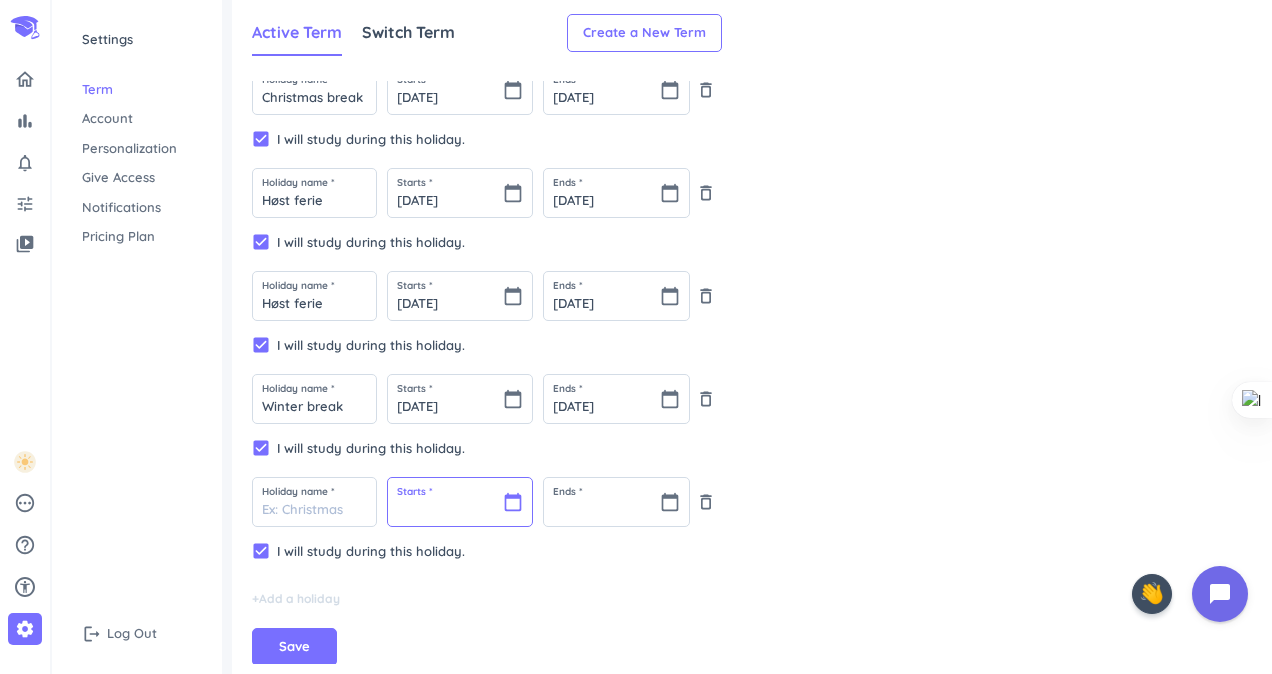 click at bounding box center (460, 502) 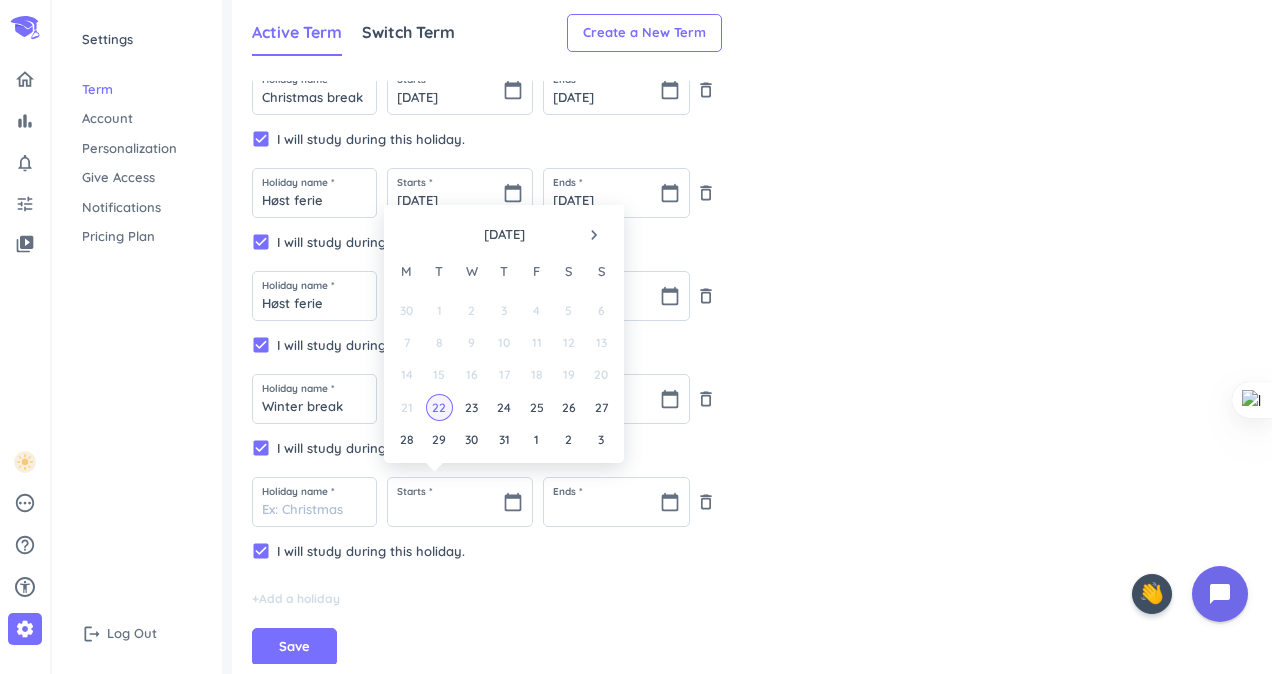click on "22" at bounding box center (439, 407) 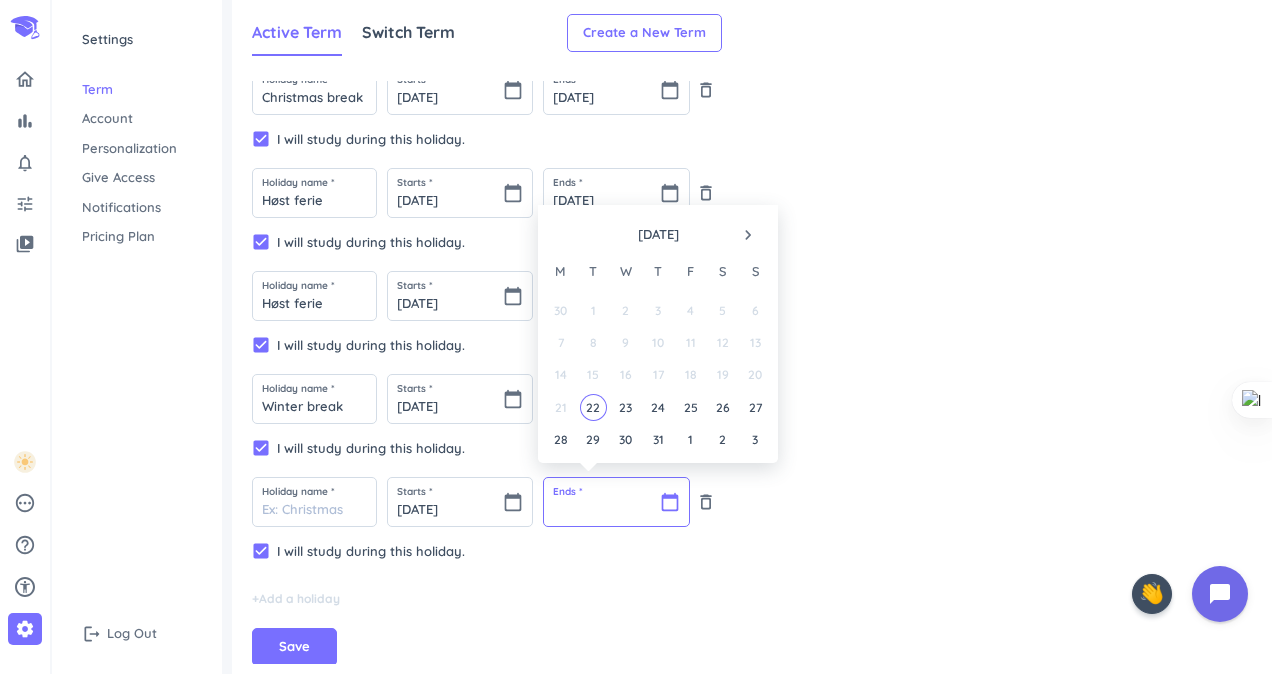 click at bounding box center [616, 502] 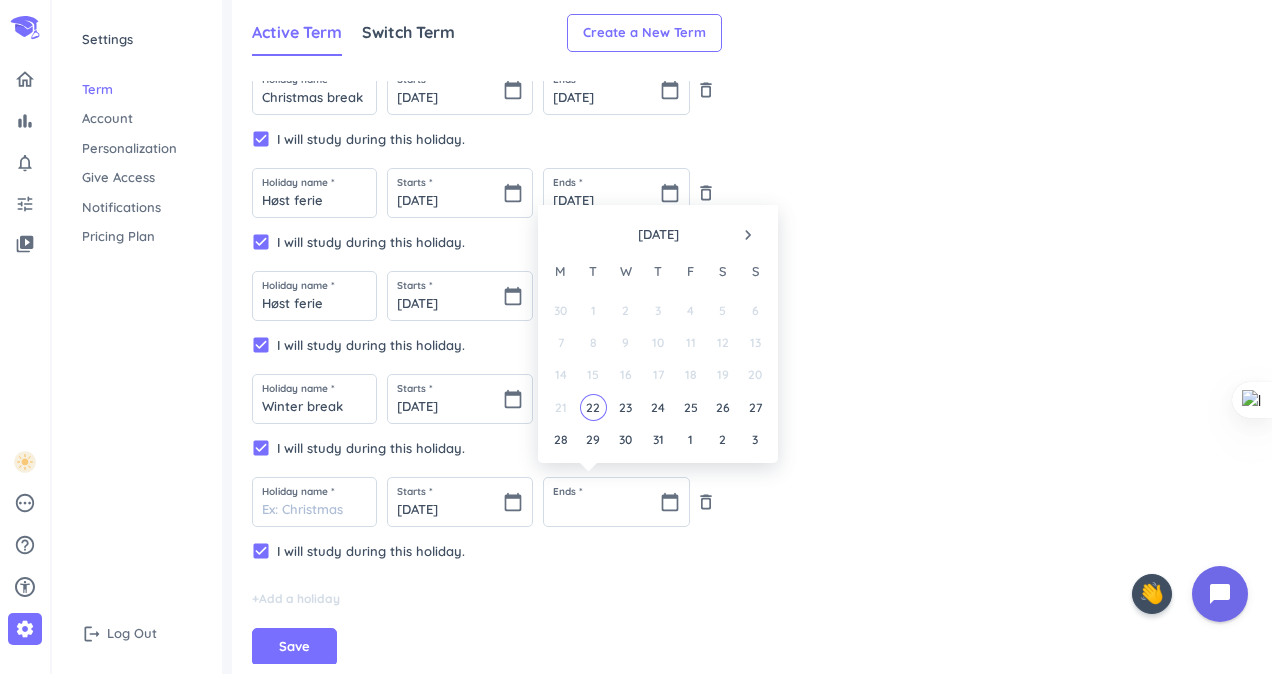 click on "navigate_next" at bounding box center (748, 235) 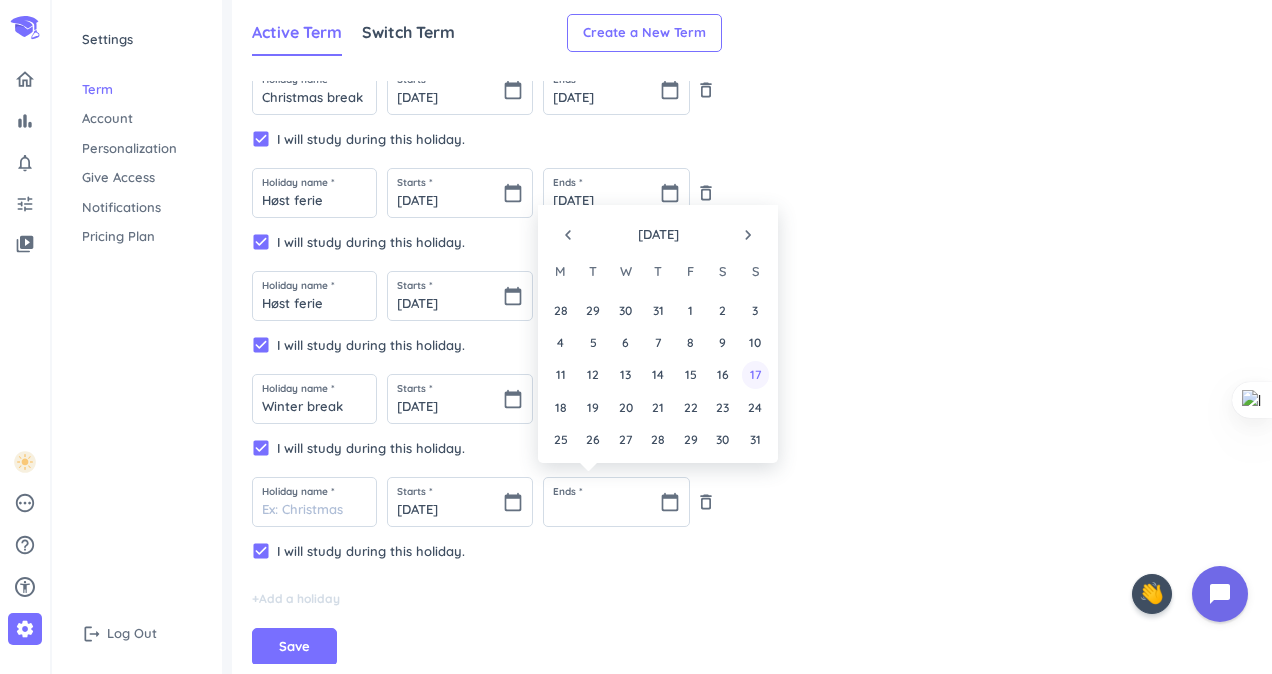 click on "17" at bounding box center (755, 374) 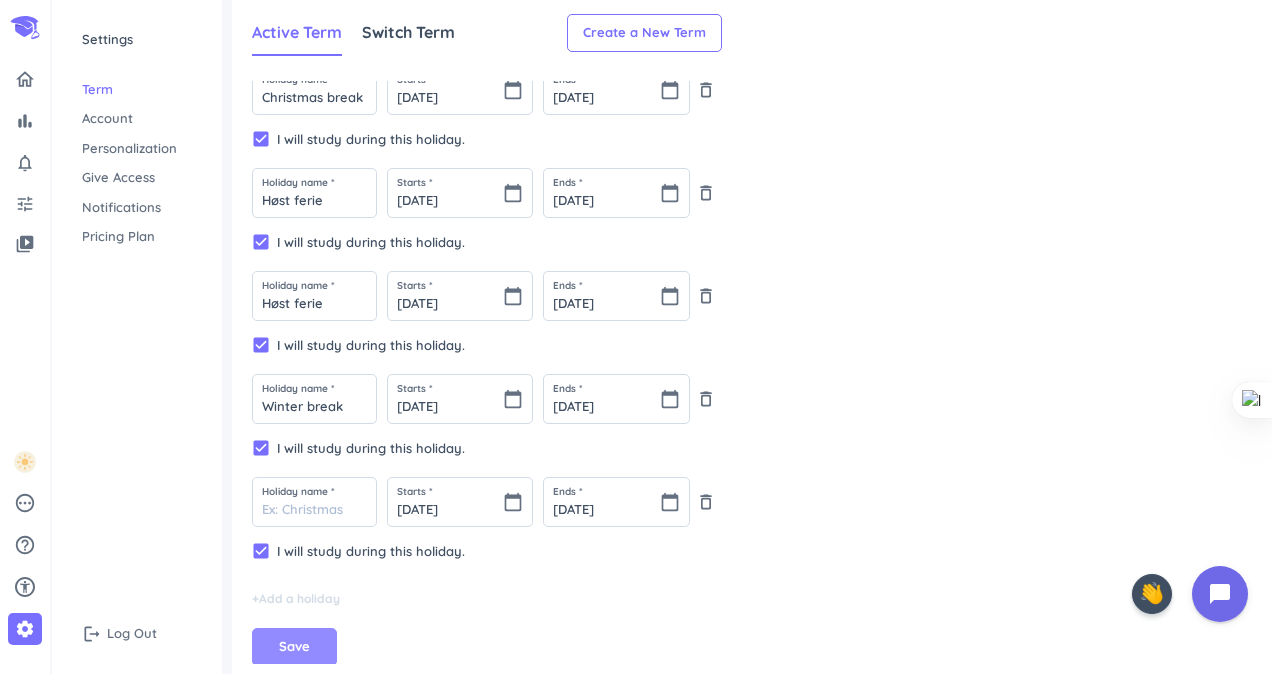 click on "Save" at bounding box center [294, 647] 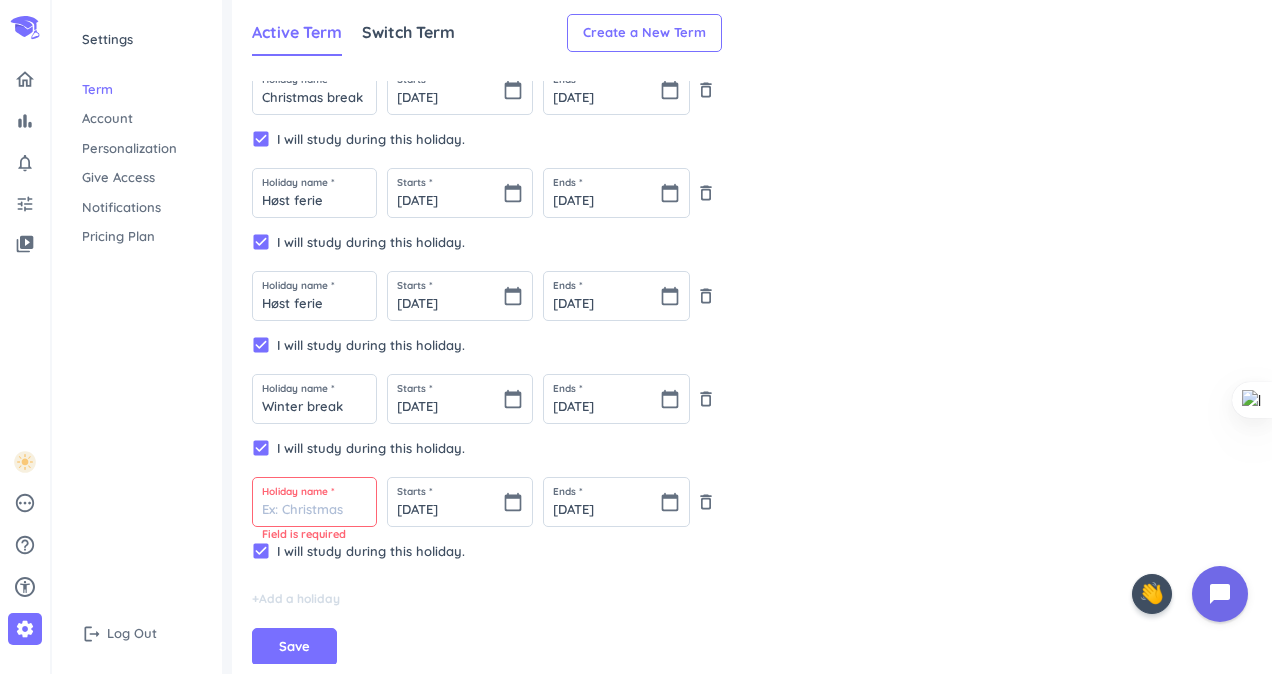 click at bounding box center (314, 502) 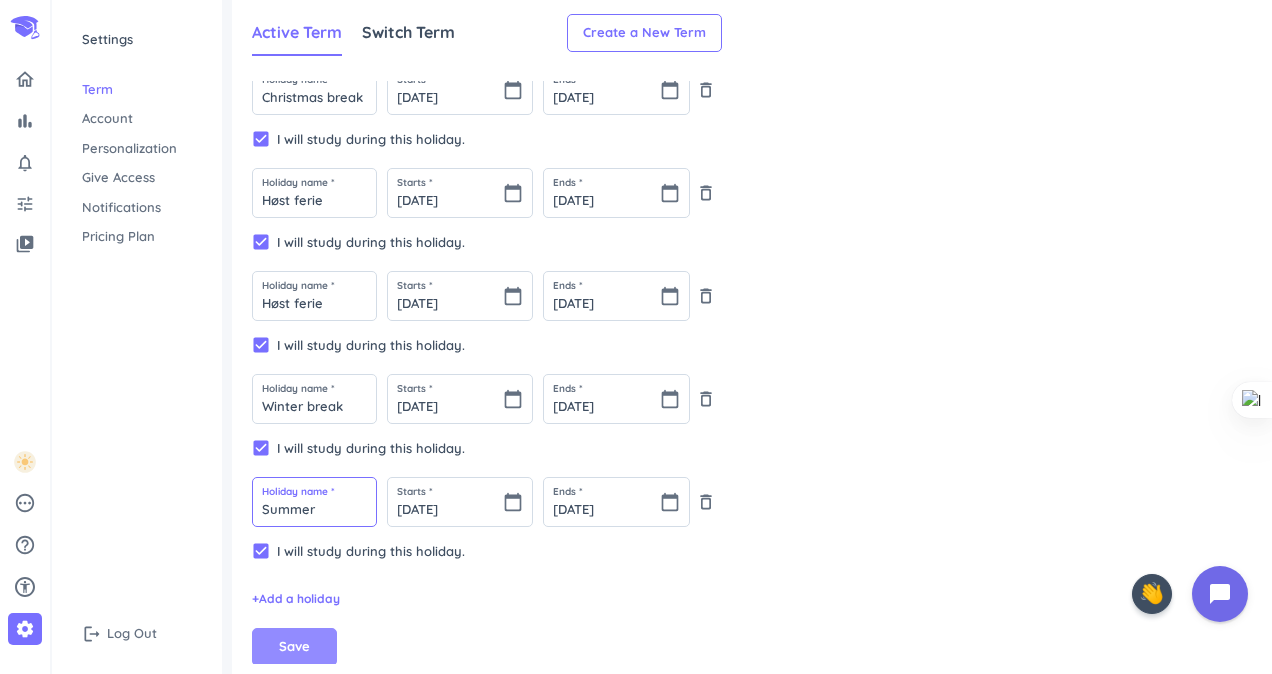 type on "Summer" 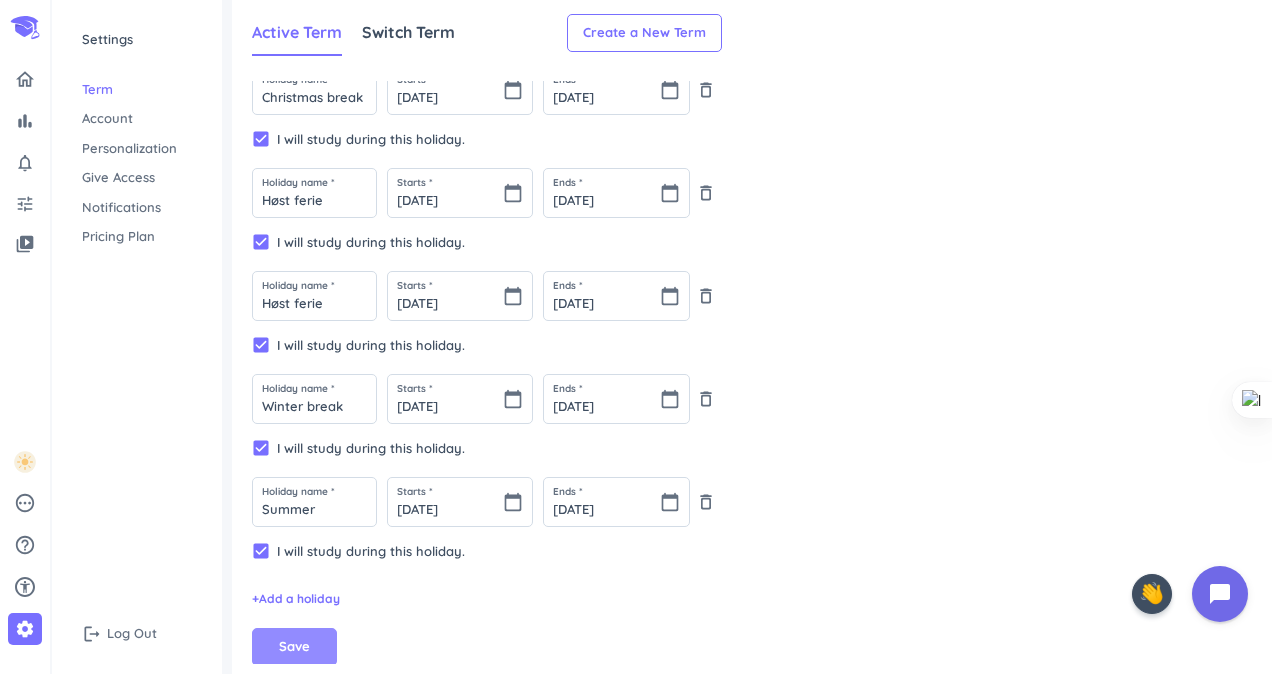 click on "Save" at bounding box center [294, 647] 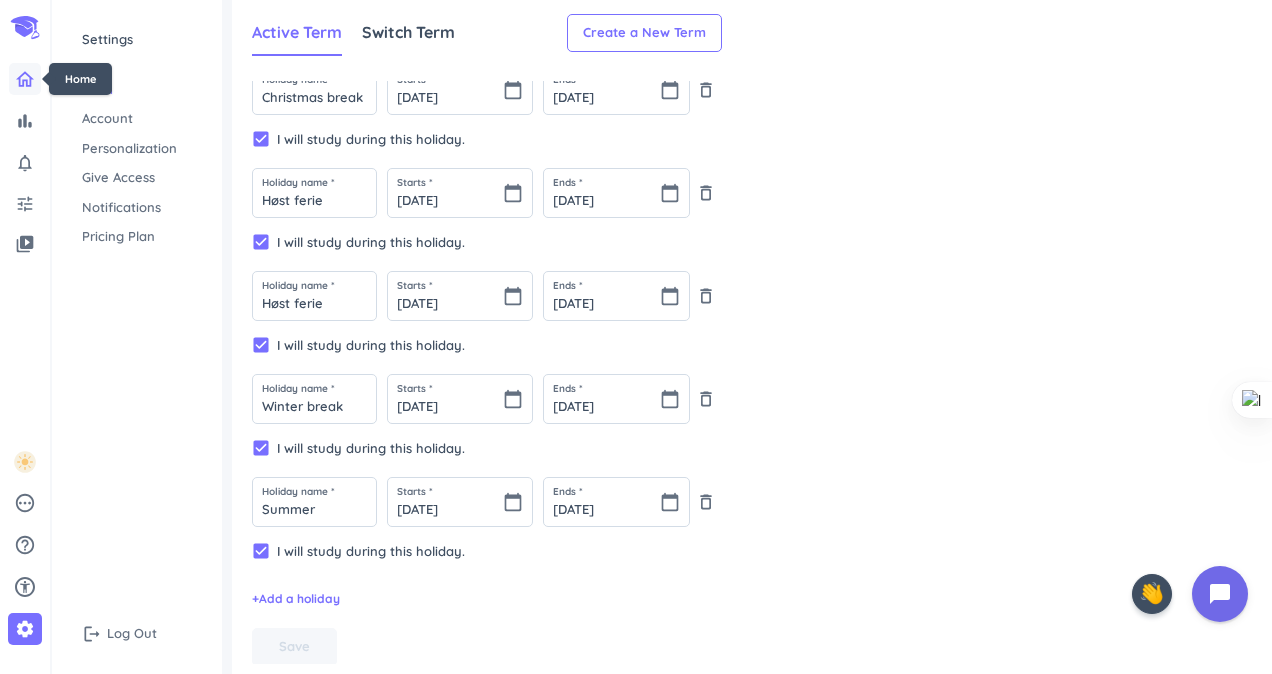click 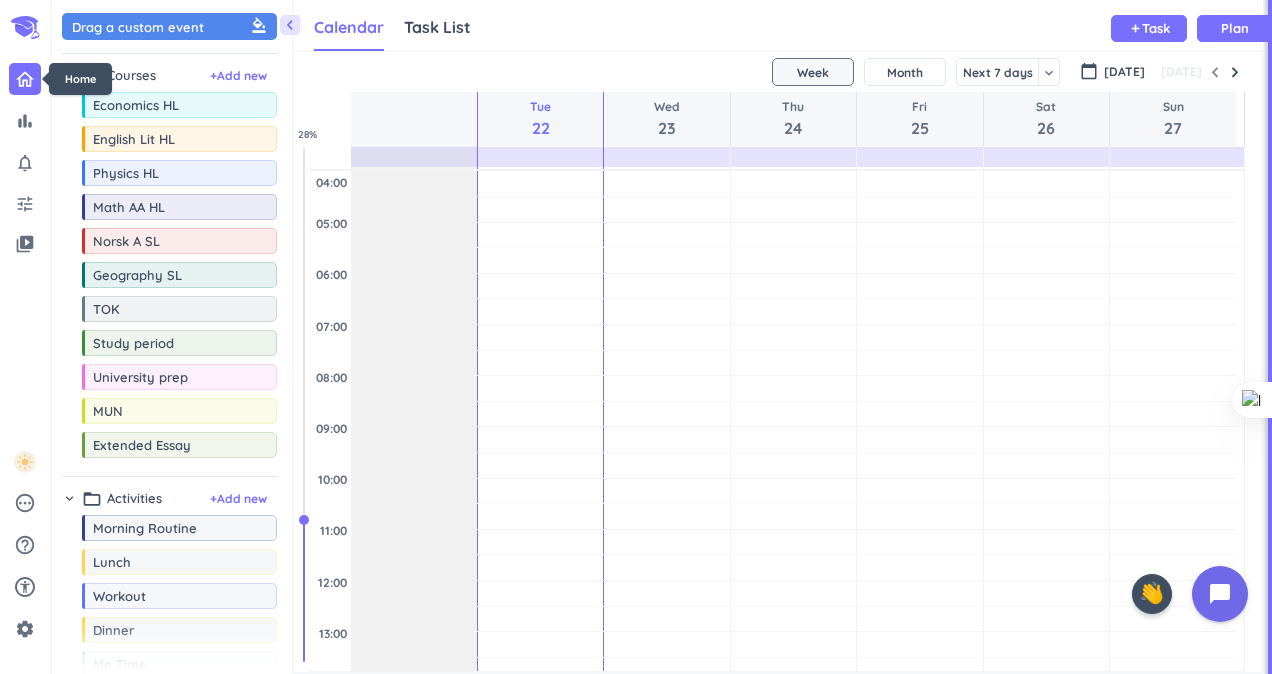 scroll, scrollTop: 9, scrollLeft: 8, axis: both 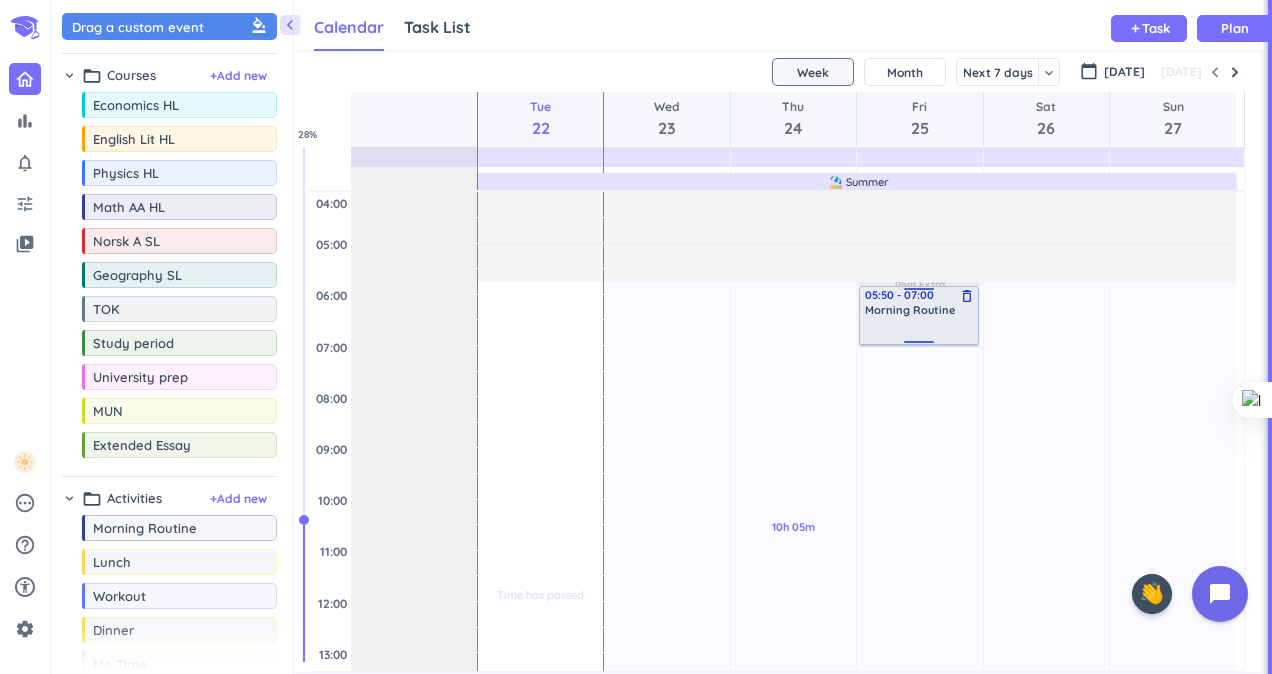click at bounding box center (919, 292) 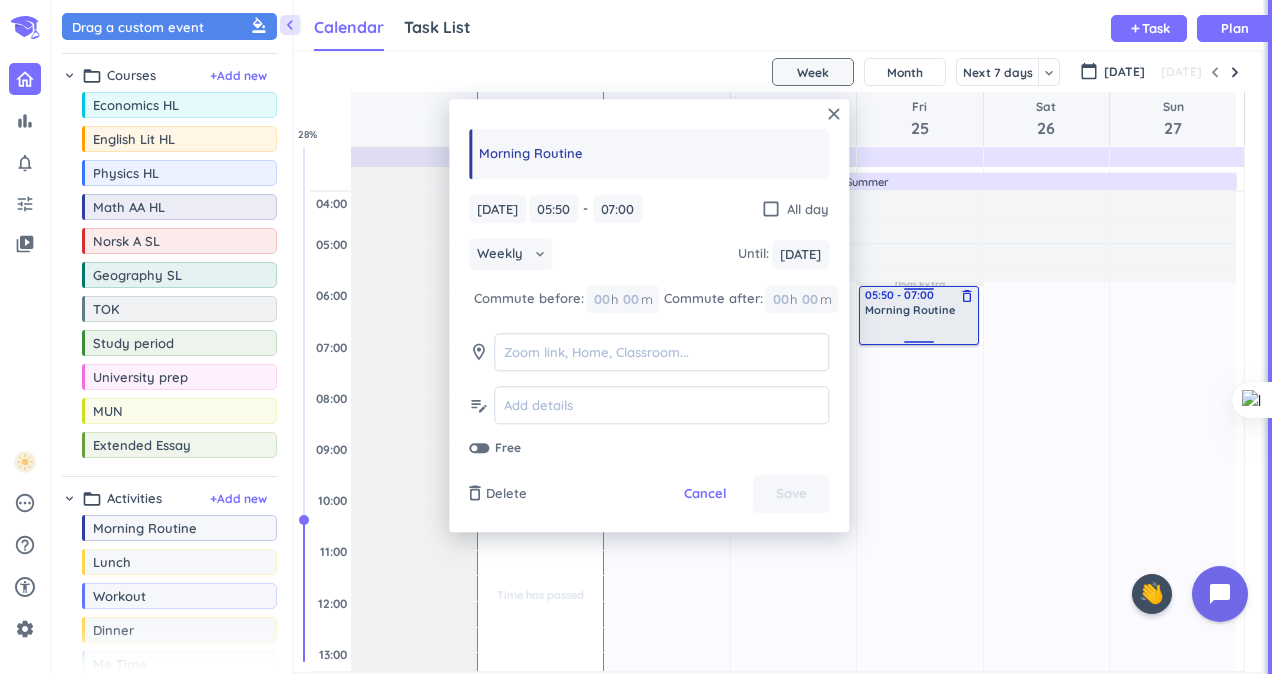 click at bounding box center (919, 292) 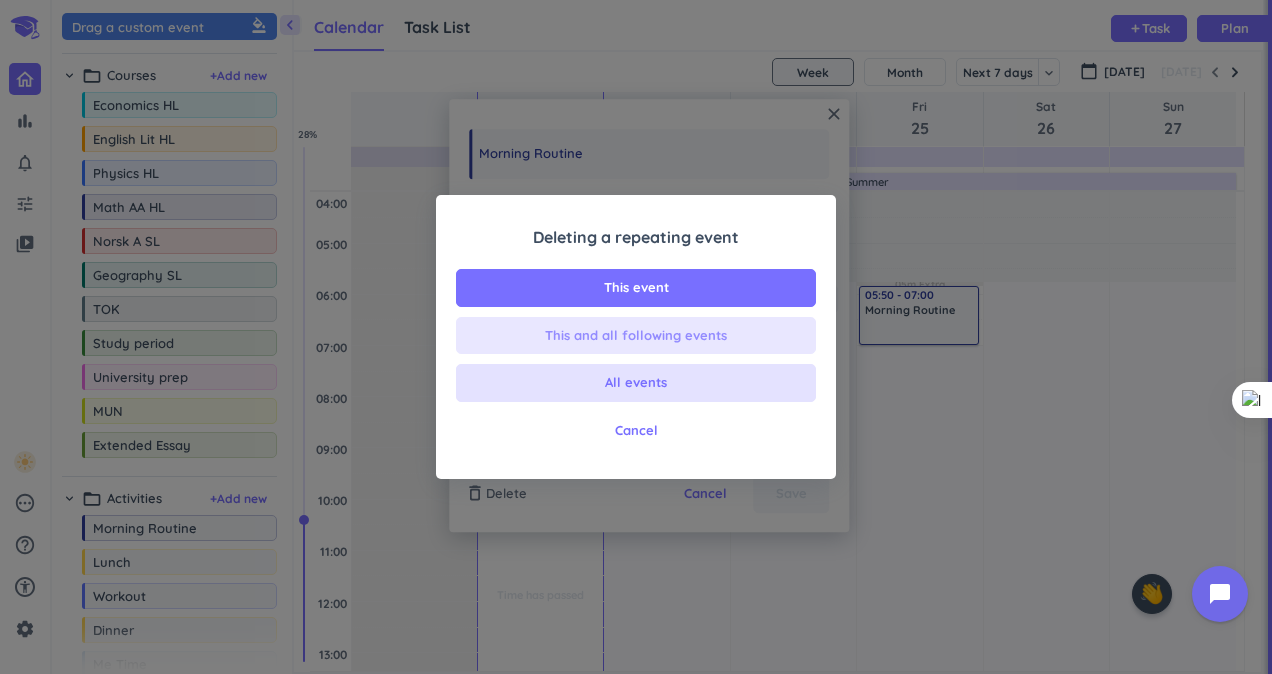 click on "This and all following events" at bounding box center (636, 336) 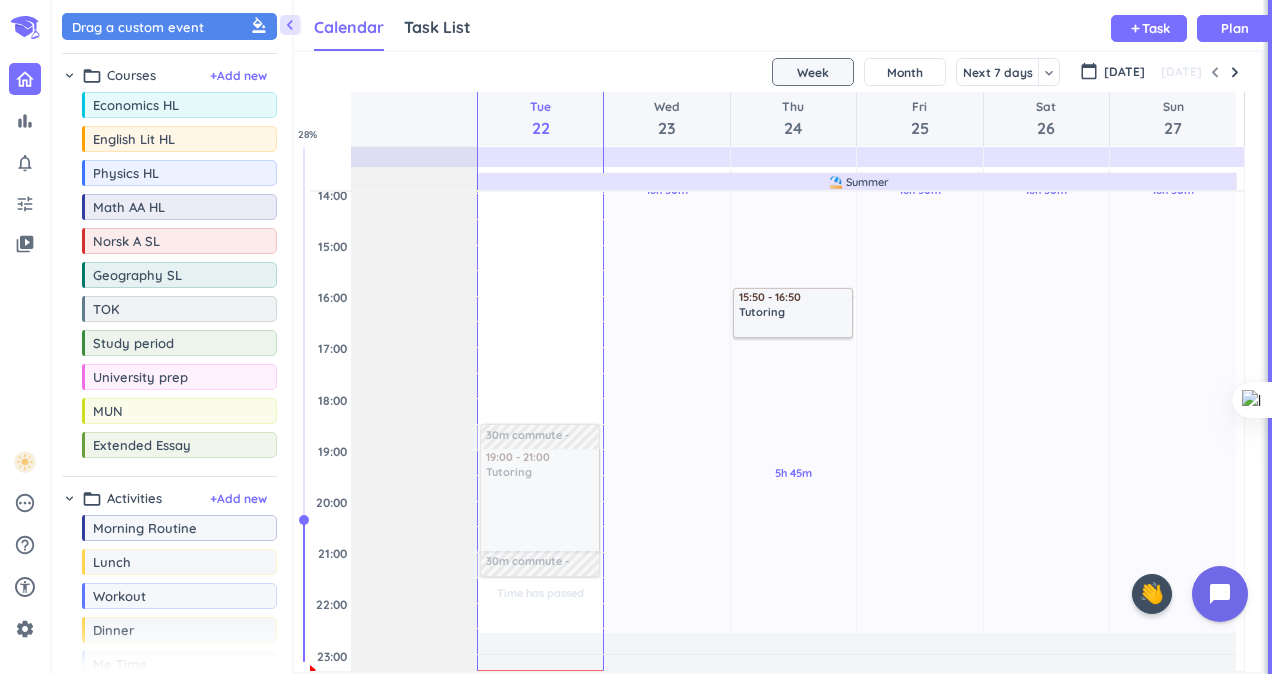 scroll, scrollTop: 510, scrollLeft: 0, axis: vertical 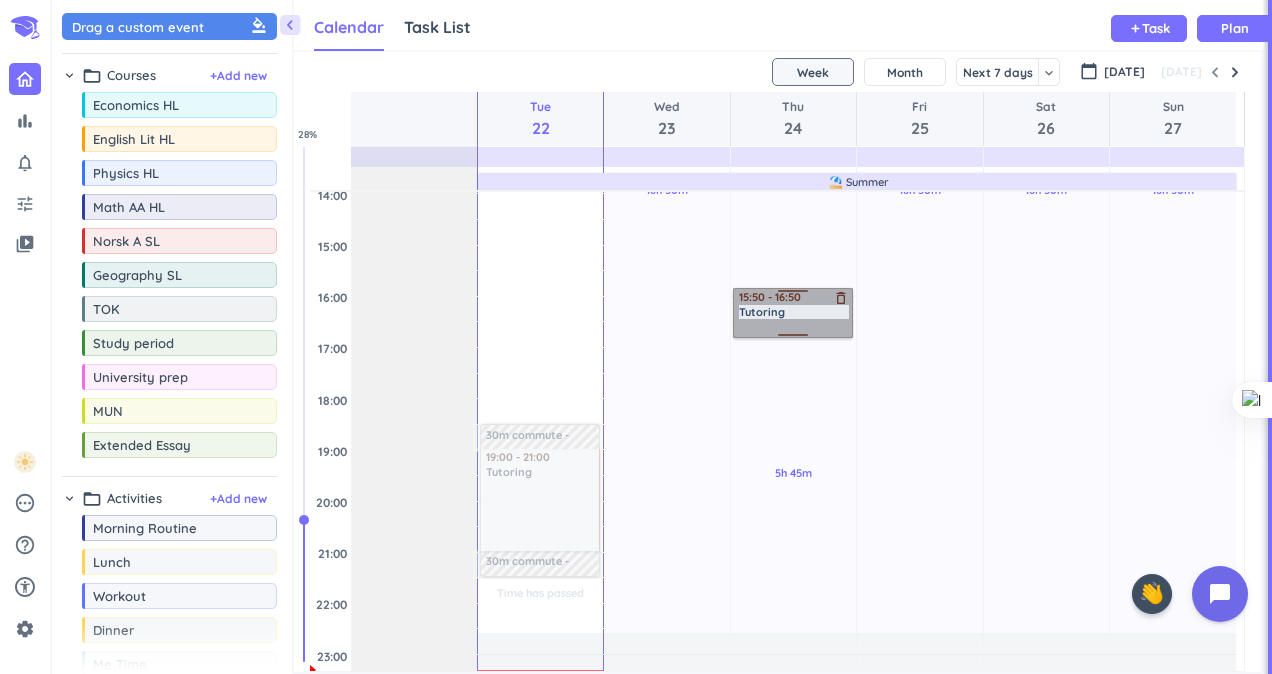 click on "15:50 - 16:50 Tutoring delete_outline" at bounding box center [793, 313] 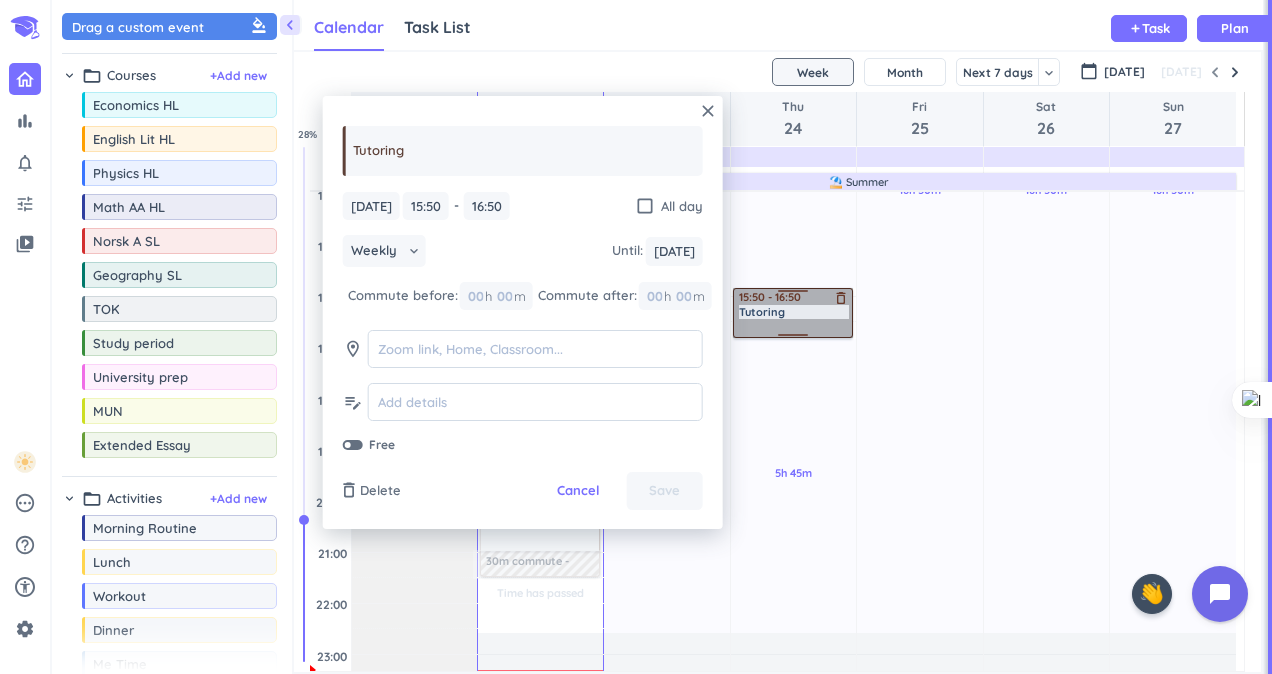 click on "15:50 - 16:50 Tutoring delete_outline" at bounding box center (793, 313) 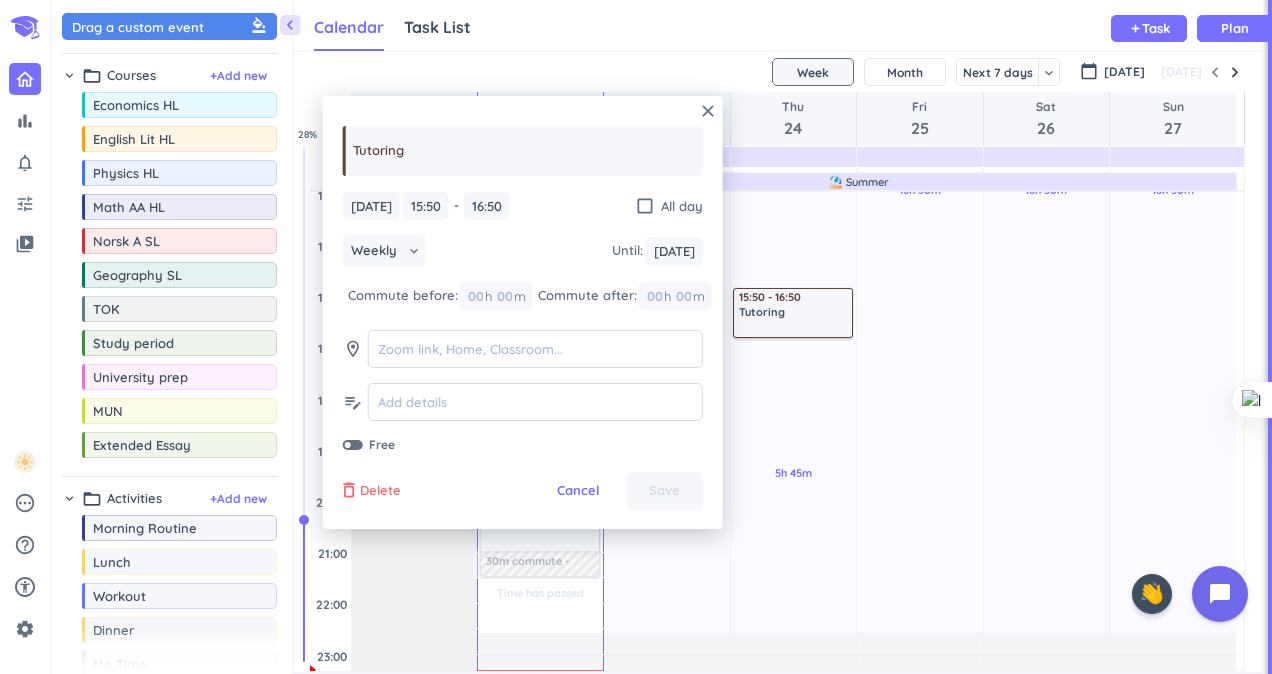 click on "Delete" at bounding box center [380, 491] 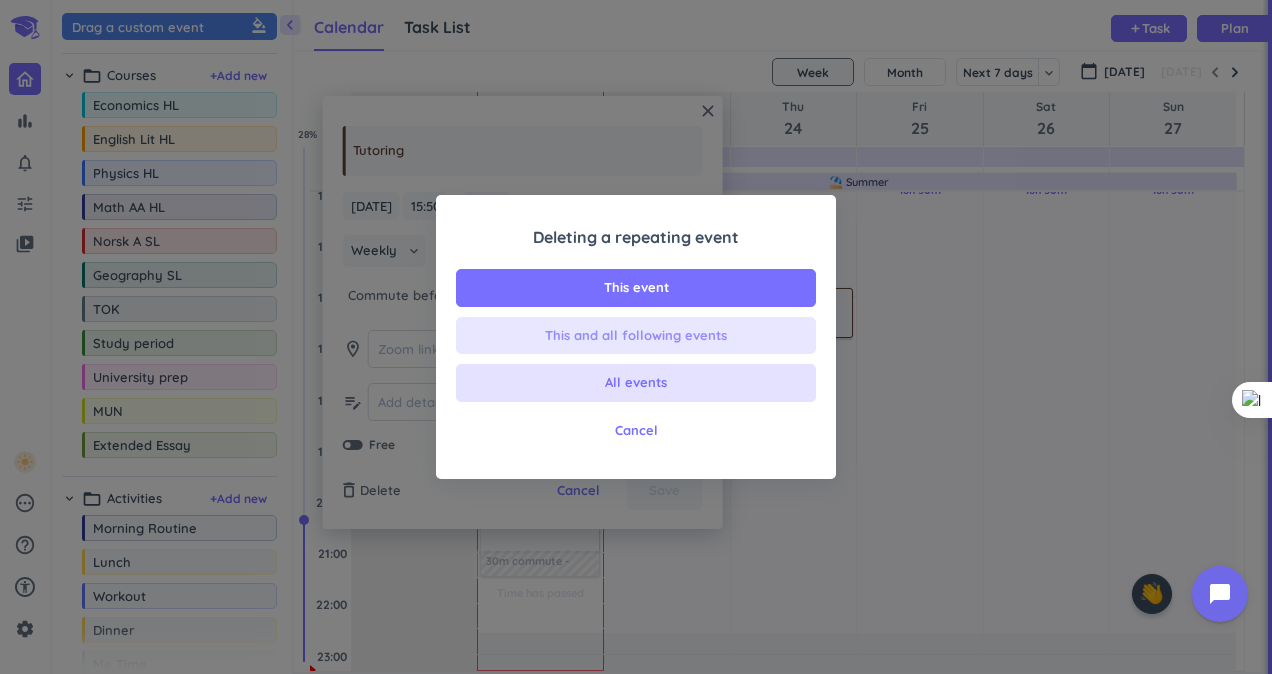click on "This and all following events" at bounding box center (636, 336) 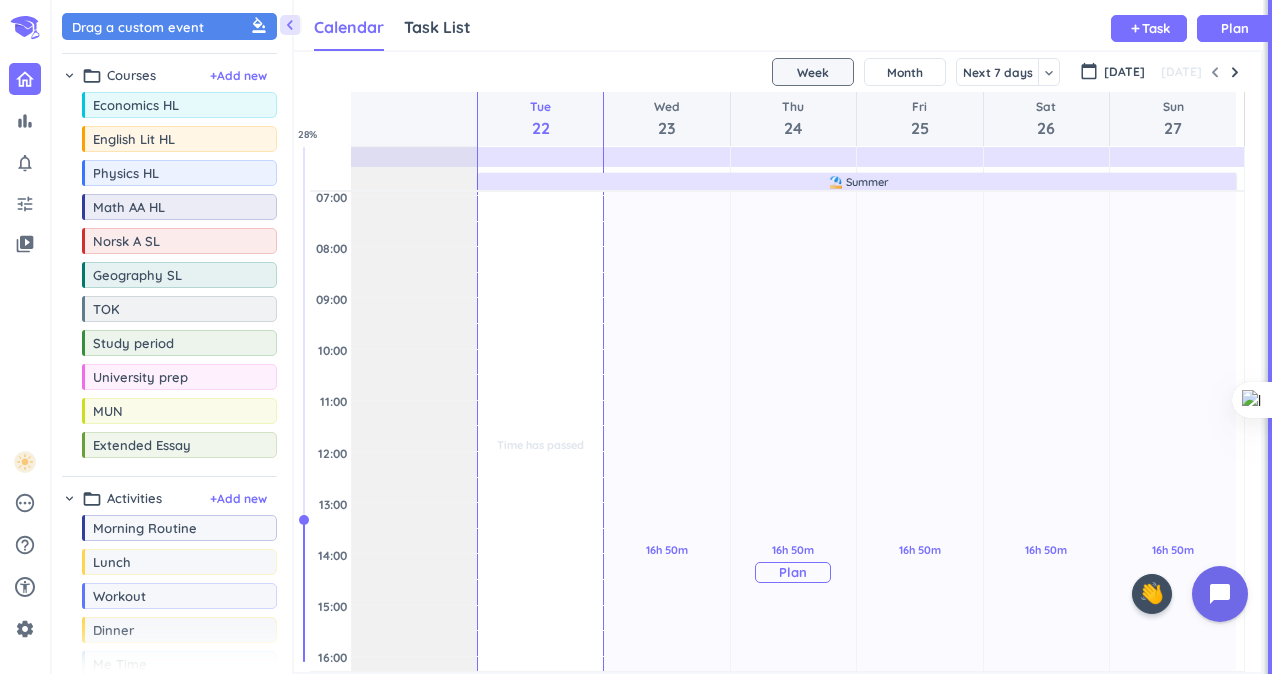 scroll, scrollTop: 180, scrollLeft: 0, axis: vertical 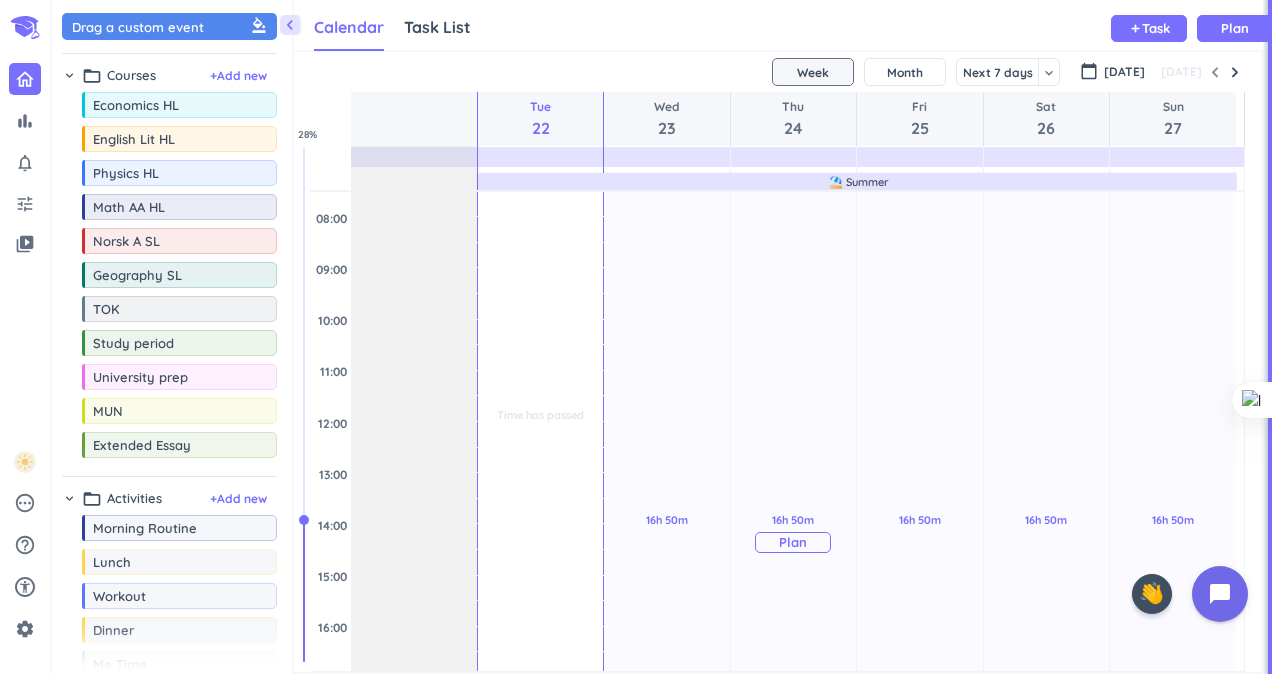 click on "Plan" at bounding box center [793, 542] 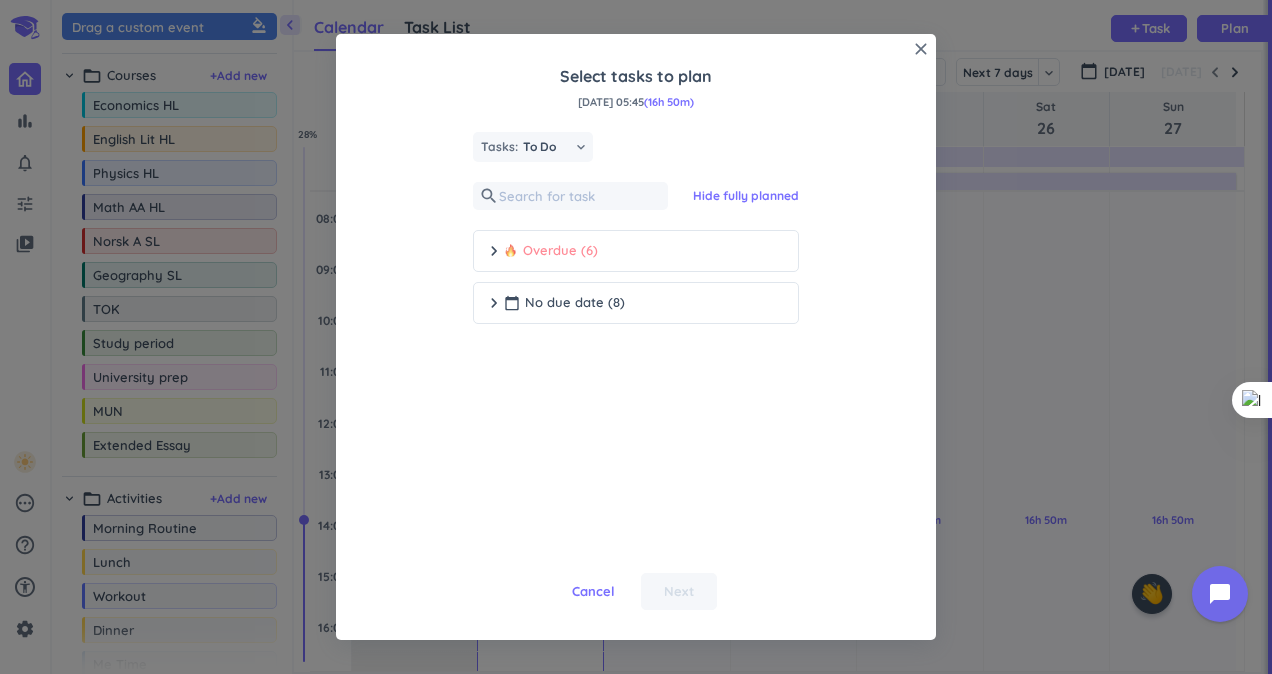 click on "chevron_right" at bounding box center [494, 251] 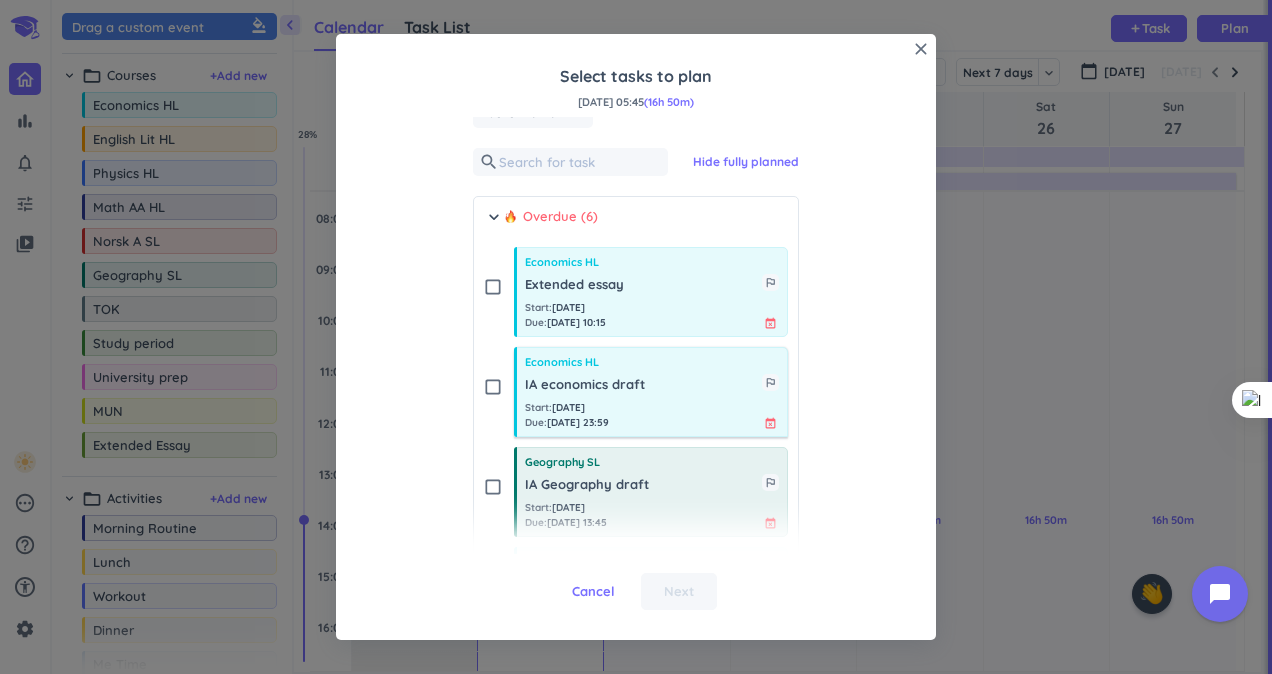 scroll, scrollTop: 30, scrollLeft: 0, axis: vertical 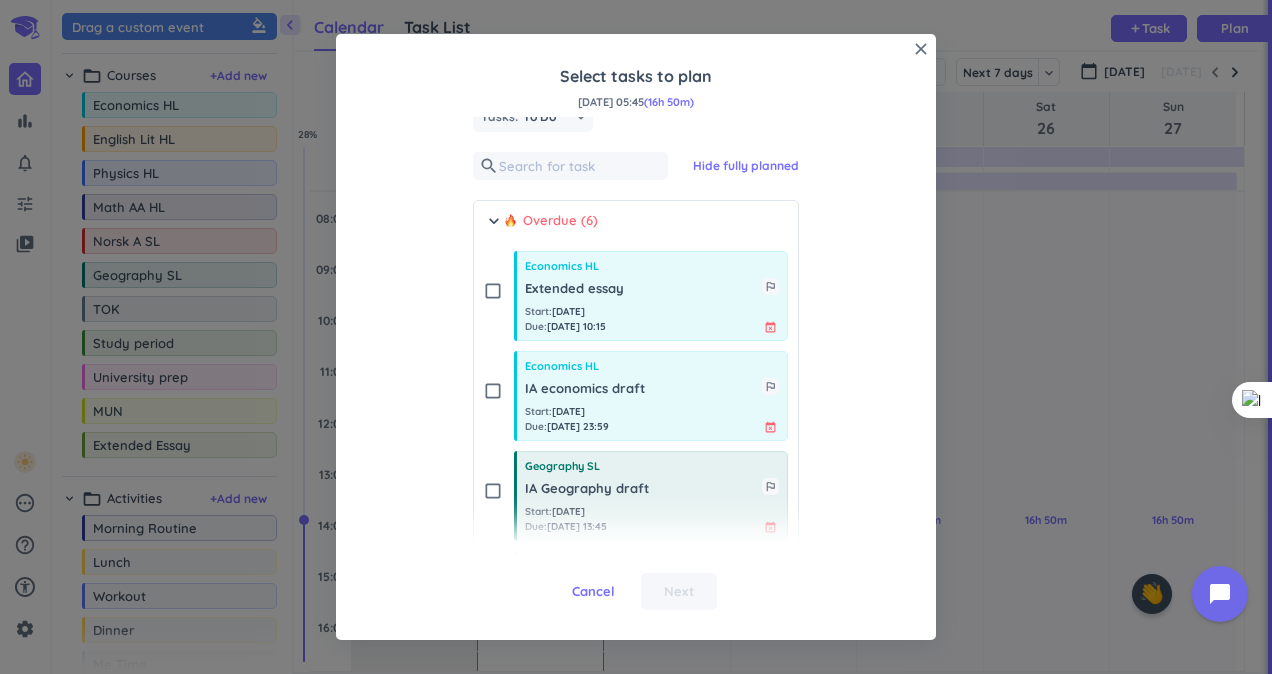 click on "check_box_outline_blank" at bounding box center [493, 291] 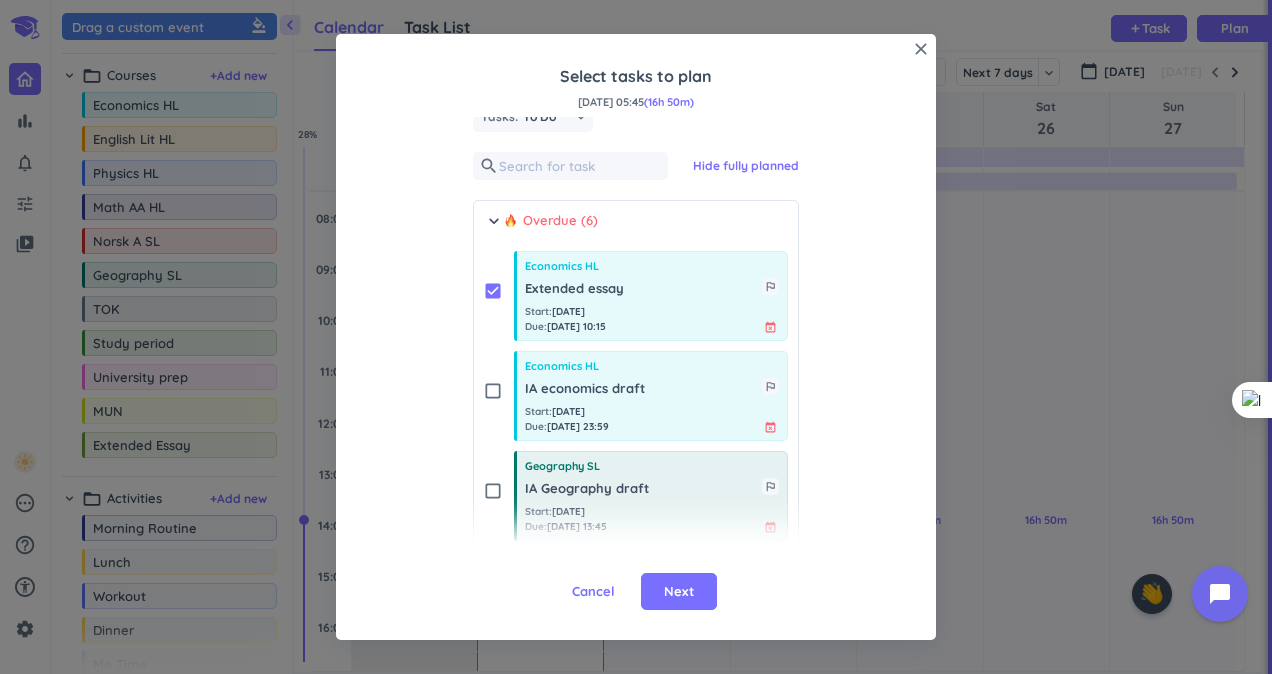 click on "check_box_outline_blank" at bounding box center [493, 391] 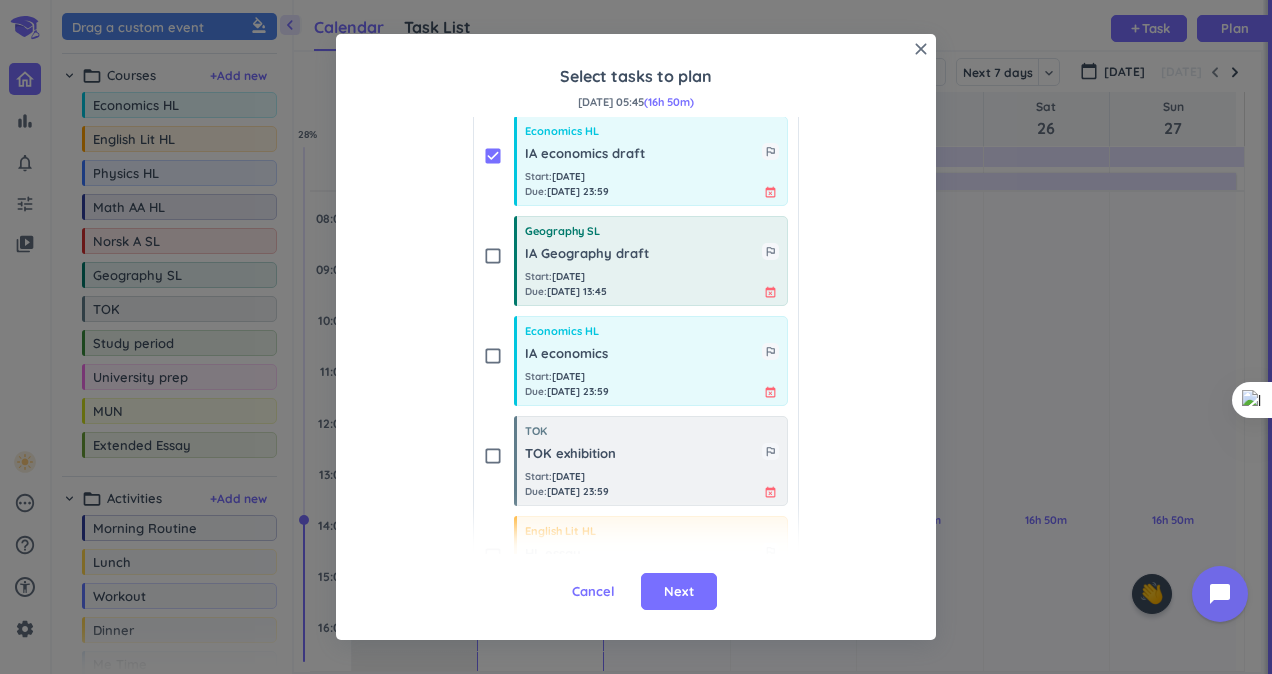 scroll, scrollTop: 266, scrollLeft: 0, axis: vertical 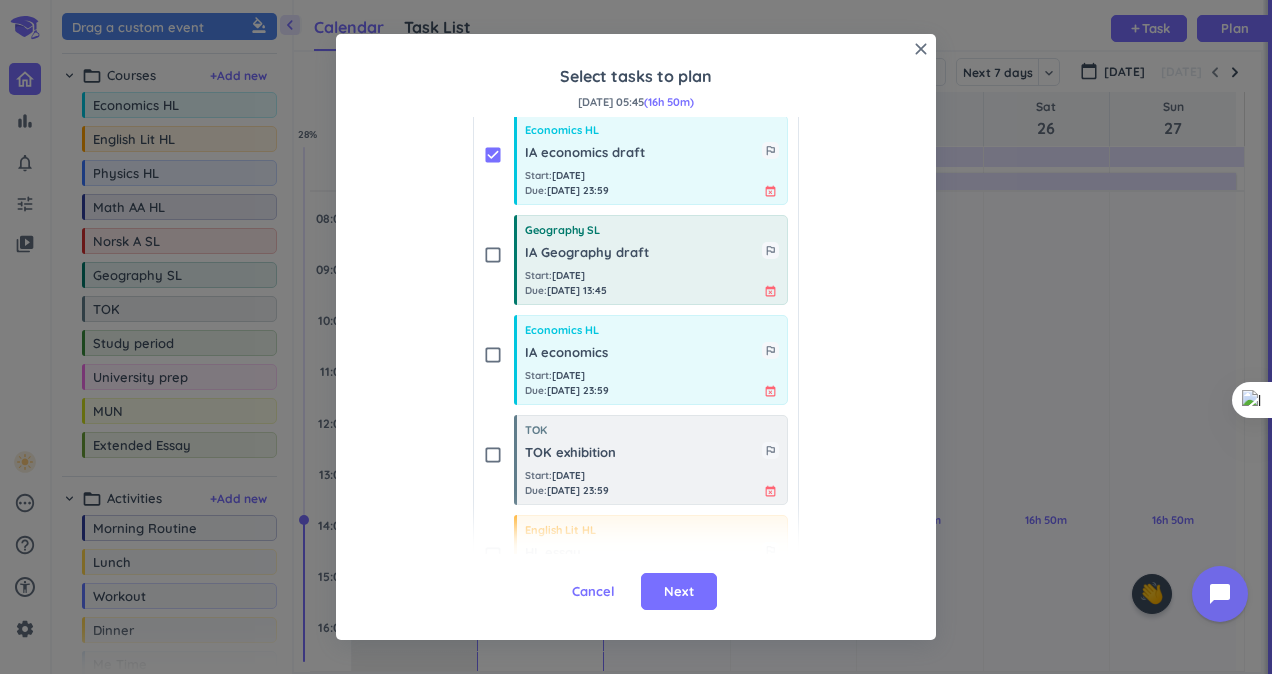 click on "check_box_outline_blank" at bounding box center (493, 255) 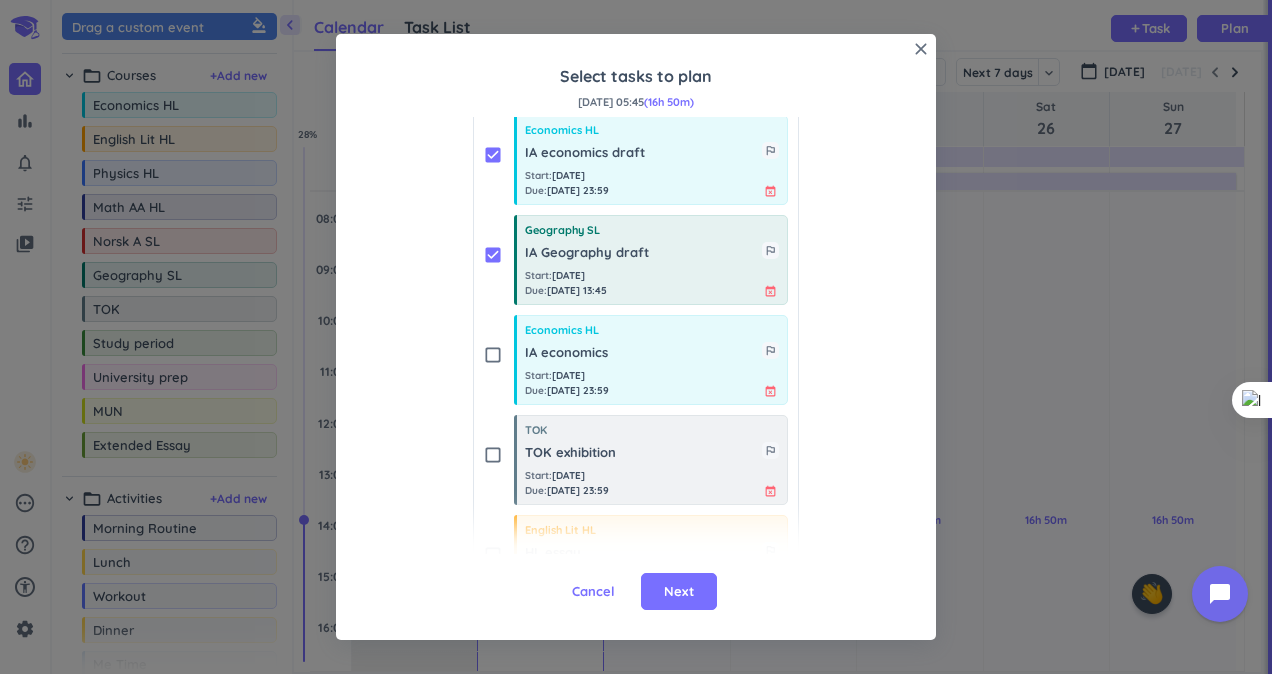 click on "check_box_outline_blank" at bounding box center (493, 355) 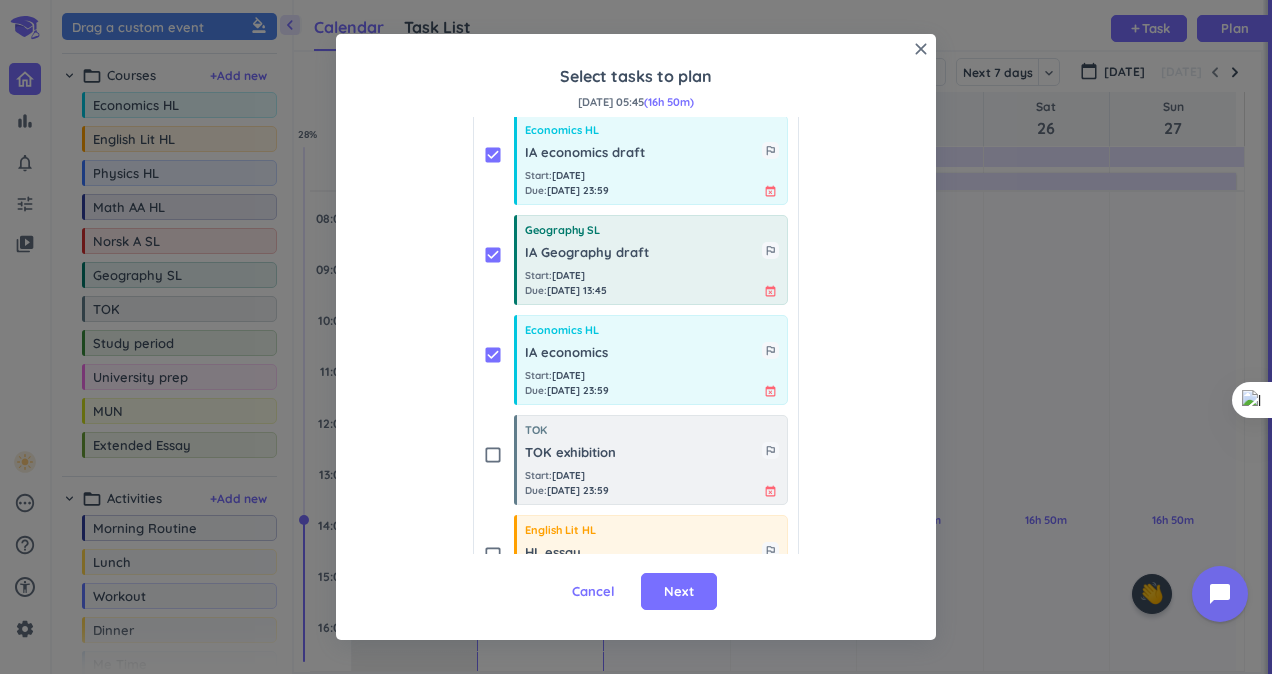 scroll, scrollTop: 392, scrollLeft: 0, axis: vertical 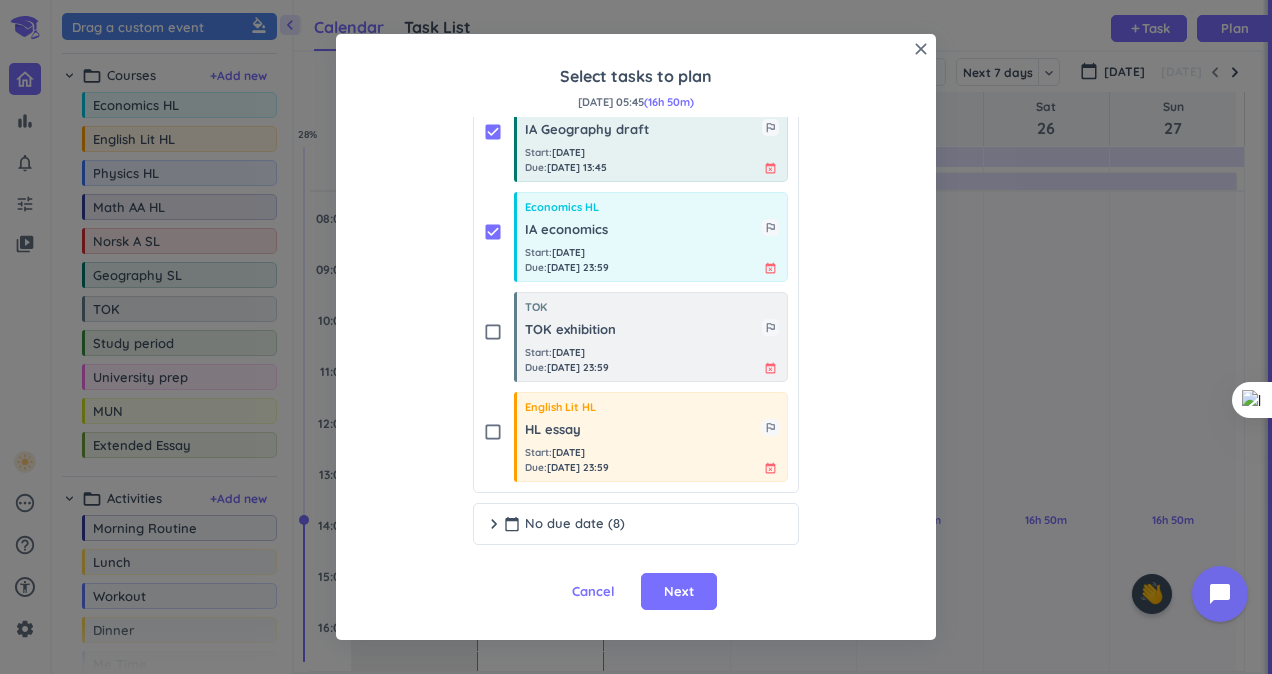 click on "check_box_outline_blank" at bounding box center [493, 332] 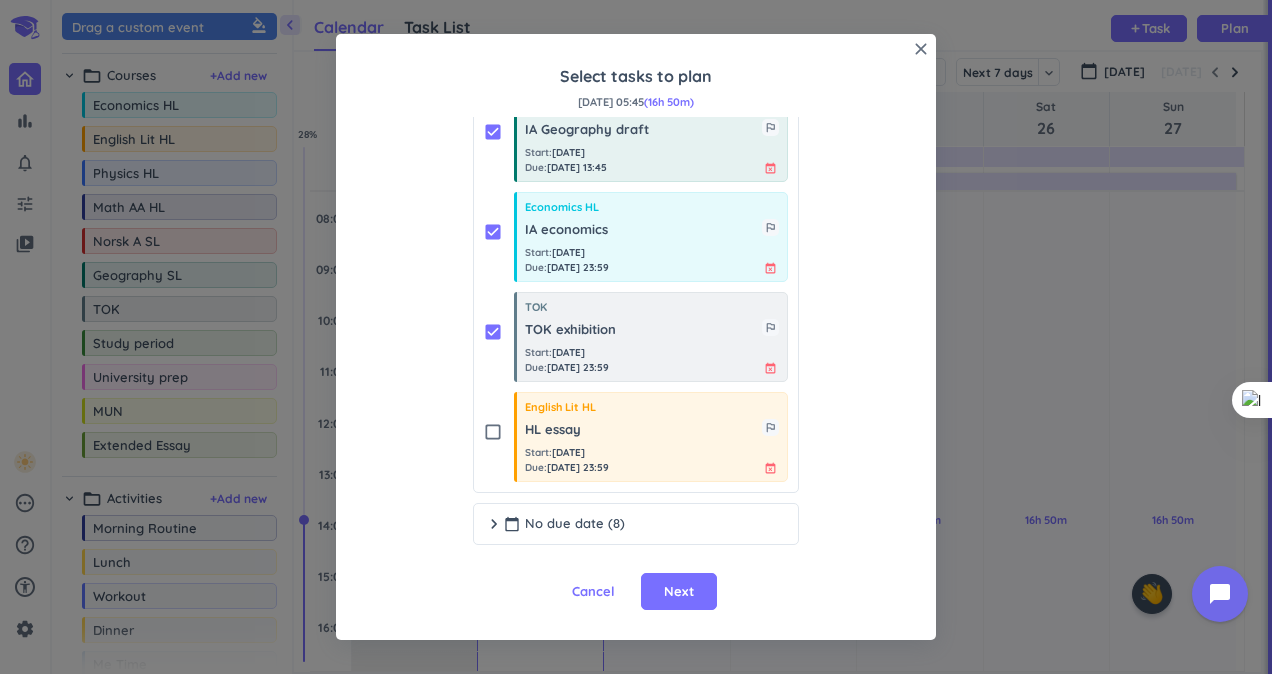 click on "check_box_outline_blank" at bounding box center (493, 432) 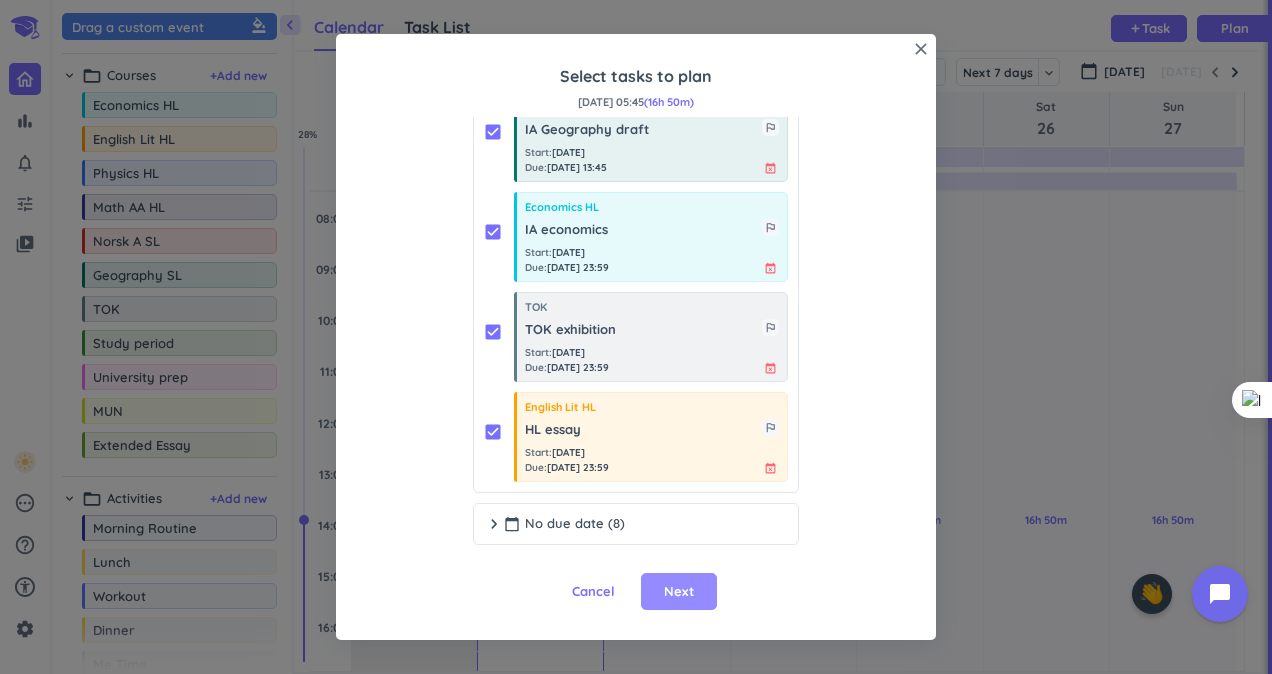 click on "Next" at bounding box center (679, 592) 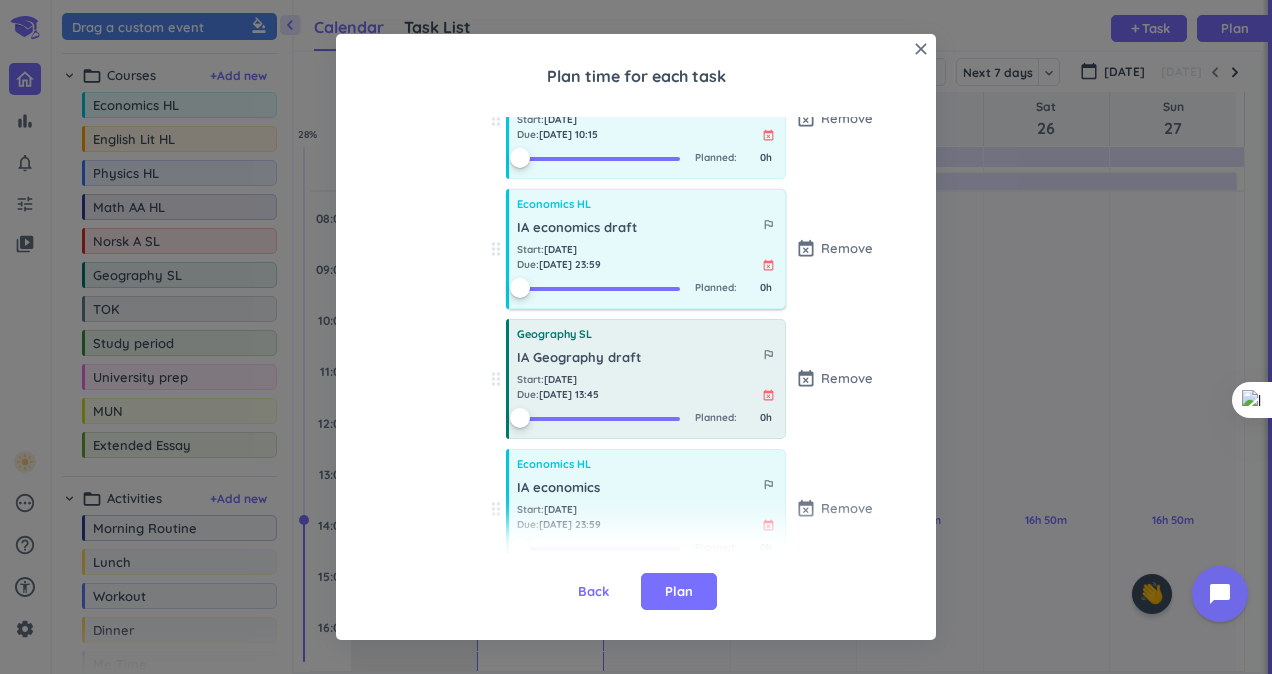 scroll, scrollTop: 0, scrollLeft: 0, axis: both 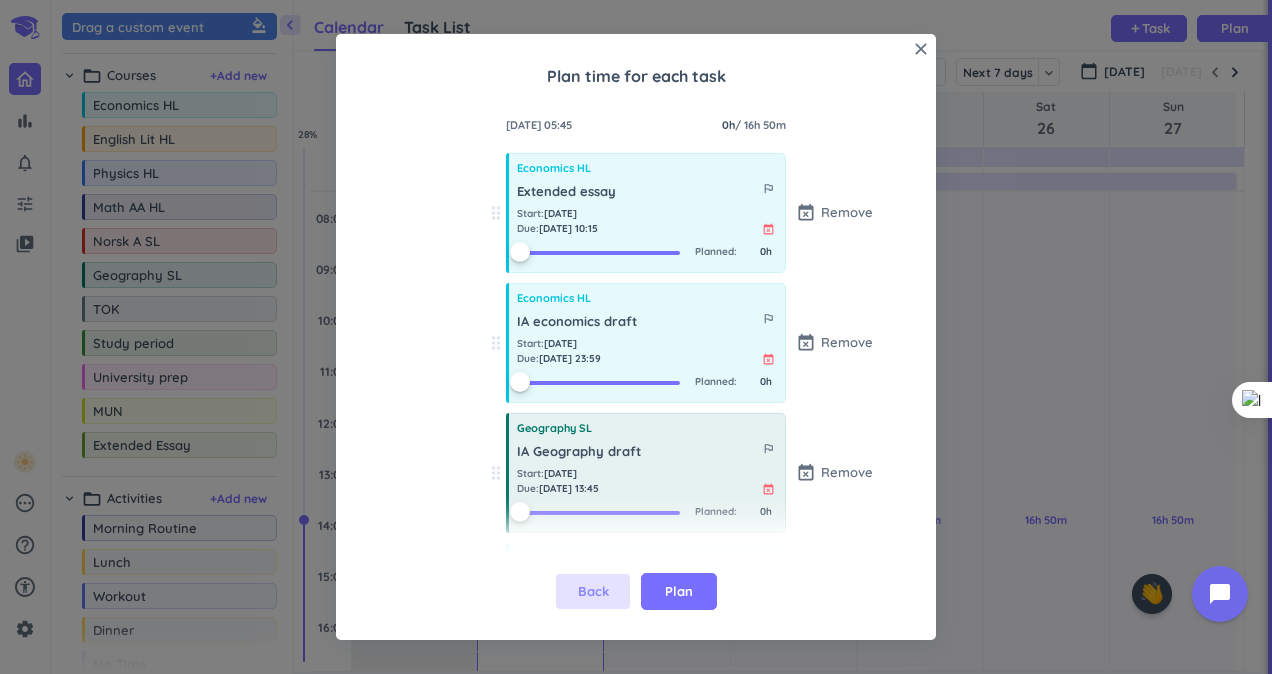 click on "Back" at bounding box center [593, 592] 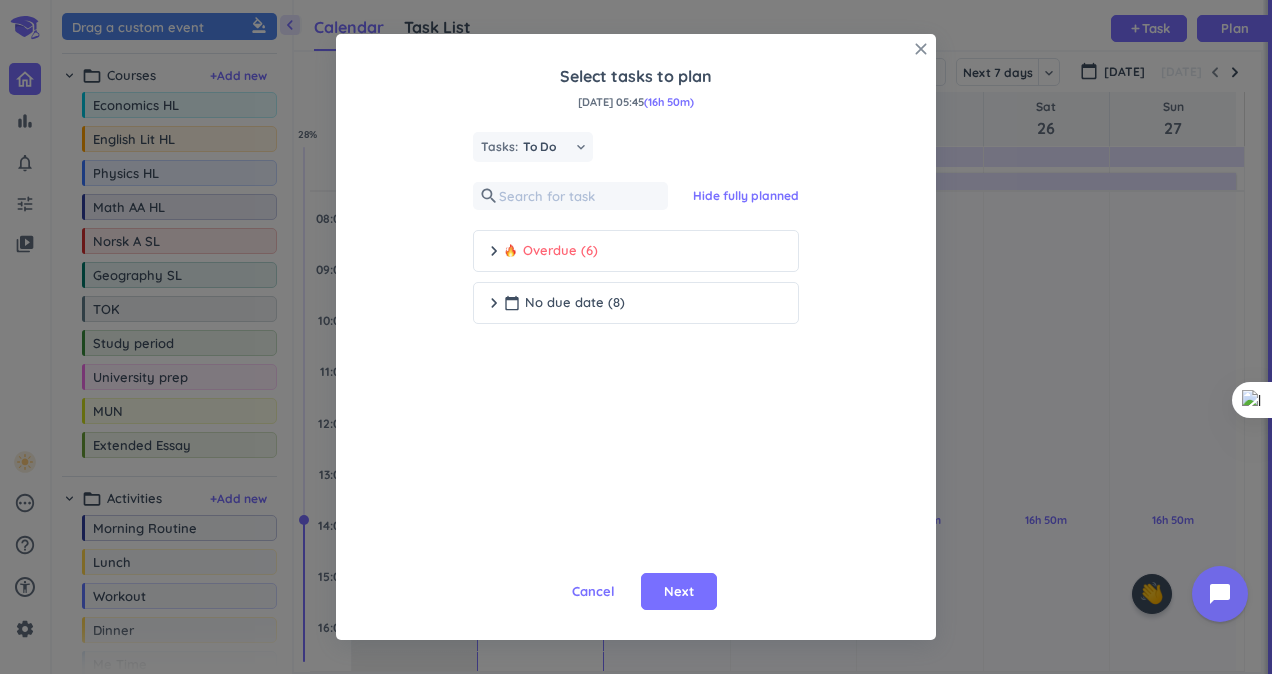 click on "close" at bounding box center [921, 49] 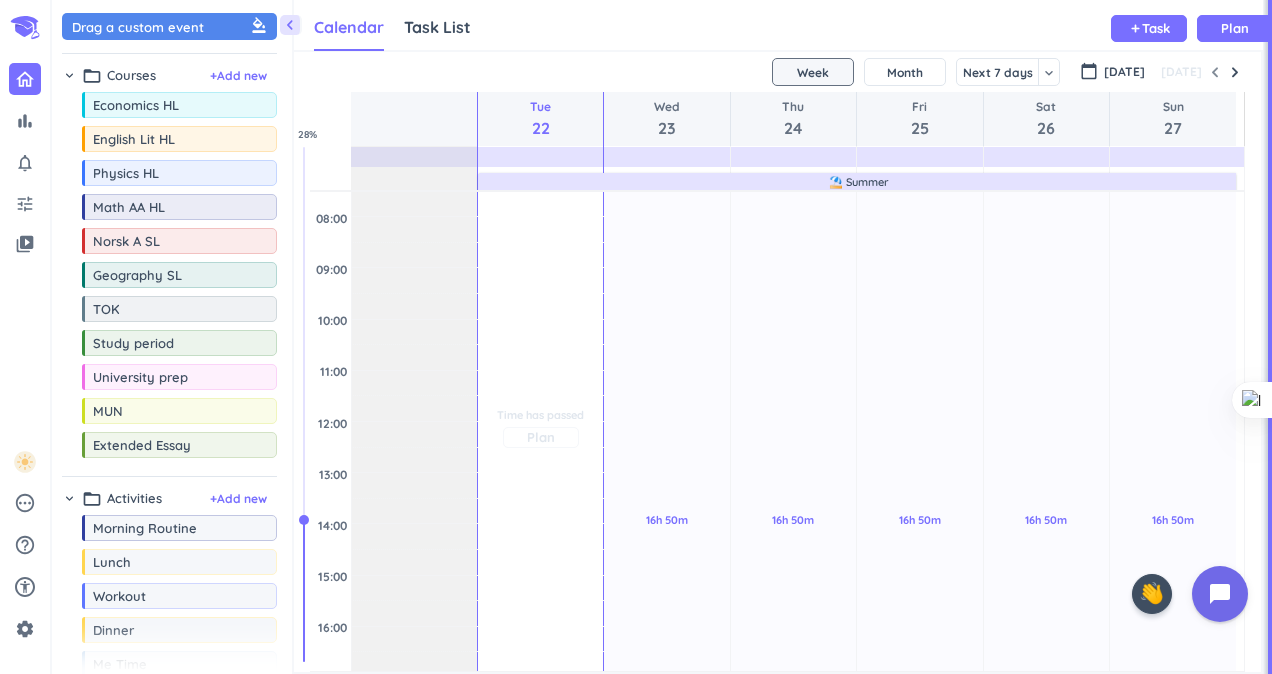 scroll, scrollTop: 0, scrollLeft: 0, axis: both 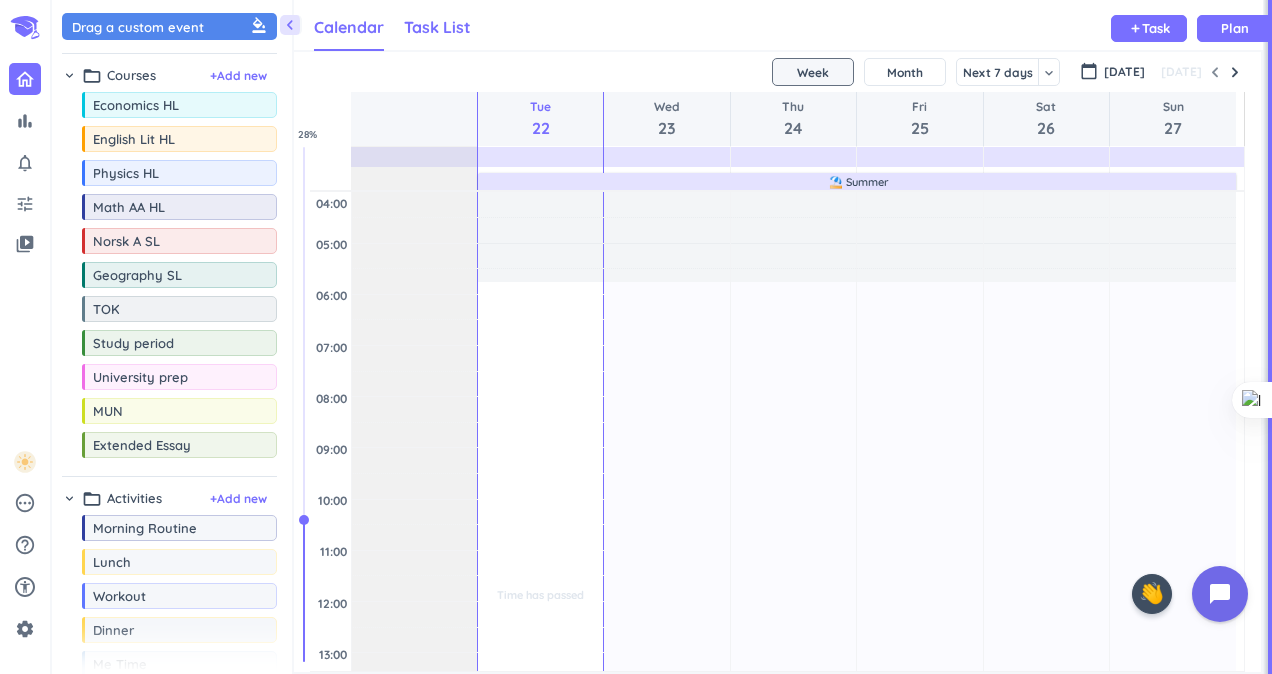 click on "Task List" at bounding box center [437, 27] 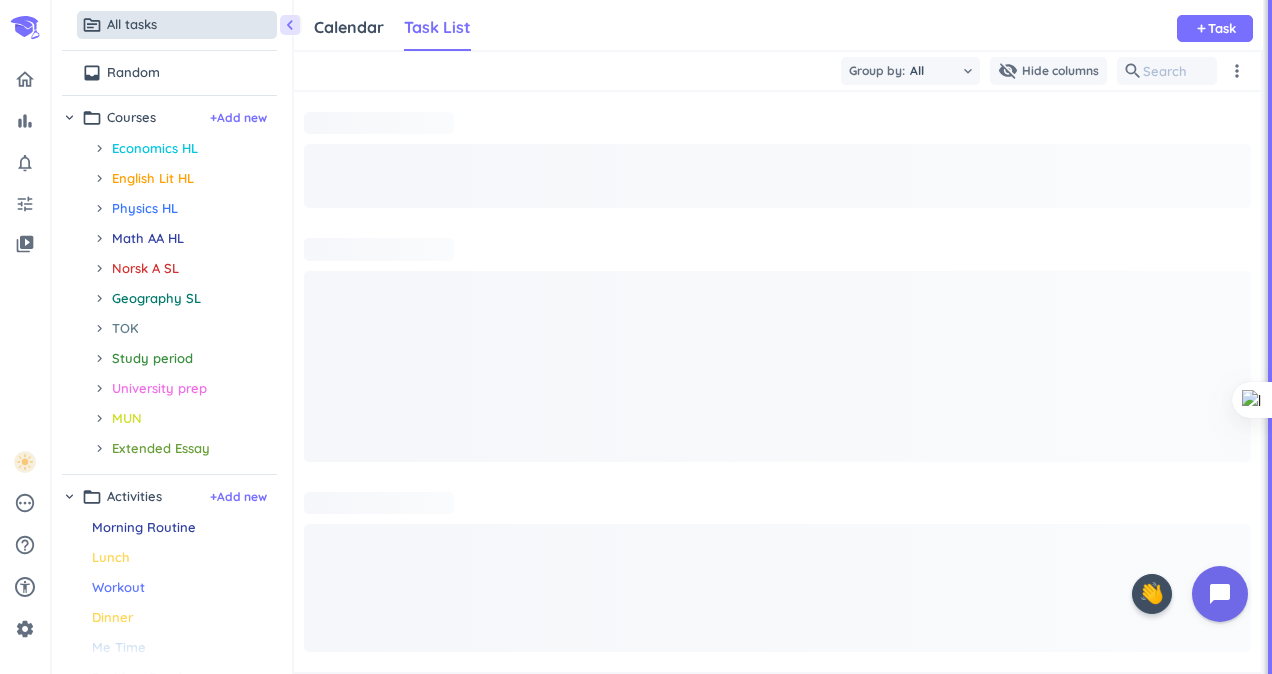 scroll, scrollTop: 9, scrollLeft: 8, axis: both 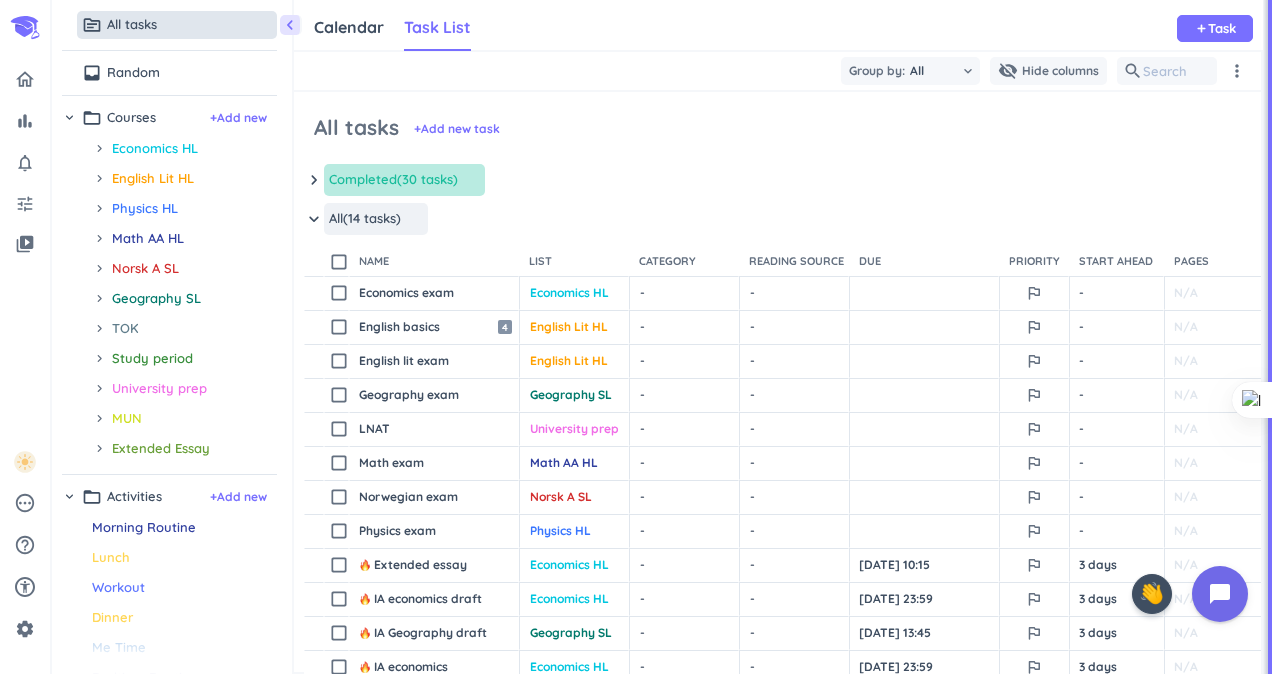 click on "keyboard_arrow_down" at bounding box center [314, 219] 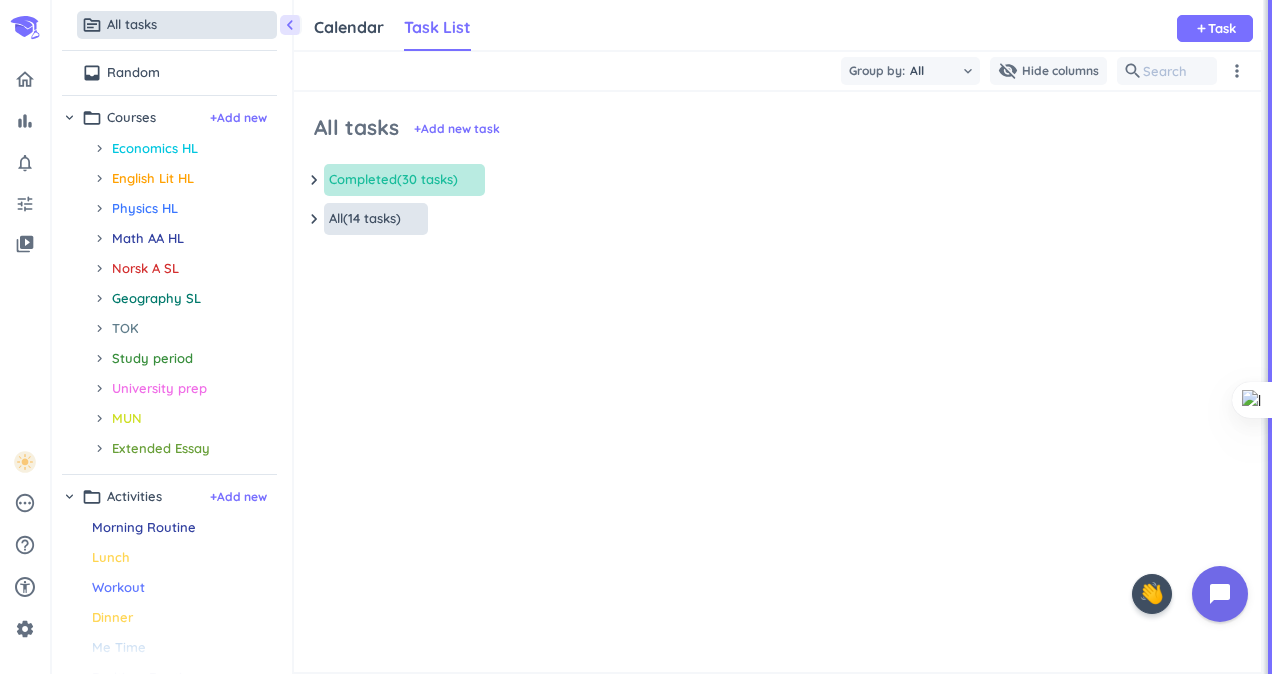 click on "keyboard_arrow_down" at bounding box center (314, 219) 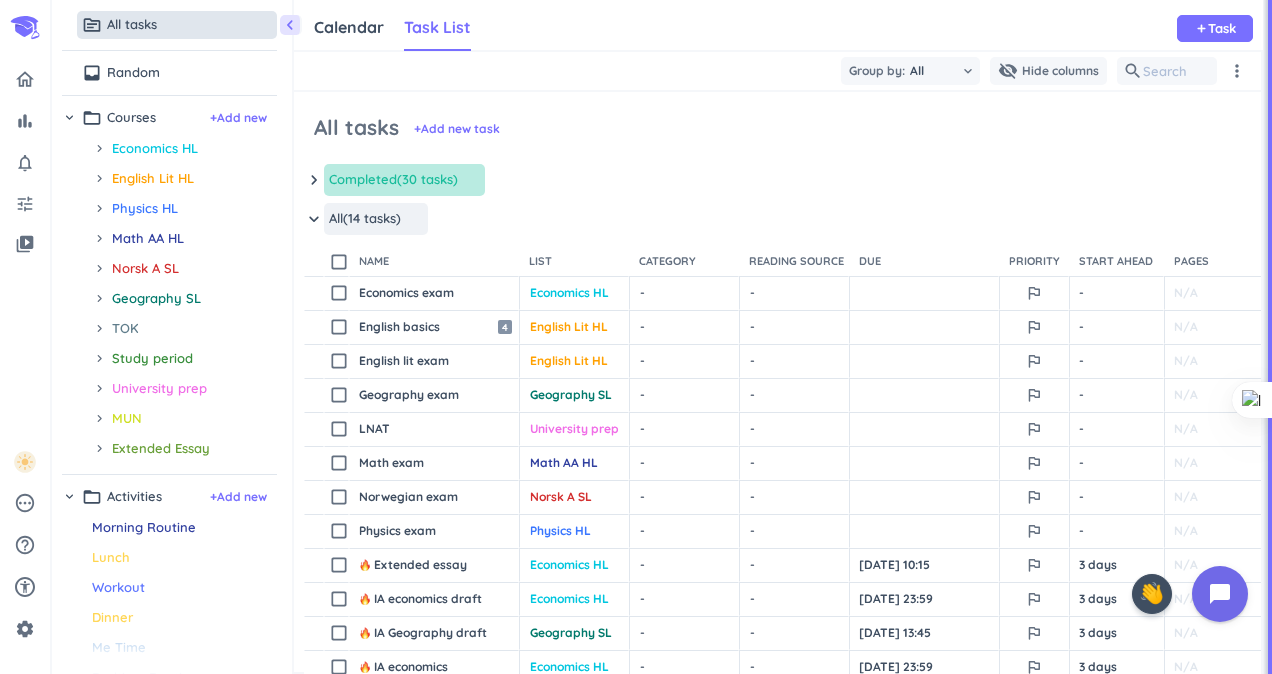 click on "keyboard_arrow_down" at bounding box center (314, 219) 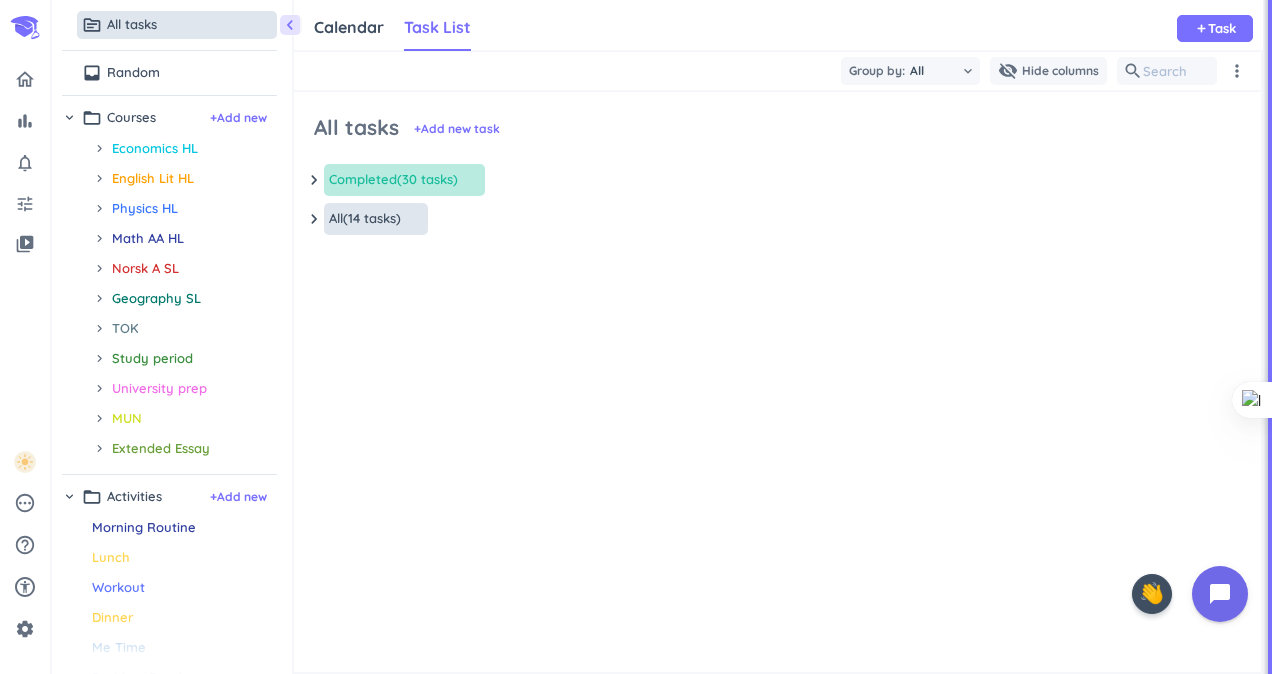 click on "keyboard_arrow_down" at bounding box center (314, 219) 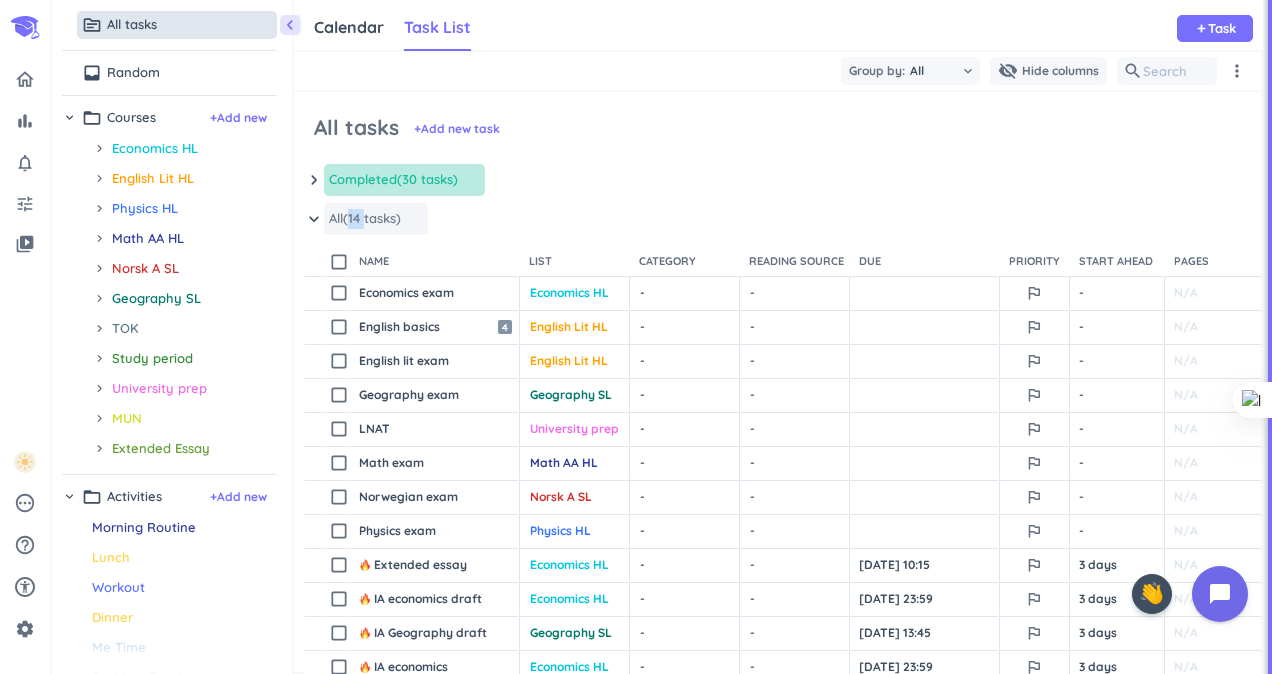 drag, startPoint x: 346, startPoint y: 221, endPoint x: 362, endPoint y: 233, distance: 20 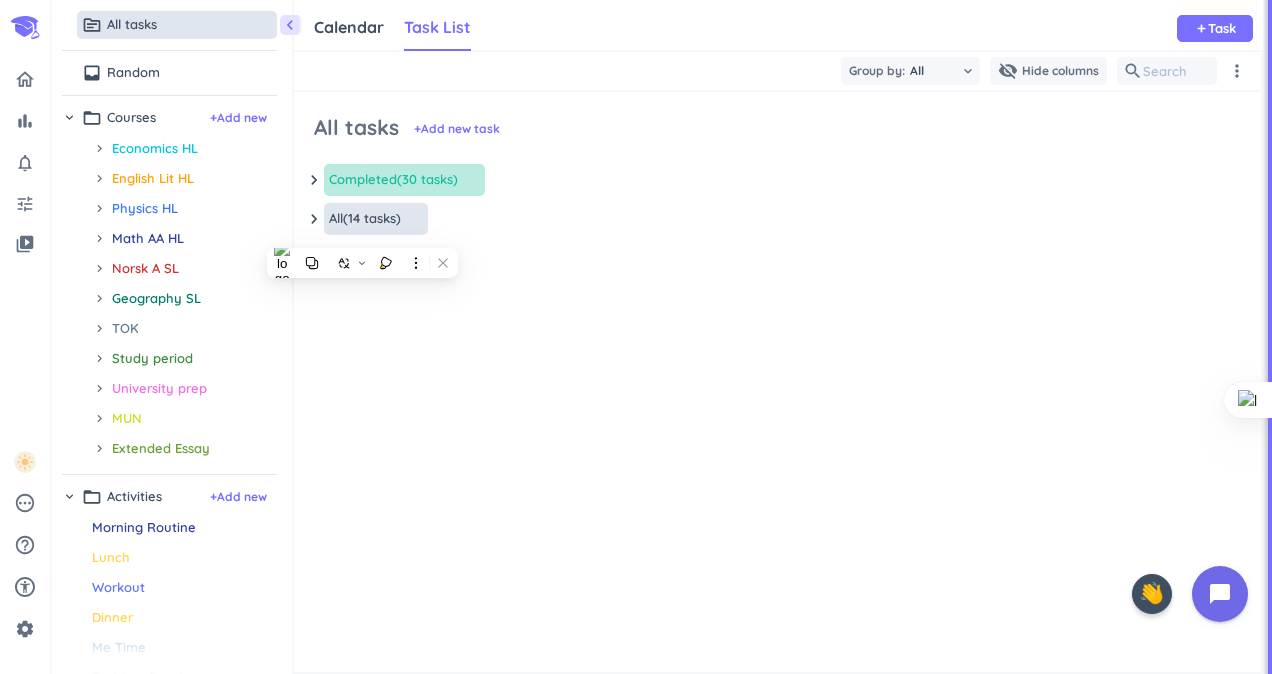 click on "keyboard_arrow_down" at bounding box center [314, 219] 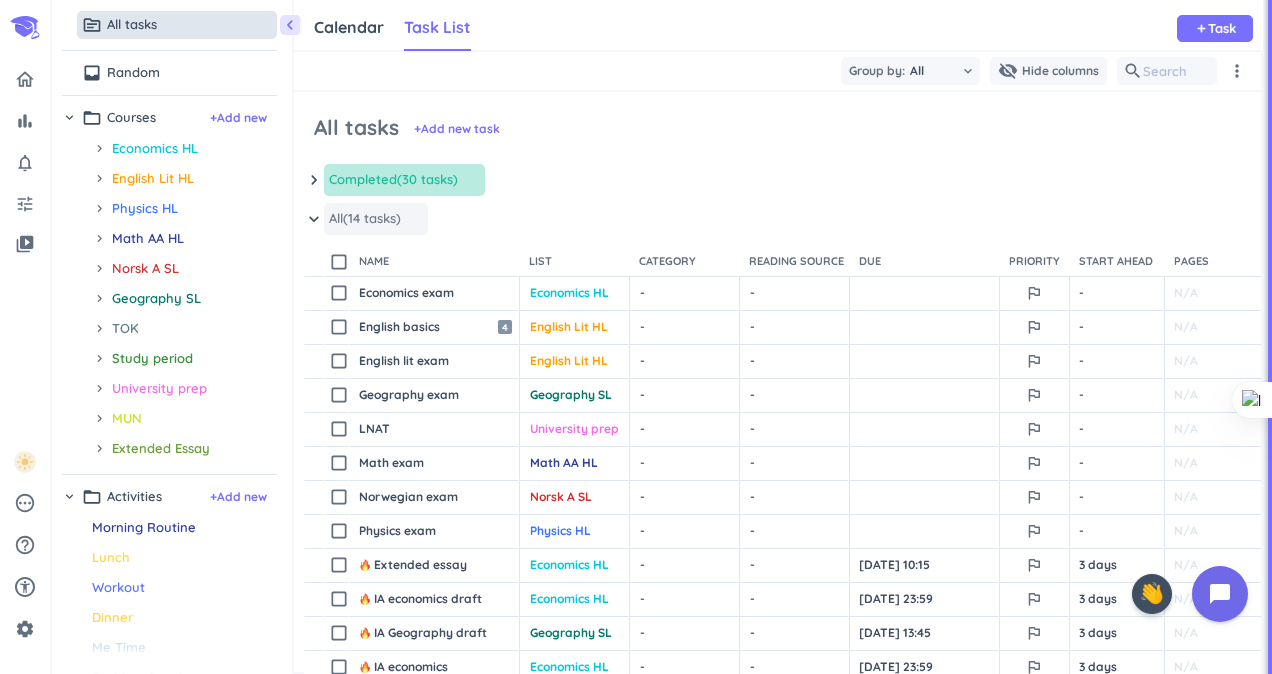 click on "(14 tasks)" at bounding box center (372, 219) 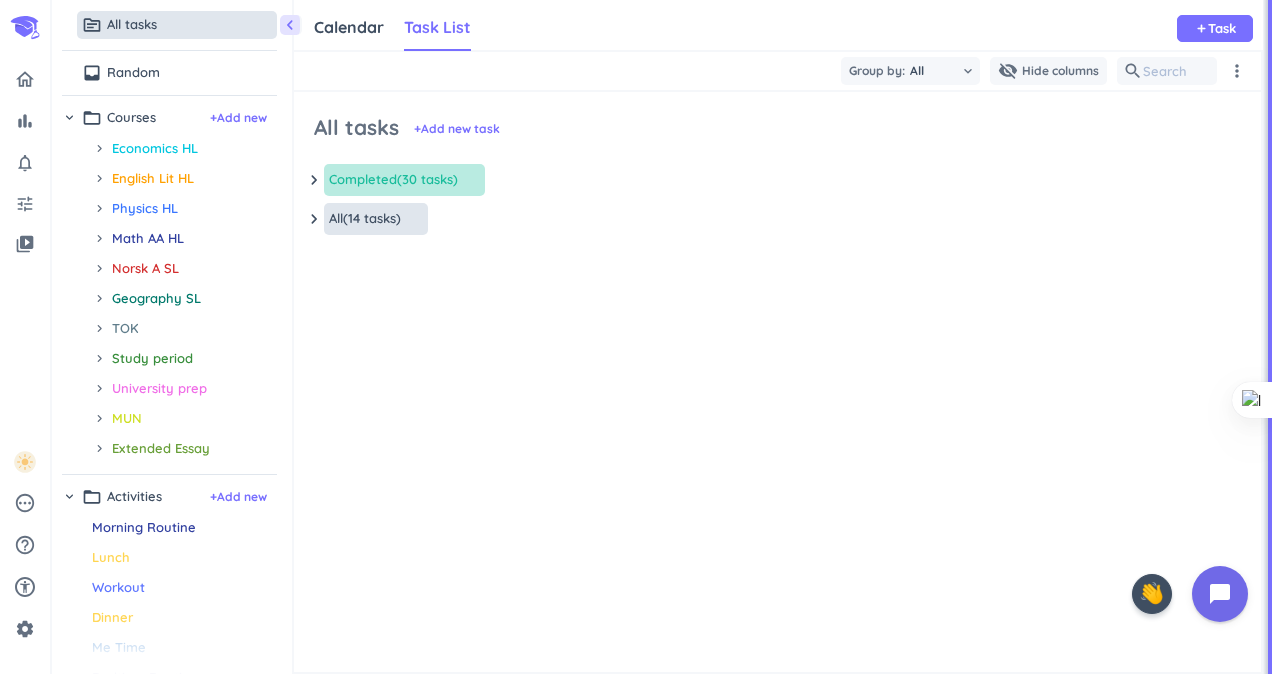 click on "(14 tasks)" at bounding box center (372, 219) 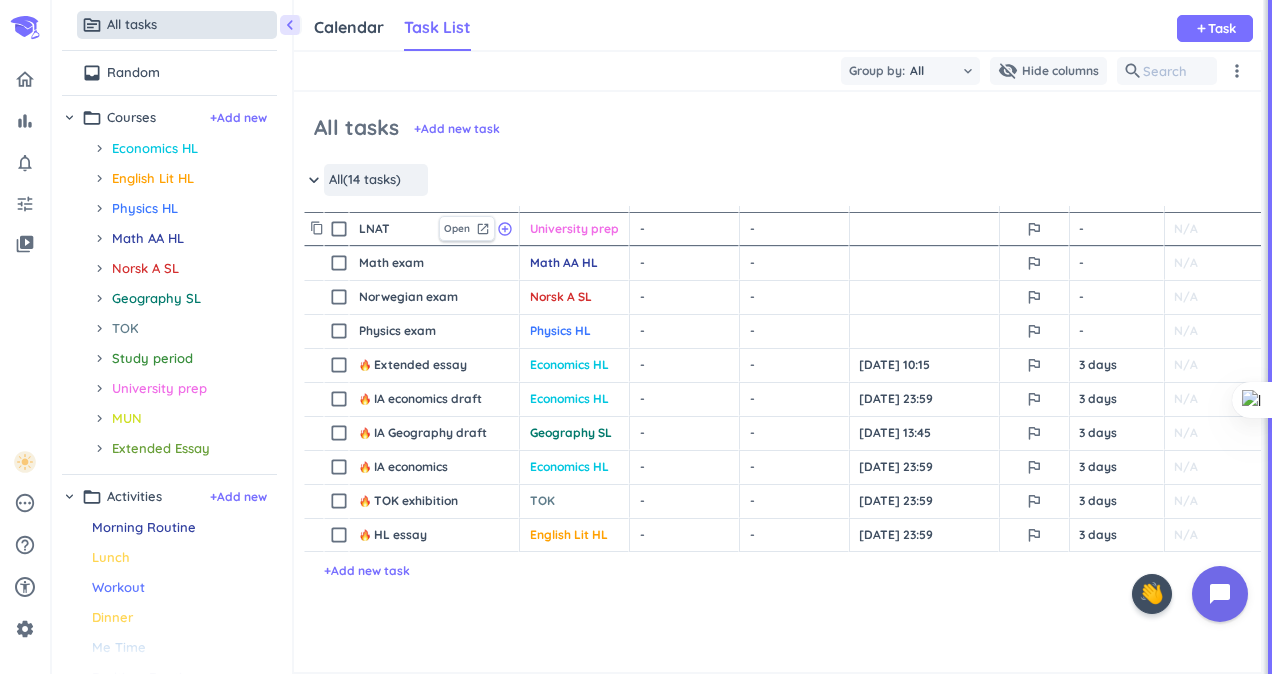 scroll, scrollTop: 204, scrollLeft: 0, axis: vertical 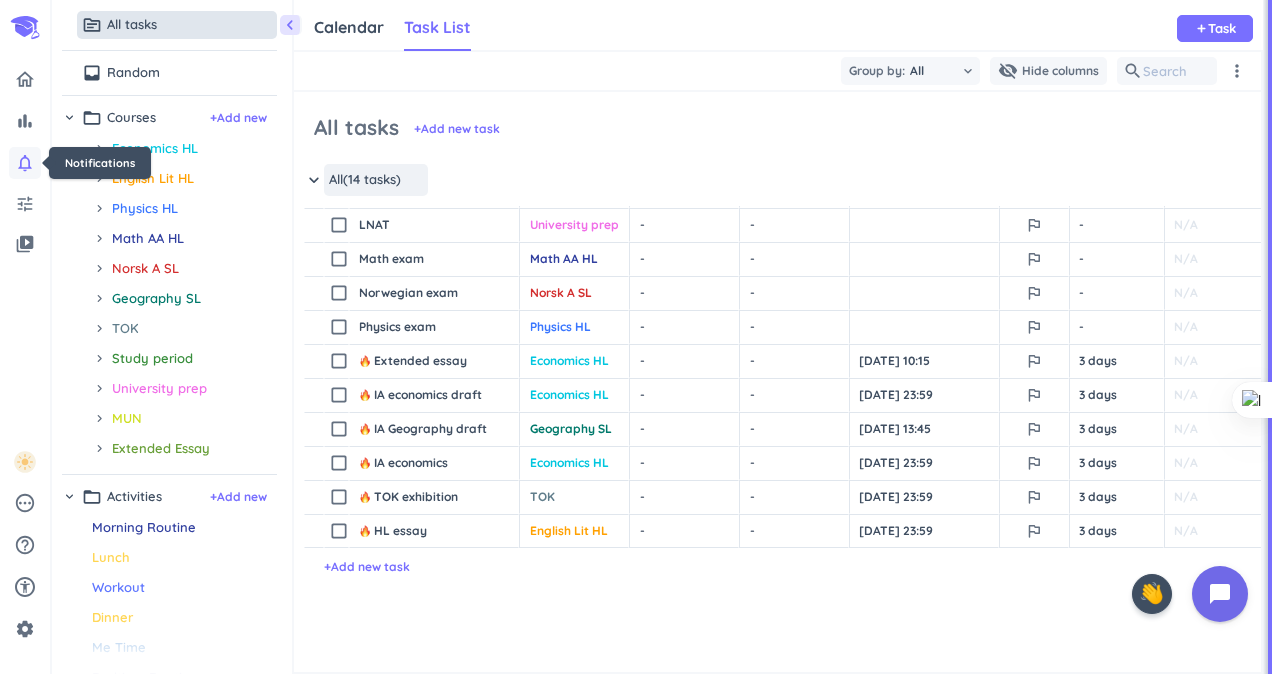 click on "notifications_none" at bounding box center [25, 163] 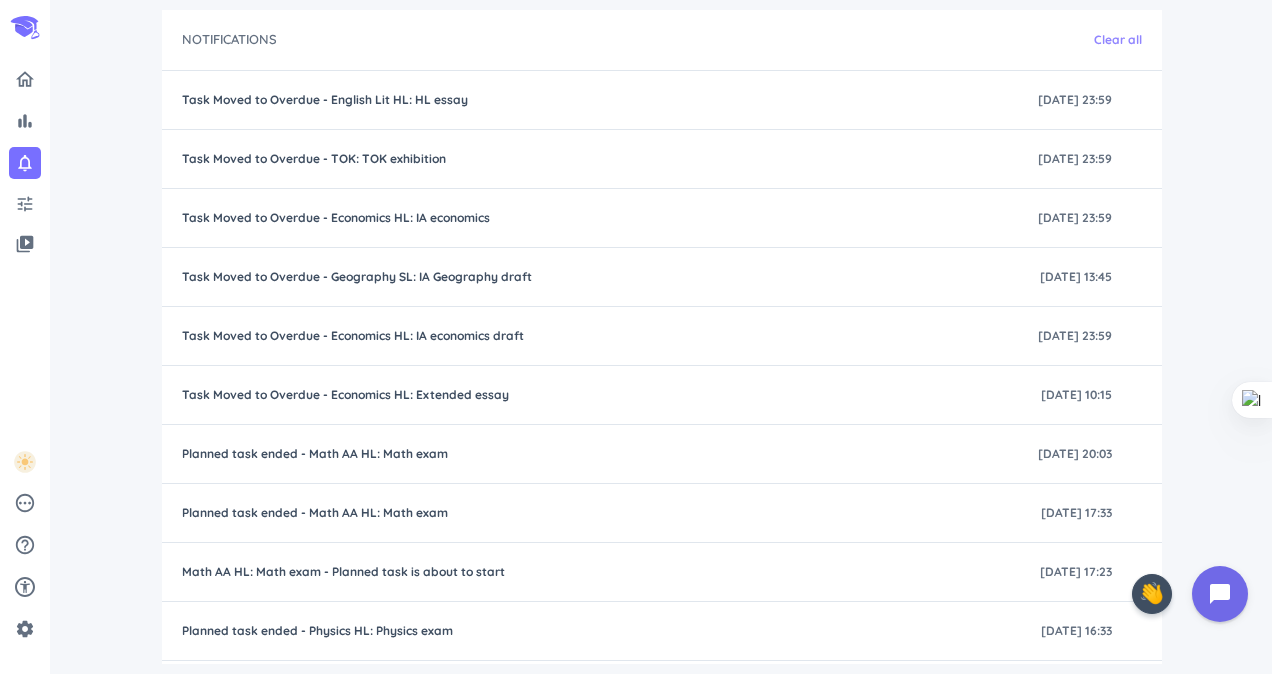 click on "Clear all" at bounding box center (1118, 40) 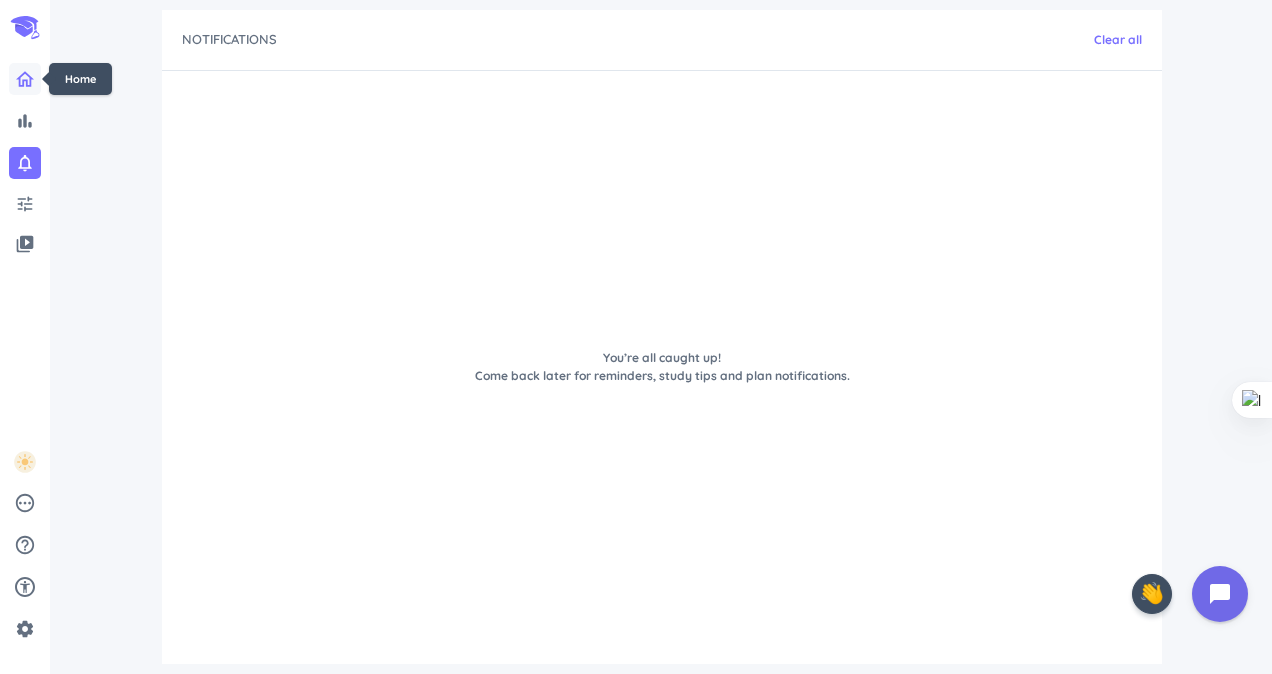 click at bounding box center (25, 79) 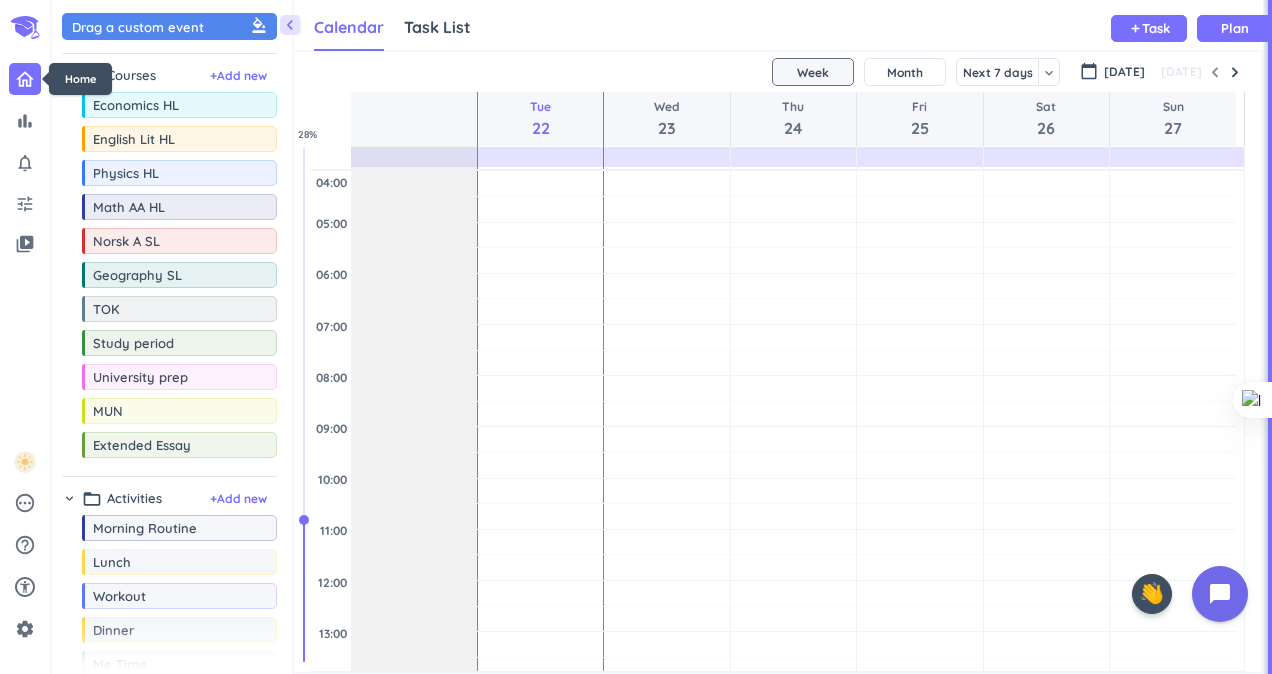 scroll, scrollTop: 9, scrollLeft: 8, axis: both 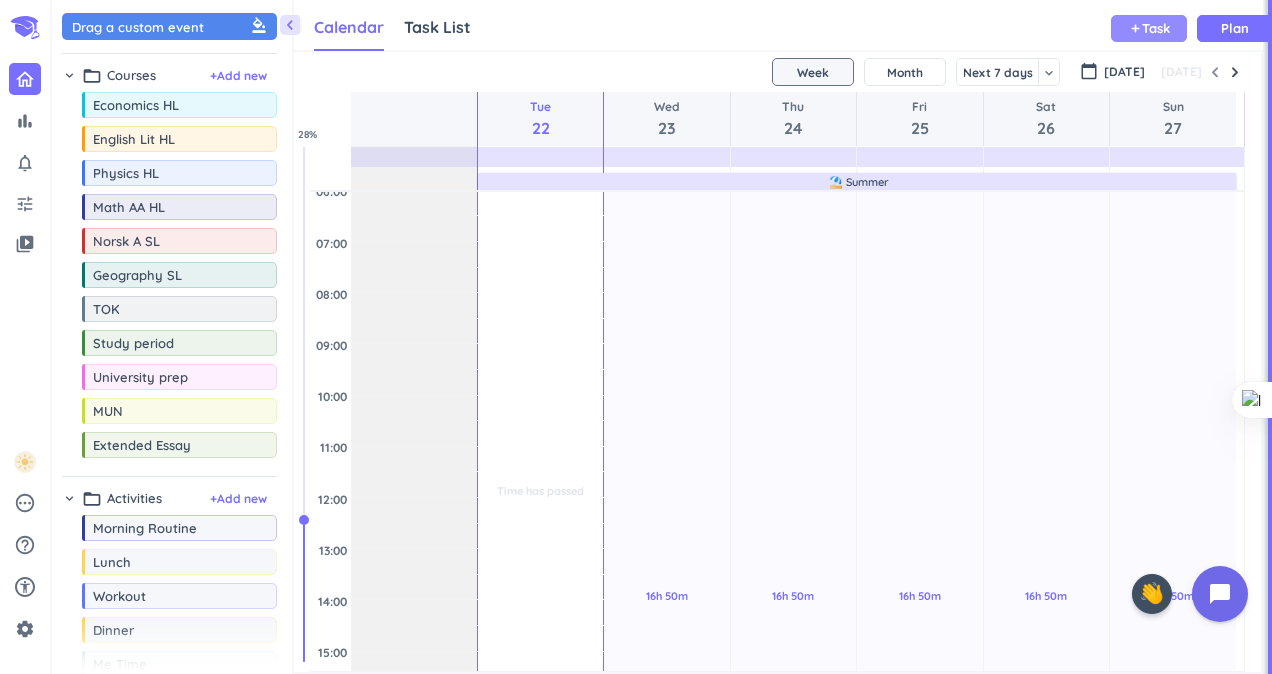 click on "Task" at bounding box center (1156, 28) 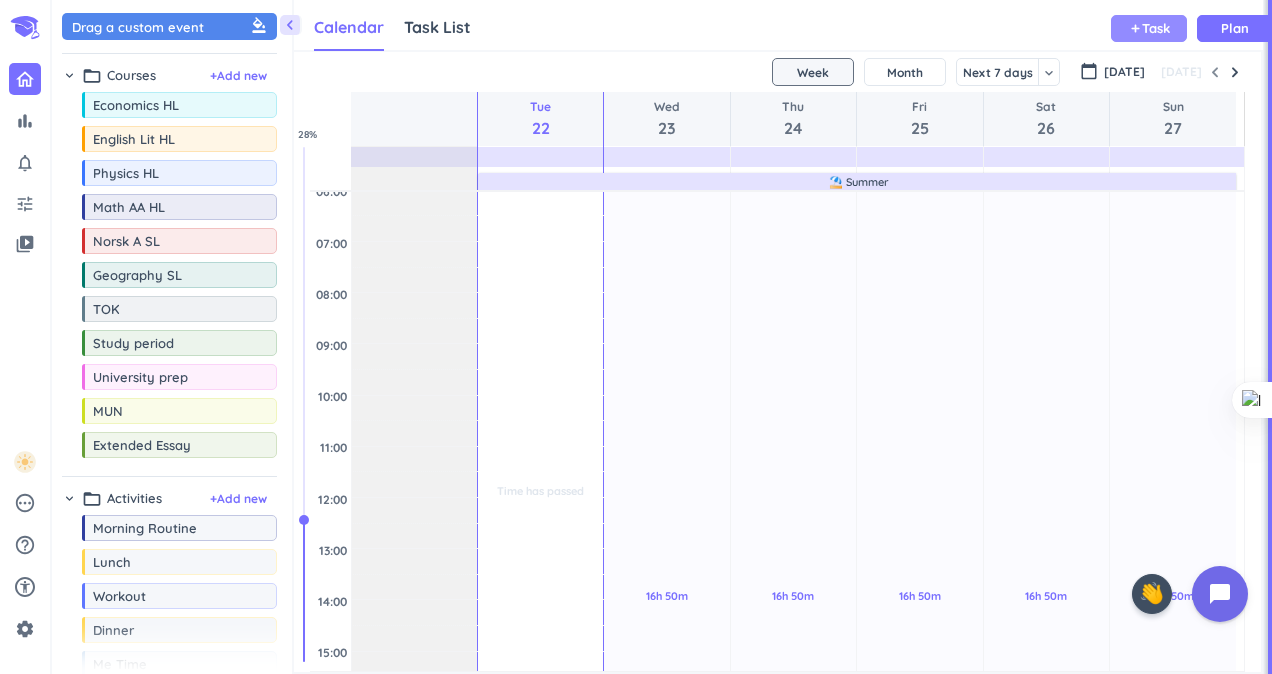 type on "x" 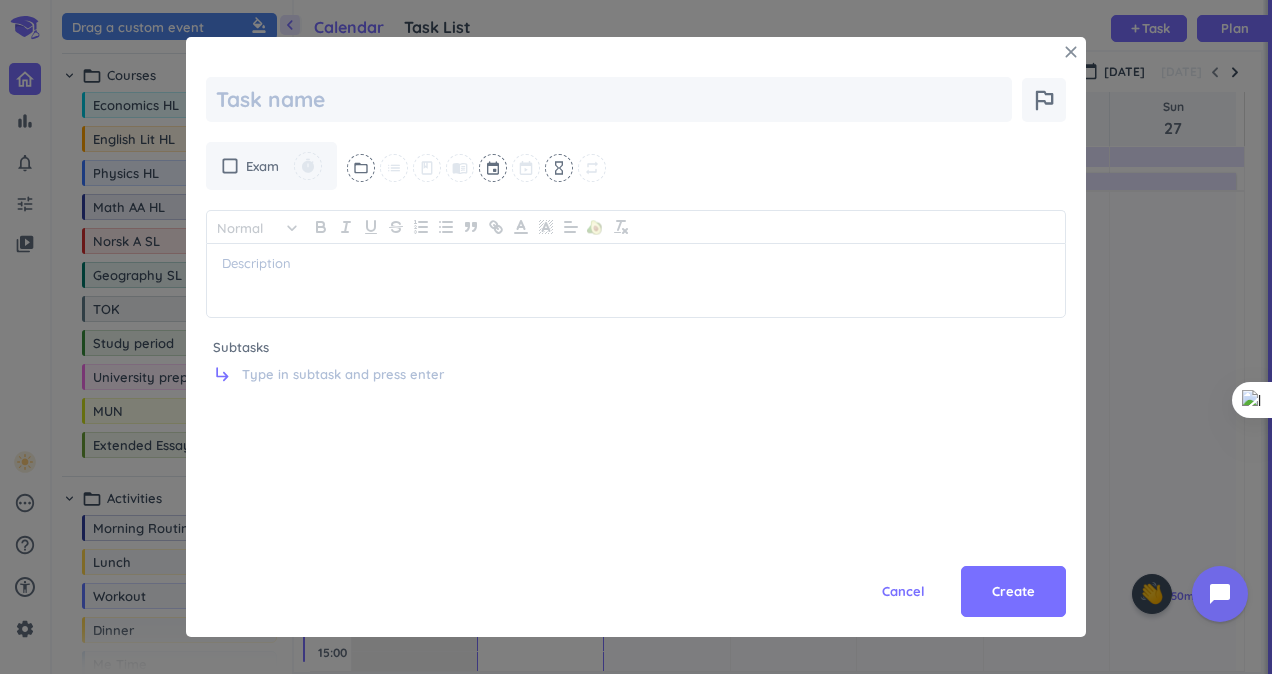 click on "close" at bounding box center [1071, 52] 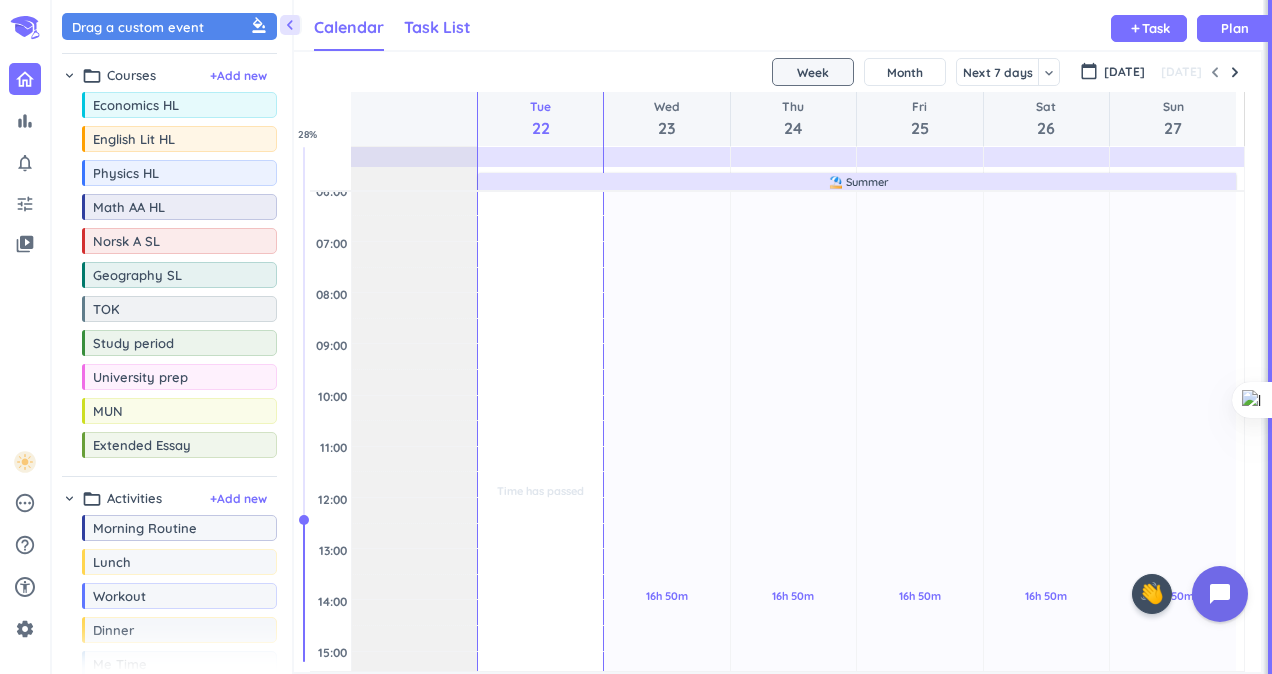 click on "Task List" at bounding box center (437, 27) 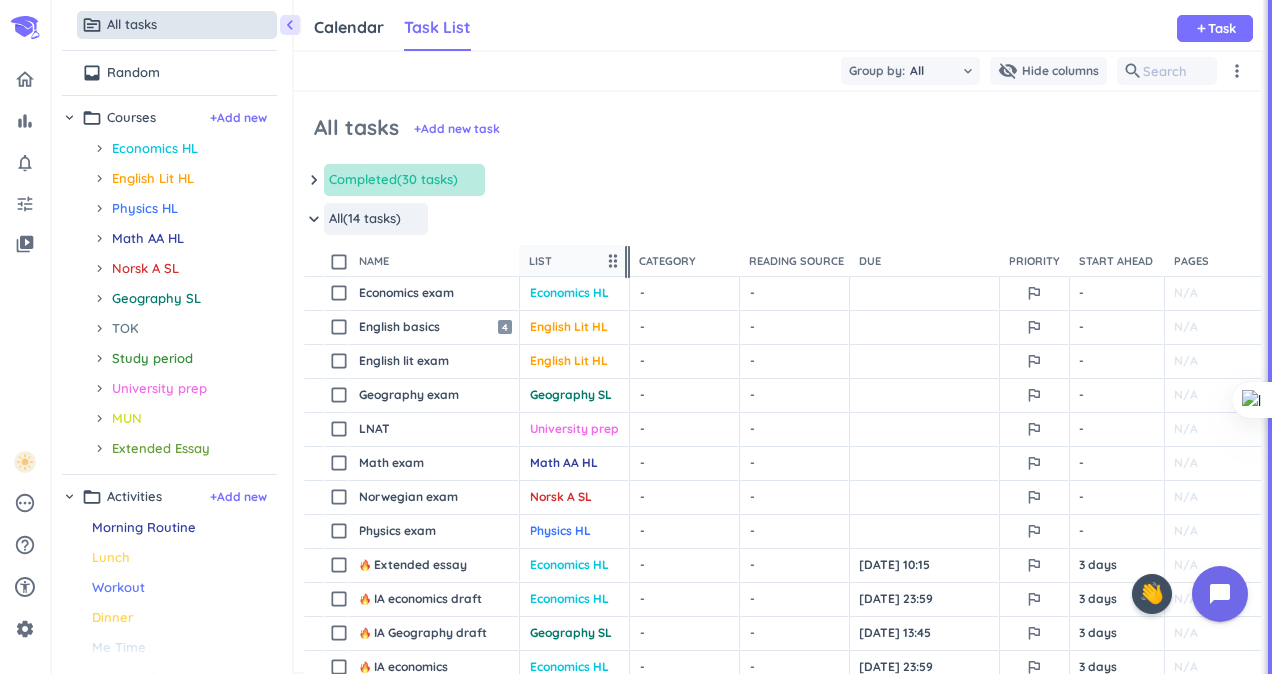 scroll, scrollTop: 9, scrollLeft: 8, axis: both 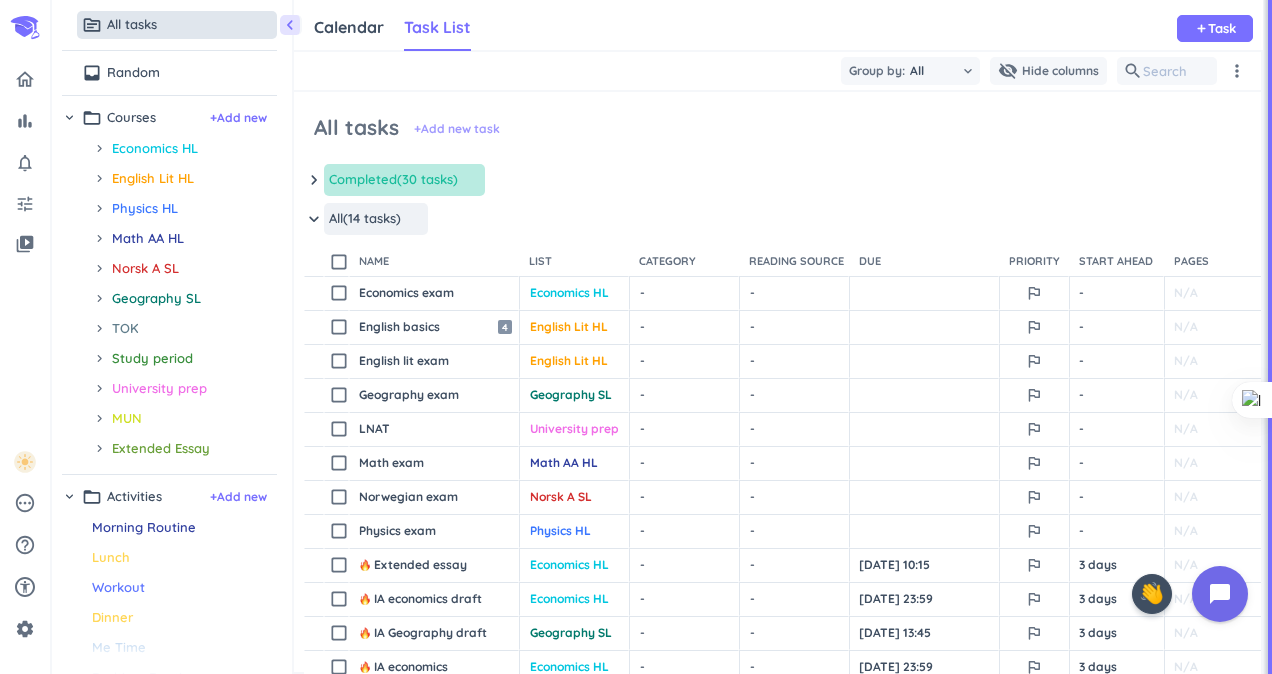 click on "+  Add new task" at bounding box center (457, 129) 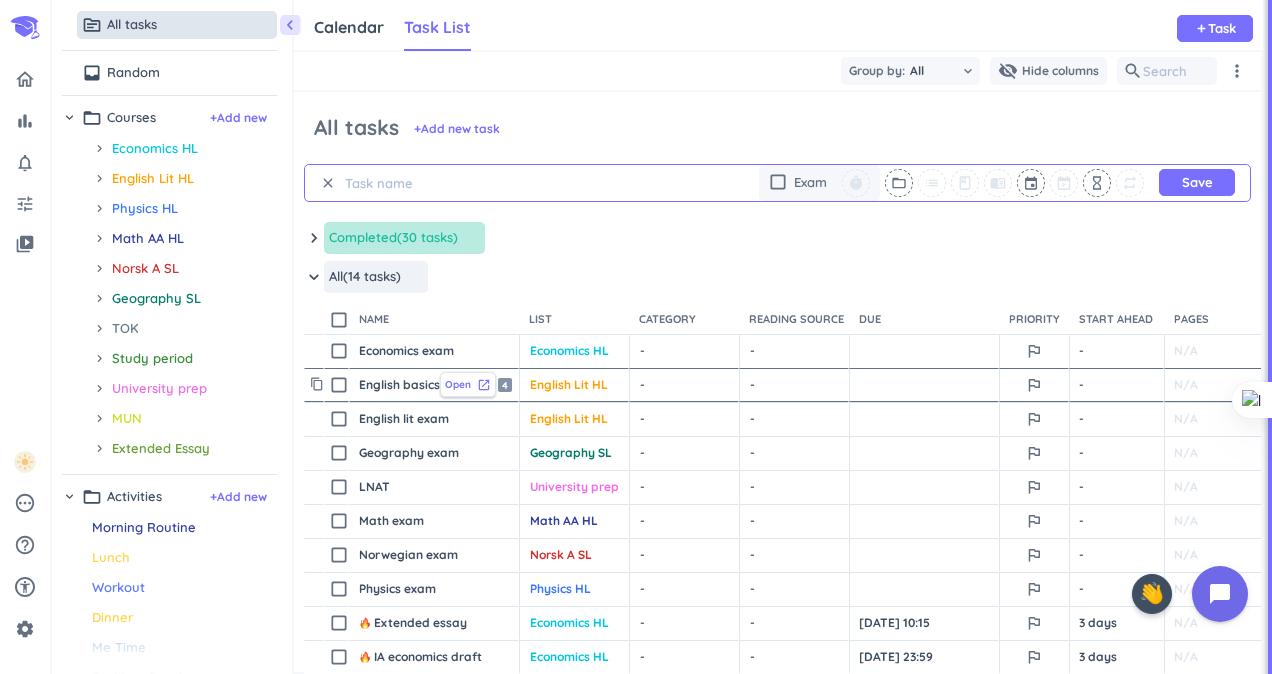 click on "launch" at bounding box center [484, 385] 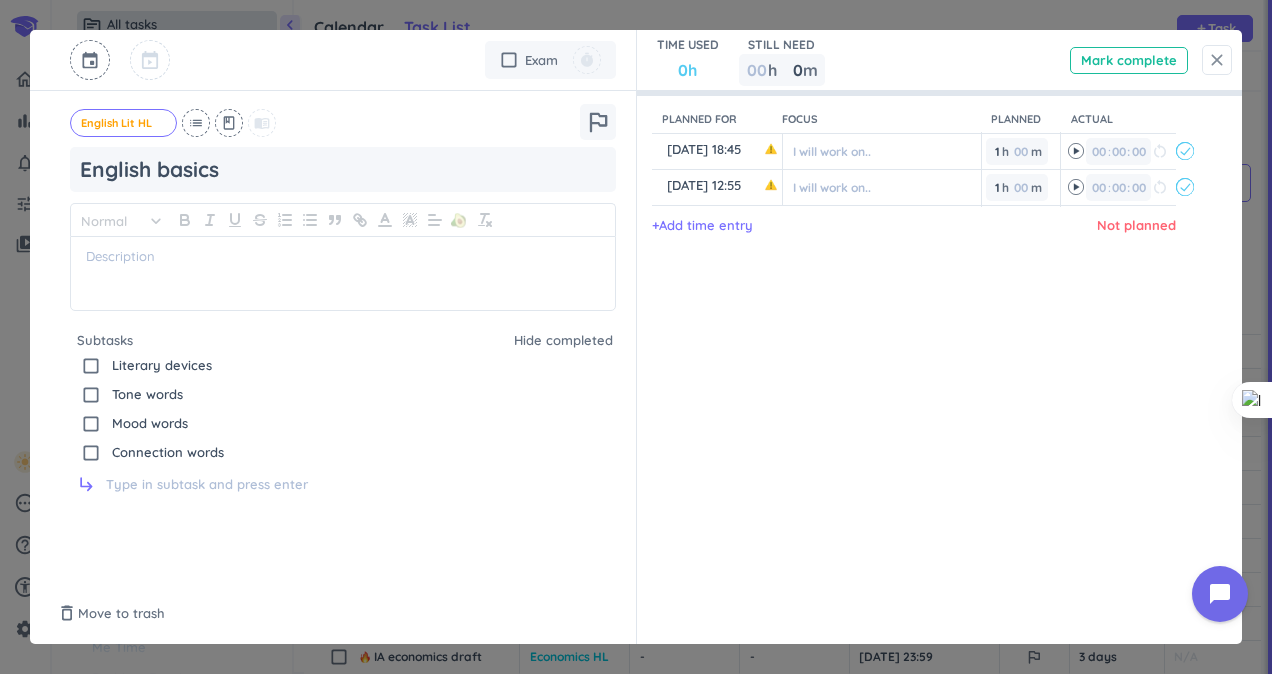 click on "close" at bounding box center [1217, 60] 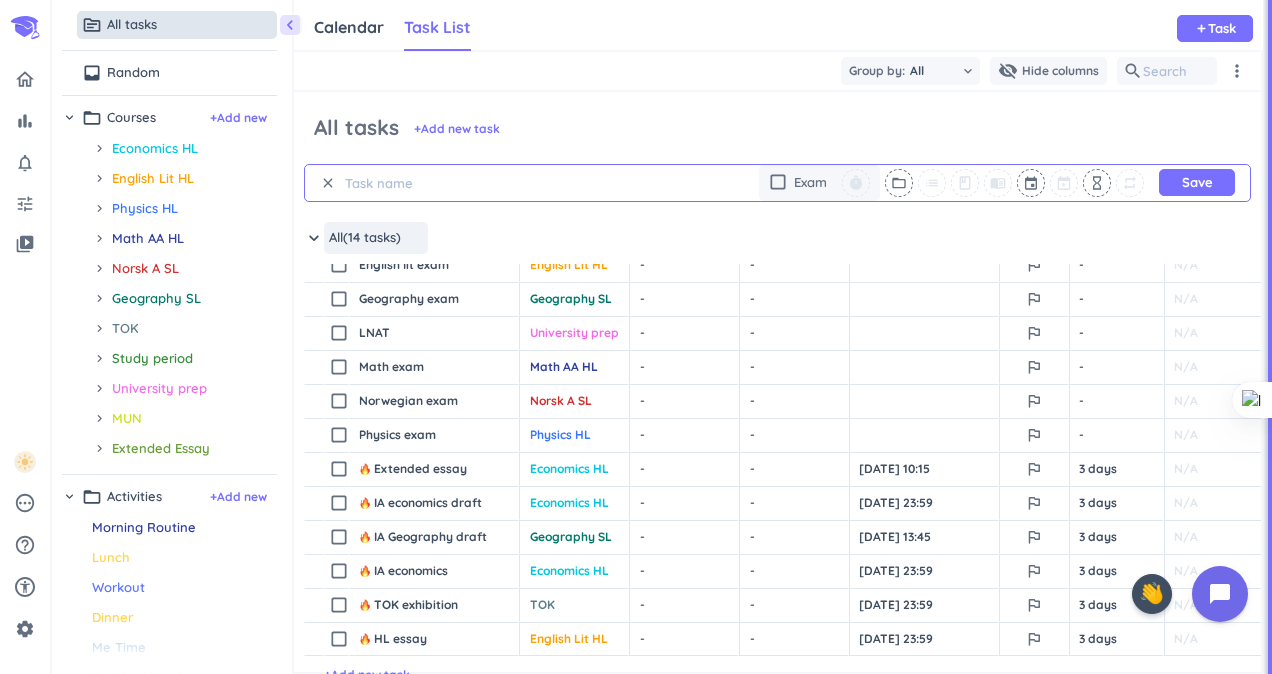 scroll, scrollTop: 198, scrollLeft: 0, axis: vertical 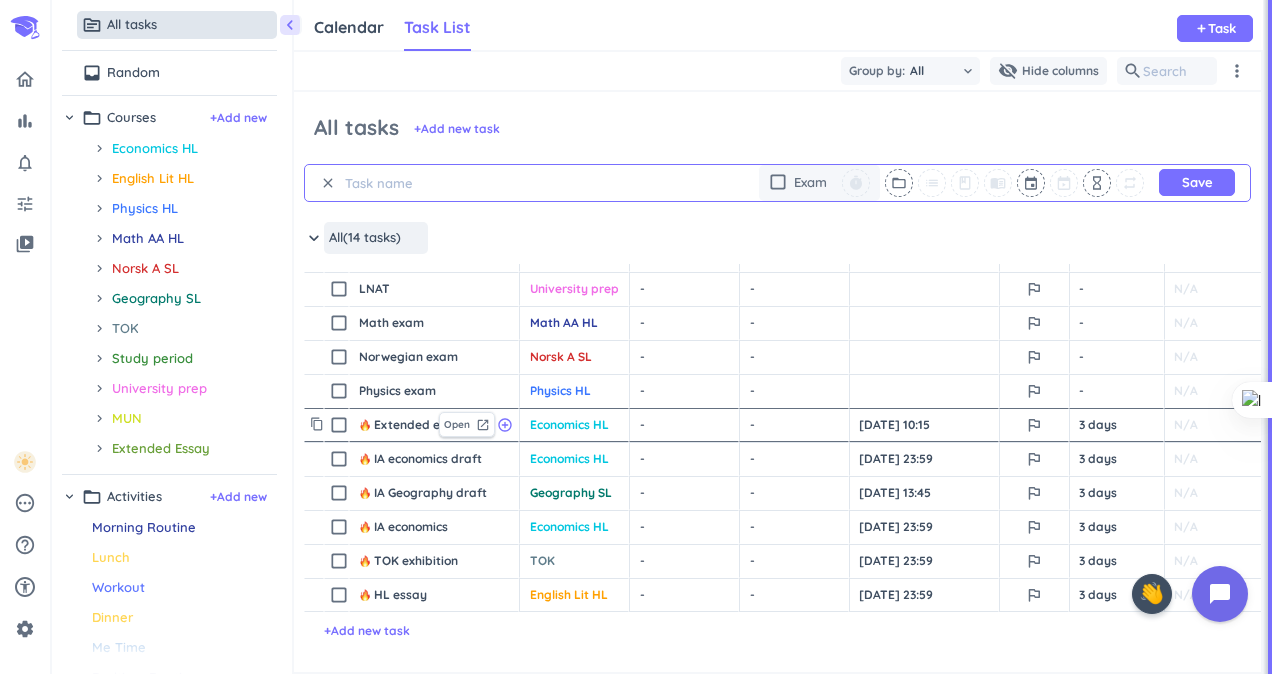 click on "check_box_outline_blank" at bounding box center (339, 425) 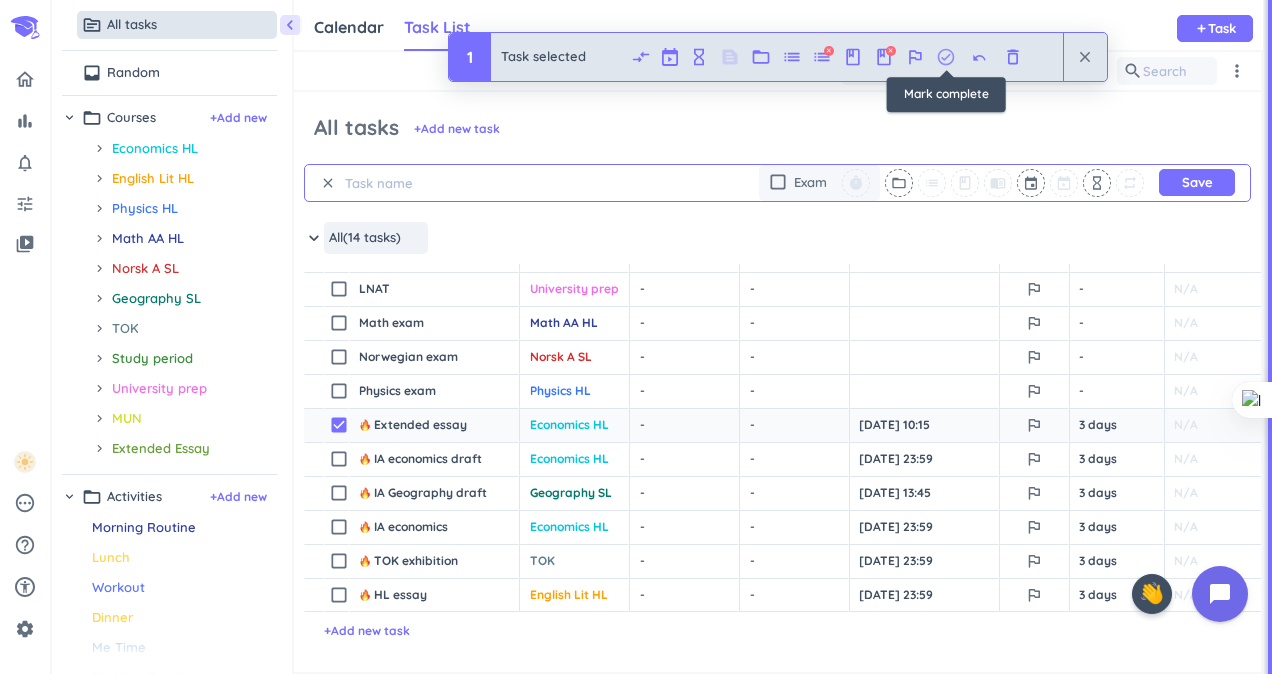 click on "check_circle_outline" at bounding box center (946, 57) 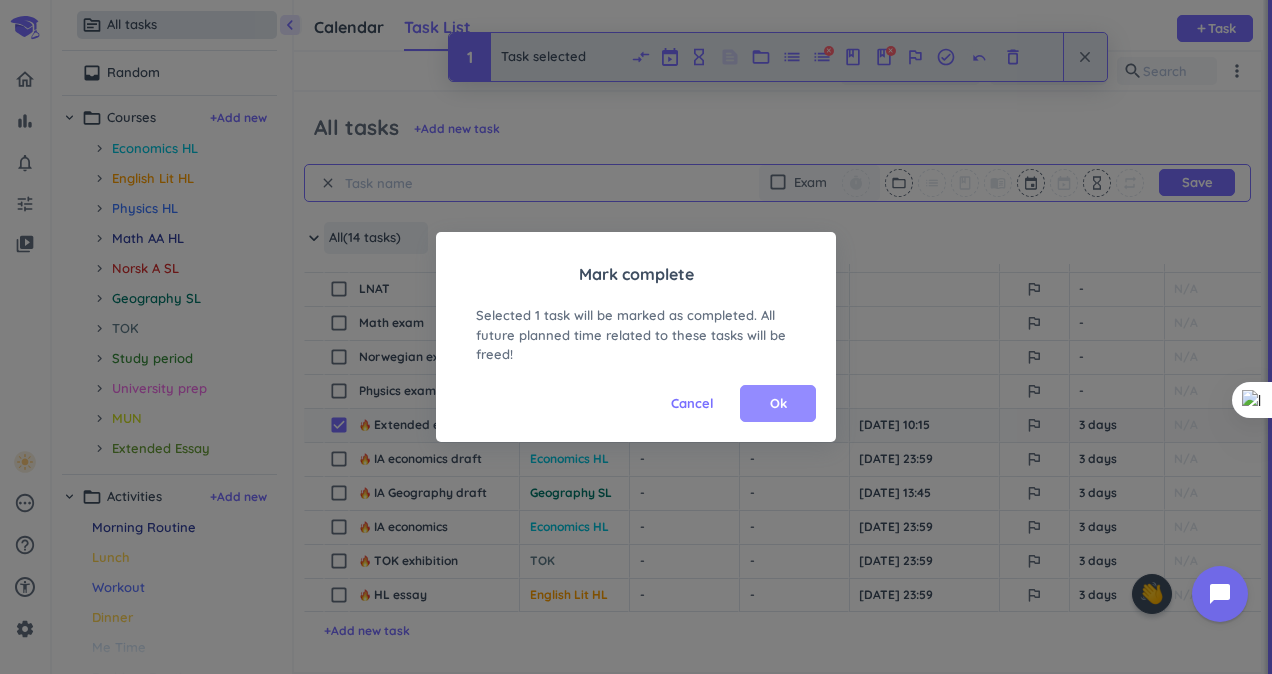 click on "Ok" at bounding box center [778, 404] 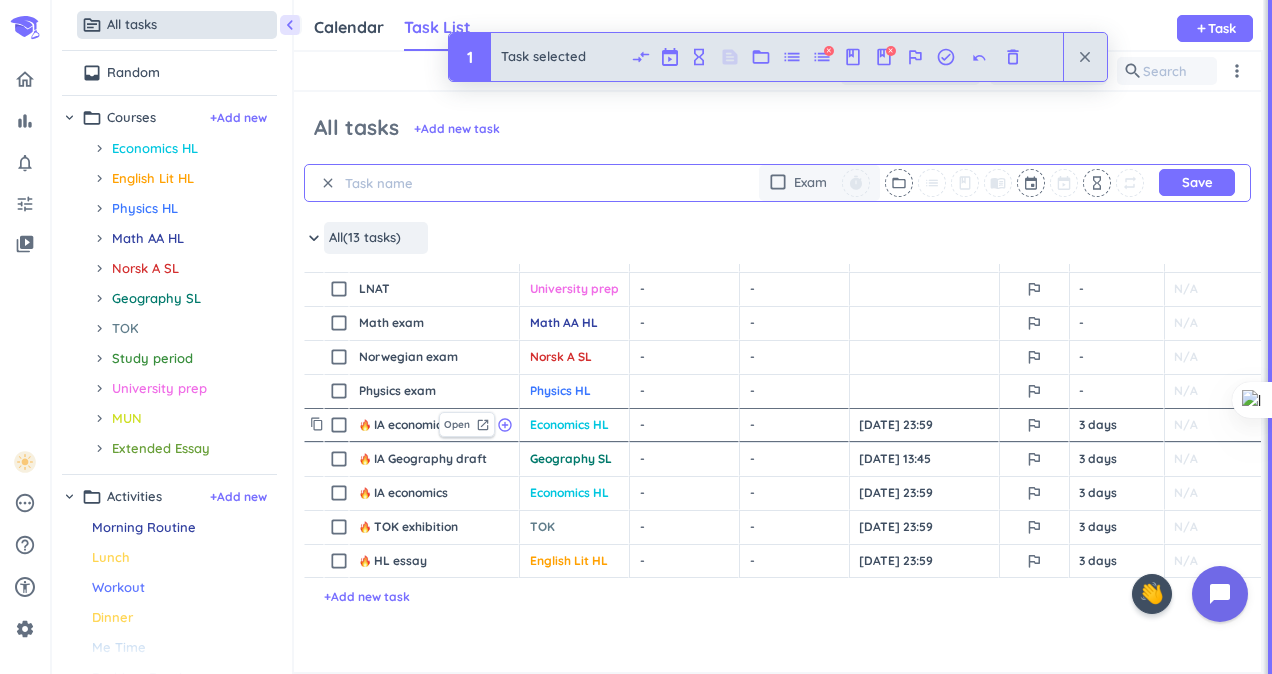click on "check_box_outline_blank" at bounding box center (339, 425) 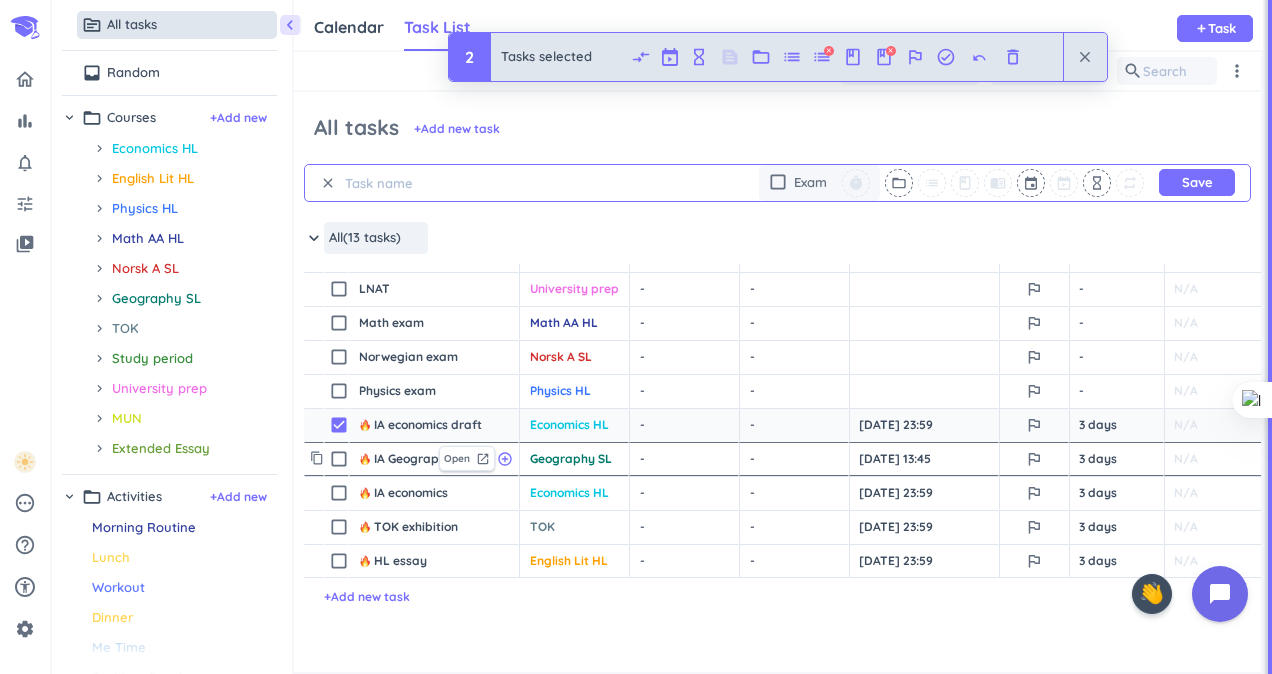 click on "check_box_outline_blank" at bounding box center [339, 459] 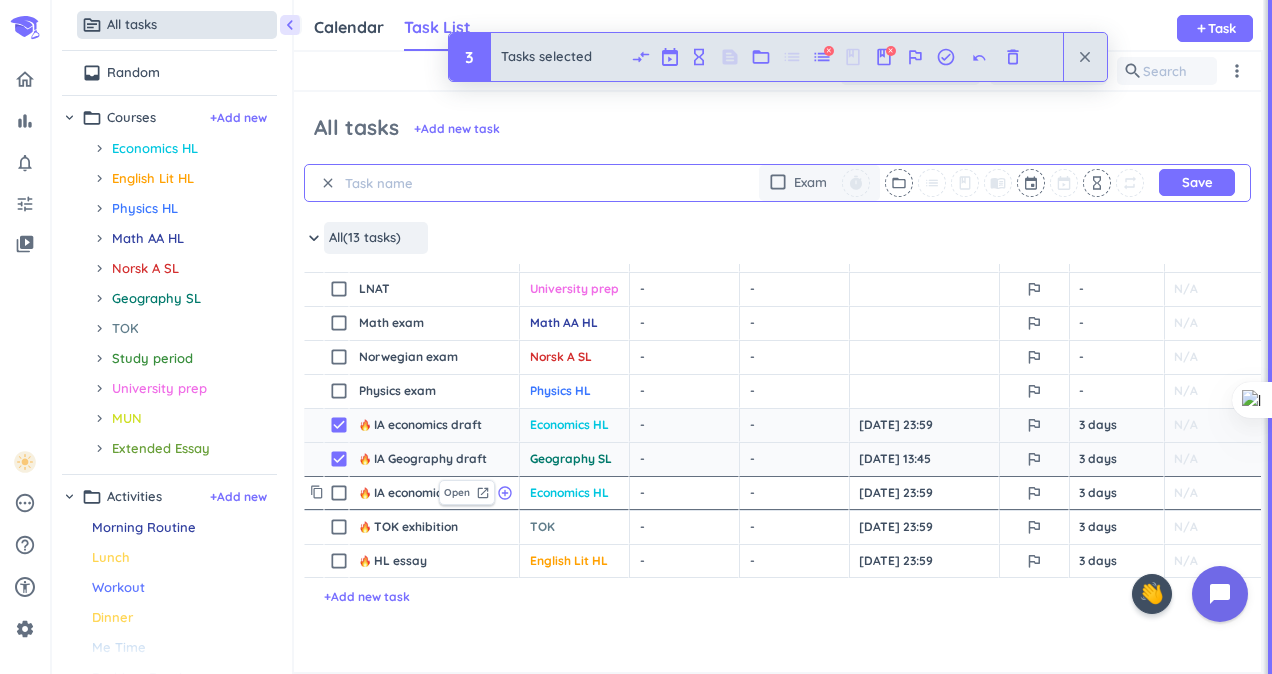 click on "check_box_outline_blank" at bounding box center (339, 493) 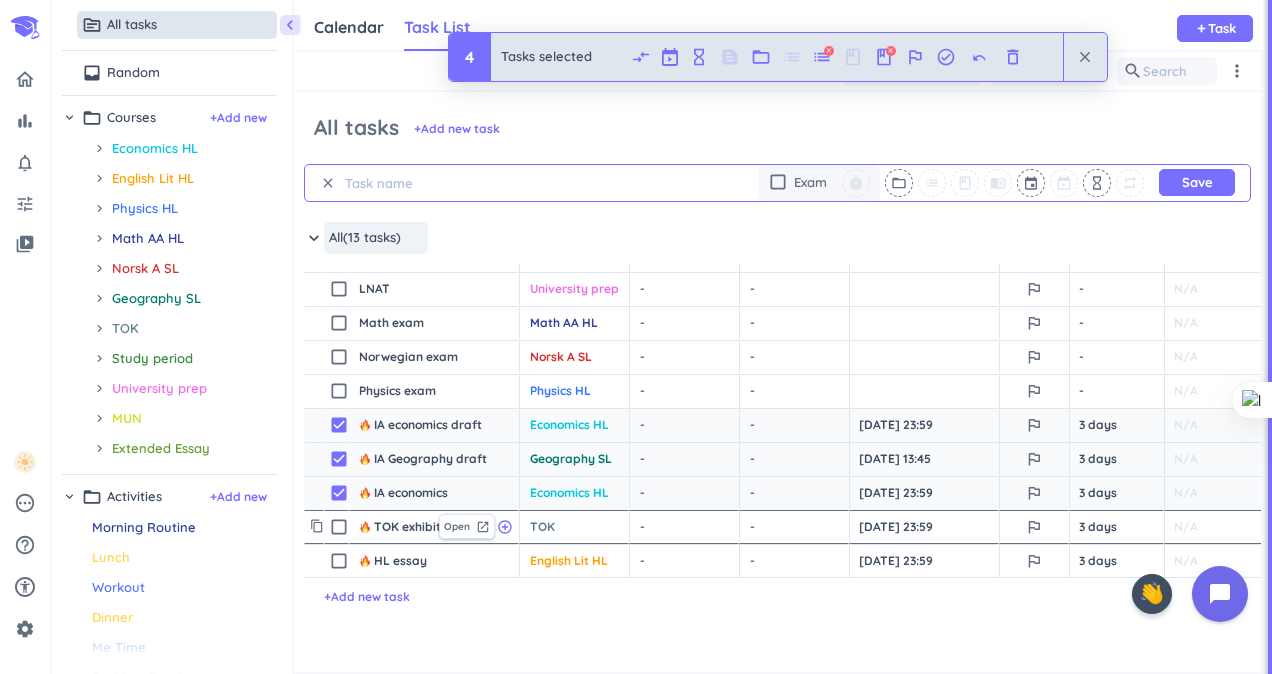 click on "check_box_outline_blank" at bounding box center [339, 527] 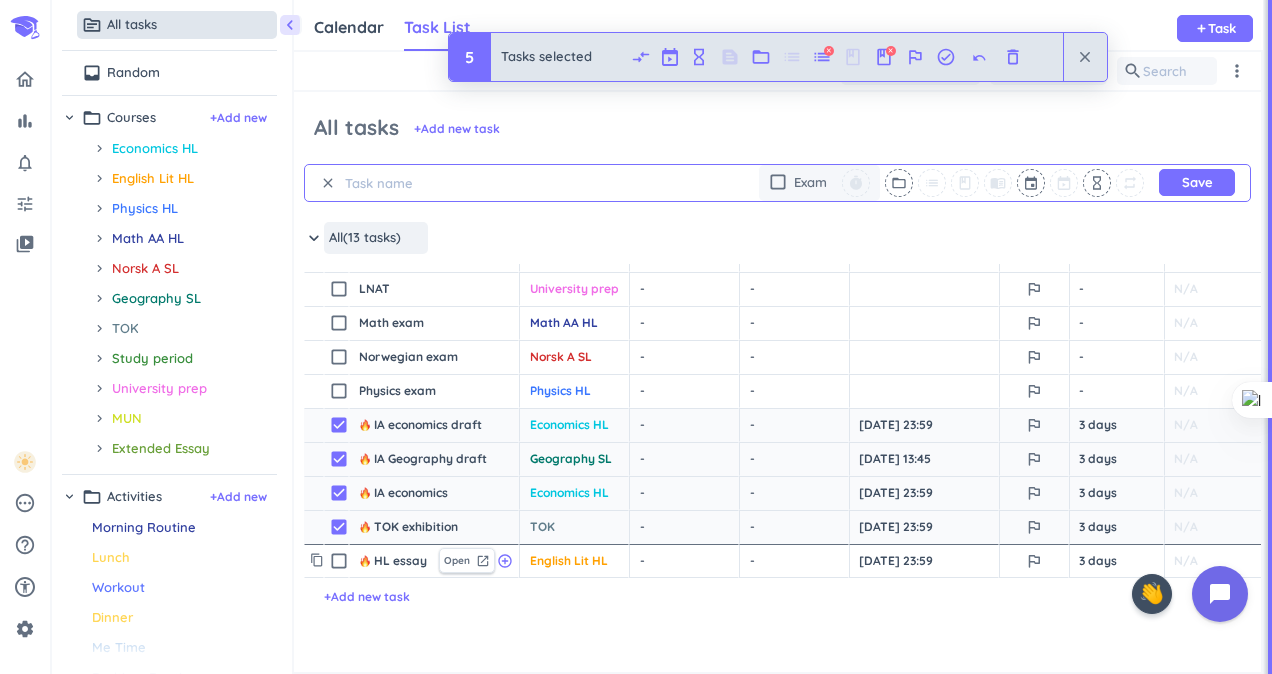 click on "check_box_outline_blank" at bounding box center [339, 561] 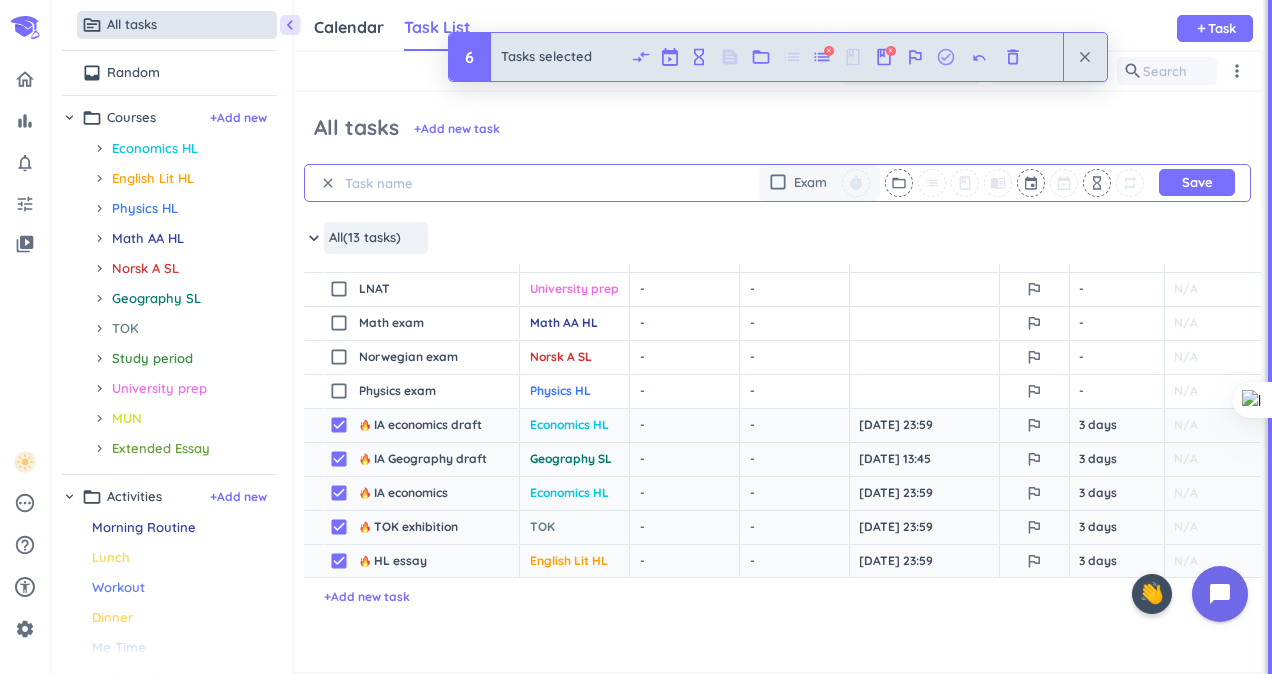 click on "check_circle_outline" at bounding box center [946, 57] 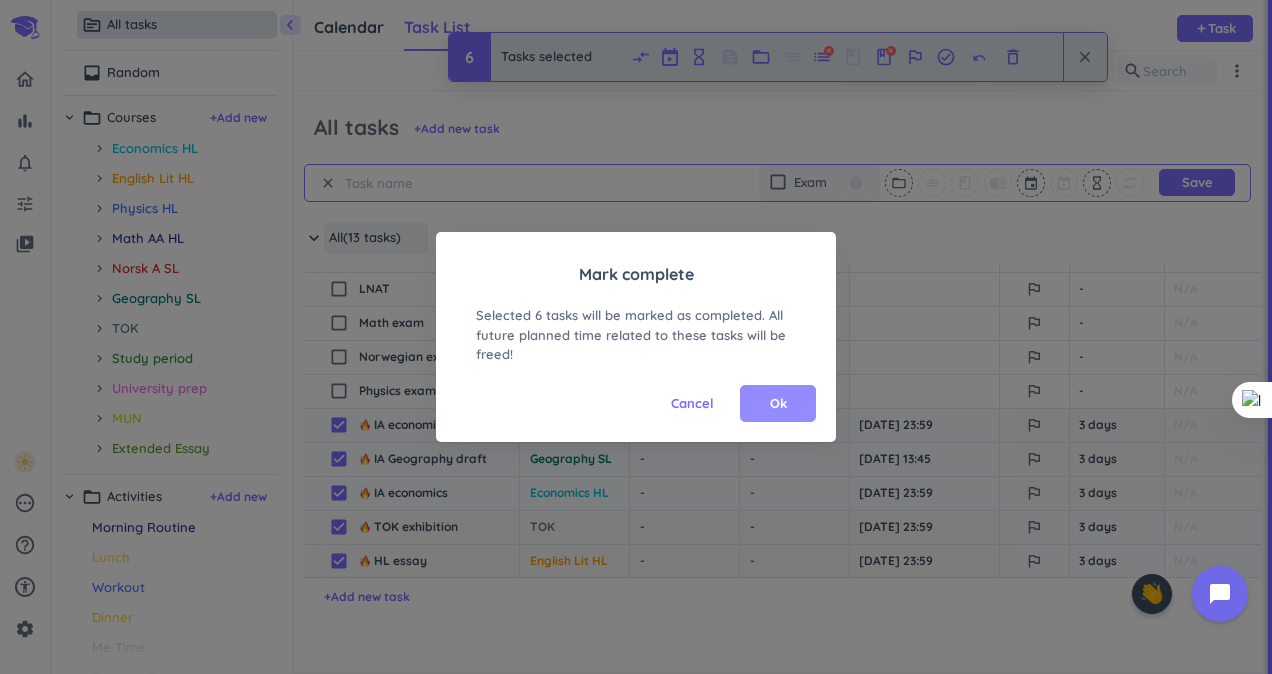 click on "Ok" at bounding box center (778, 404) 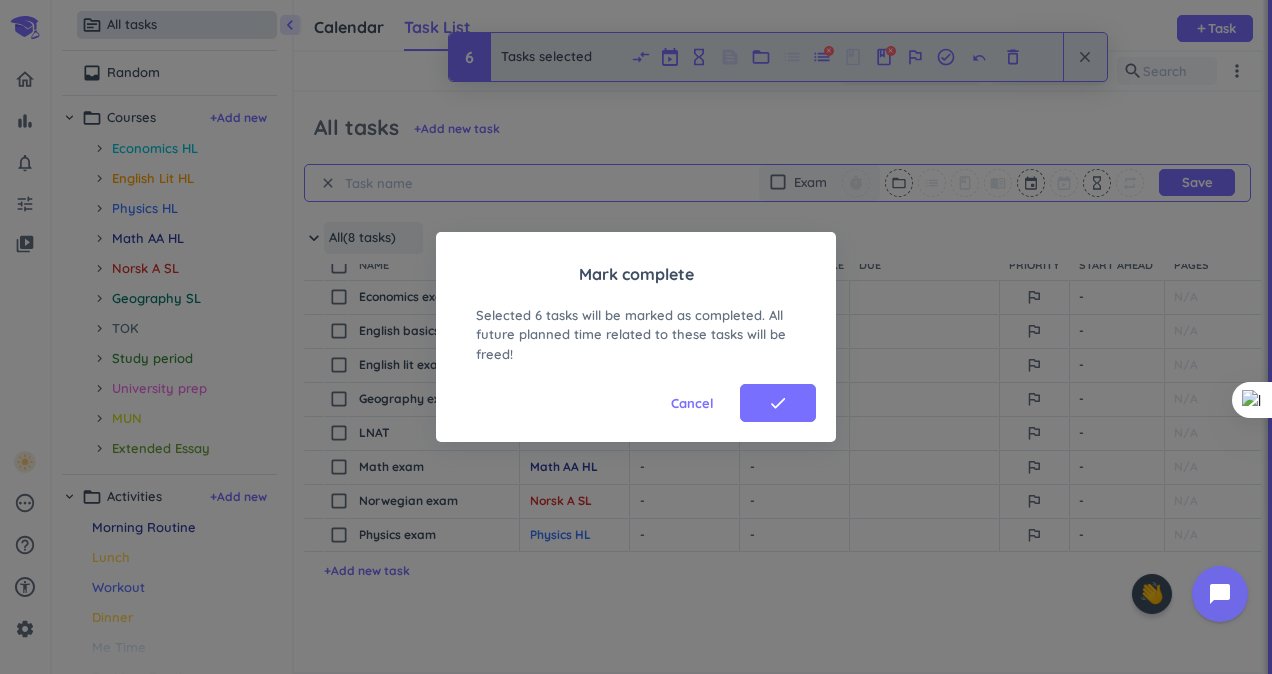 scroll, scrollTop: 54, scrollLeft: 0, axis: vertical 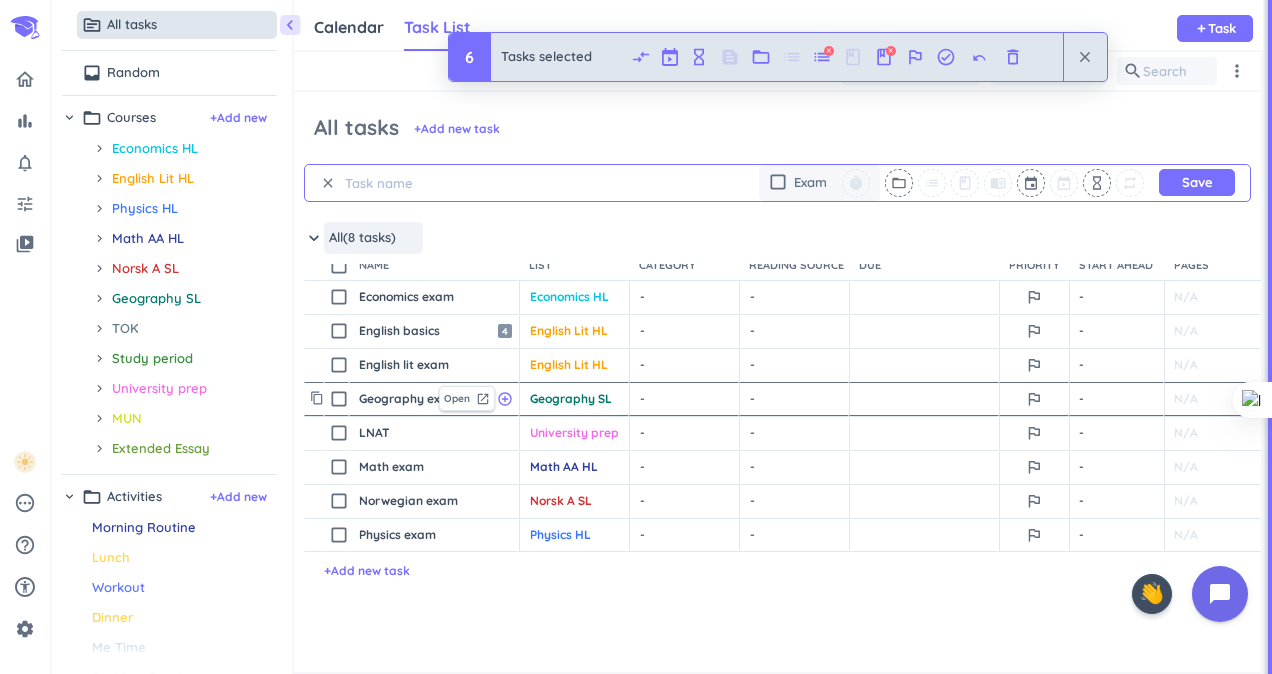 click on "- cancel" at bounding box center (686, 399) 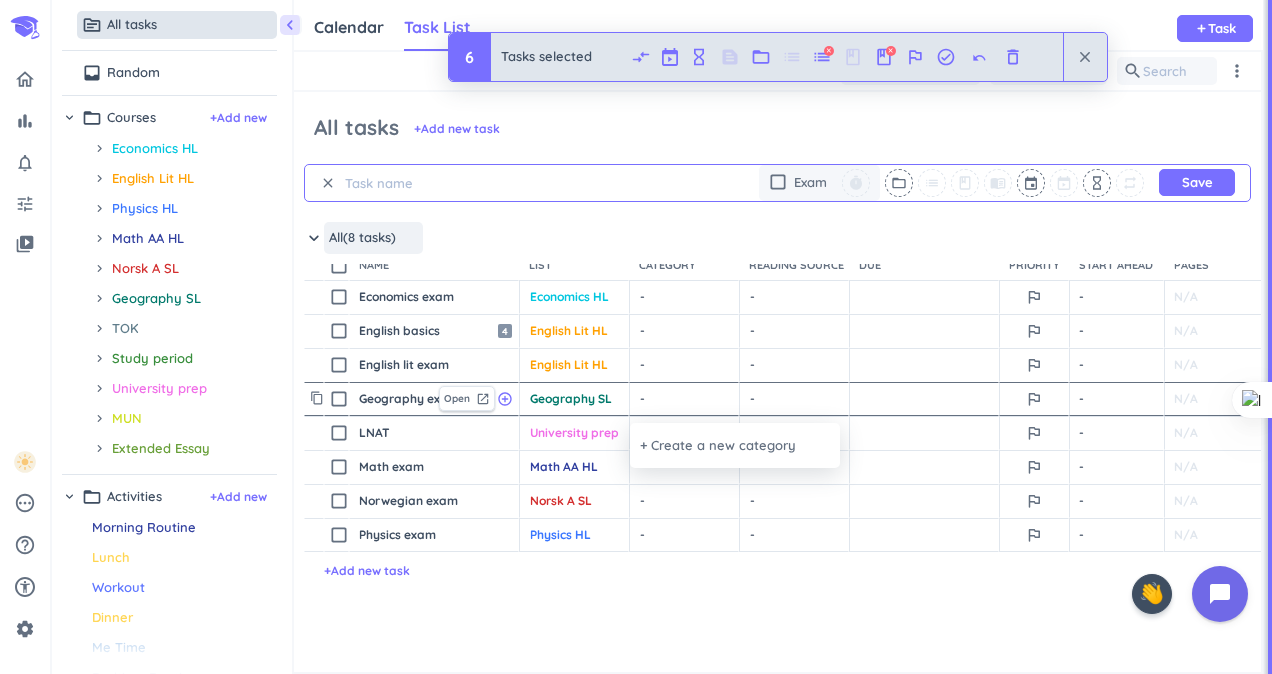 click at bounding box center (636, 337) 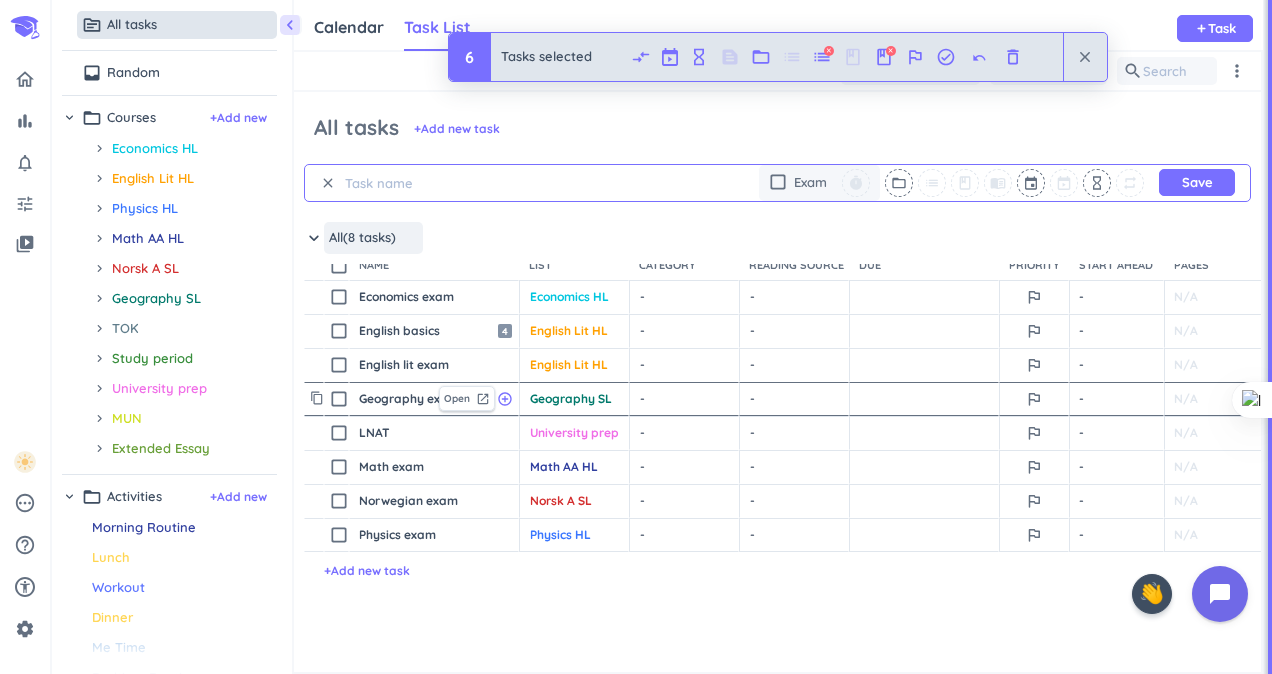 scroll, scrollTop: 0, scrollLeft: 0, axis: both 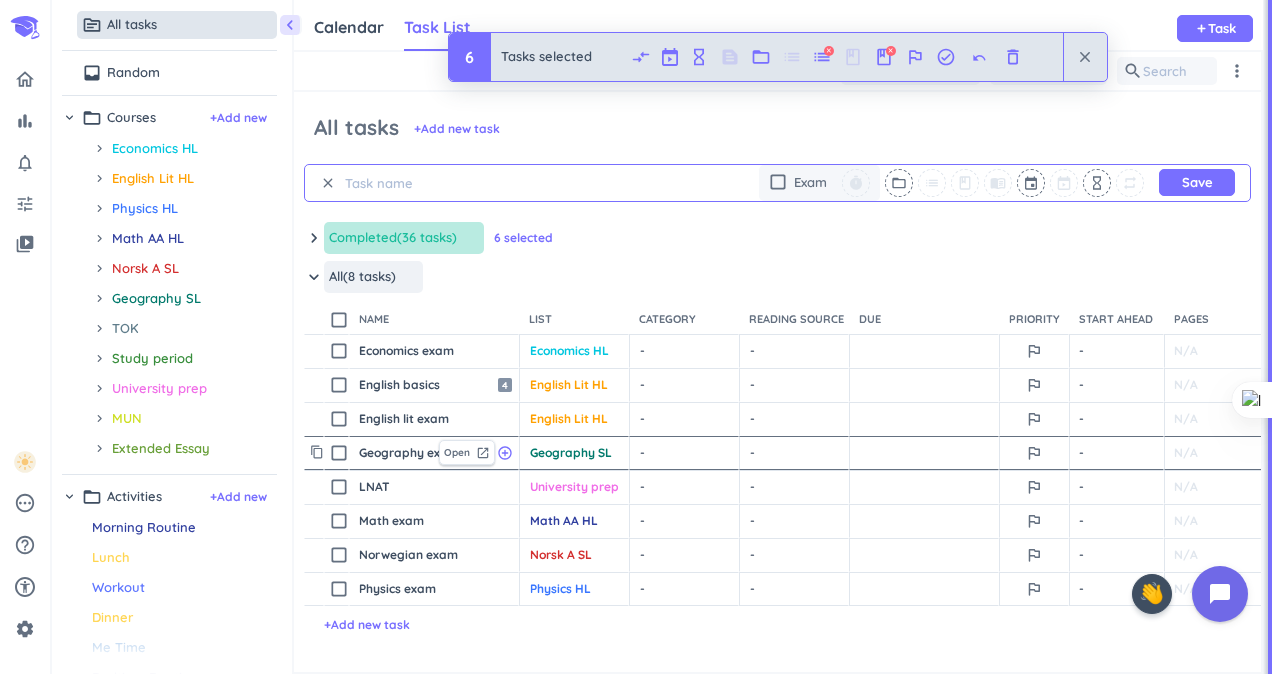 click at bounding box center (436, 183) 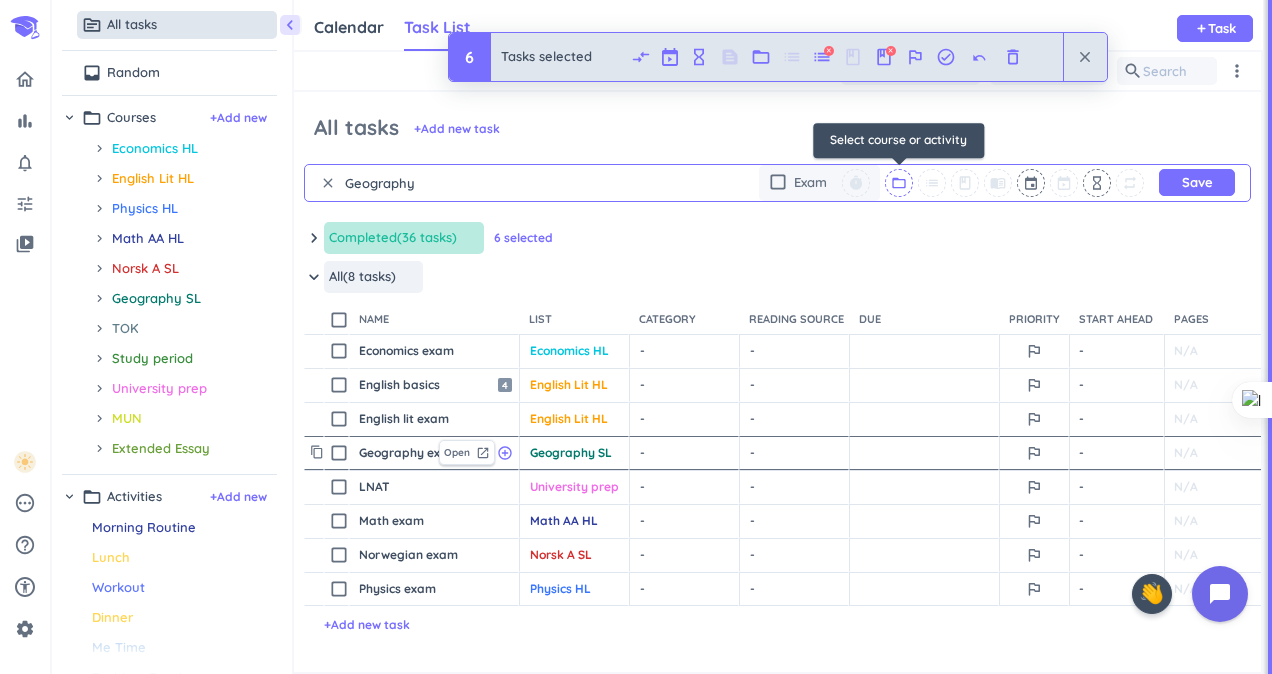 type on "Geography [GEOGRAPHIC_DATA]" 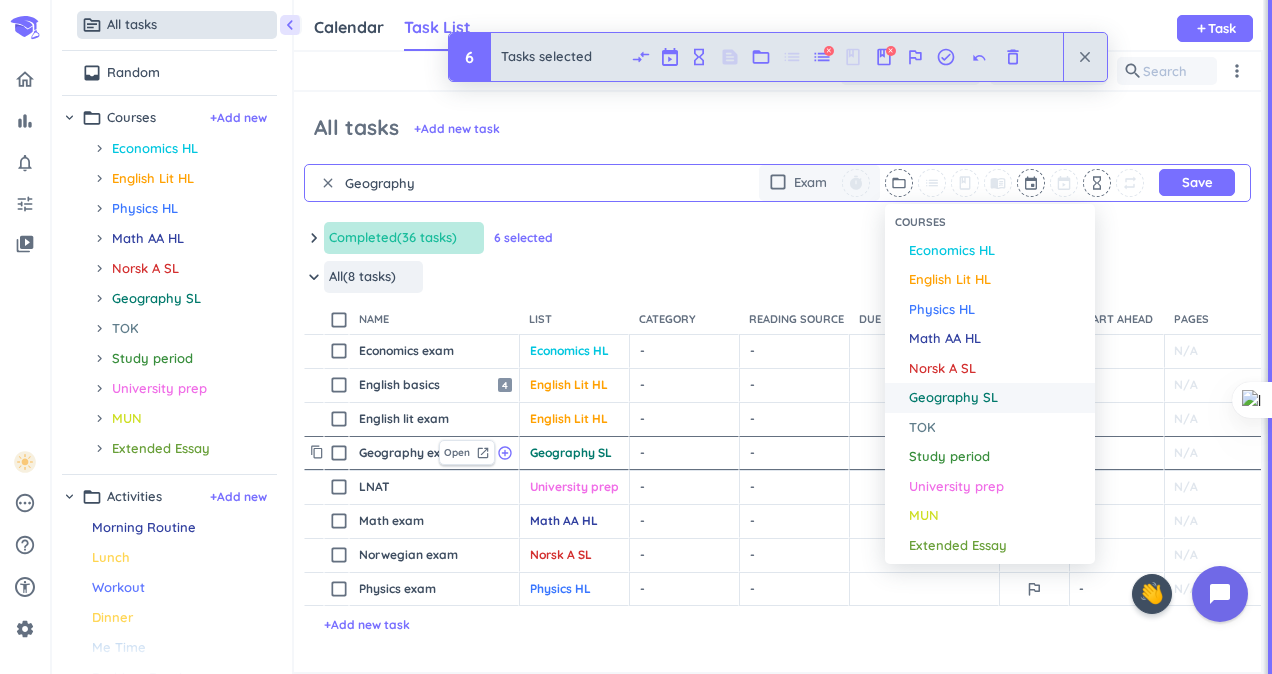 click on "Geography SL" at bounding box center [953, 398] 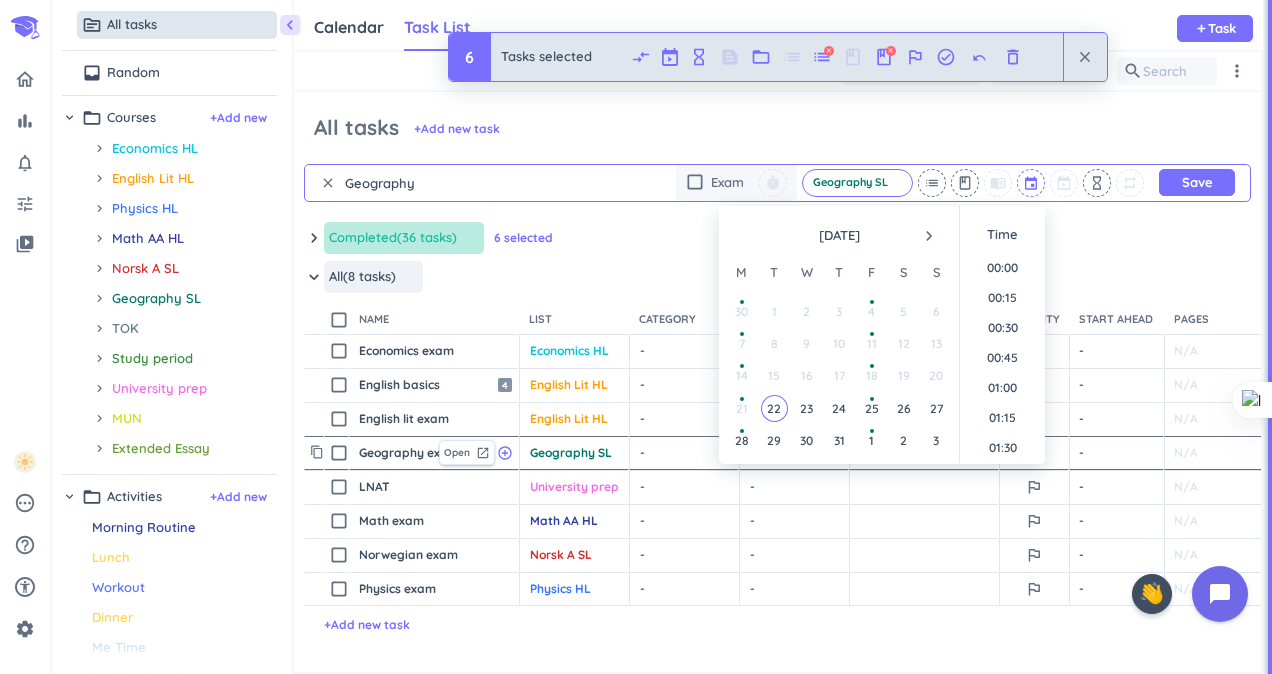 click at bounding box center (1032, 183) 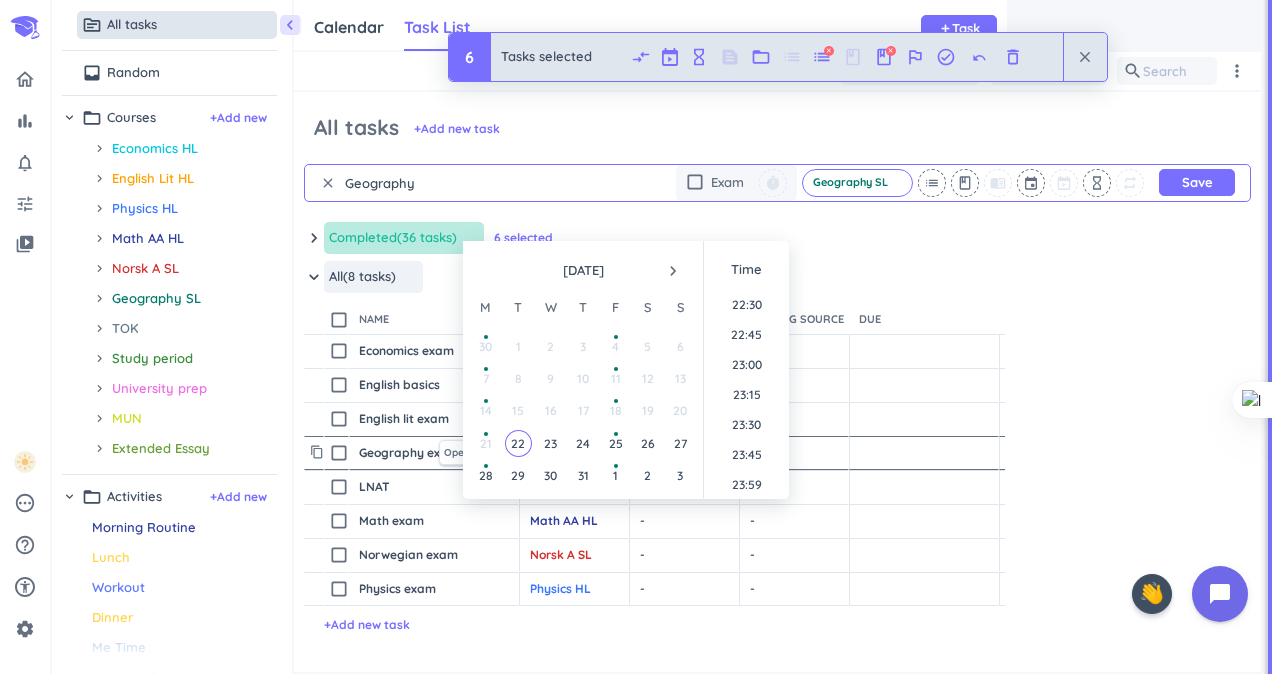 scroll, scrollTop: 1, scrollLeft: 0, axis: vertical 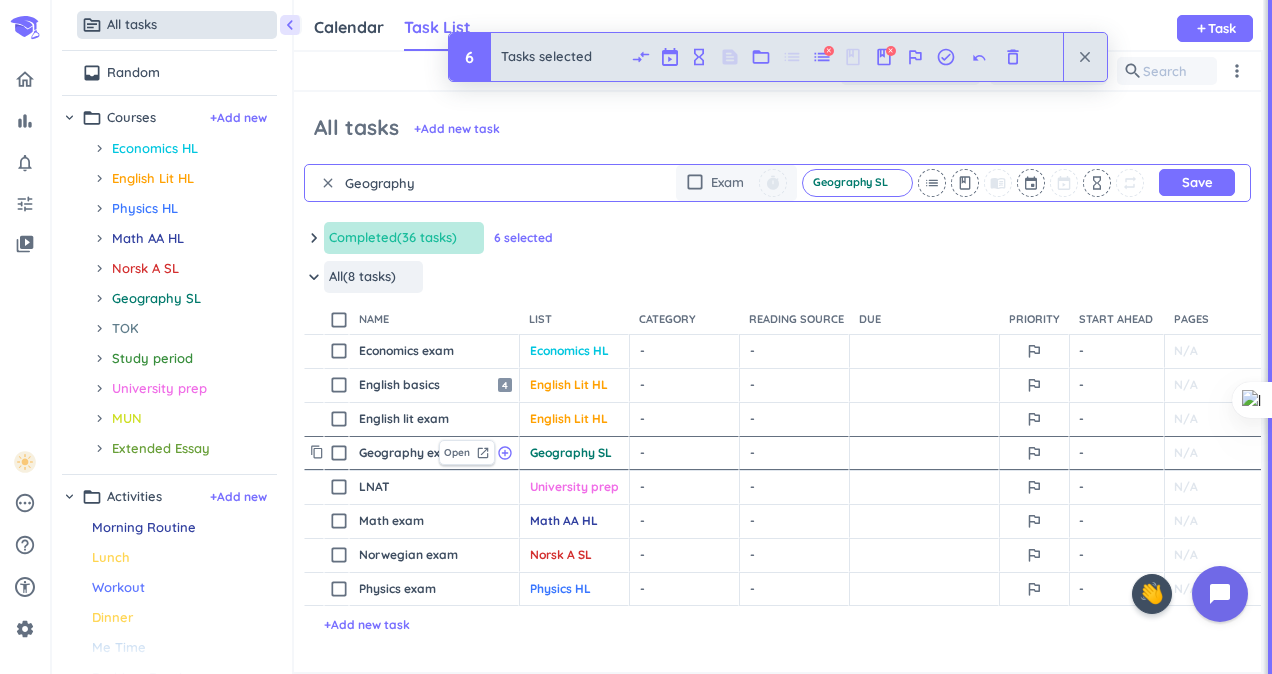 click on "All tasks +  Add new task" at bounding box center (777, 133) 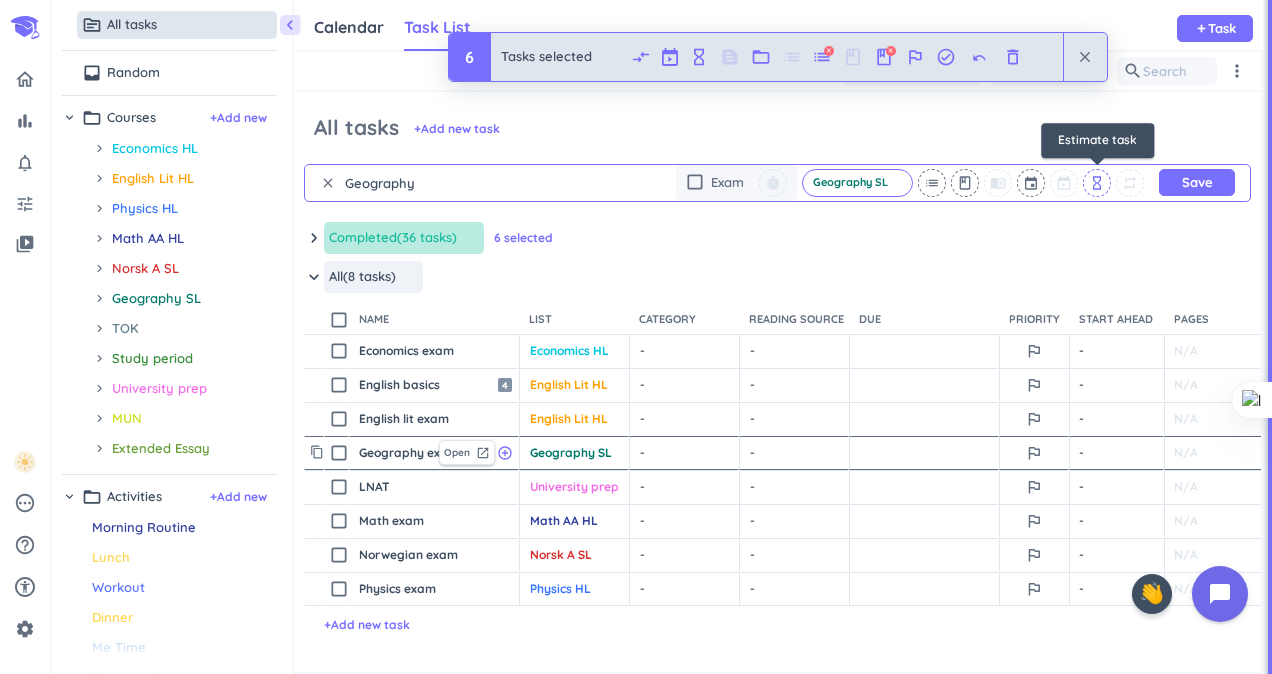 click on "hourglass_empty" at bounding box center (1097, 183) 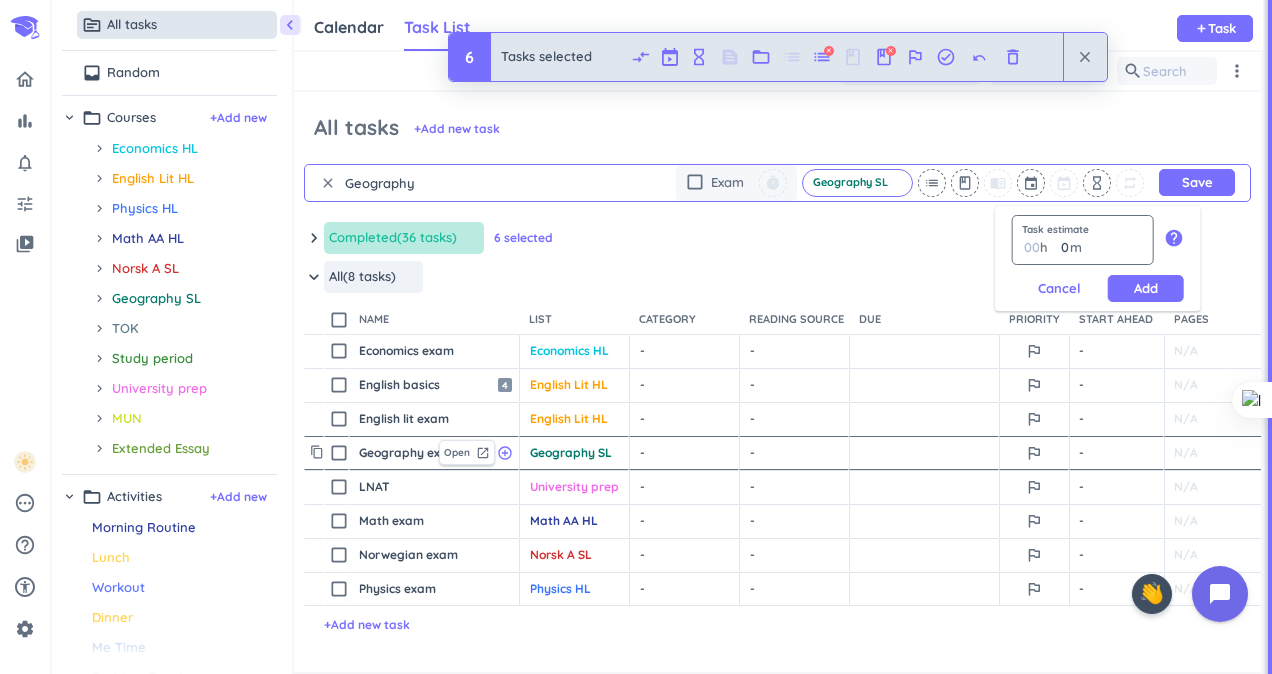 type on "3" 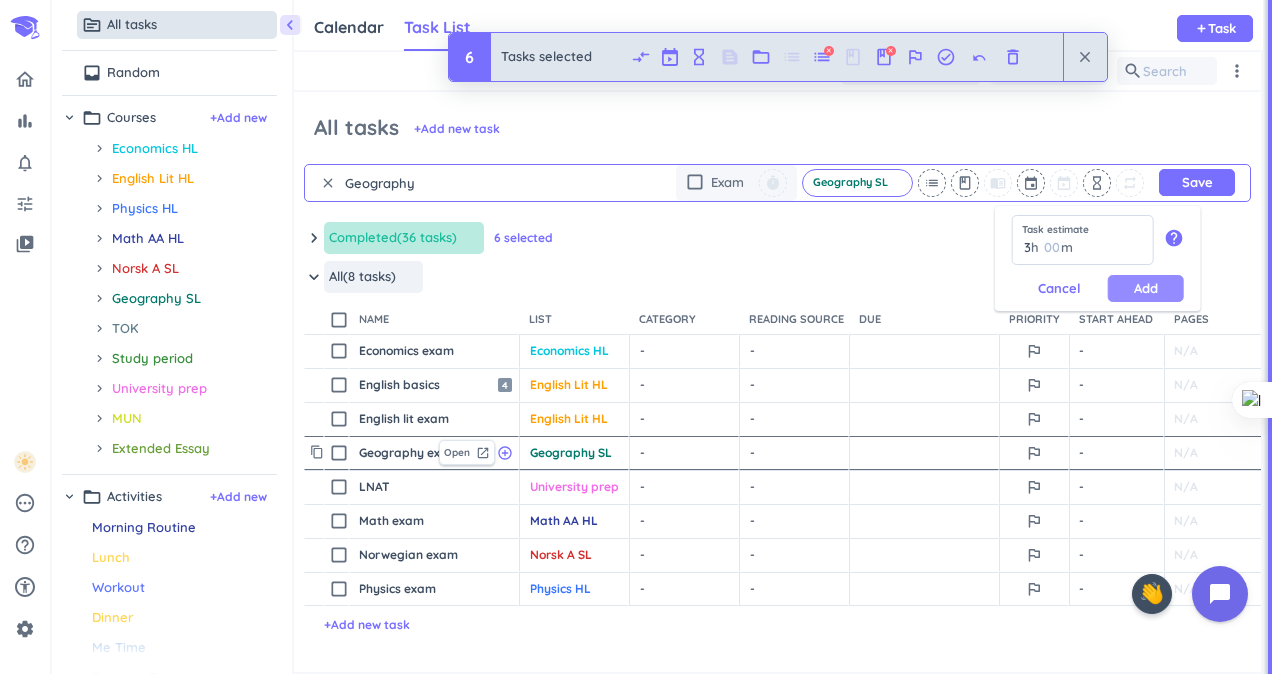 type on "3" 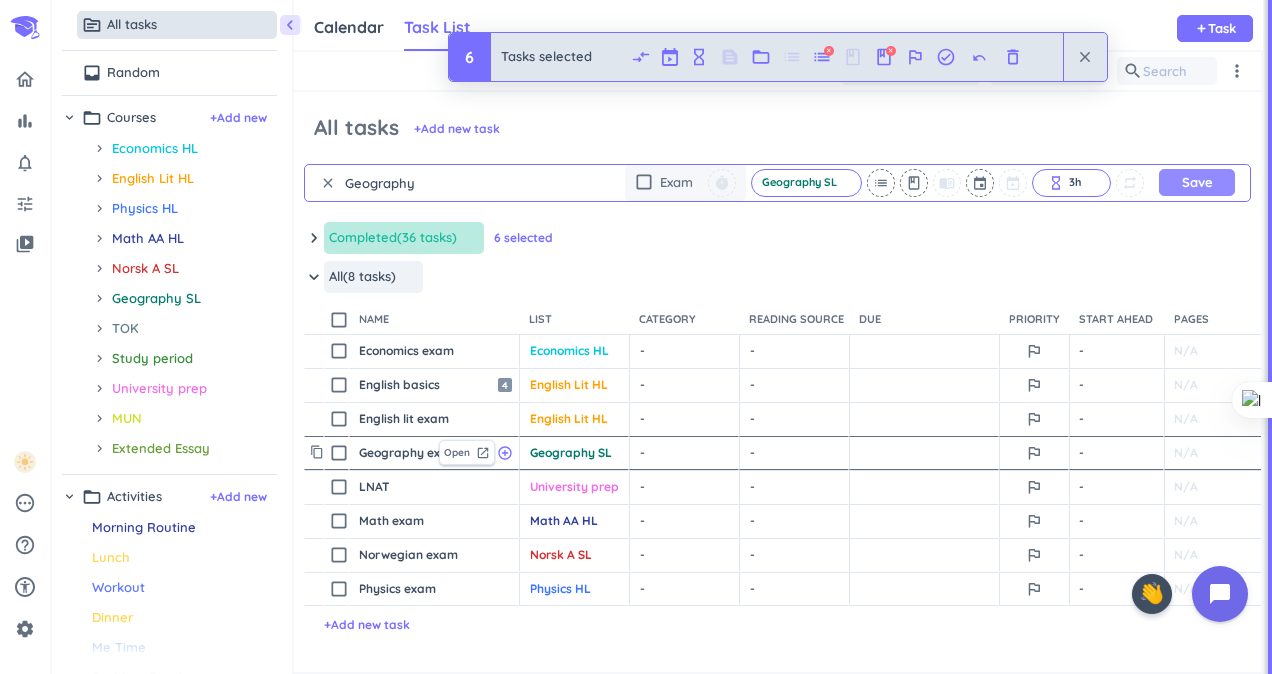 click on "Save" at bounding box center (1197, 182) 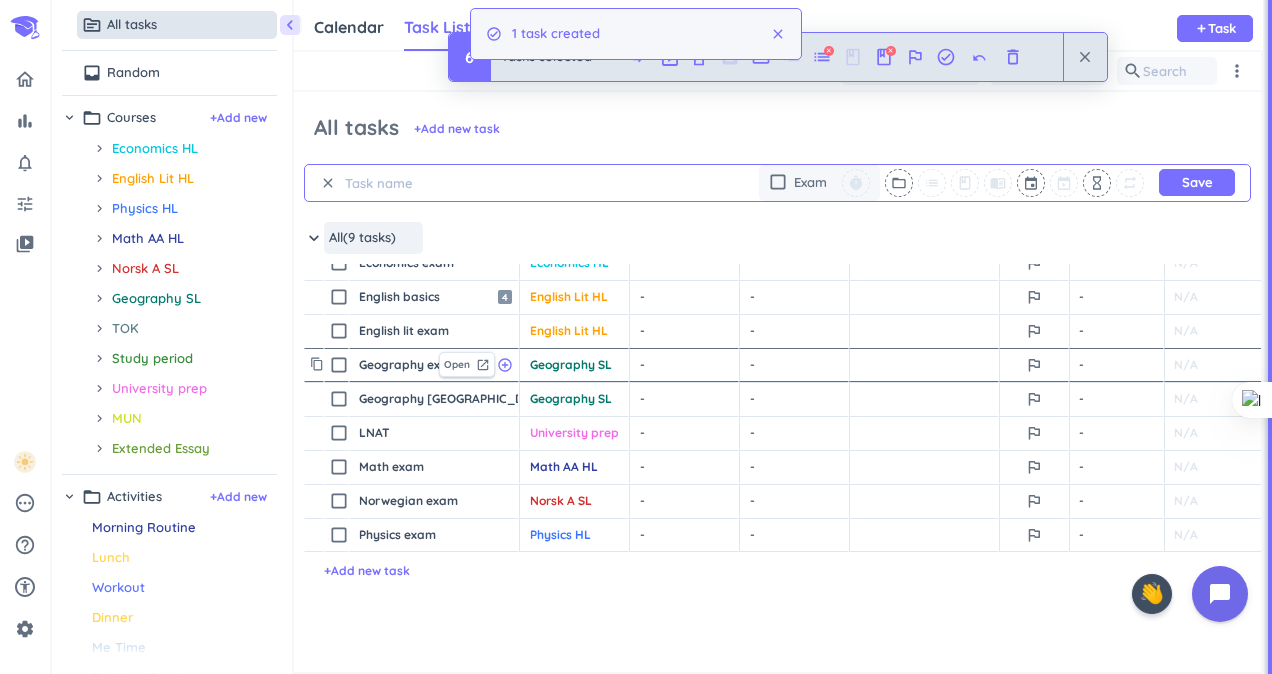 scroll, scrollTop: 0, scrollLeft: 0, axis: both 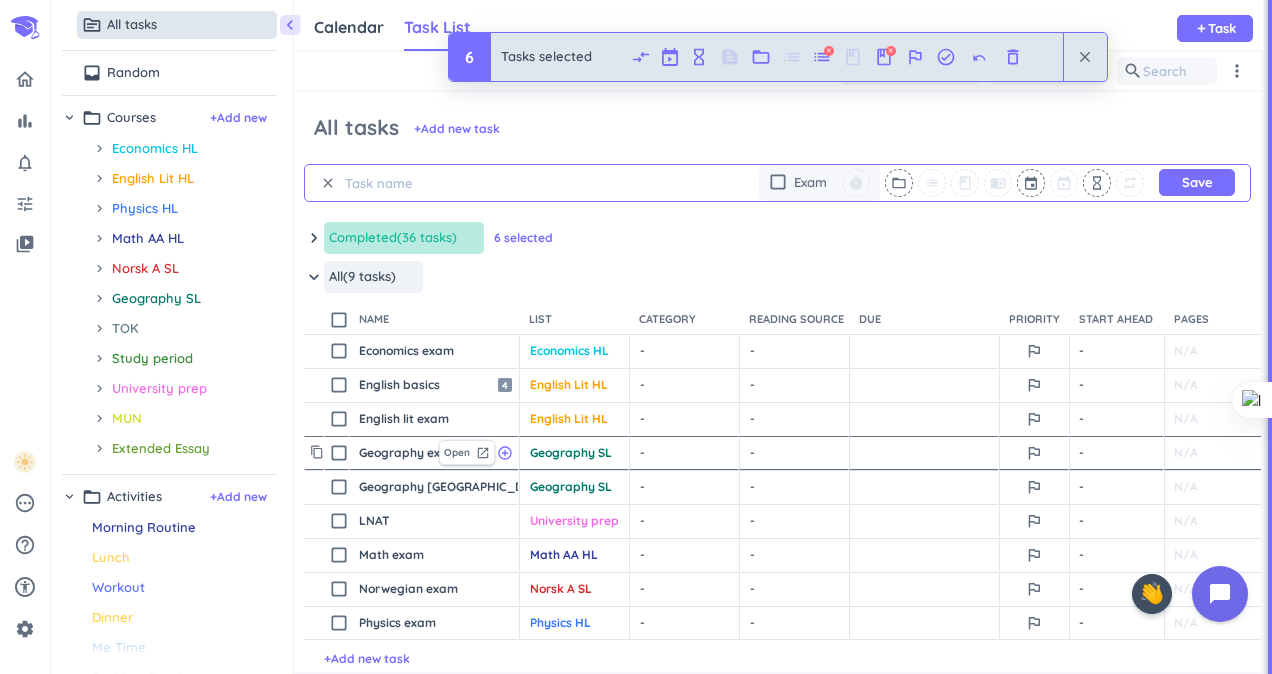click on "check_box_outline_blank" at bounding box center [339, 453] 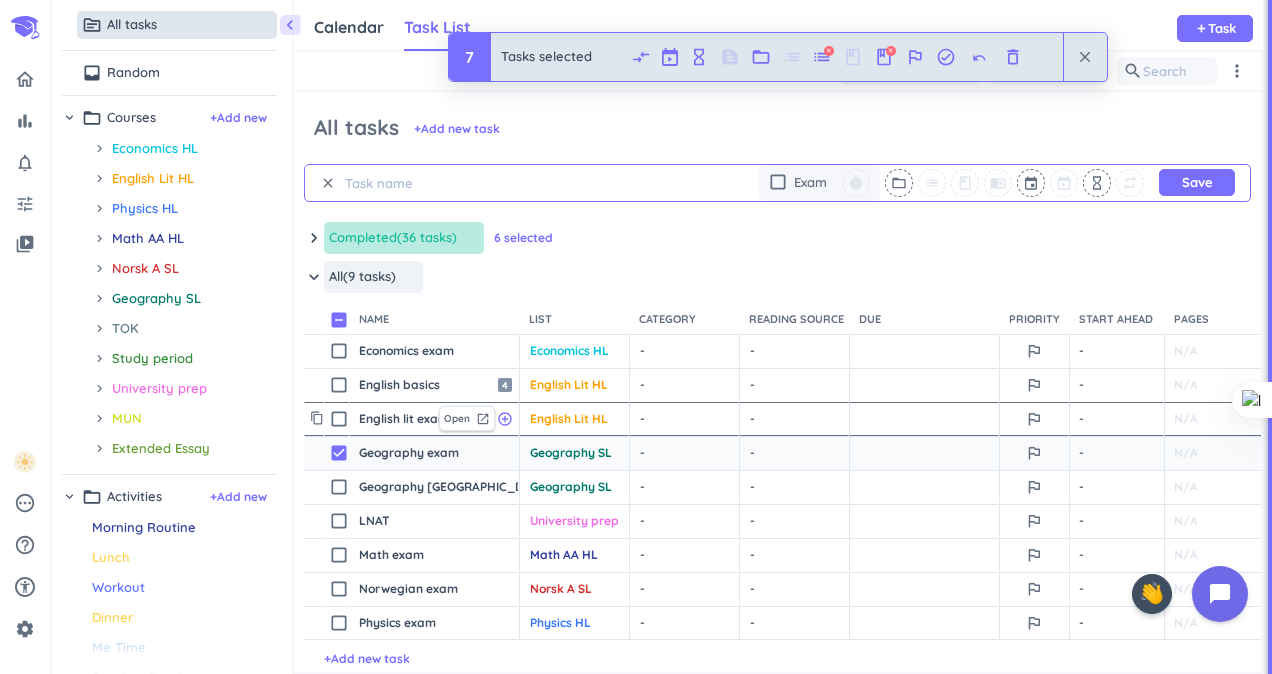 click on "check_box_outline_blank" at bounding box center (339, 419) 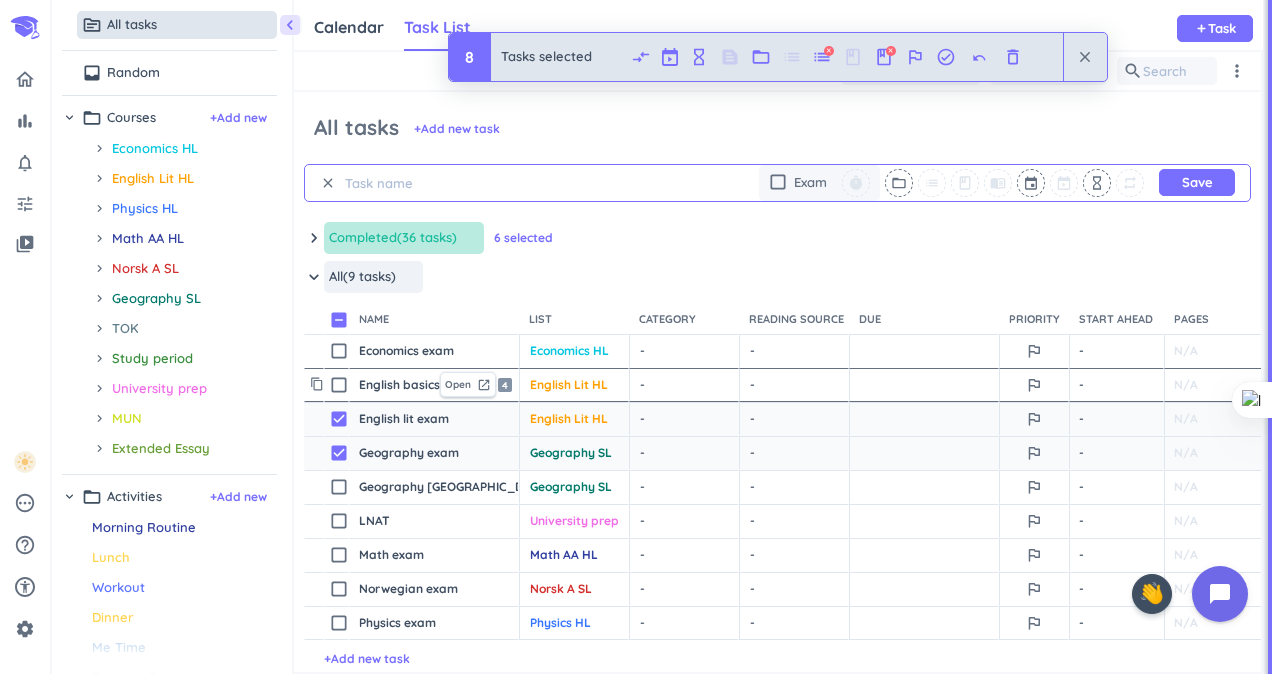 click on "check_box_outline_blank" at bounding box center [339, 385] 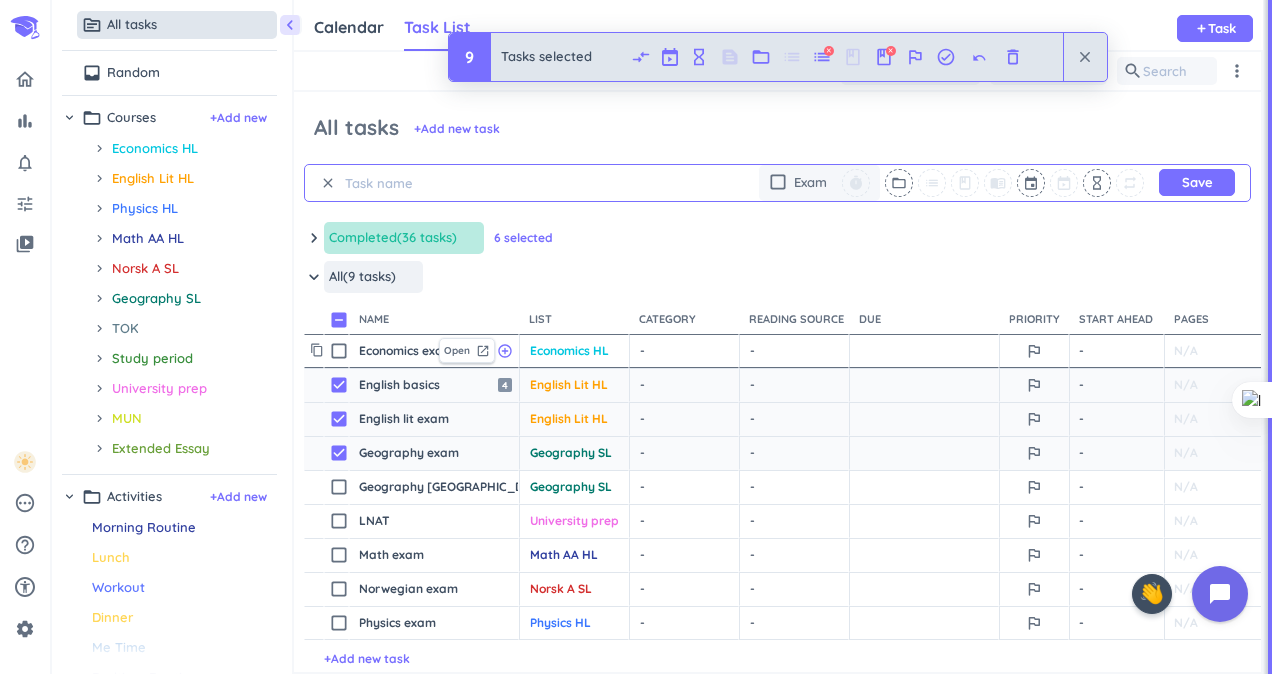 click on "check_box_outline_blank" at bounding box center (339, 351) 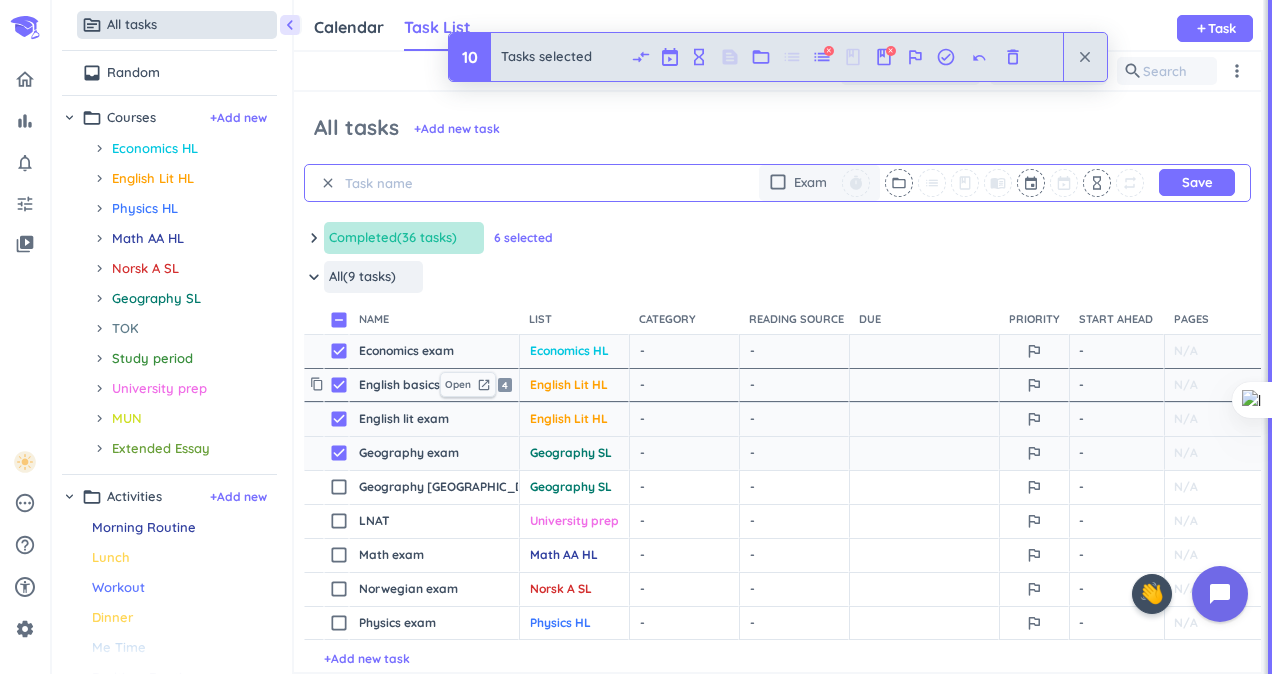 click on "check_box" at bounding box center [339, 385] 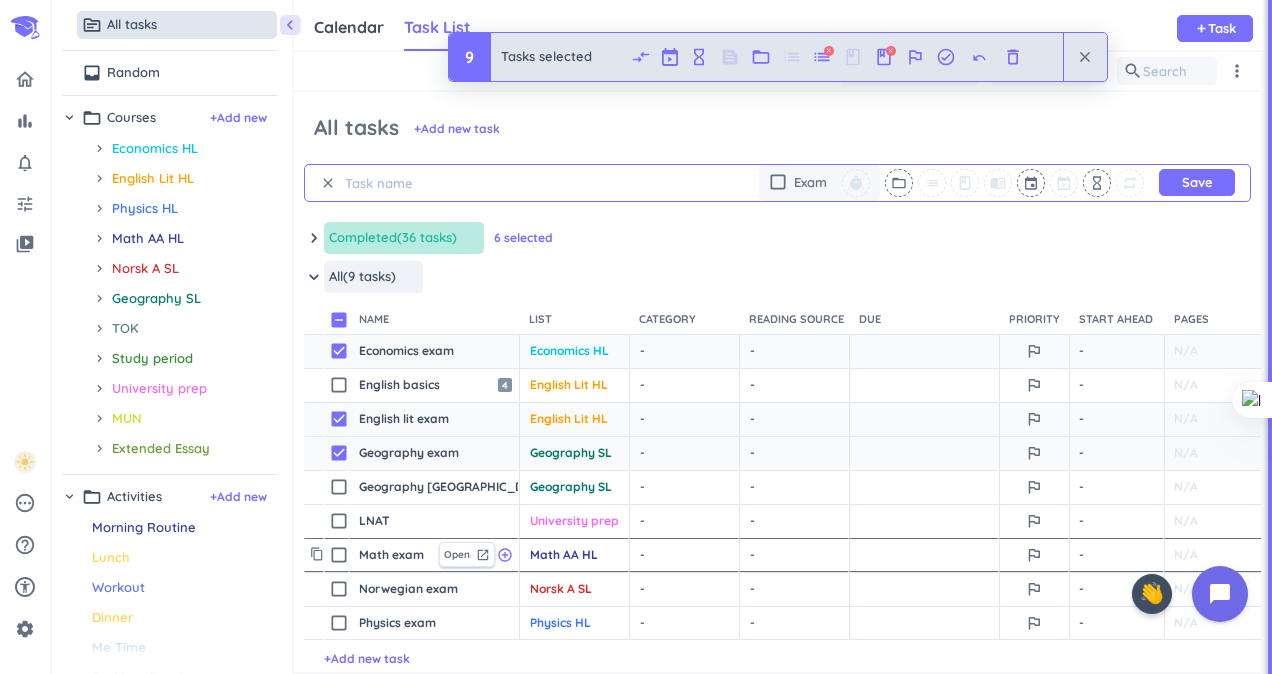 click on "check_box_outline_blank" at bounding box center (339, 555) 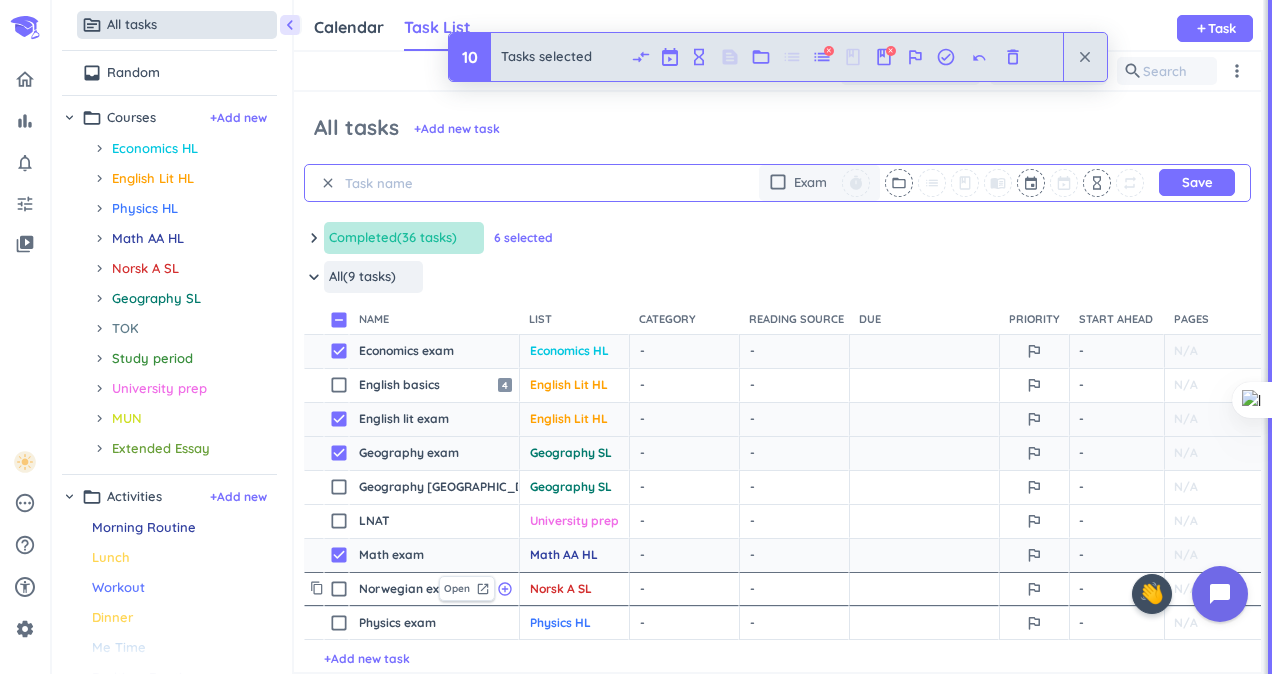 click on "check_box_outline_blank" at bounding box center (339, 589) 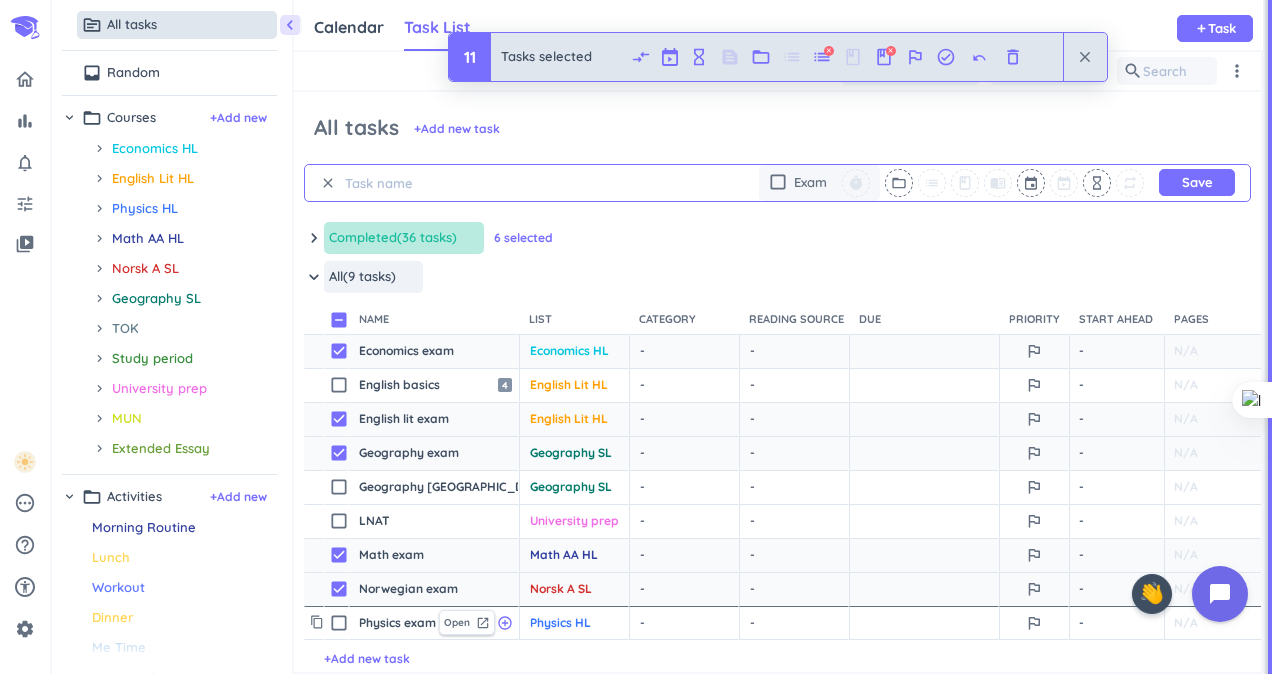 click on "check_box_outline_blank" at bounding box center [339, 623] 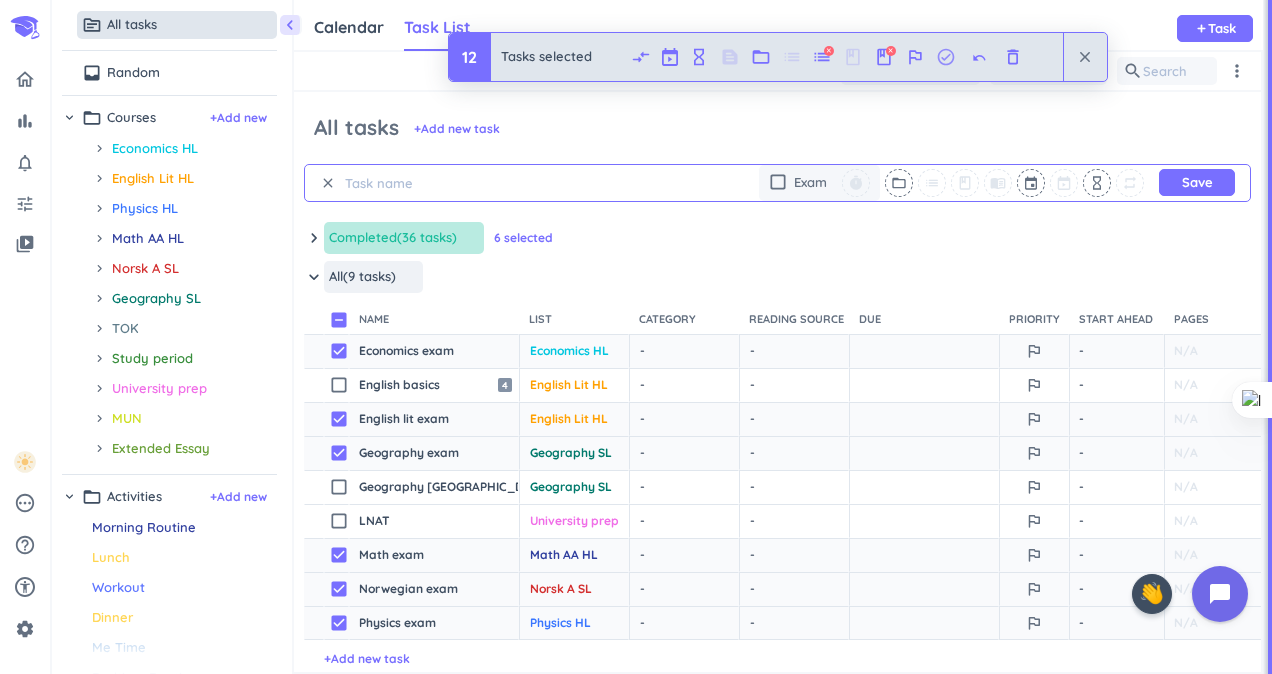 click on "check_circle_outline" at bounding box center (946, 57) 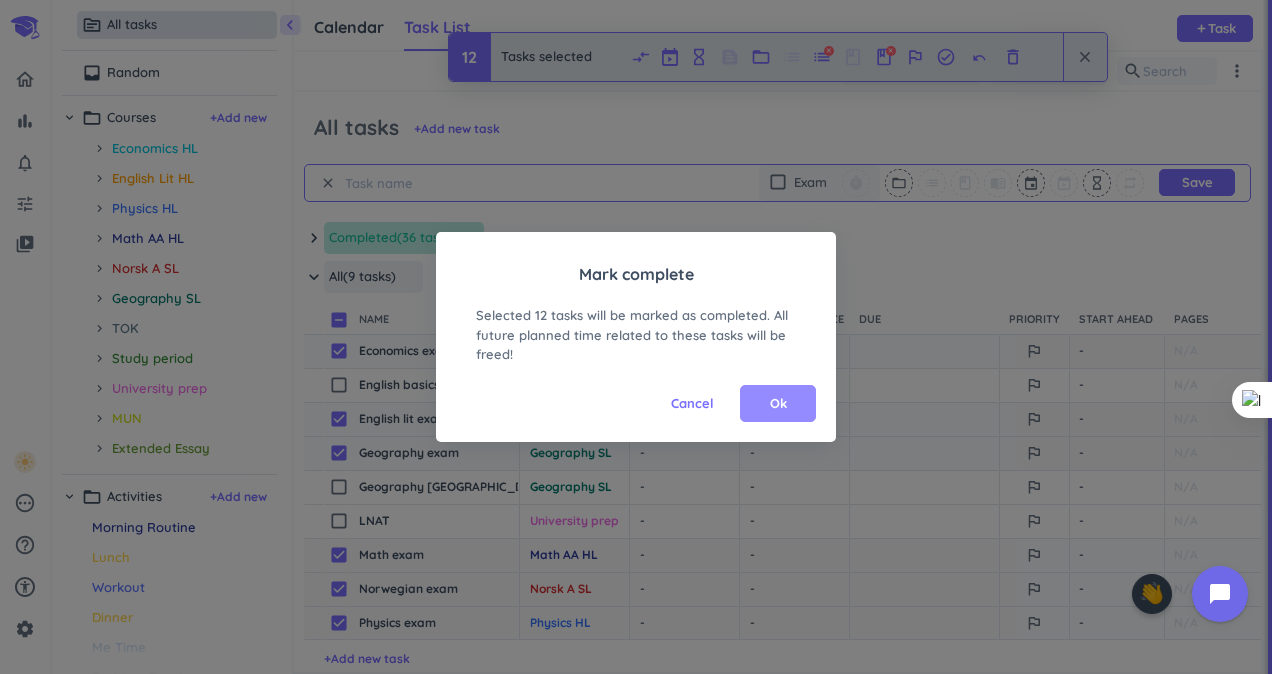 click on "Ok" at bounding box center [778, 404] 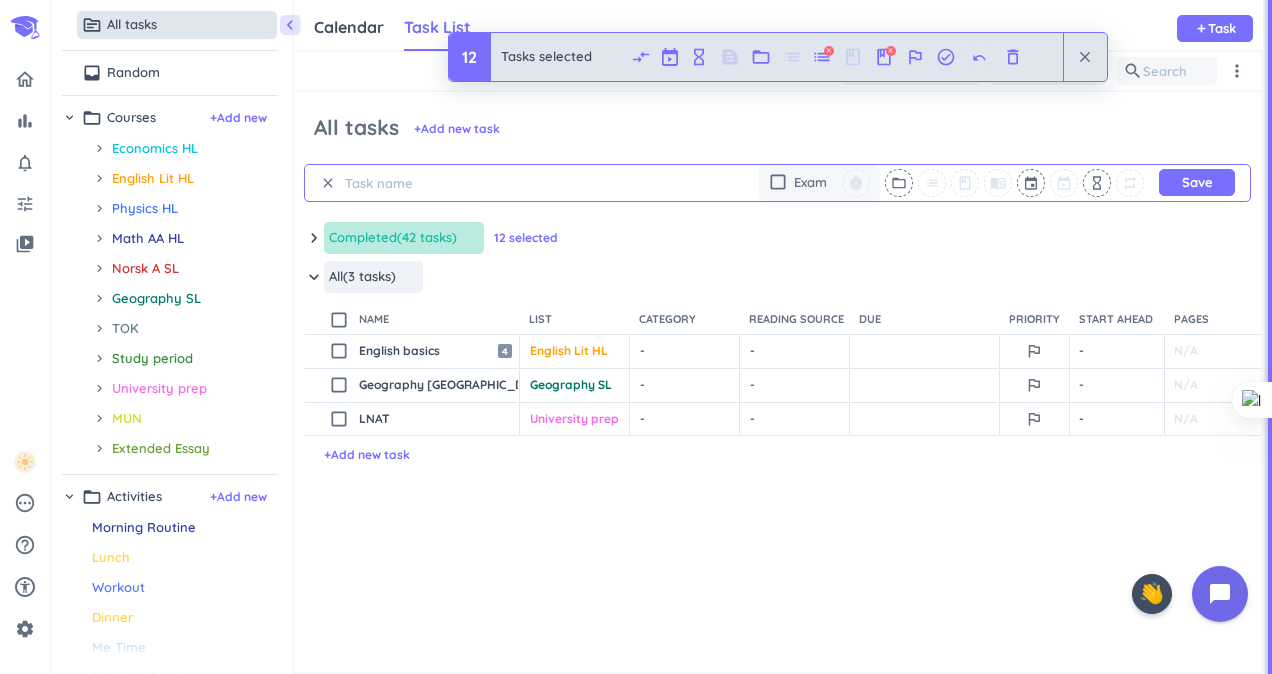 click at bounding box center [436, 183] 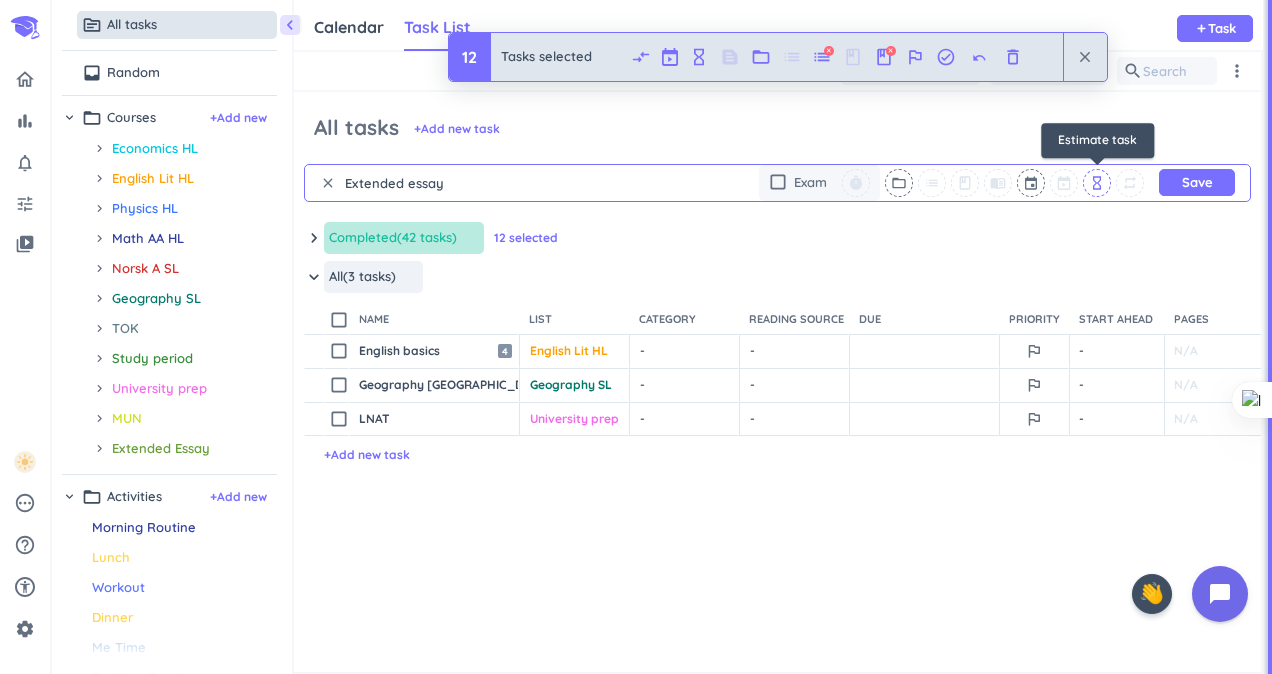 type on "Extended essay" 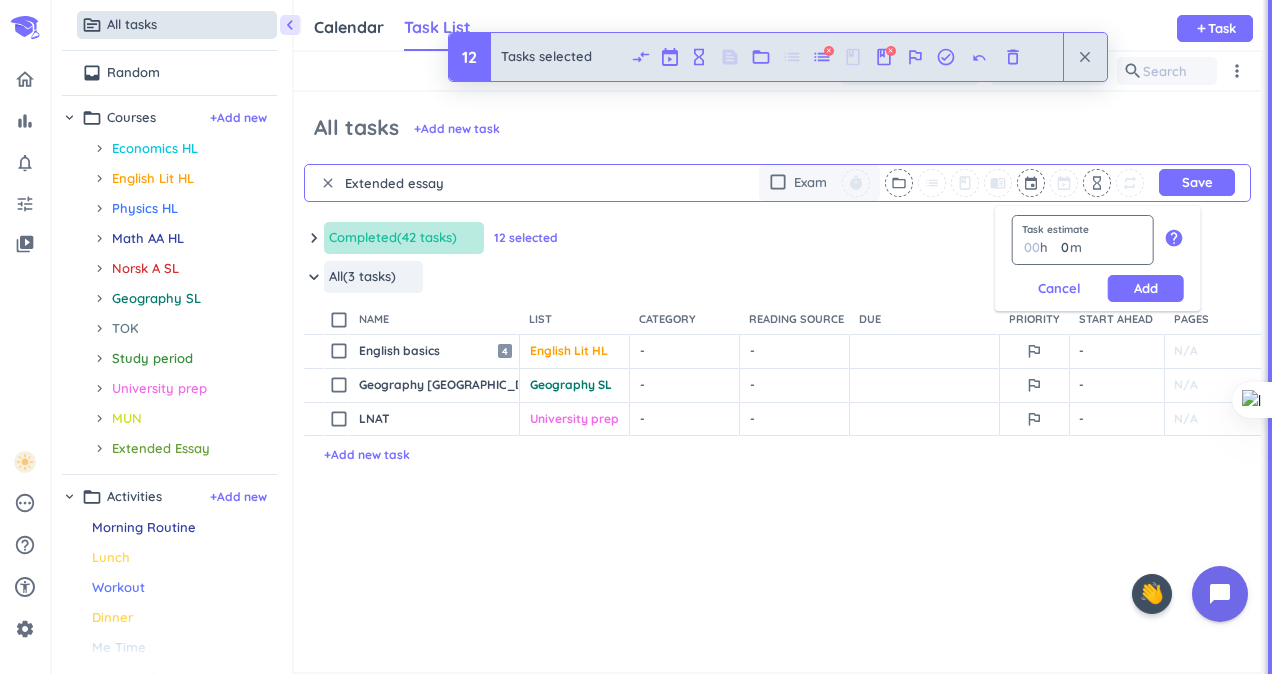 type on "1" 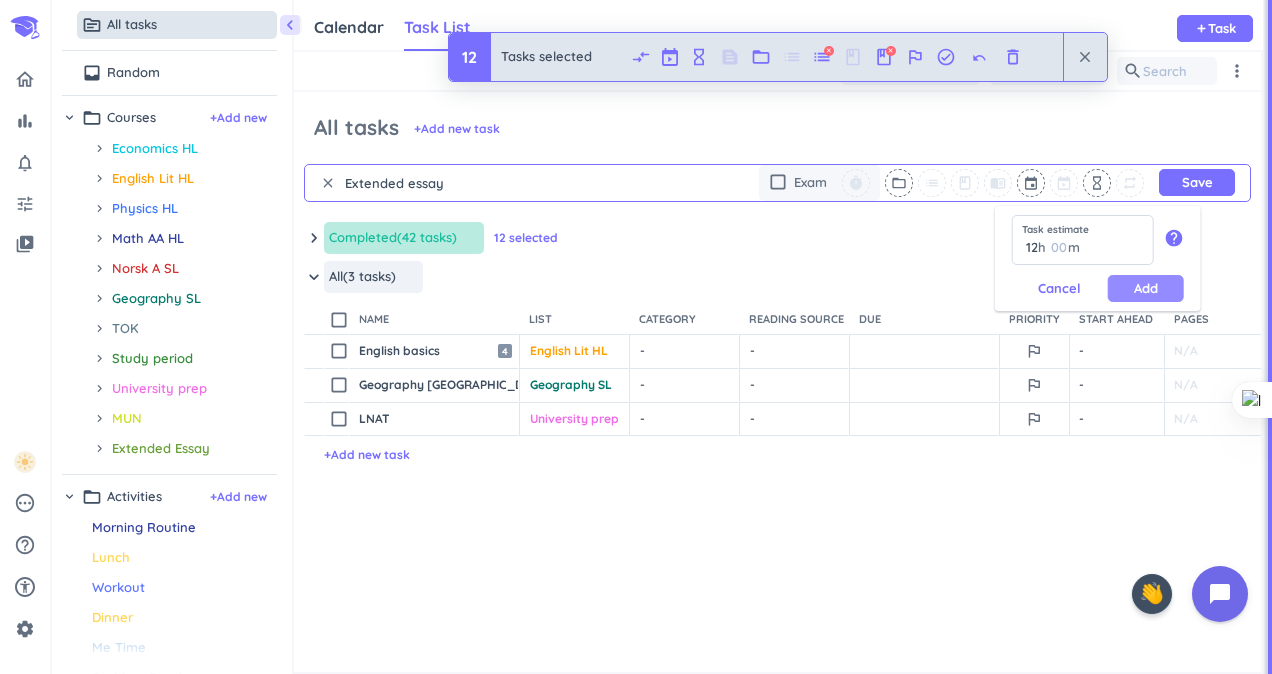 type on "12" 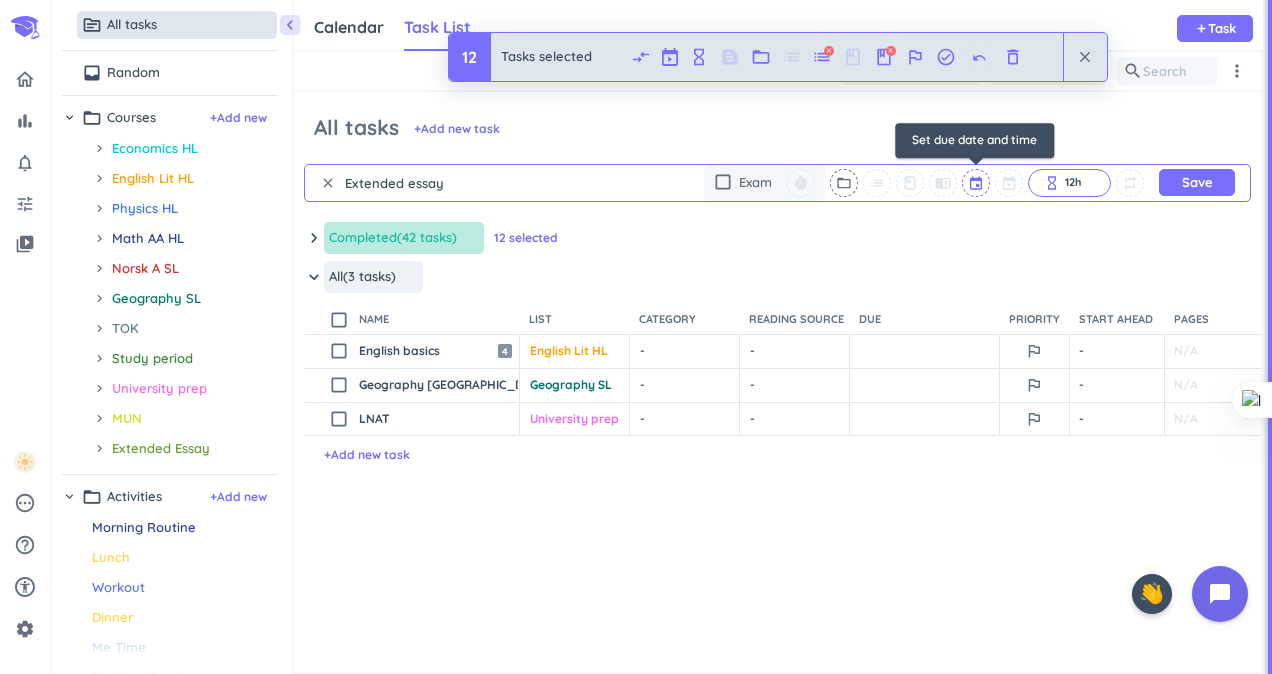 click at bounding box center [977, 183] 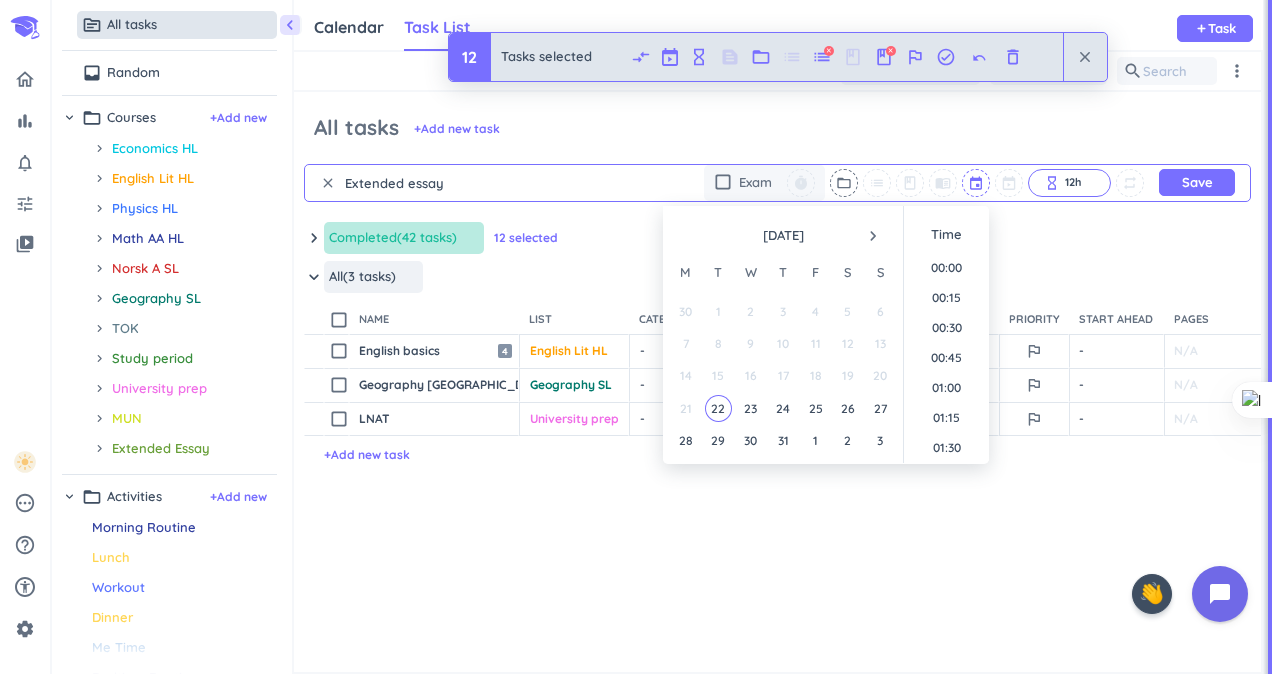 scroll, scrollTop: 2698, scrollLeft: 0, axis: vertical 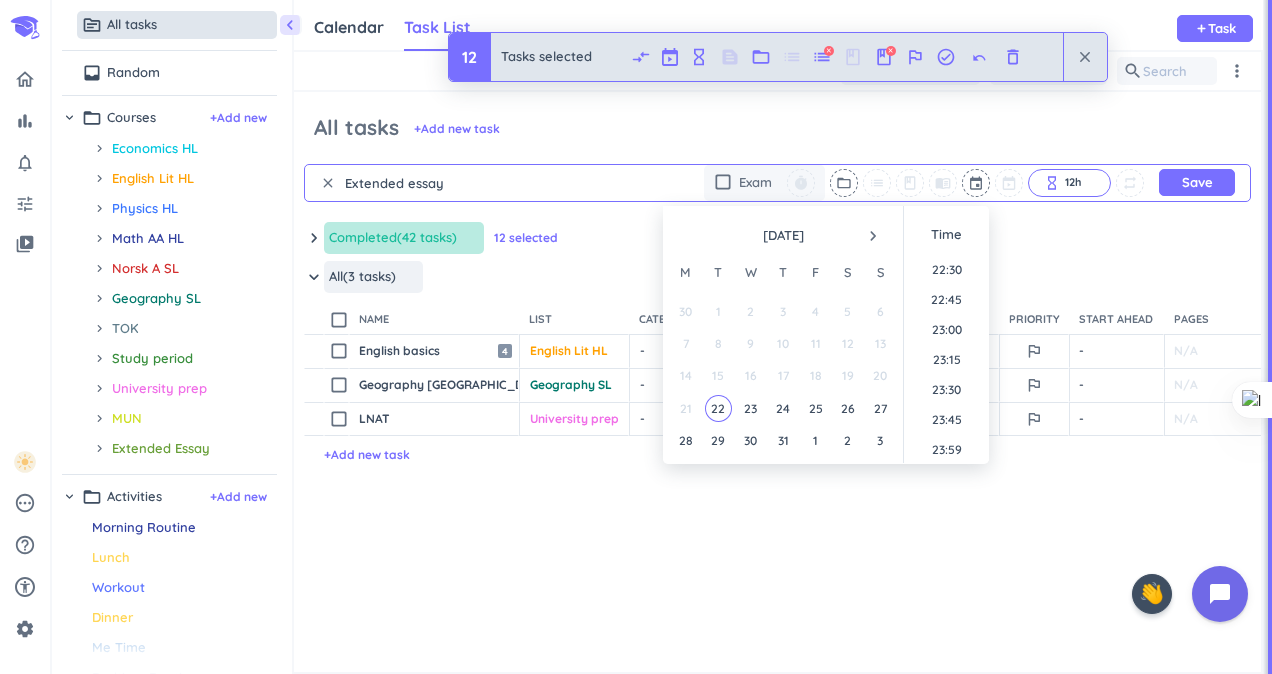 click on "navigate_next" at bounding box center (873, 236) 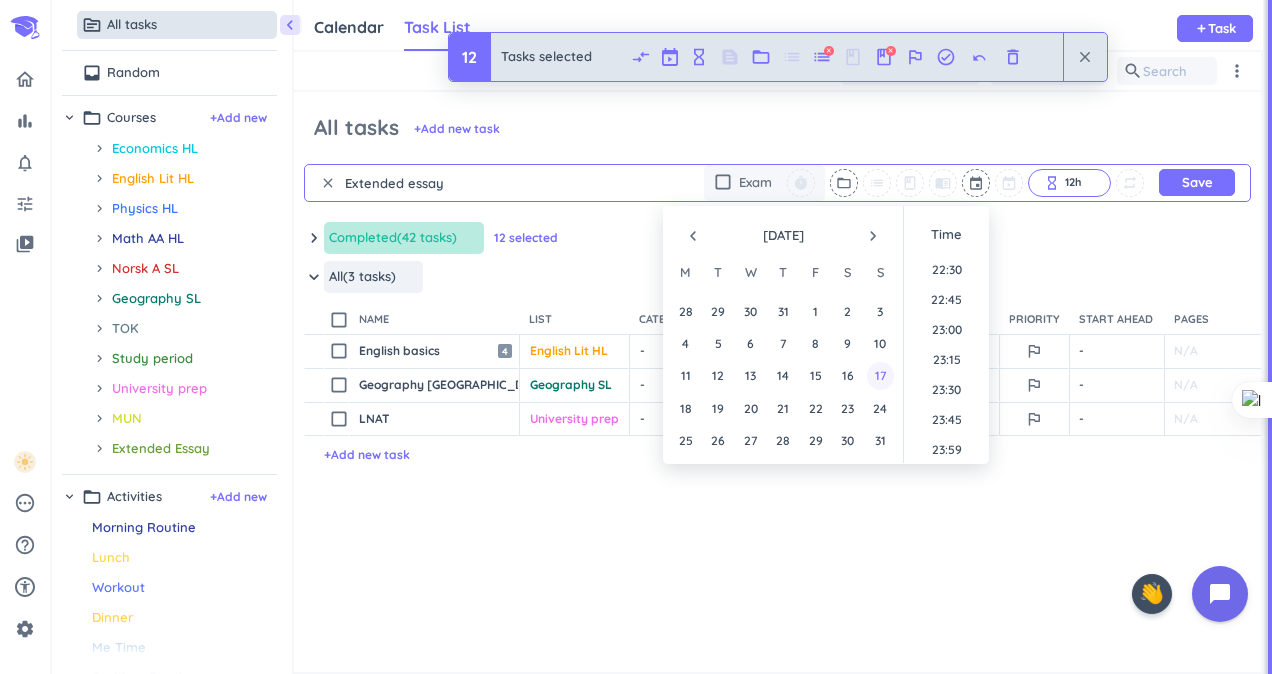 click on "17" at bounding box center (880, 375) 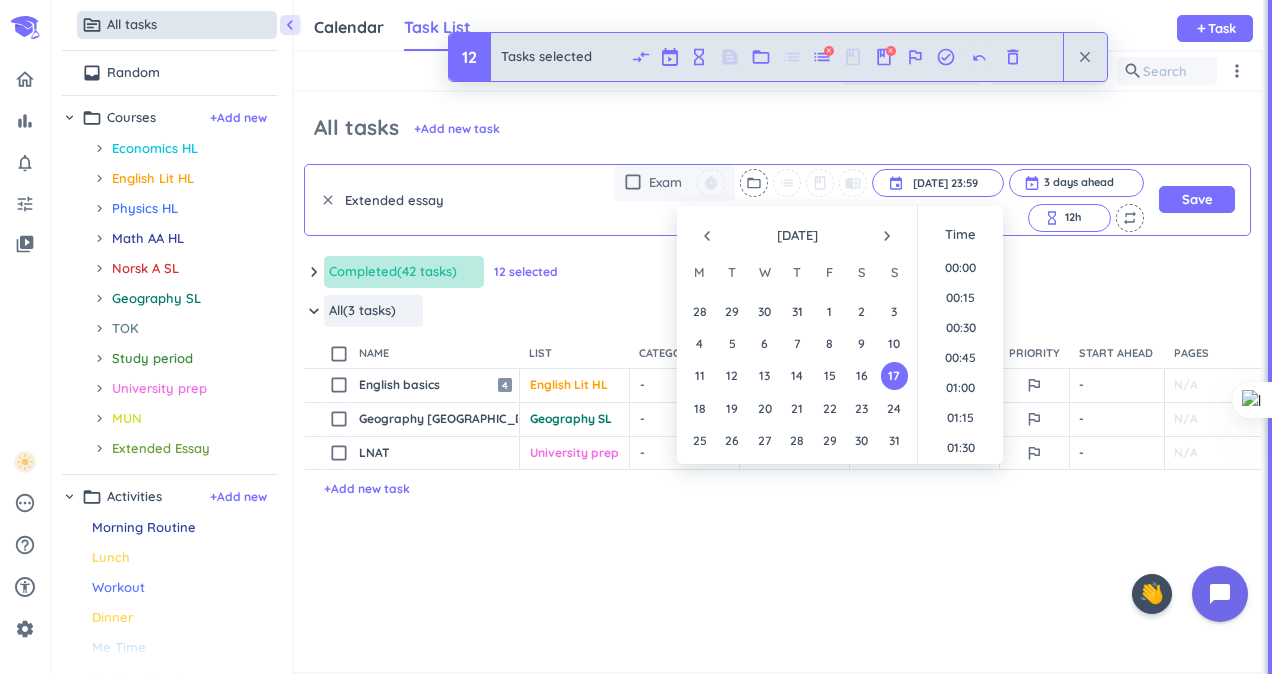 scroll, scrollTop: 2698, scrollLeft: 0, axis: vertical 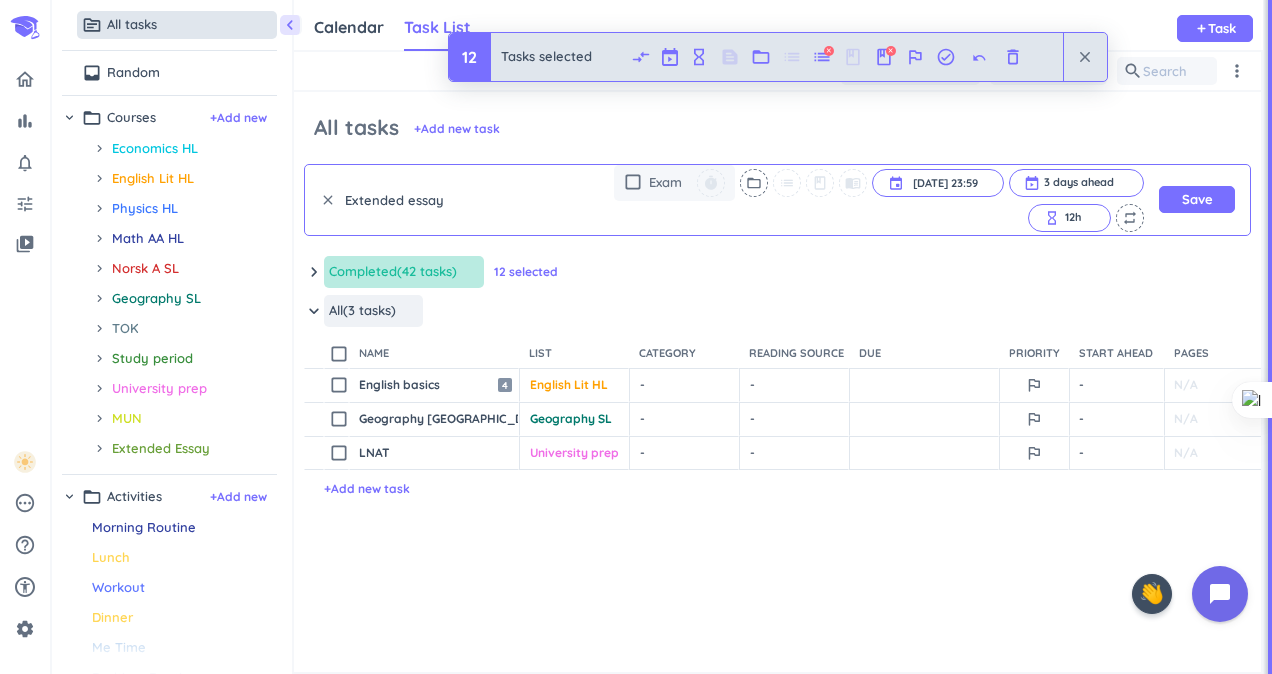 click on "All tasks +  Add new task" at bounding box center (777, 133) 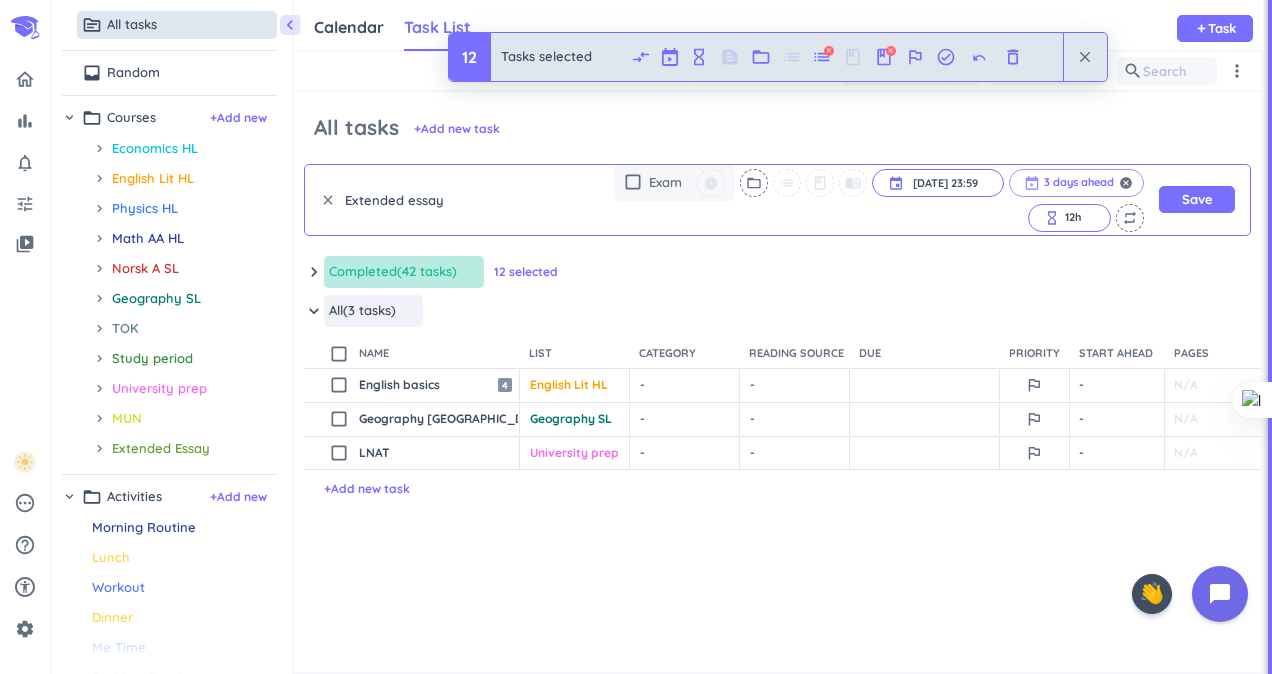 click at bounding box center (1076, 183) 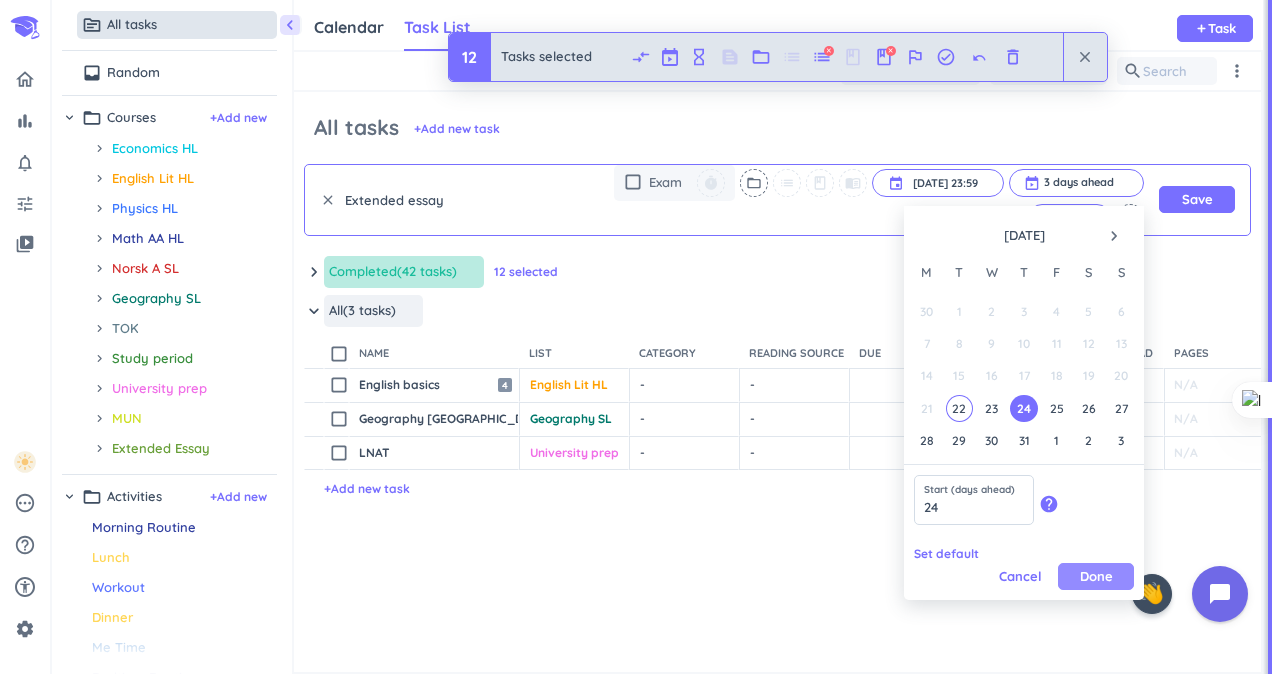 click on "Done" at bounding box center (1096, 576) 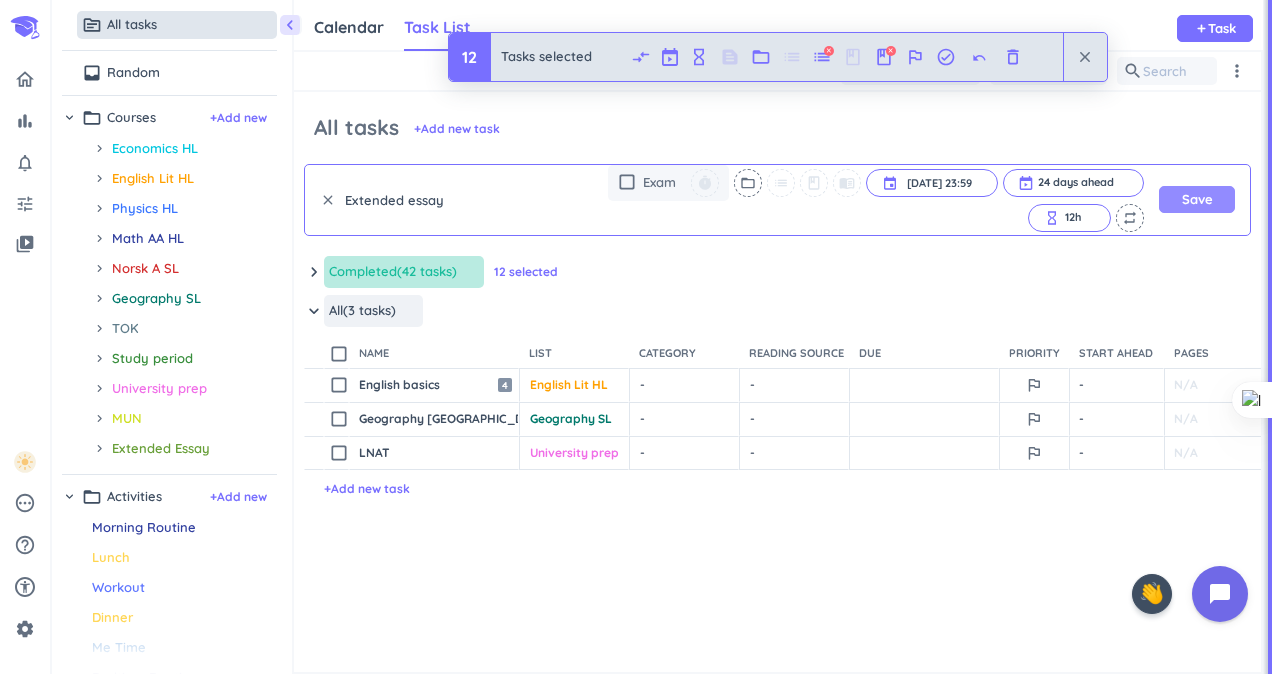 click on "Save" at bounding box center [1197, 199] 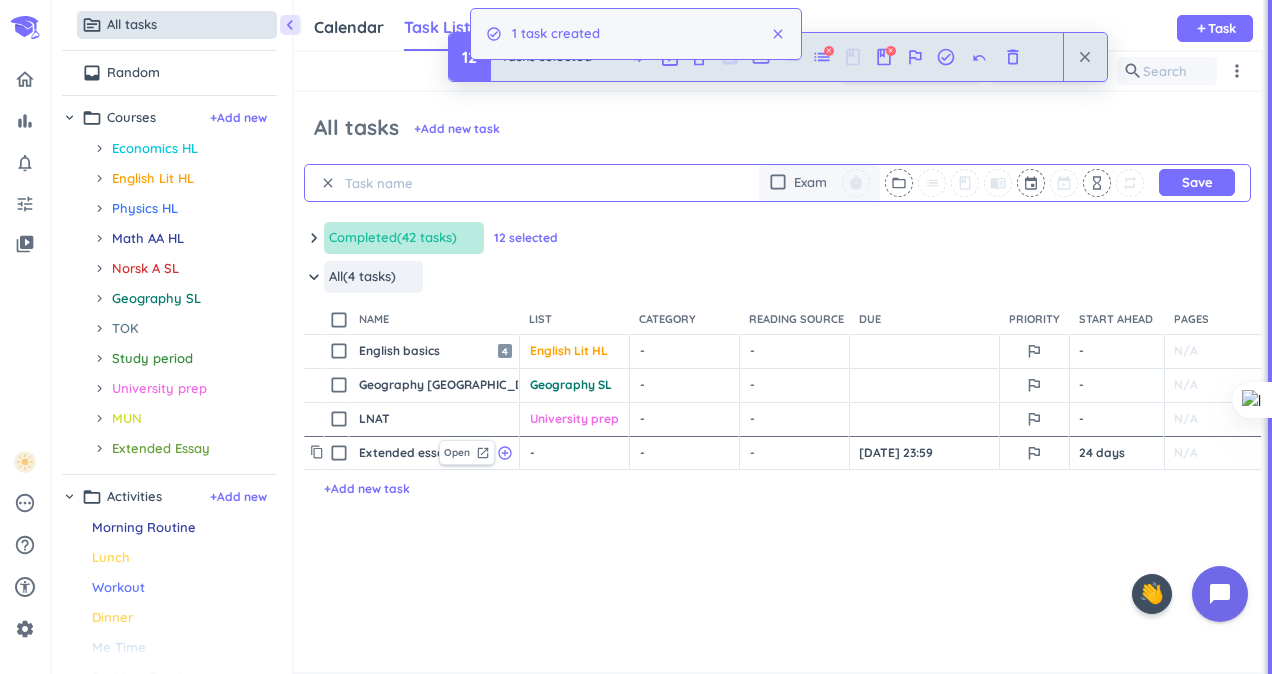 click on "- cancel" at bounding box center [576, 453] 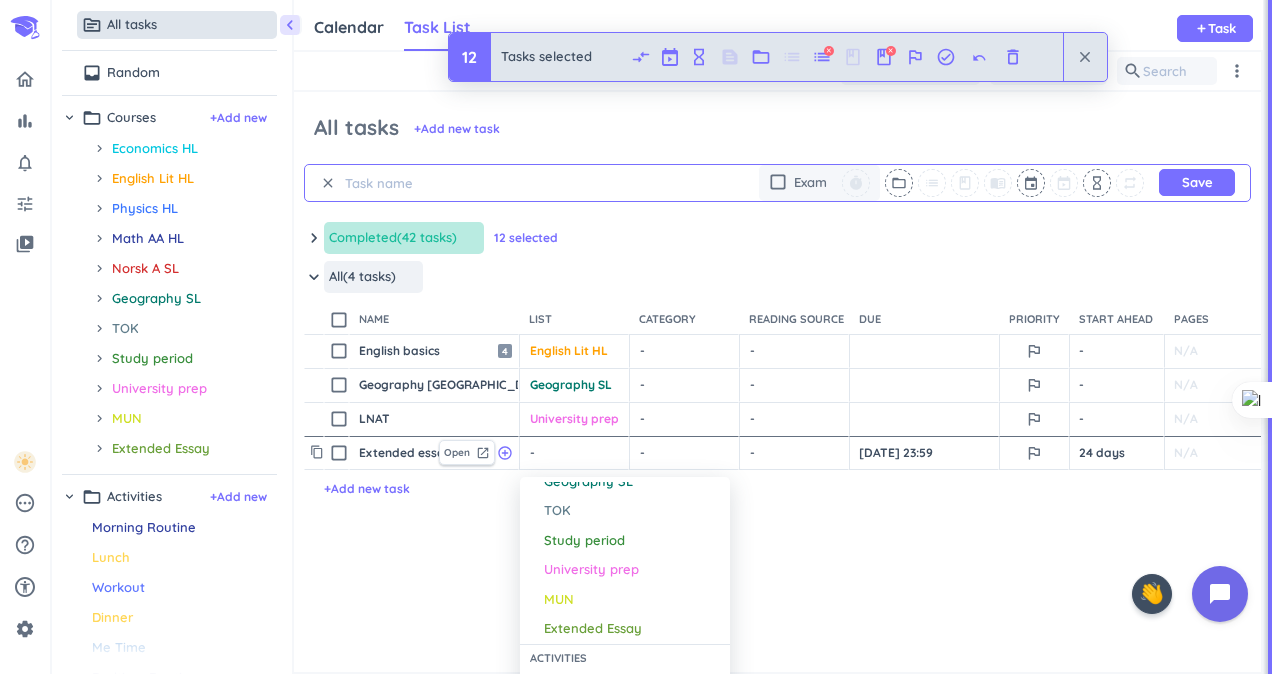 scroll, scrollTop: 194, scrollLeft: 0, axis: vertical 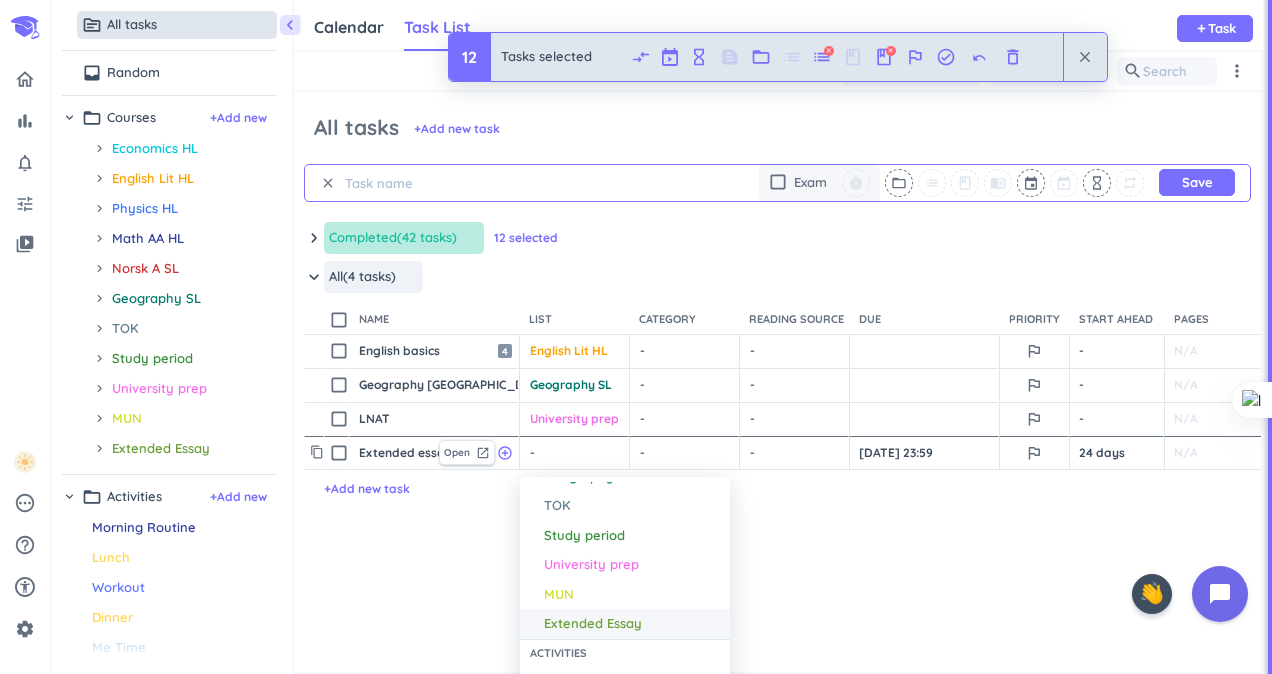 click on "Extended Essay" at bounding box center (593, 624) 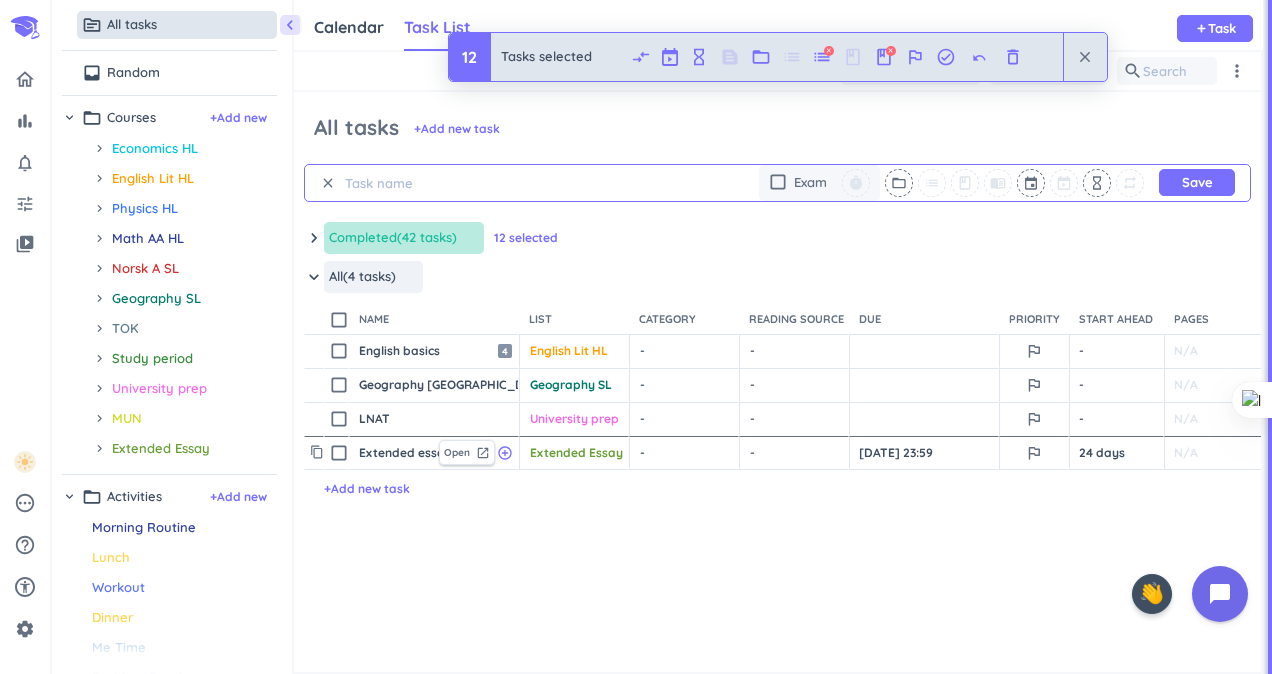 click at bounding box center (436, 183) 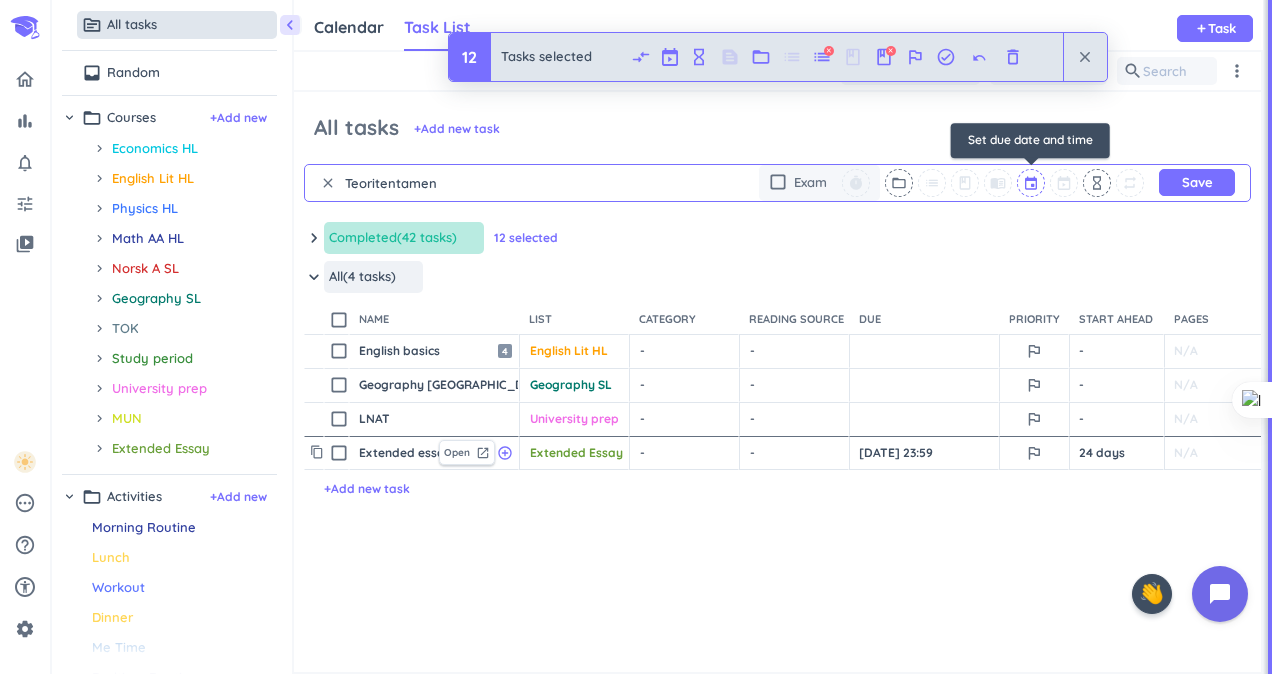 type on "Teoritentamen" 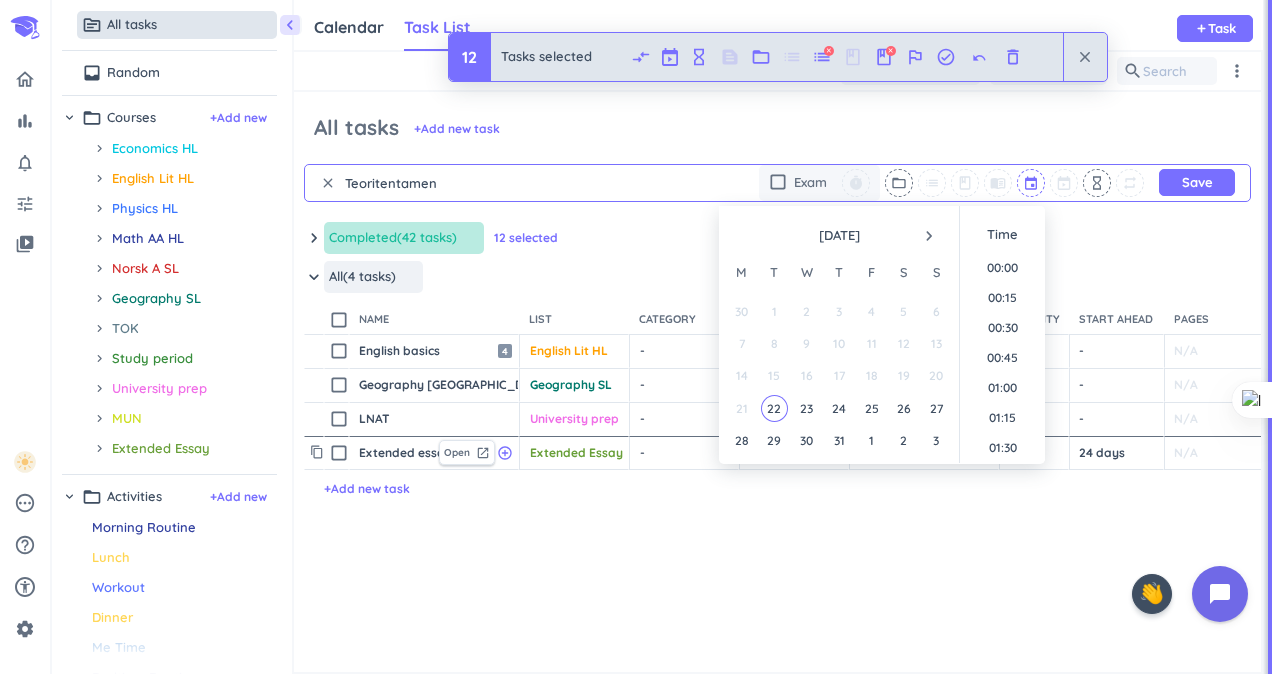 scroll, scrollTop: 2698, scrollLeft: 0, axis: vertical 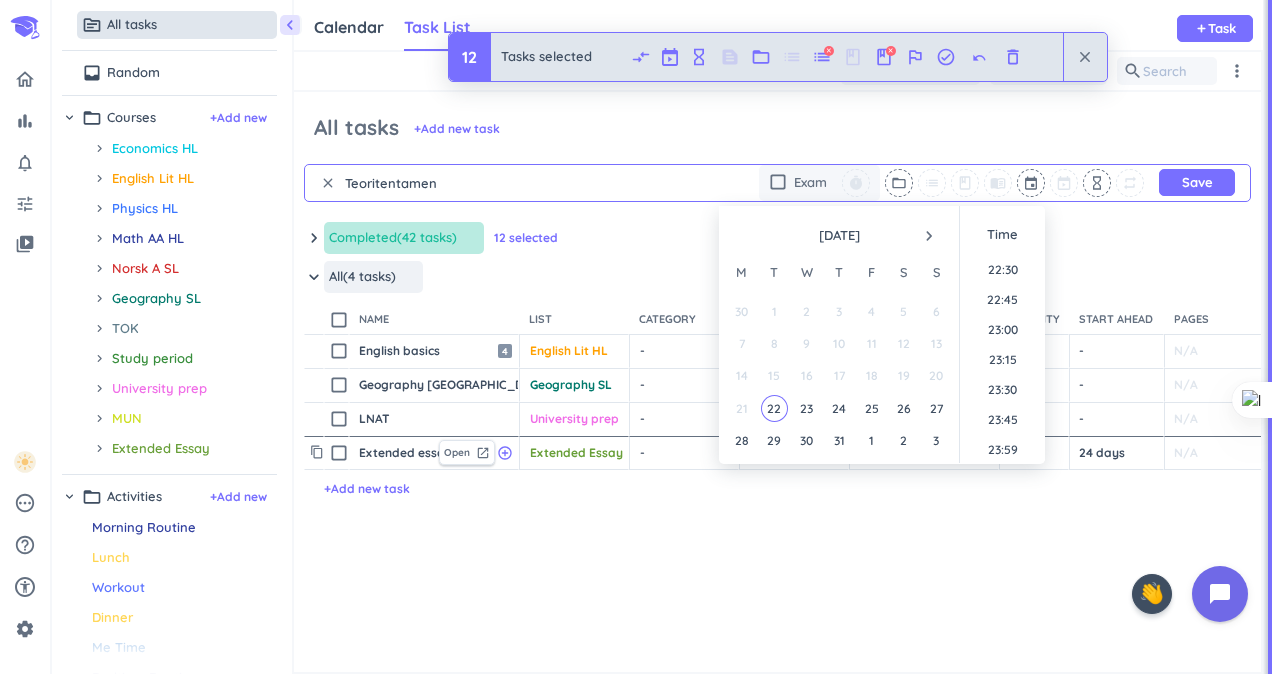 click on "navigate_next" at bounding box center [929, 236] 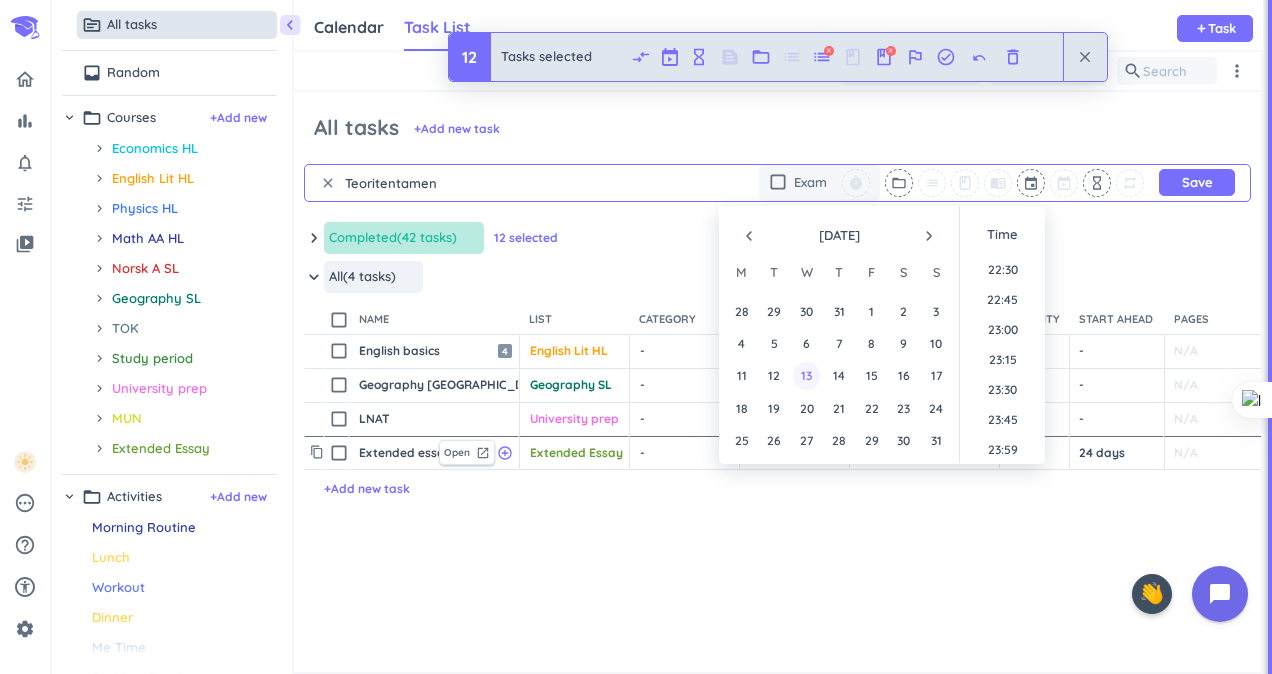 click on "13" at bounding box center (806, 375) 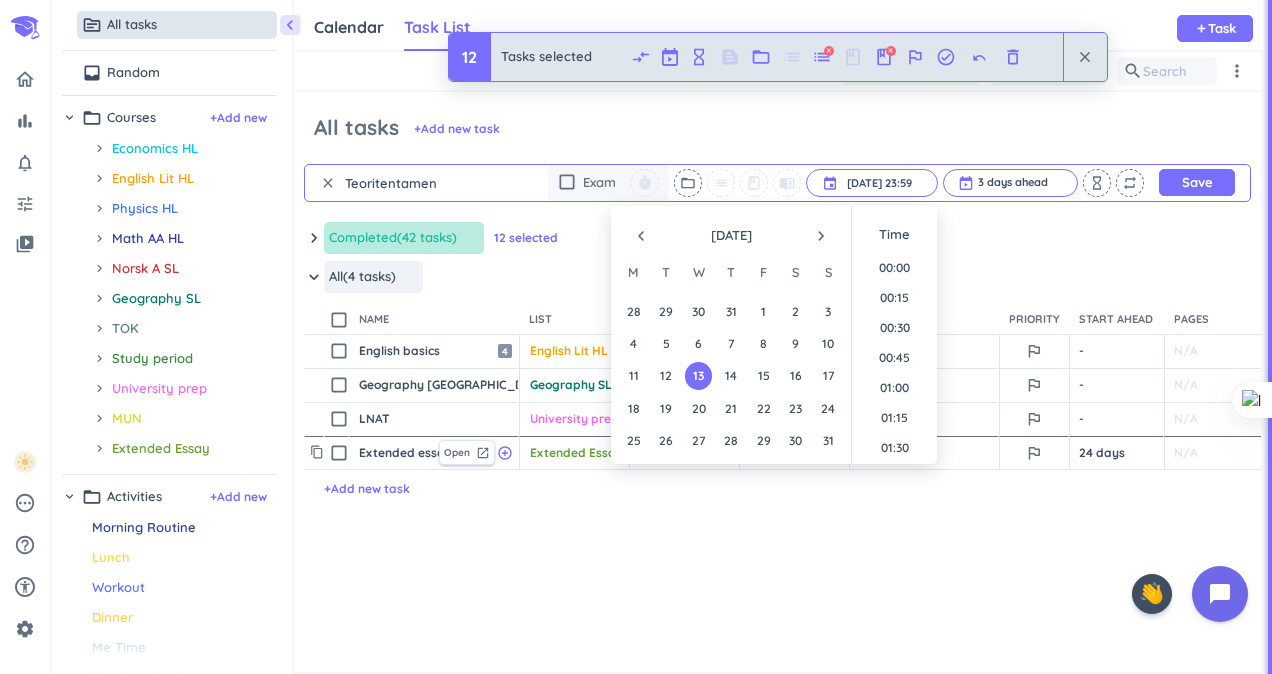 scroll, scrollTop: 2698, scrollLeft: 0, axis: vertical 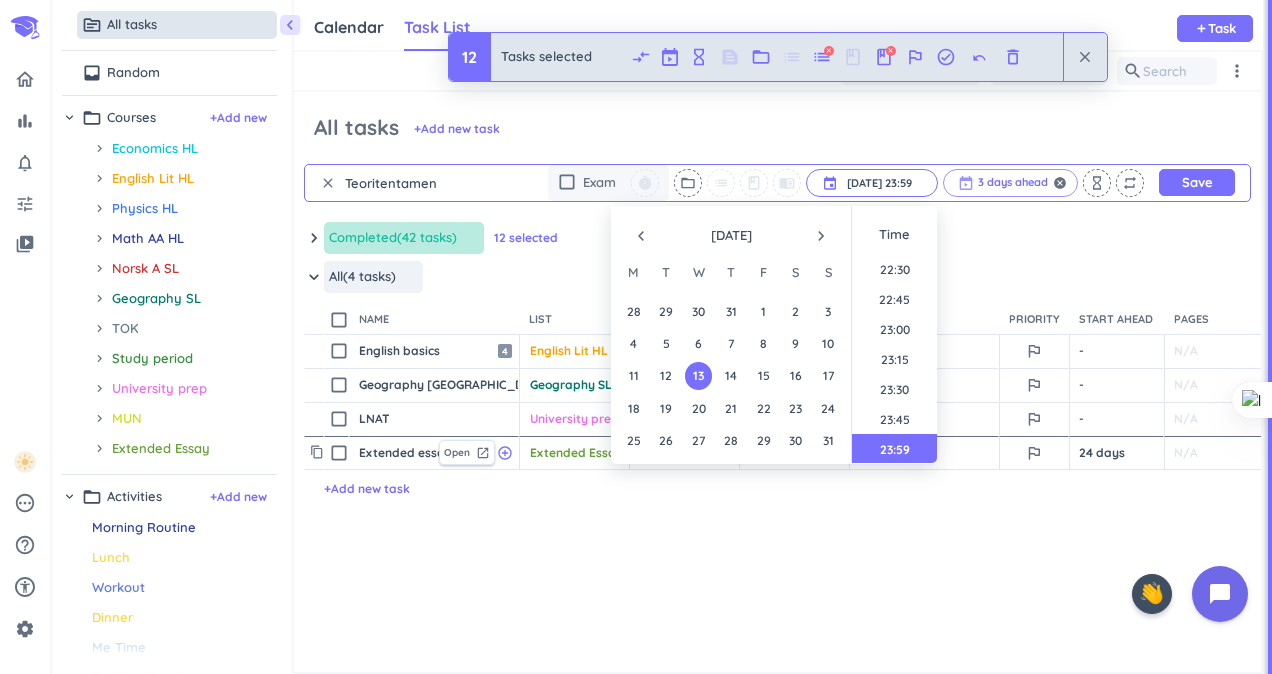 click at bounding box center [1010, 183] 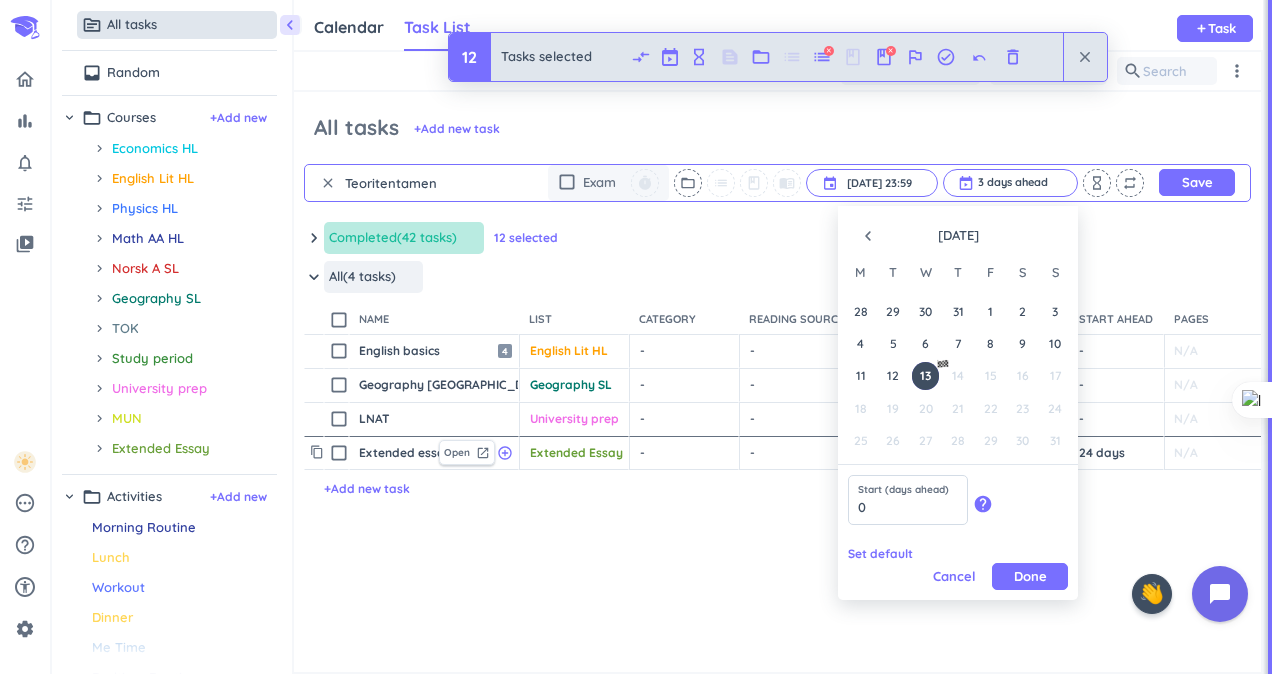 type 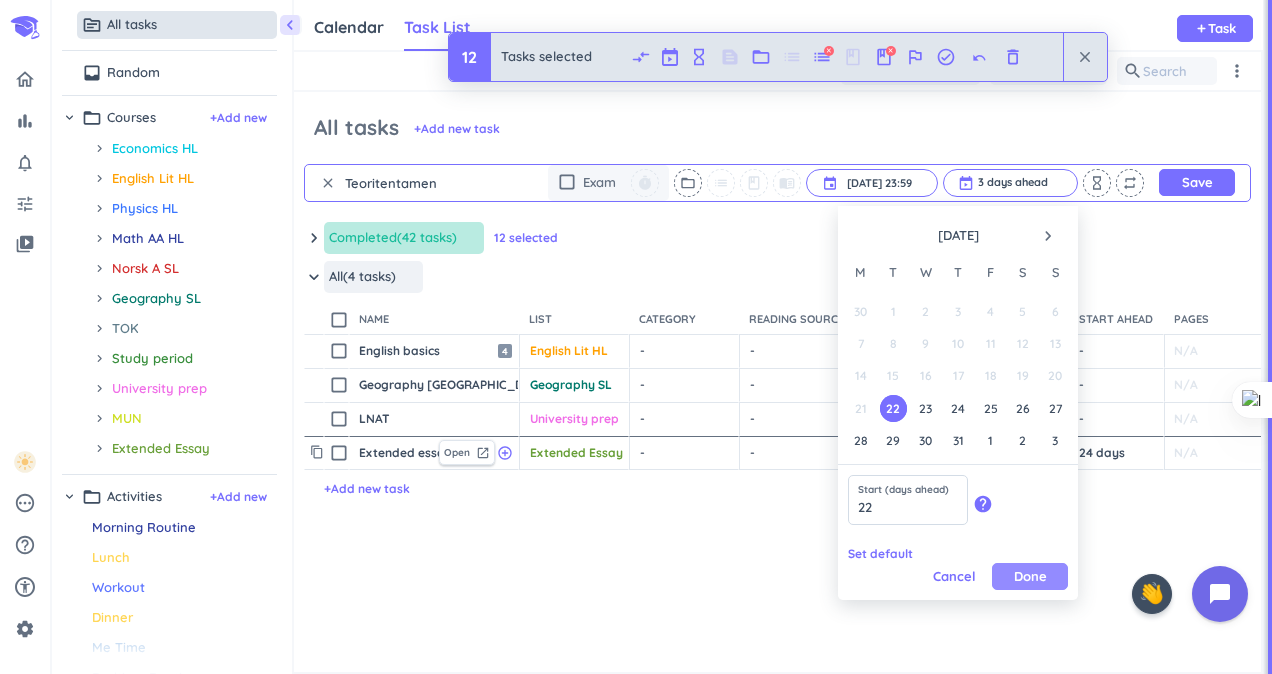 click on "Done" at bounding box center [1030, 576] 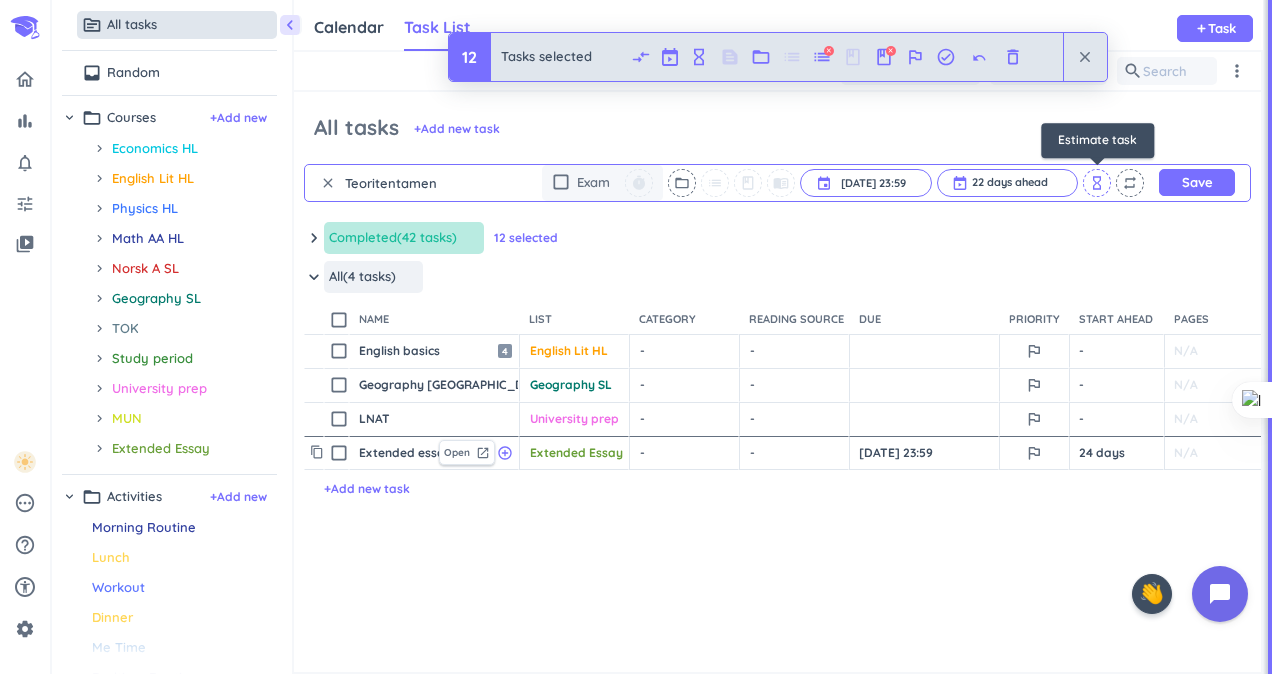 click on "hourglass_empty" at bounding box center (1097, 183) 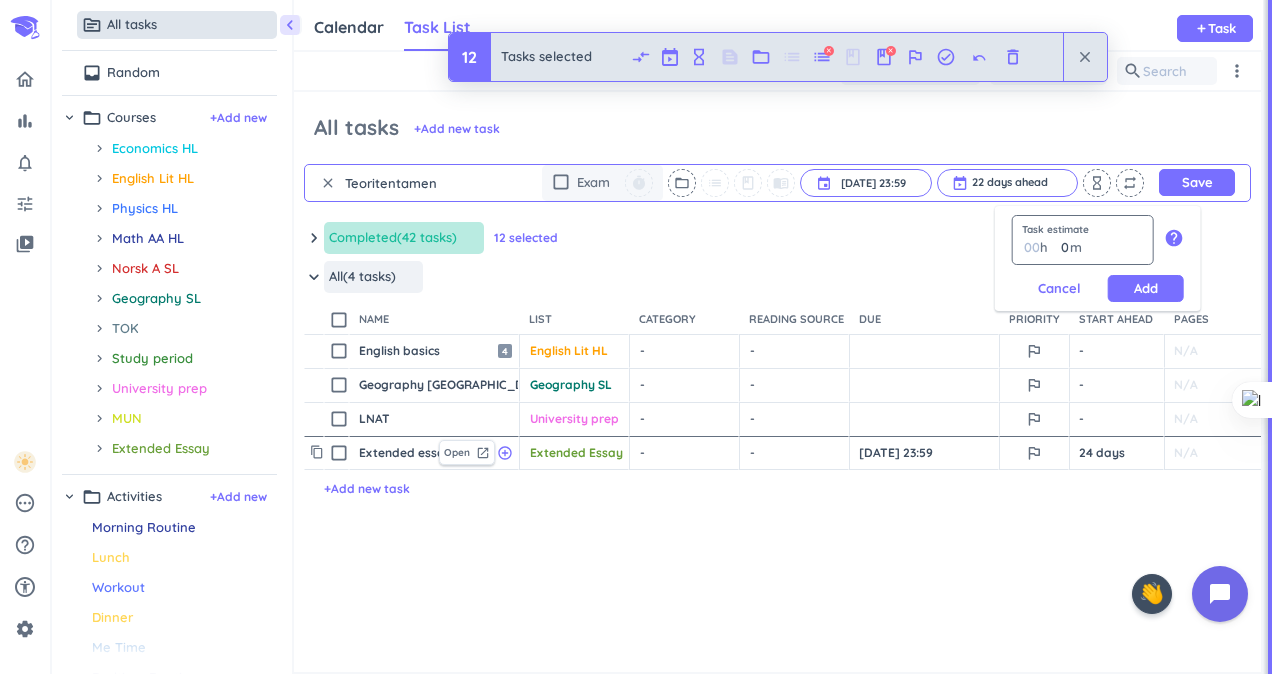 type on "1" 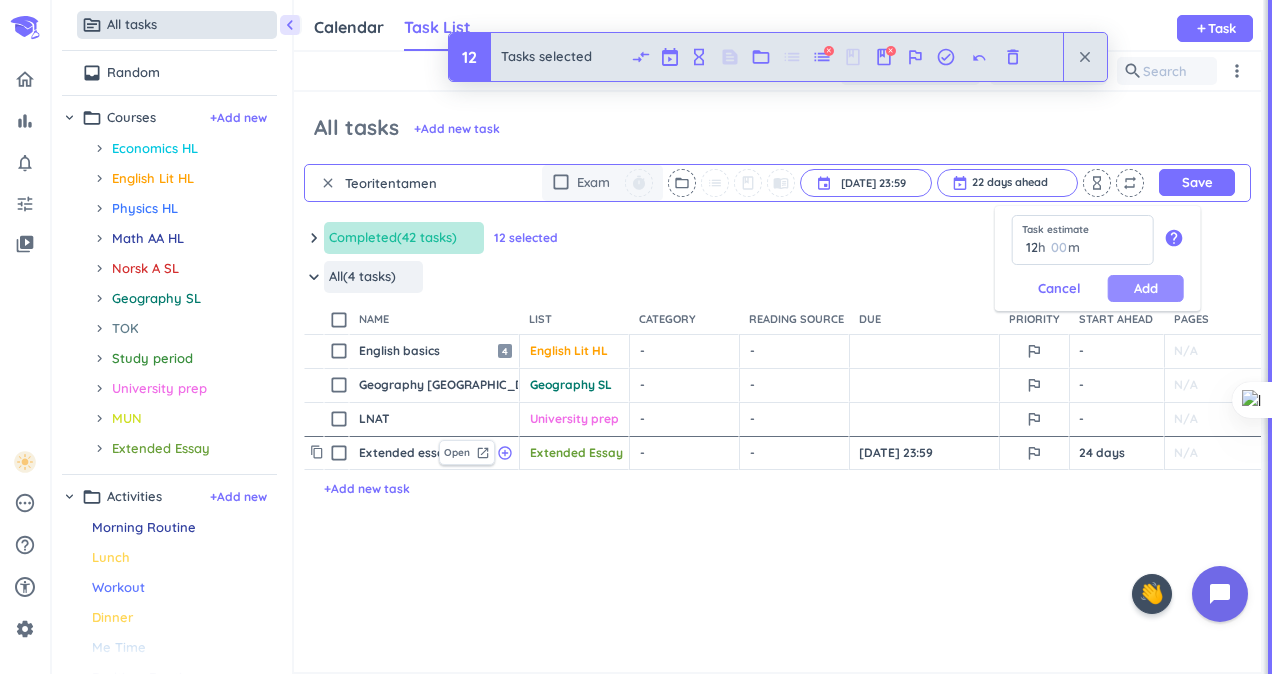 type on "12" 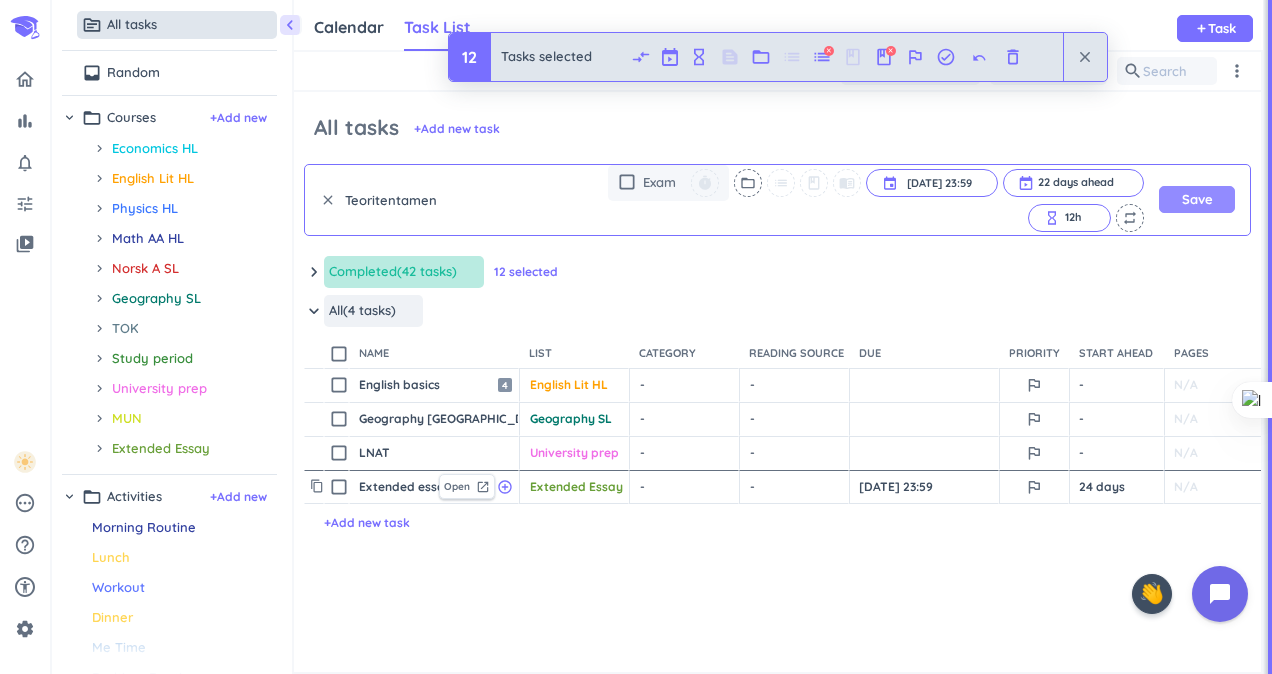 click on "Save" at bounding box center [1197, 199] 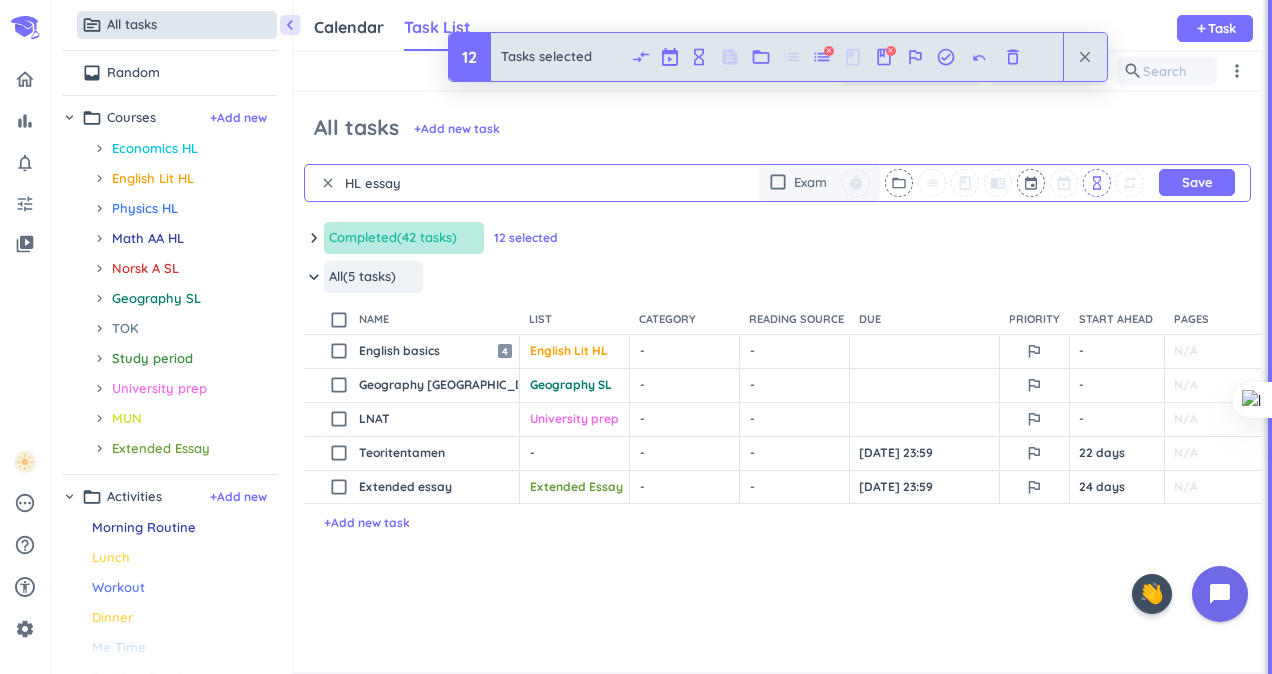 type on "HL essay" 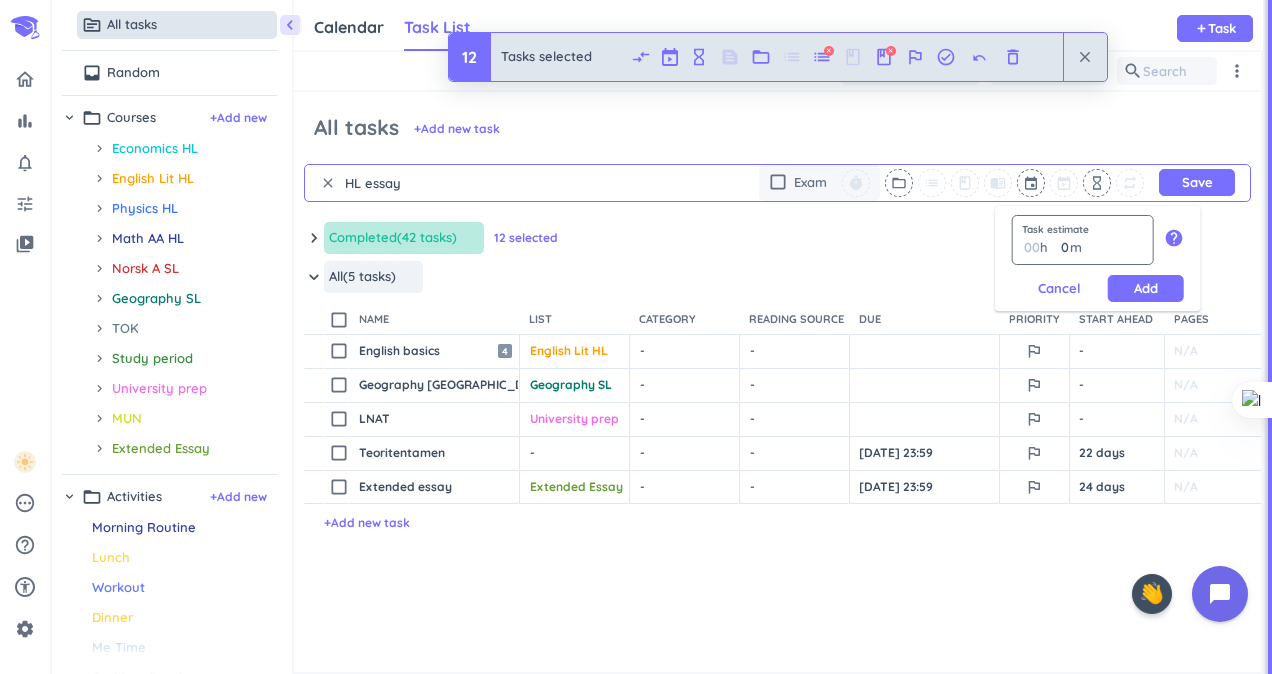 type on "5" 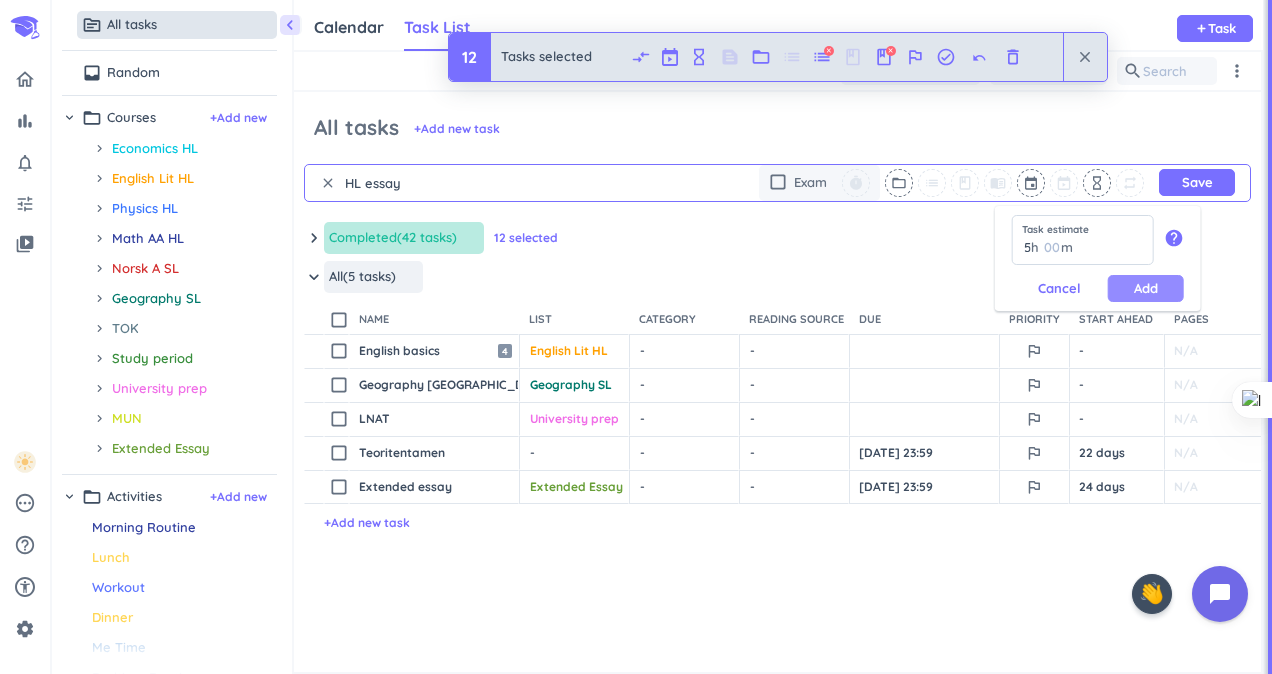 type on "5" 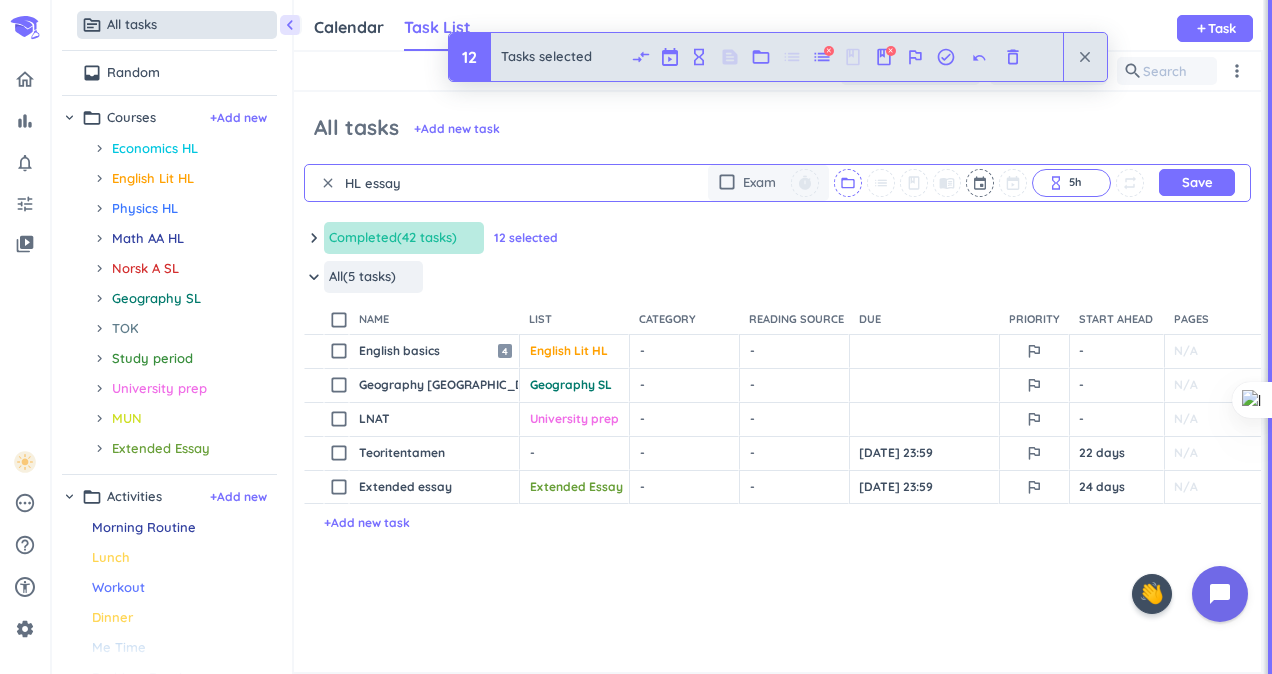 click on "folder_open" at bounding box center (848, 183) 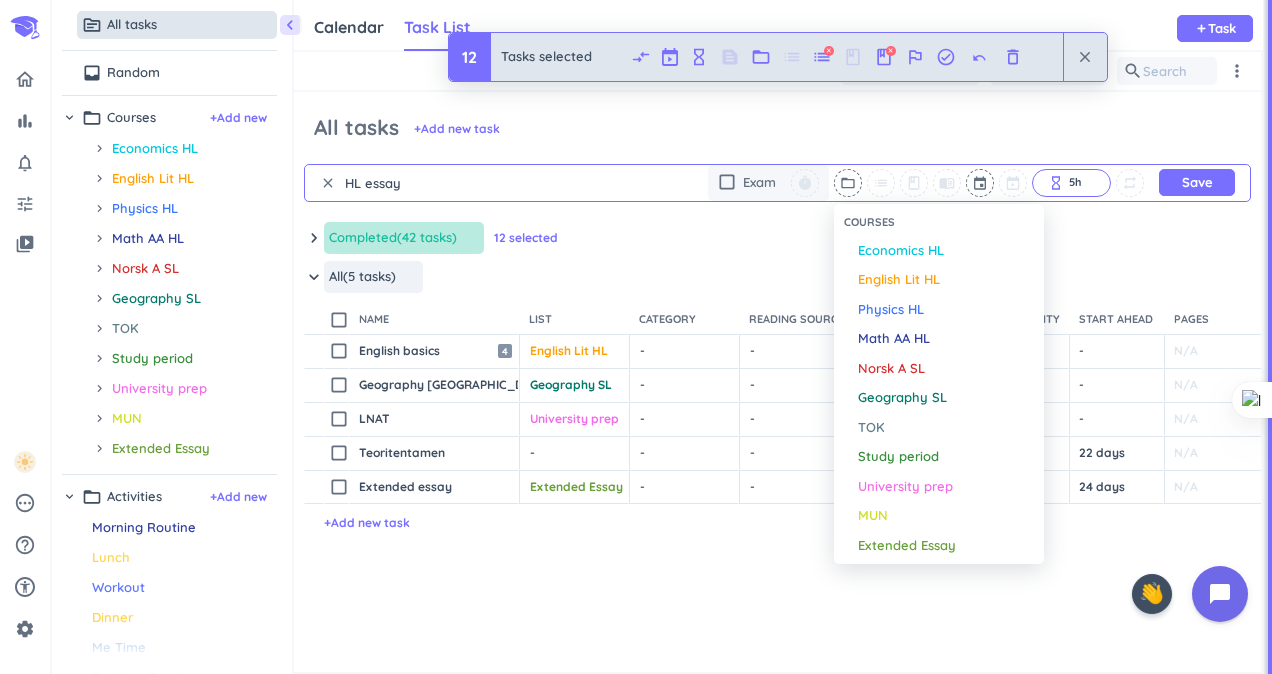 click on "English Lit HL" at bounding box center (899, 280) 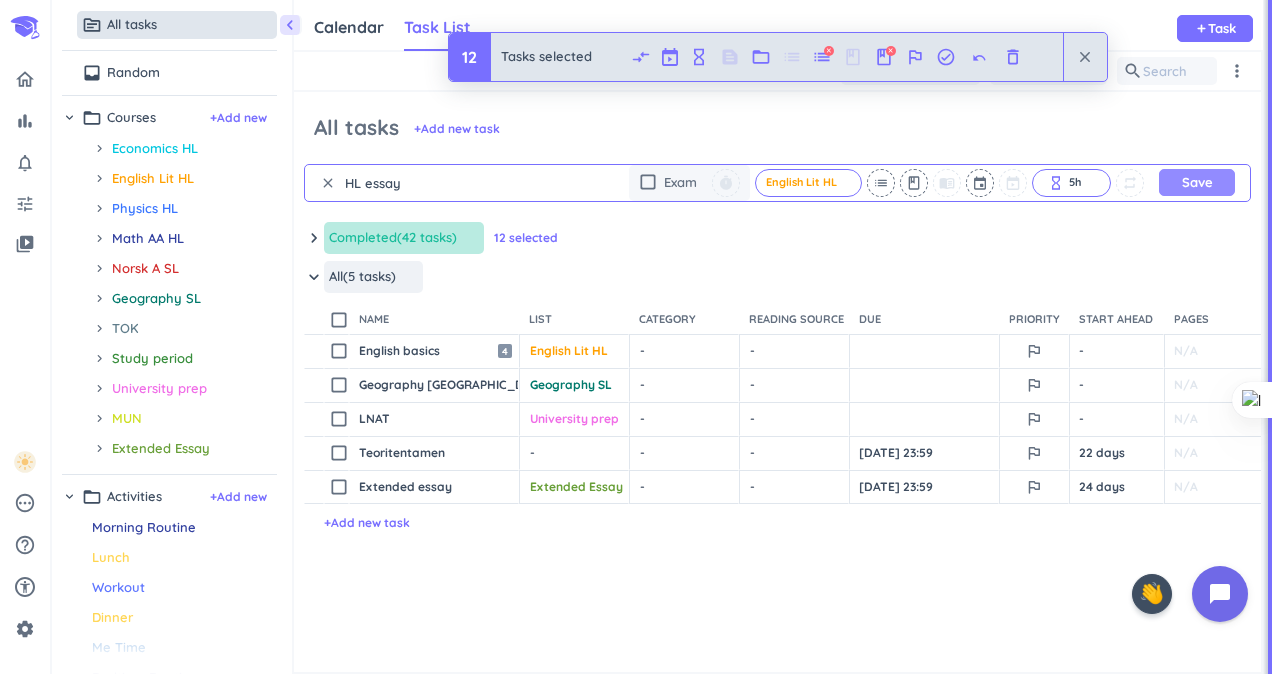 click on "Save" at bounding box center [1197, 182] 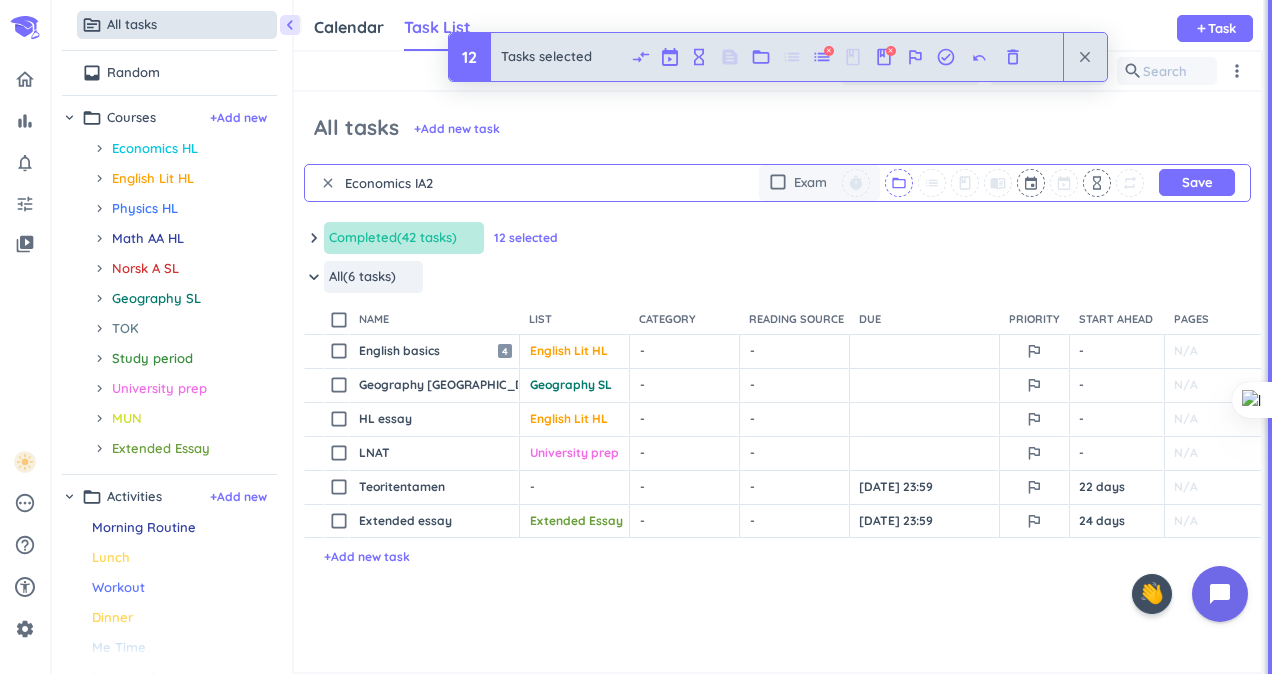 type on "Economics IA2" 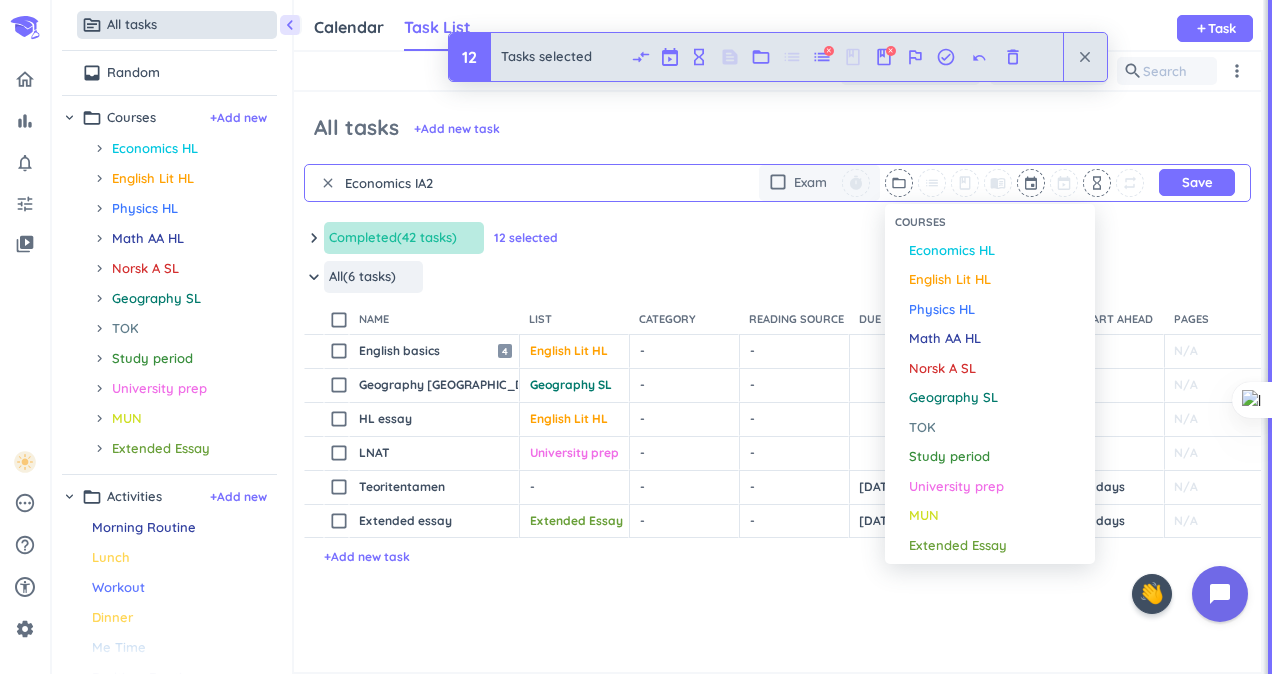 click on "Economics HL" at bounding box center (952, 251) 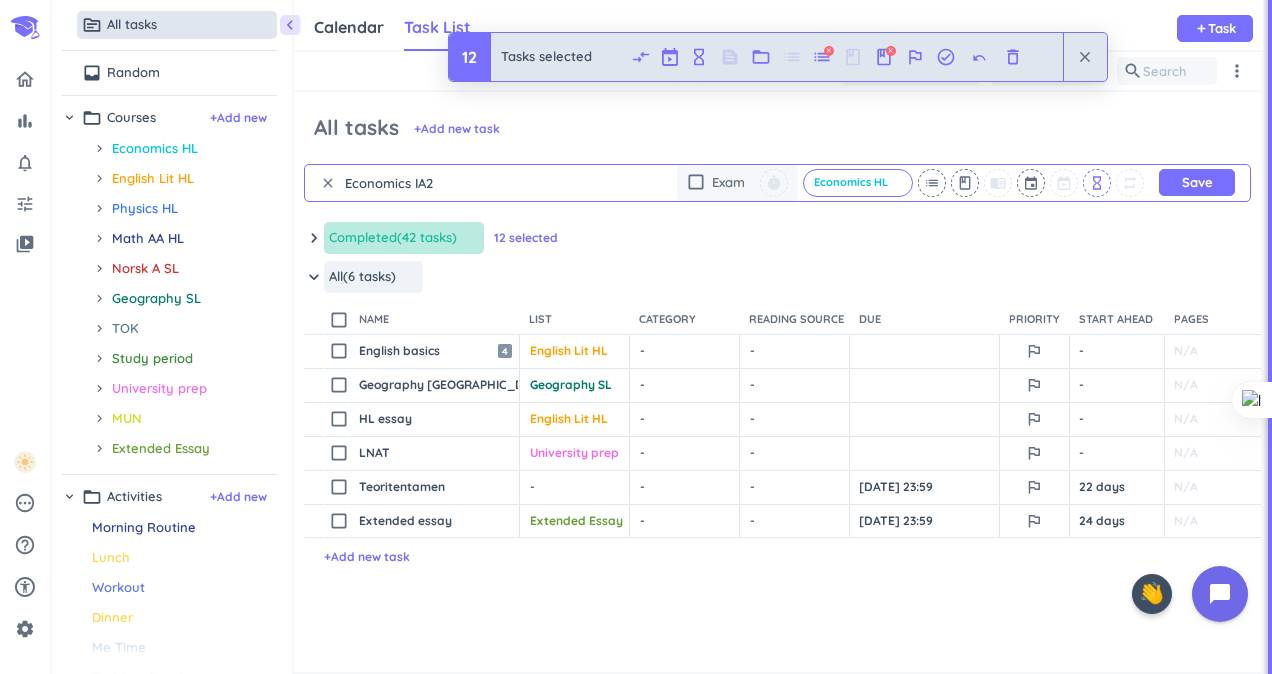 click on "hourglass_empty" at bounding box center (1097, 183) 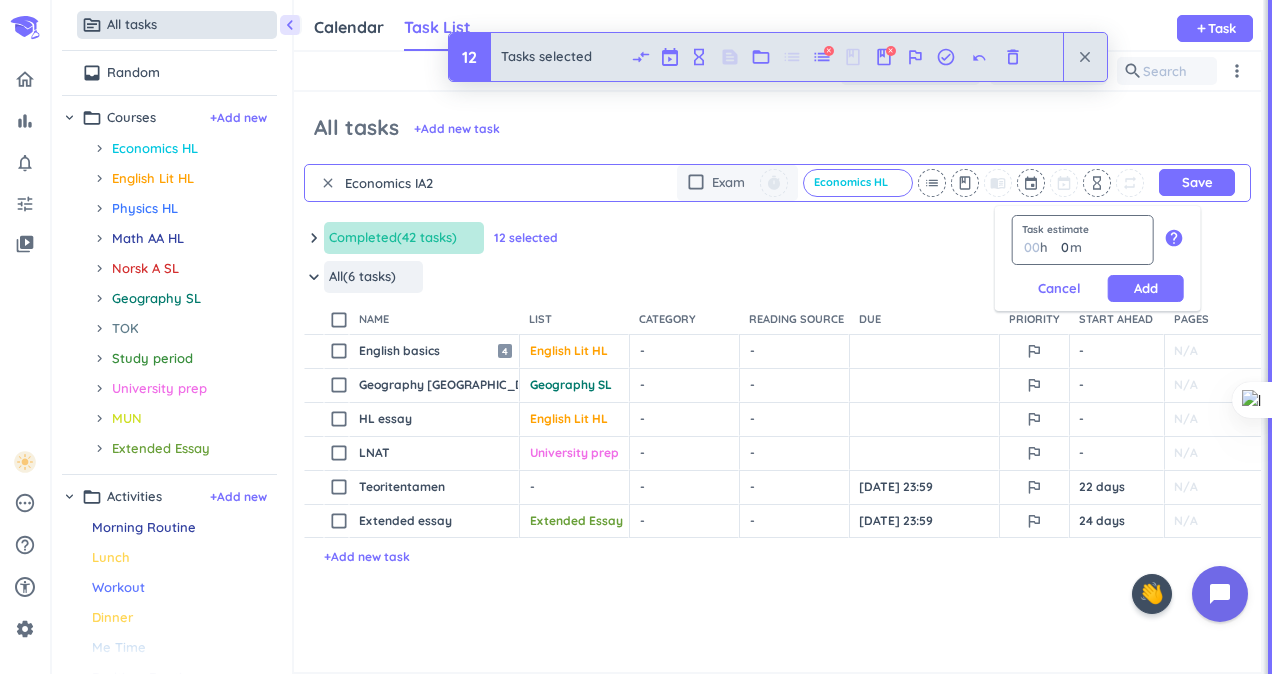 type on "3" 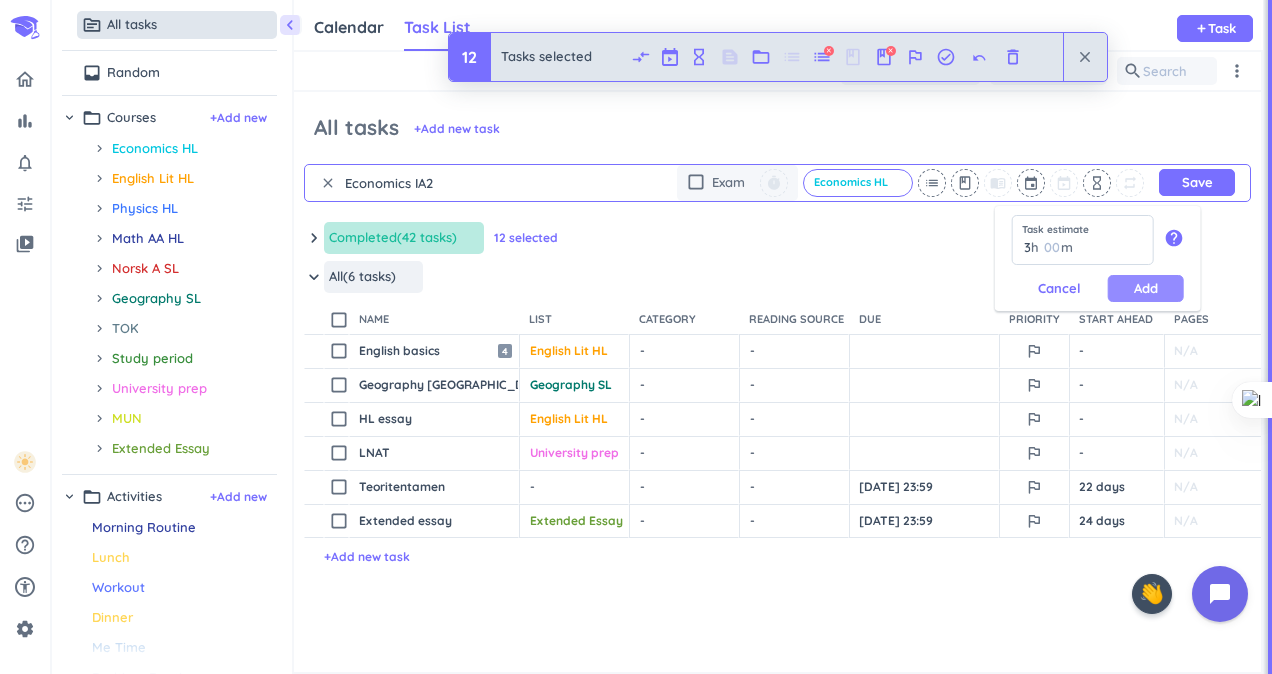 type on "3" 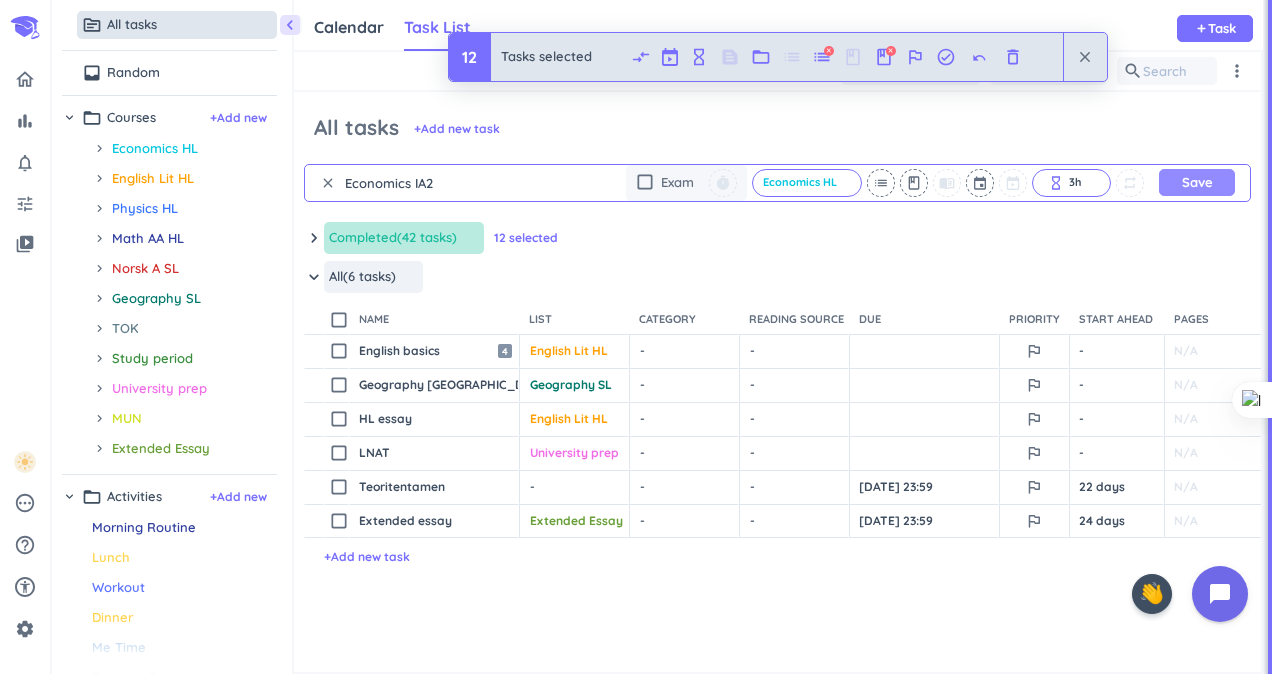 click on "Save" at bounding box center [1197, 182] 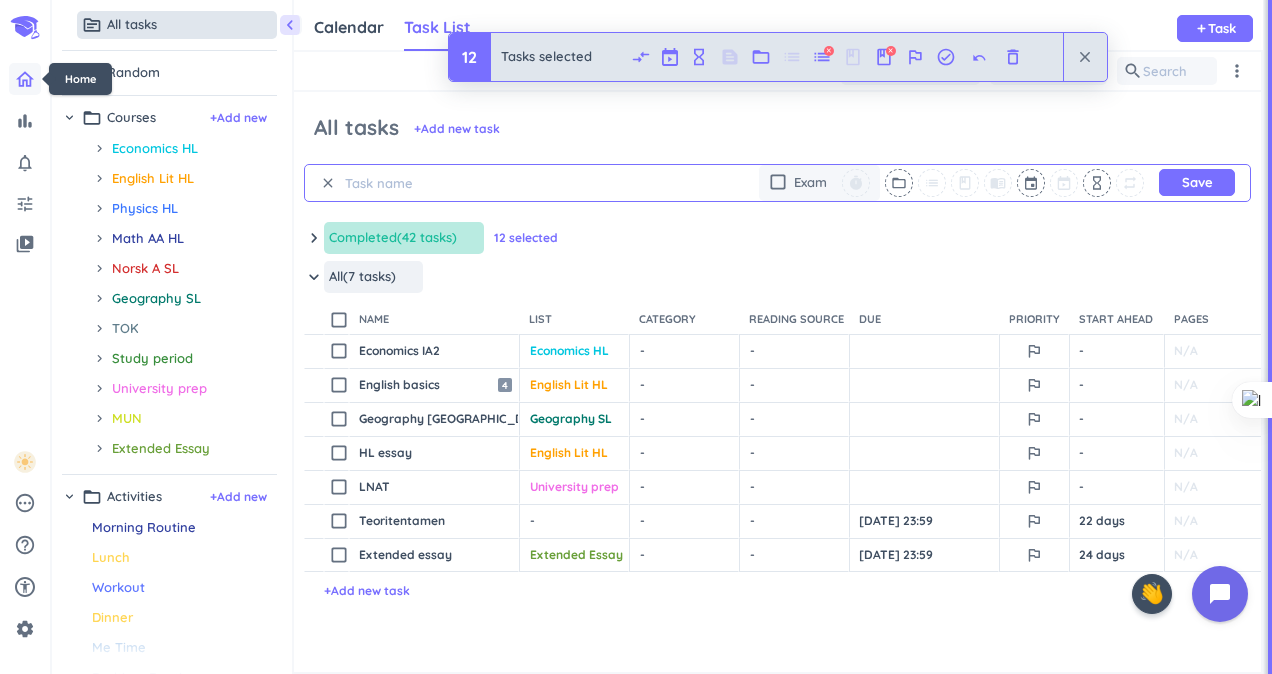 click 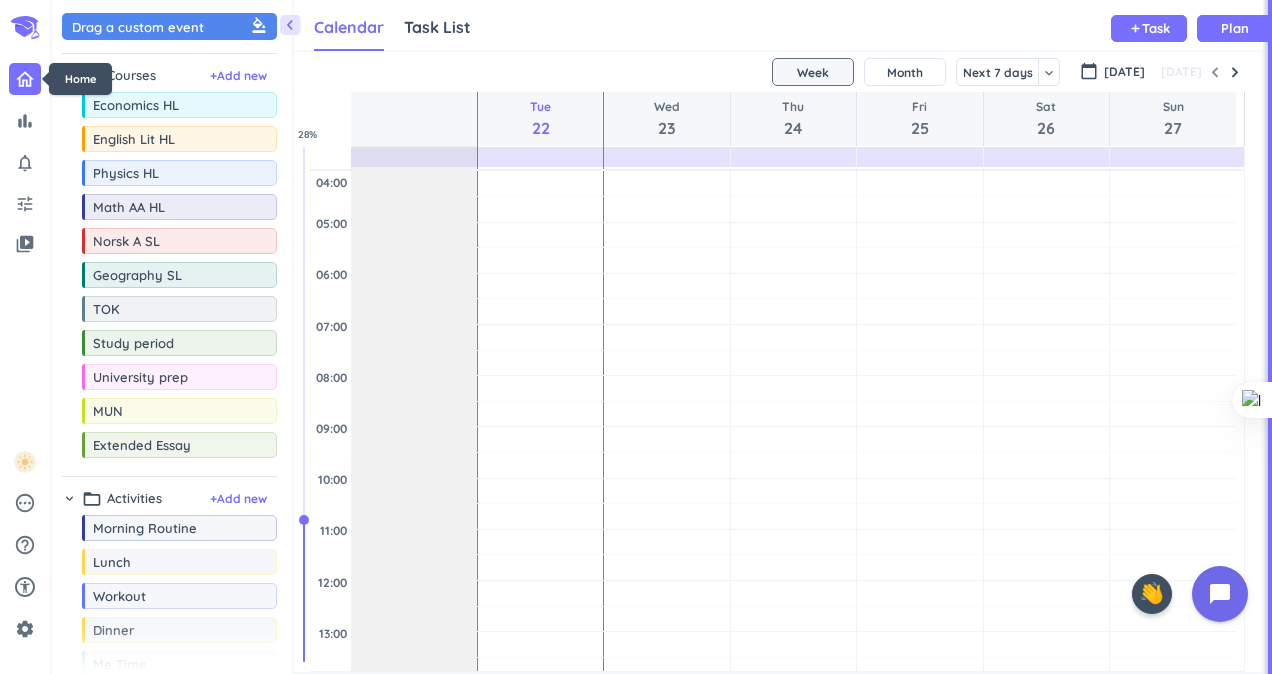 scroll, scrollTop: 9, scrollLeft: 8, axis: both 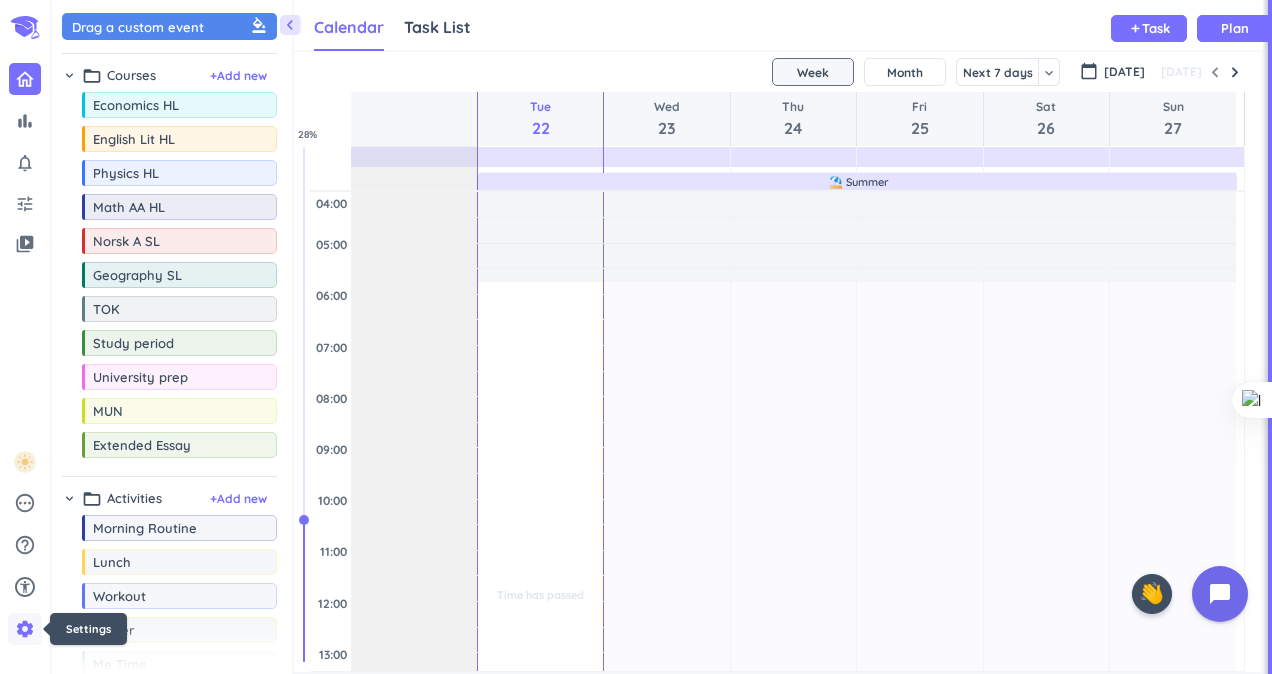 click on "settings" at bounding box center (25, 629) 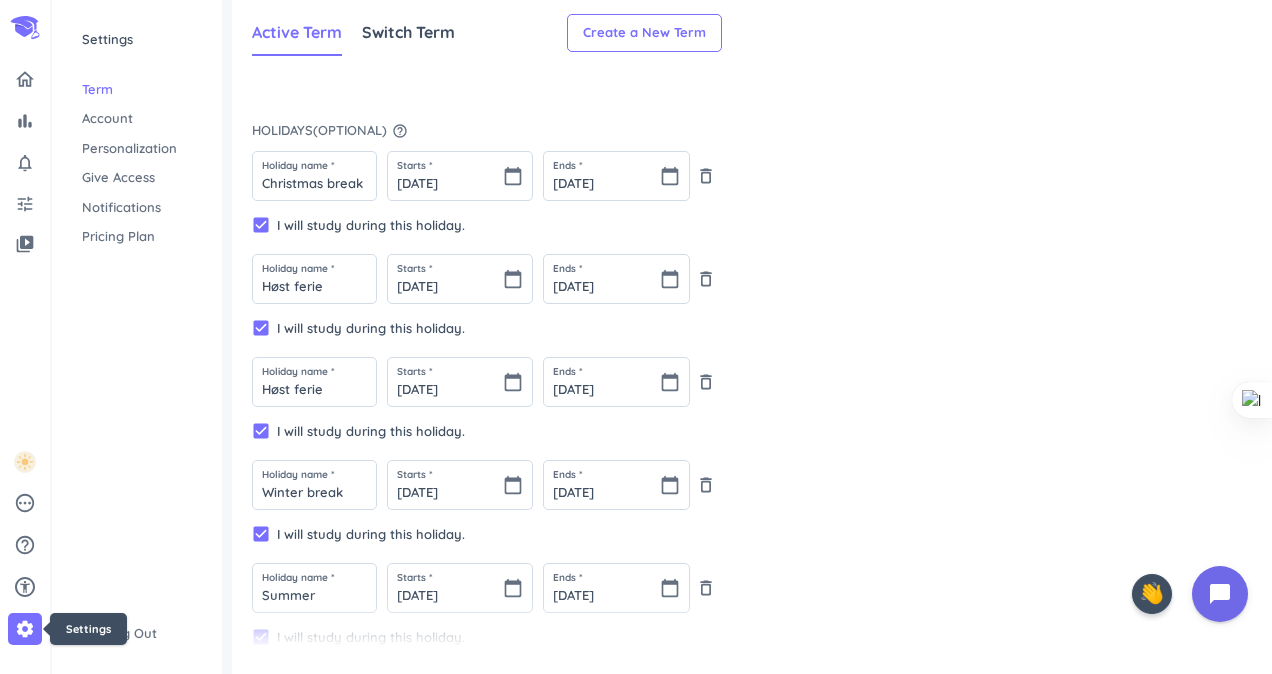 type on "Summer" 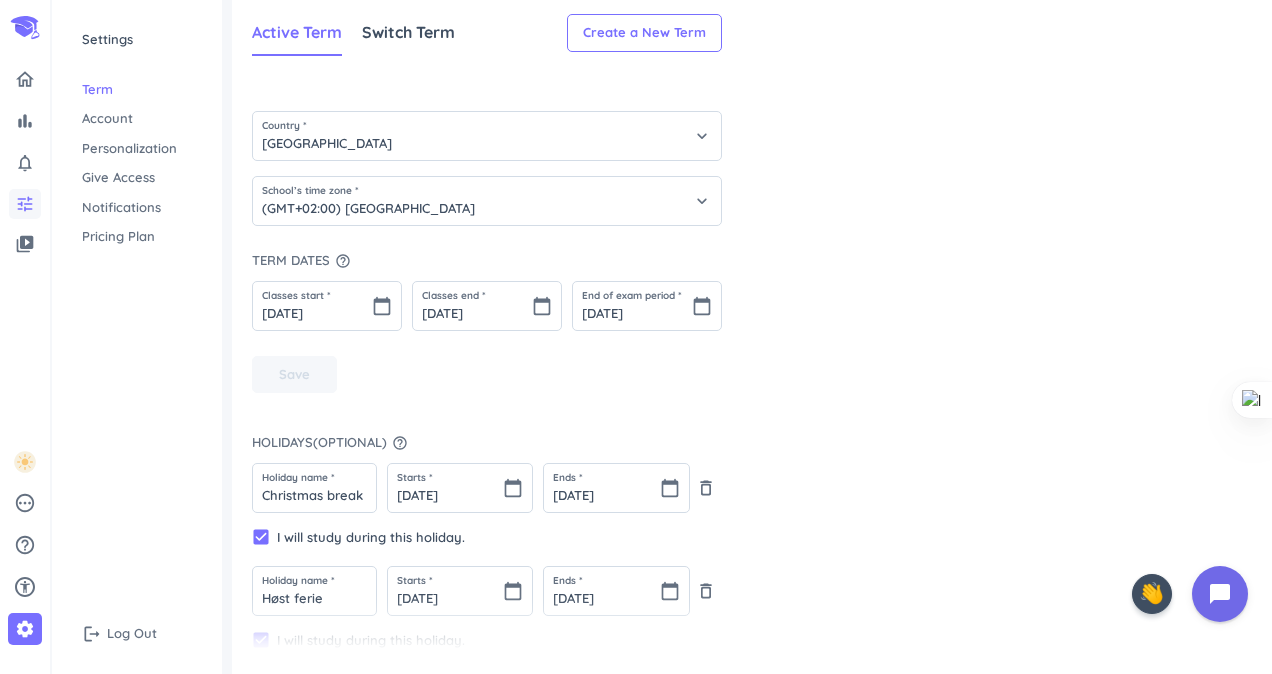 click on "tune" at bounding box center (25, 204) 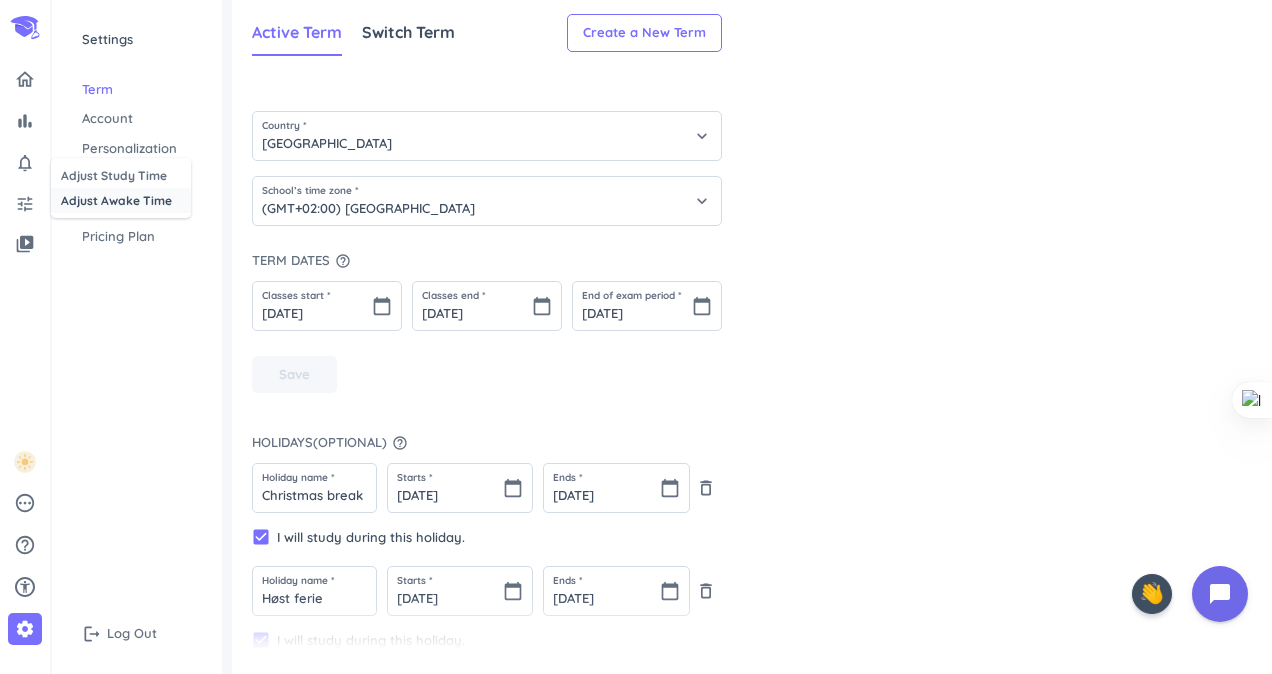 click on "Adjust Awake Time" at bounding box center [121, 200] 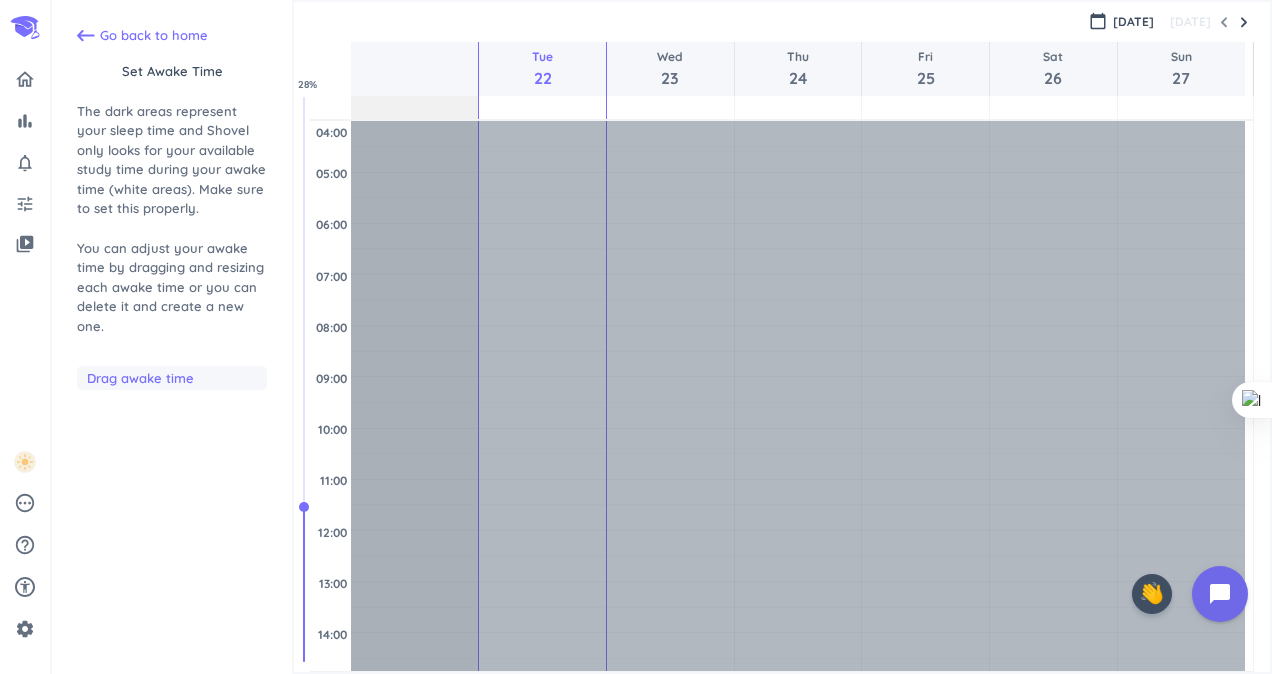 scroll, scrollTop: 104, scrollLeft: 0, axis: vertical 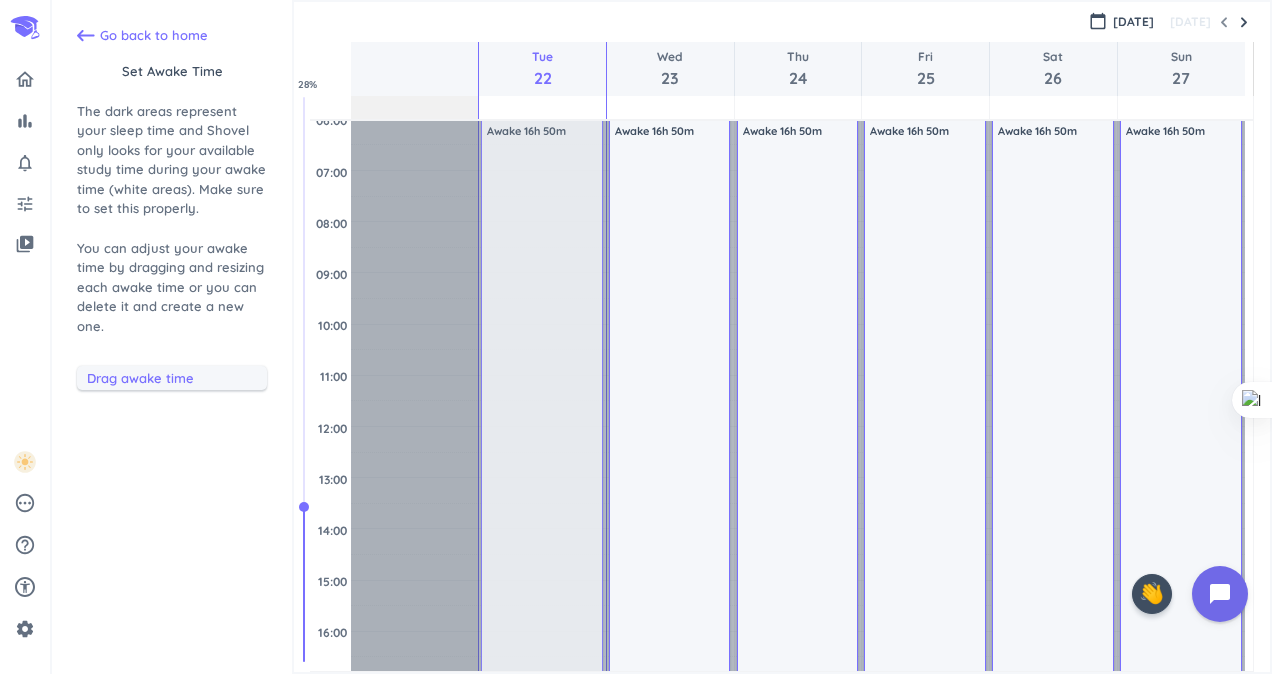 click on "Drag awake time" at bounding box center [174, 378] 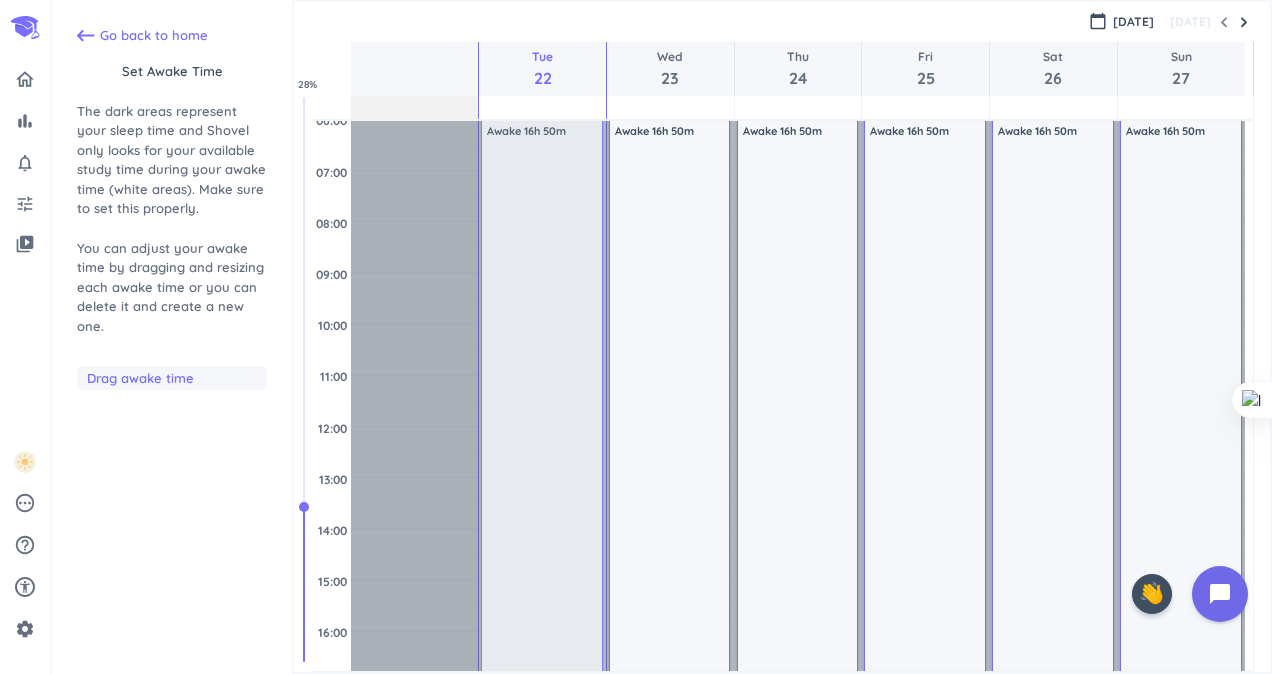 scroll, scrollTop: 0, scrollLeft: 0, axis: both 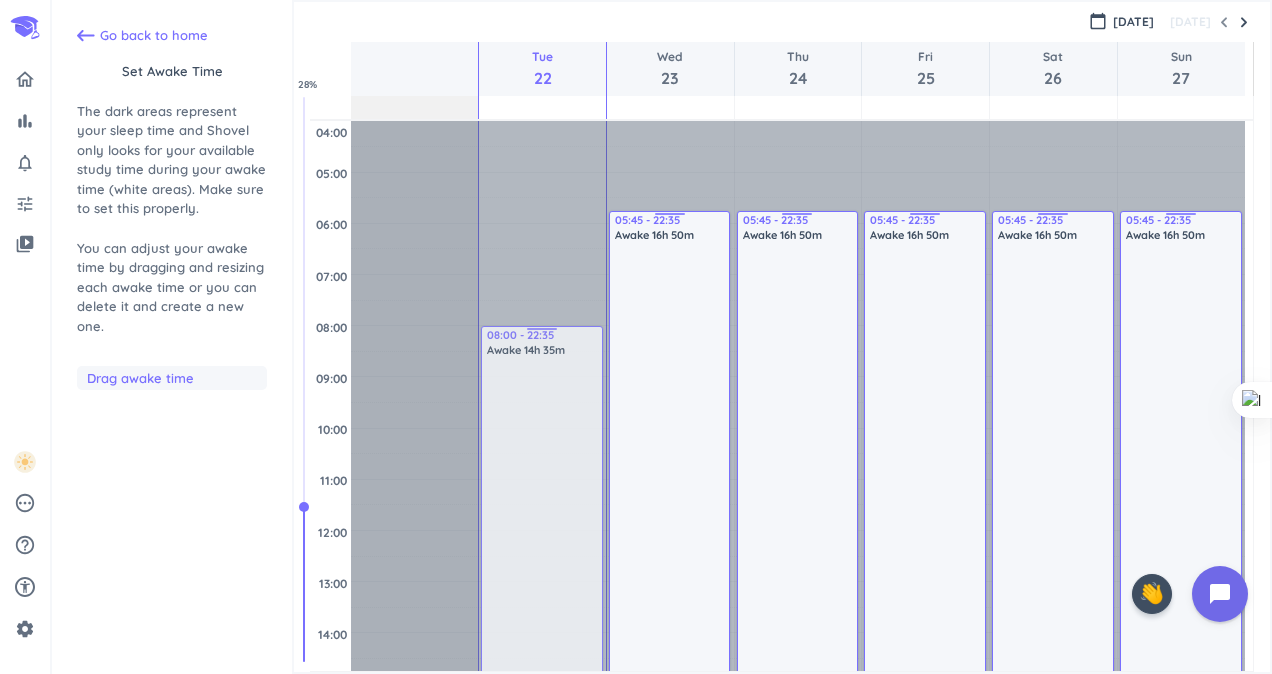 drag, startPoint x: 542, startPoint y: 212, endPoint x: 549, endPoint y: 328, distance: 116.21101 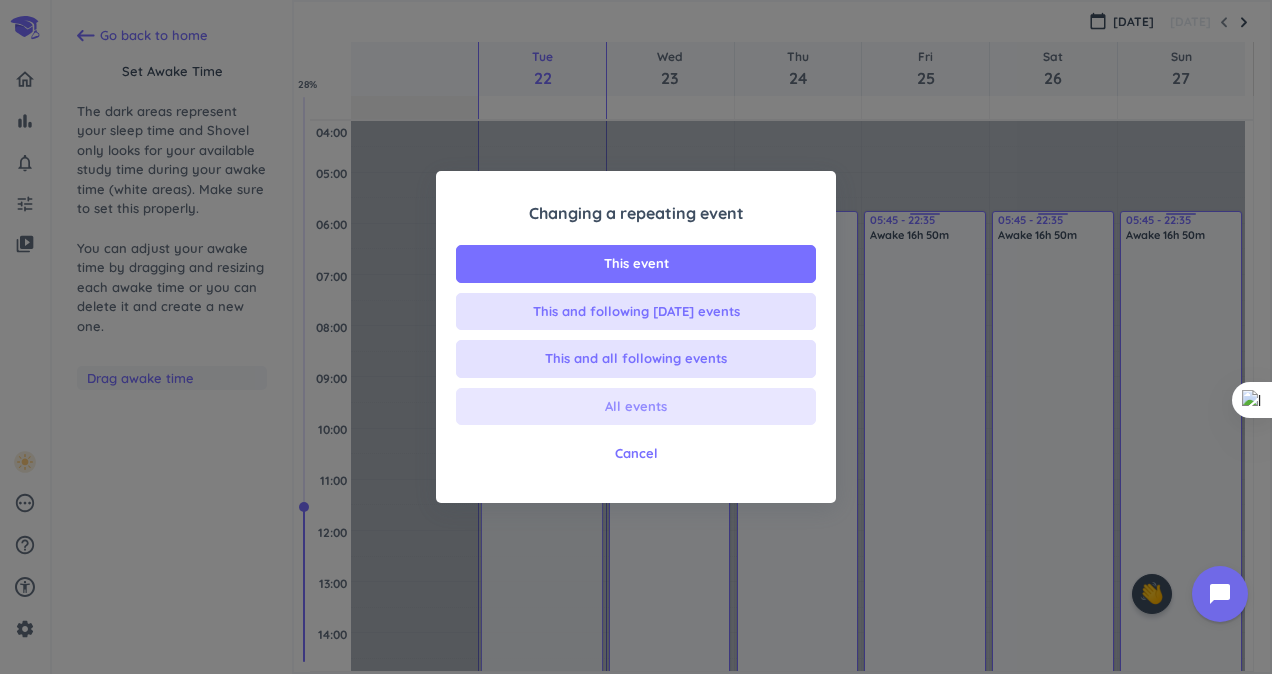 click on "All events" at bounding box center [636, 407] 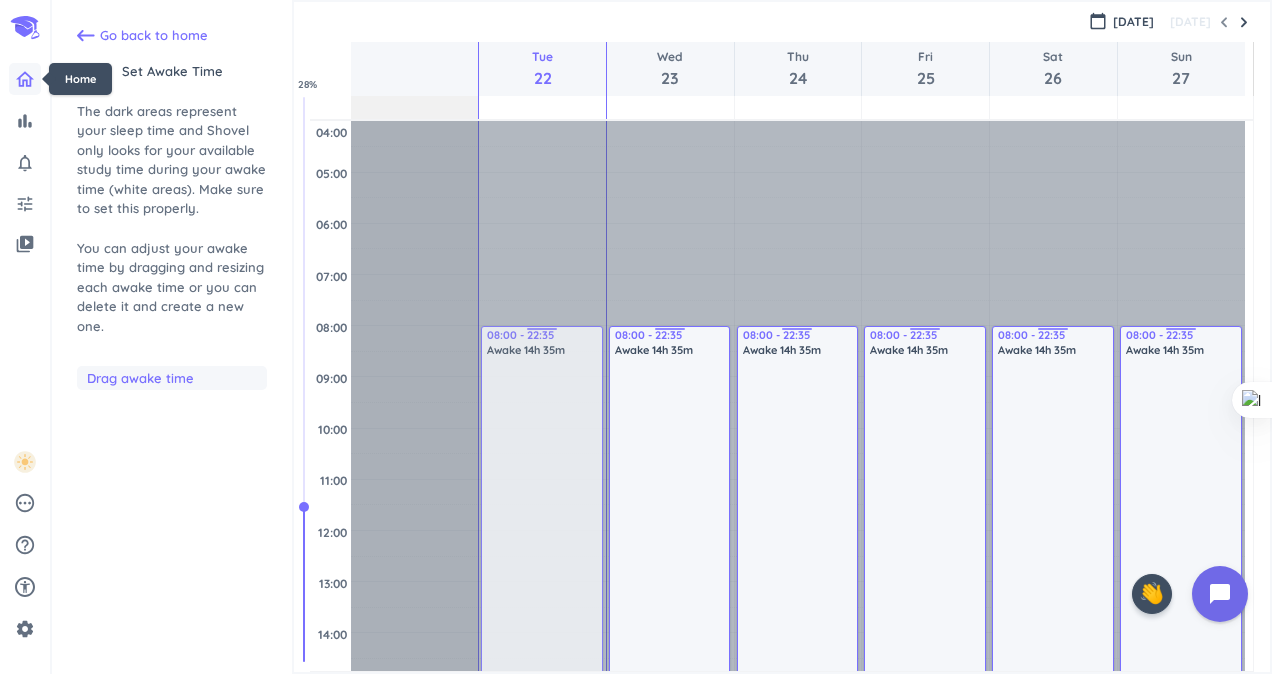 click 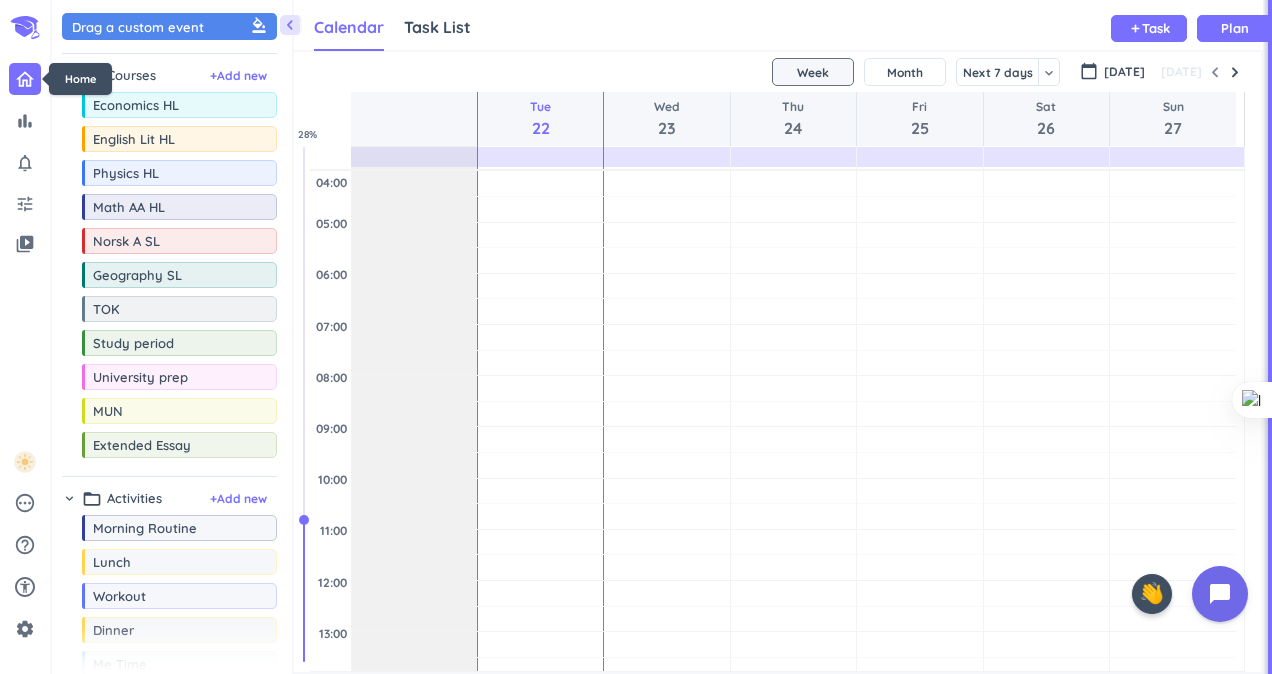 scroll, scrollTop: 9, scrollLeft: 8, axis: both 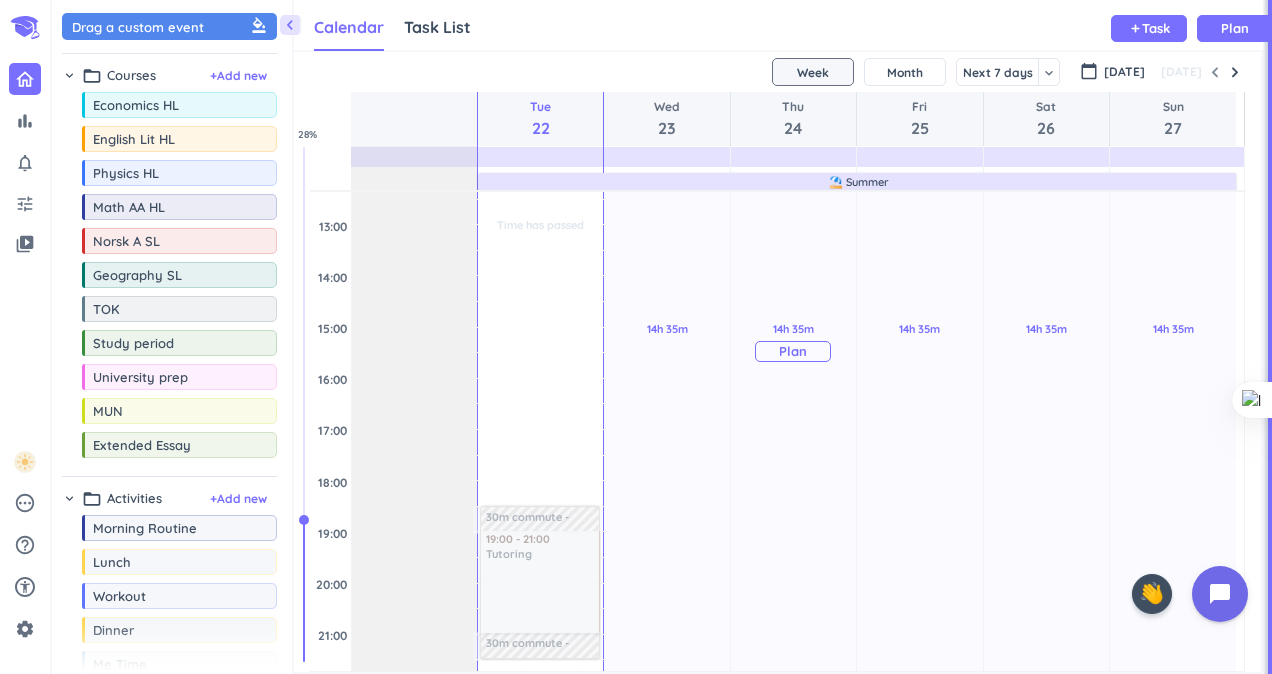 click on "Plan" at bounding box center [793, 351] 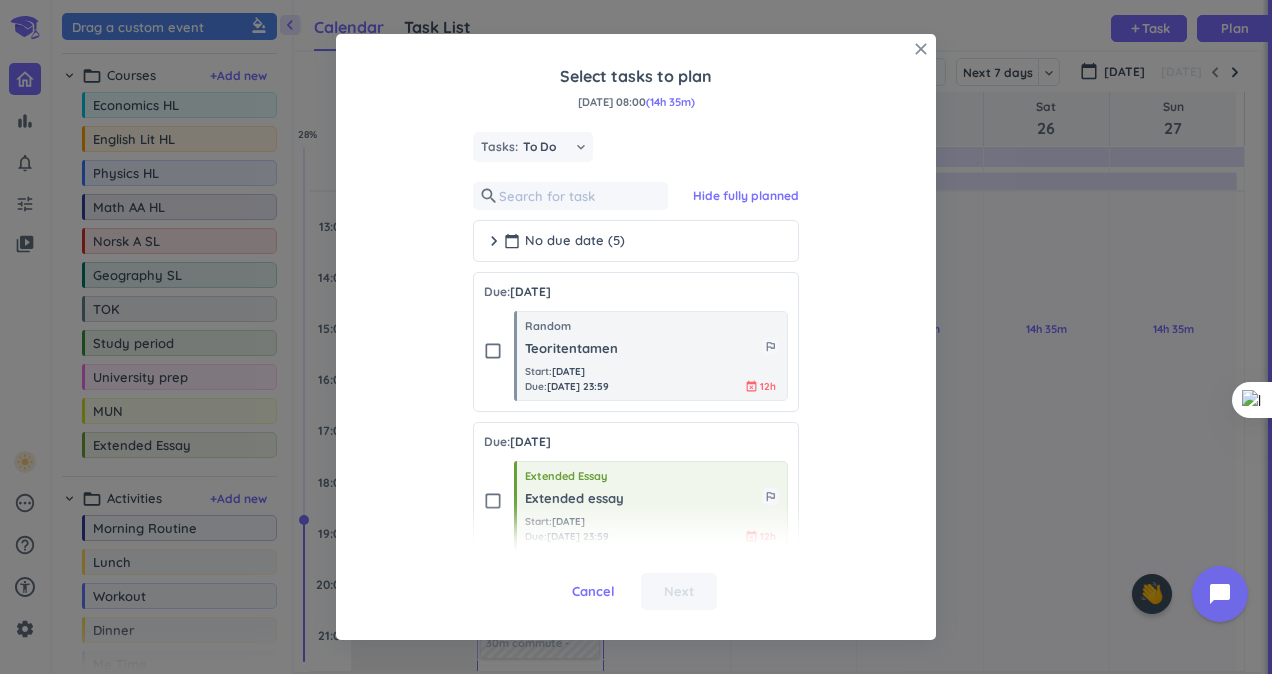 click on "close" at bounding box center (921, 49) 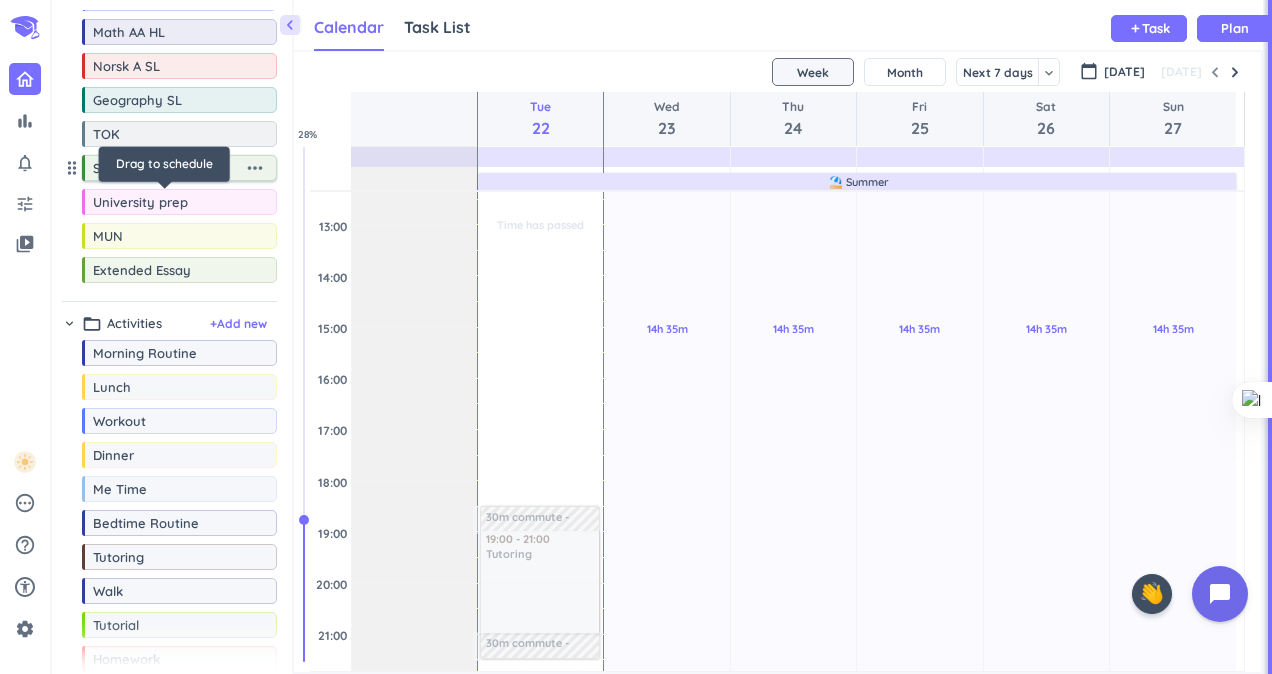 scroll, scrollTop: 182, scrollLeft: 0, axis: vertical 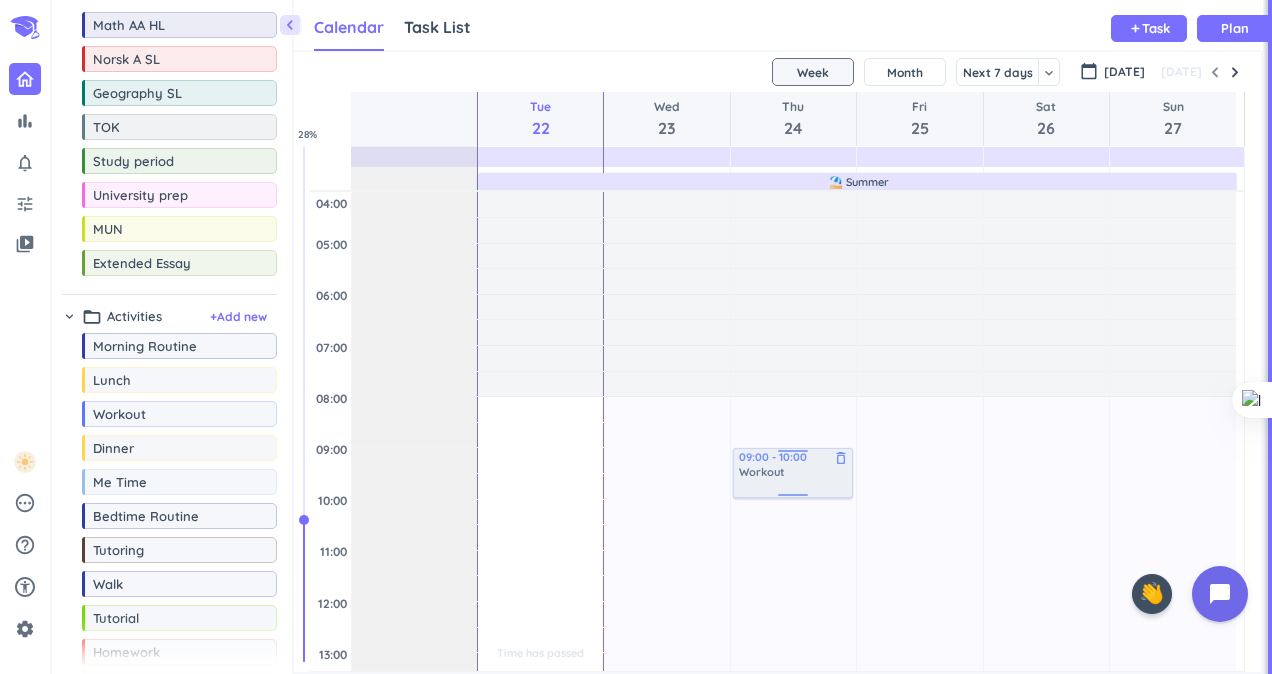 drag, startPoint x: 128, startPoint y: 417, endPoint x: 772, endPoint y: 450, distance: 644.845 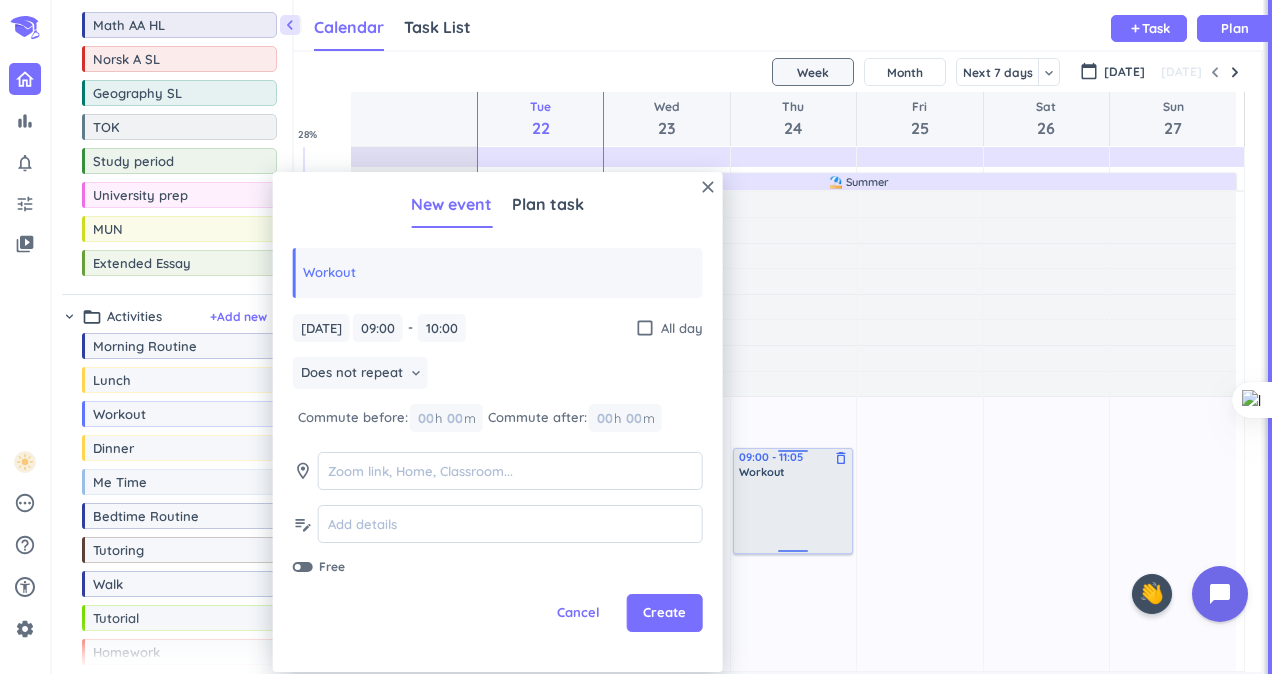 drag, startPoint x: 797, startPoint y: 494, endPoint x: 810, endPoint y: 546, distance: 53.600372 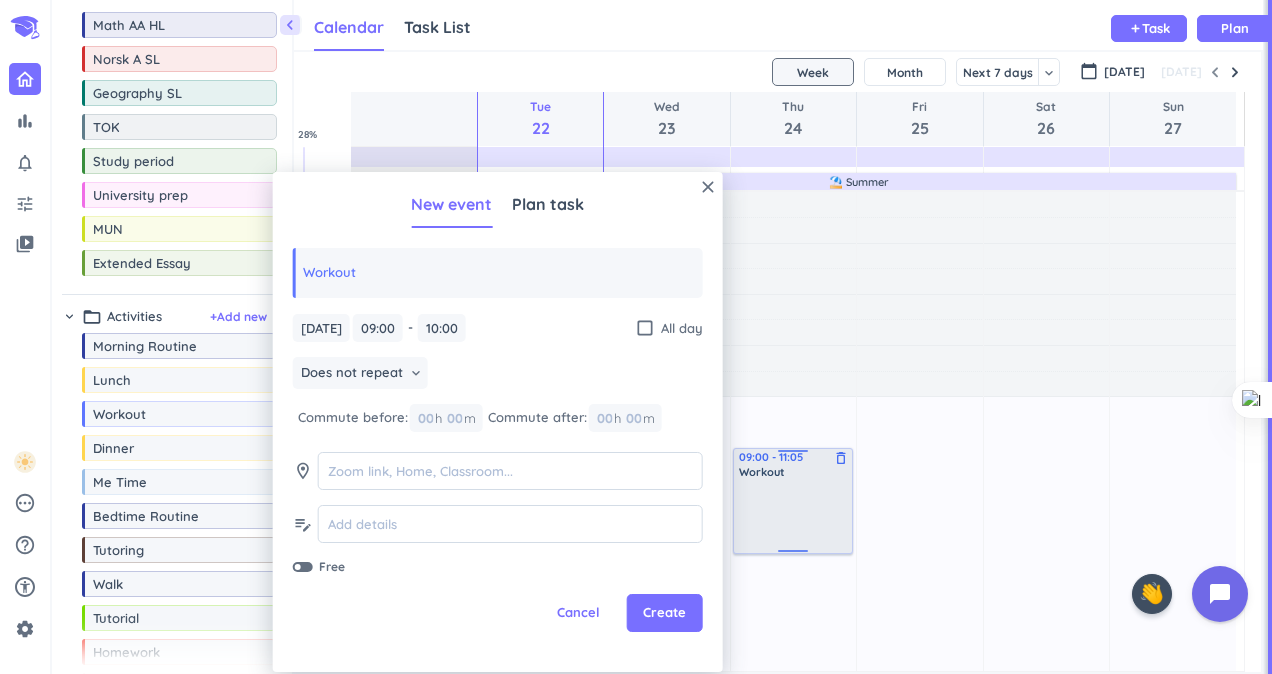 click on "14h 35m Past due Plan Adjust Awake Time Adjust Awake Time 09:00 - 10:00 Workout delete_outline 09:00 - 11:05 Workout delete_outline" at bounding box center (793, 806) 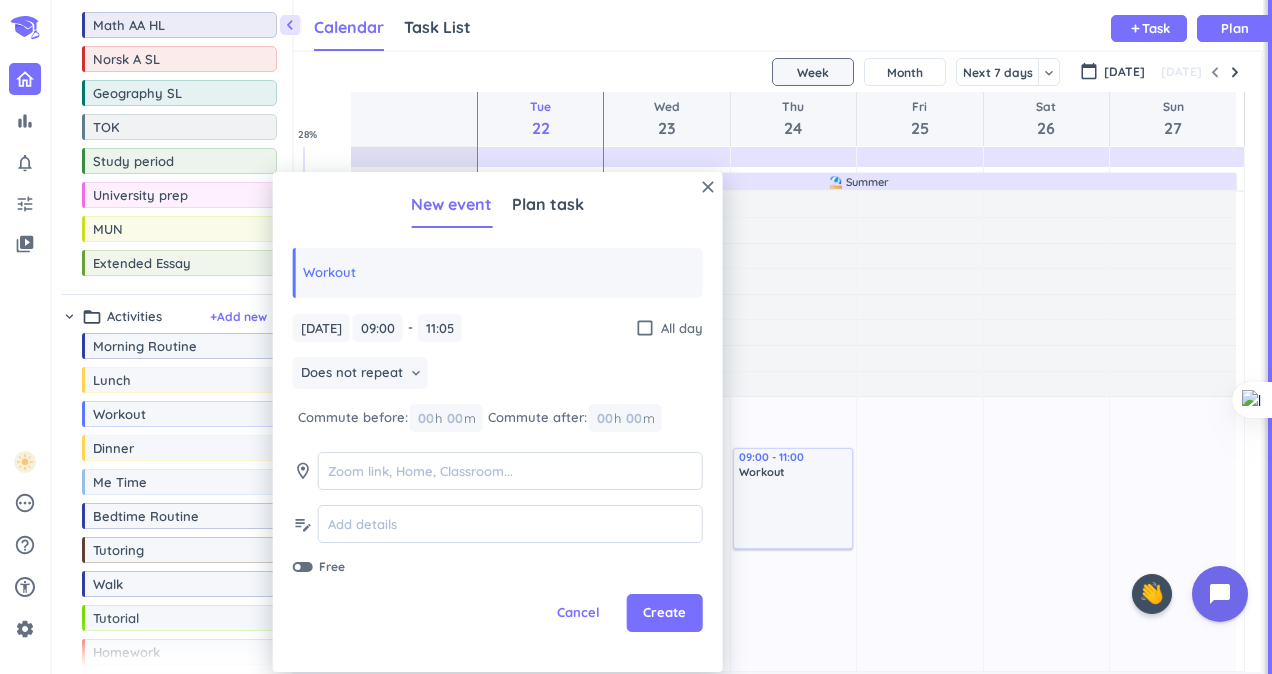 click on "14h 35m Past due Plan Adjust Awake Time Adjust Awake Time 09:00 - 11:05 Workout delete_outline 09:00 - 11:00 Workout delete_outline" at bounding box center [793, 806] 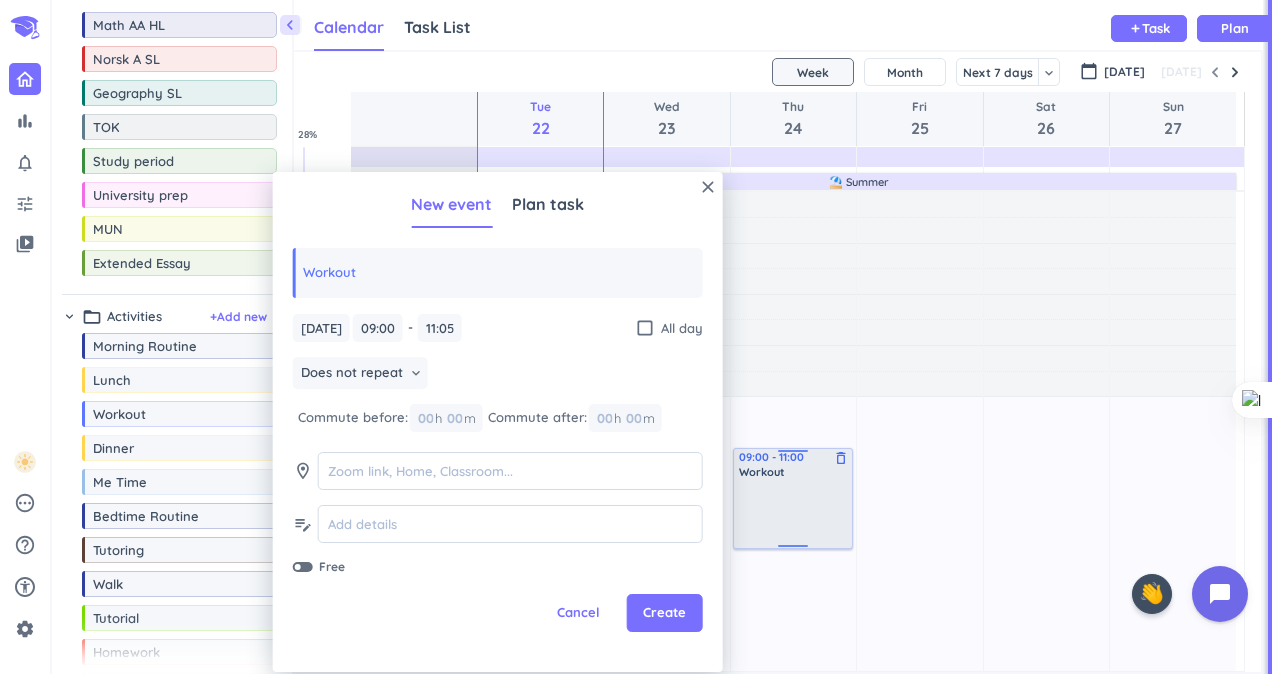 type on "11:00" 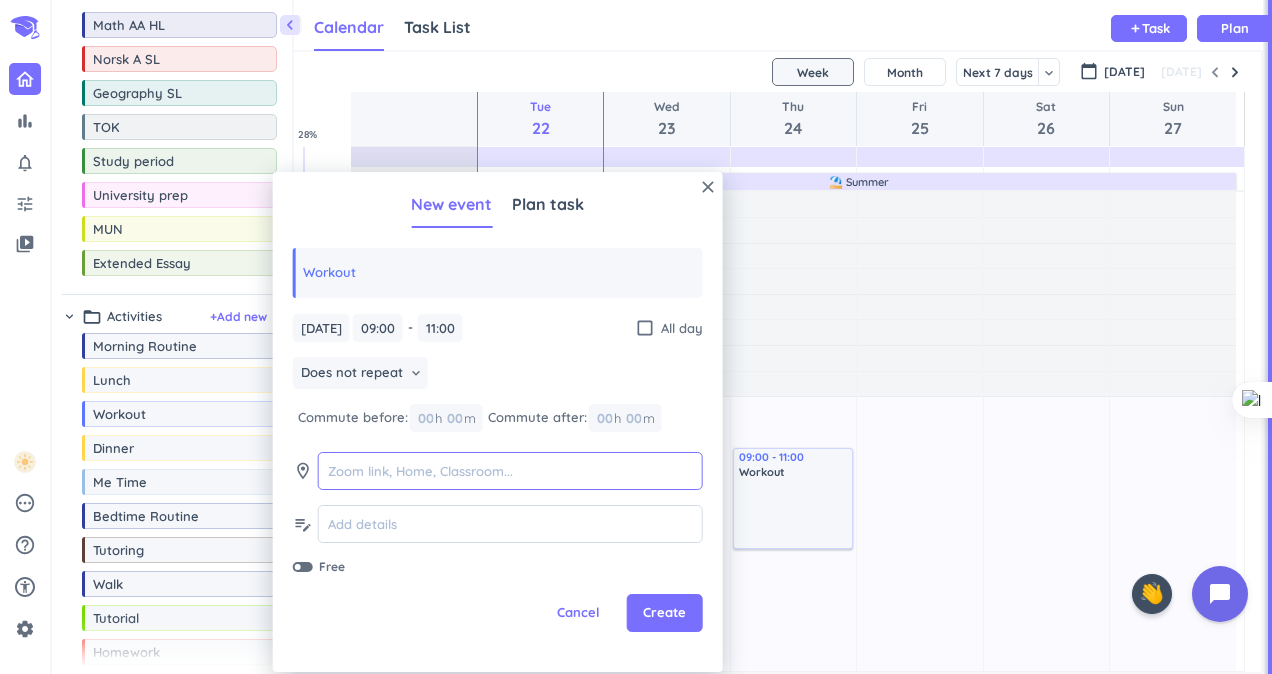 click at bounding box center [510, 471] 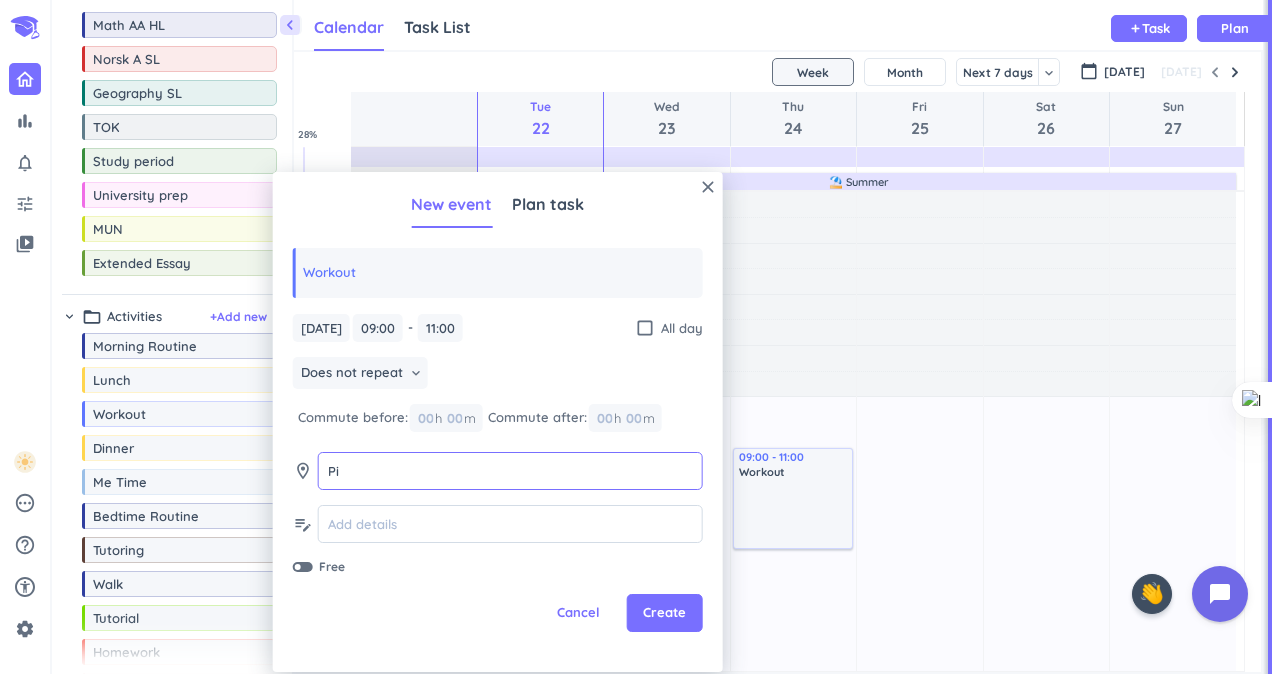 type on "P" 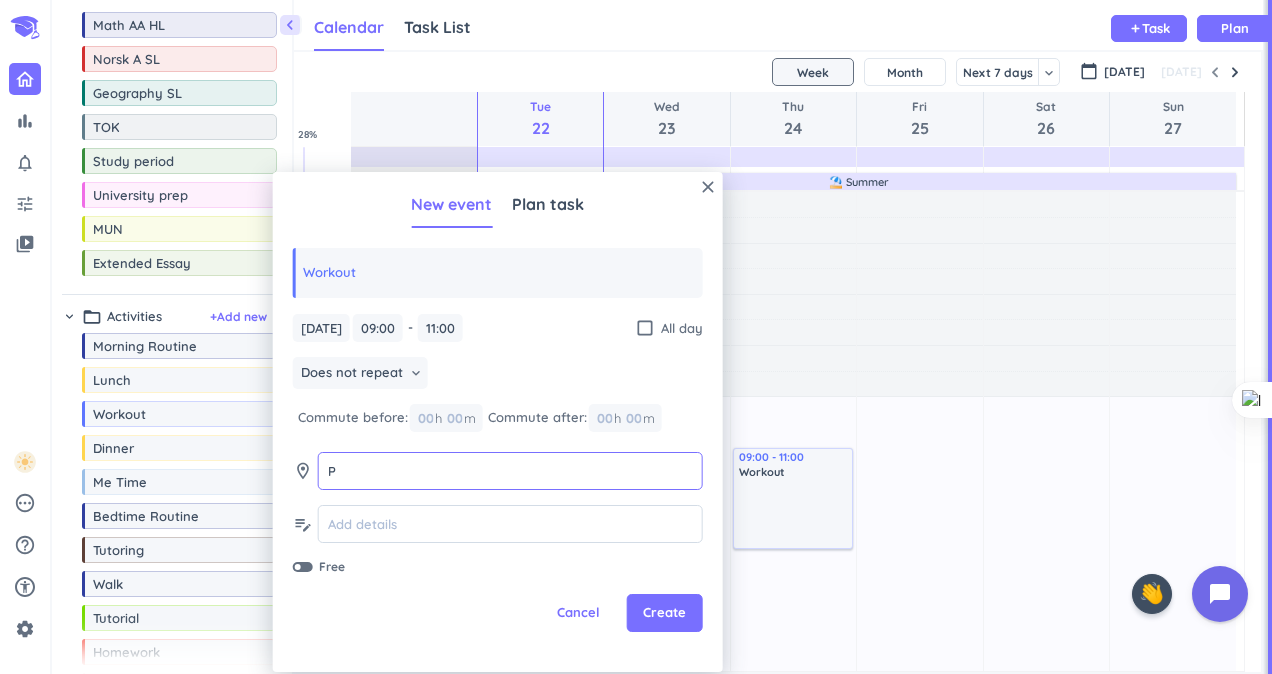 type 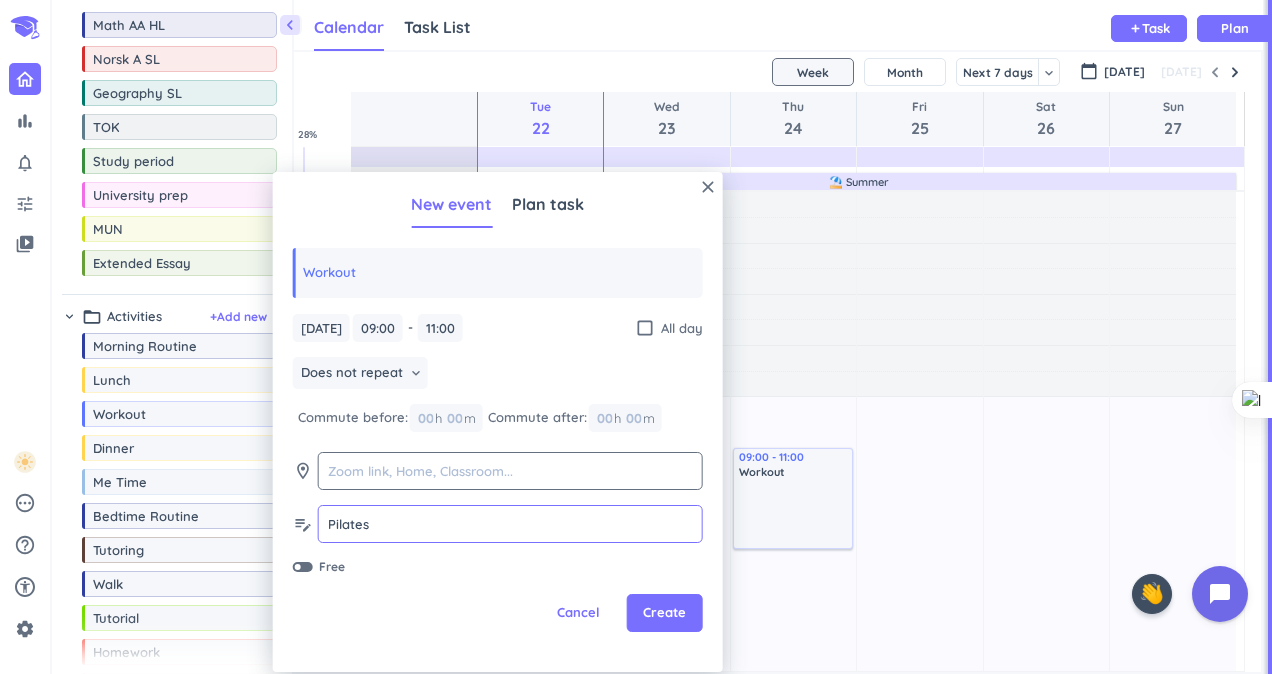 type on "Pilates" 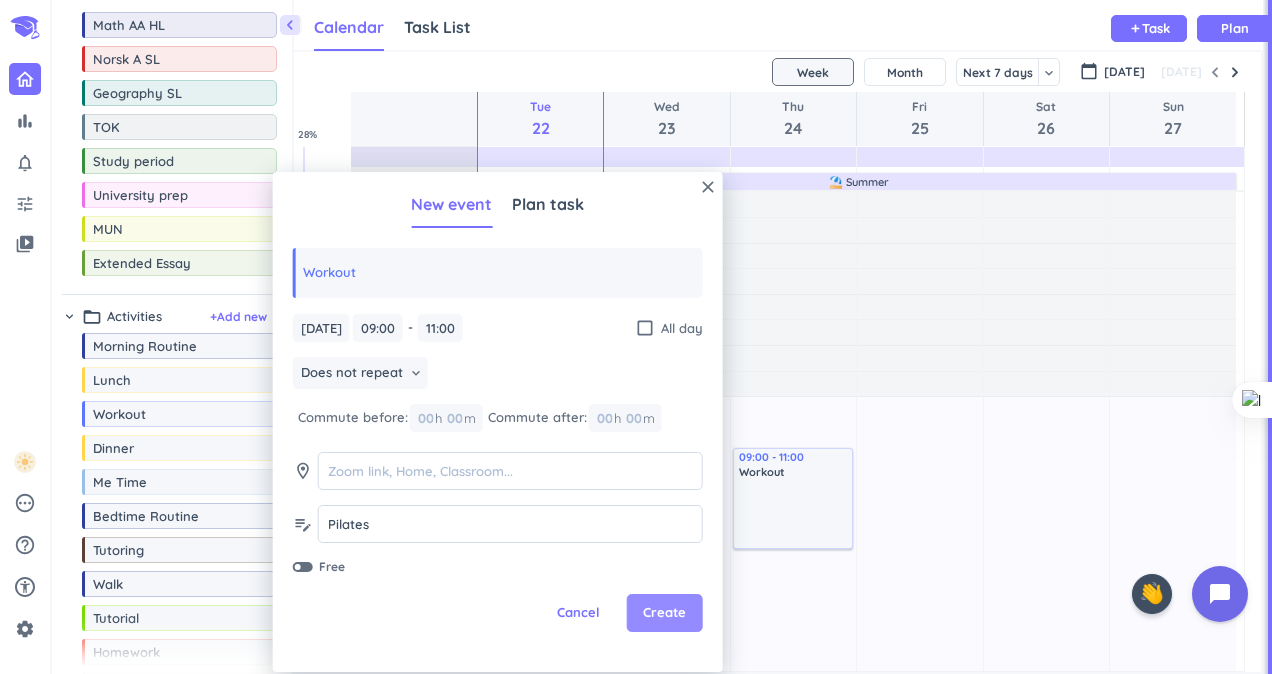 click on "Create" at bounding box center [665, 613] 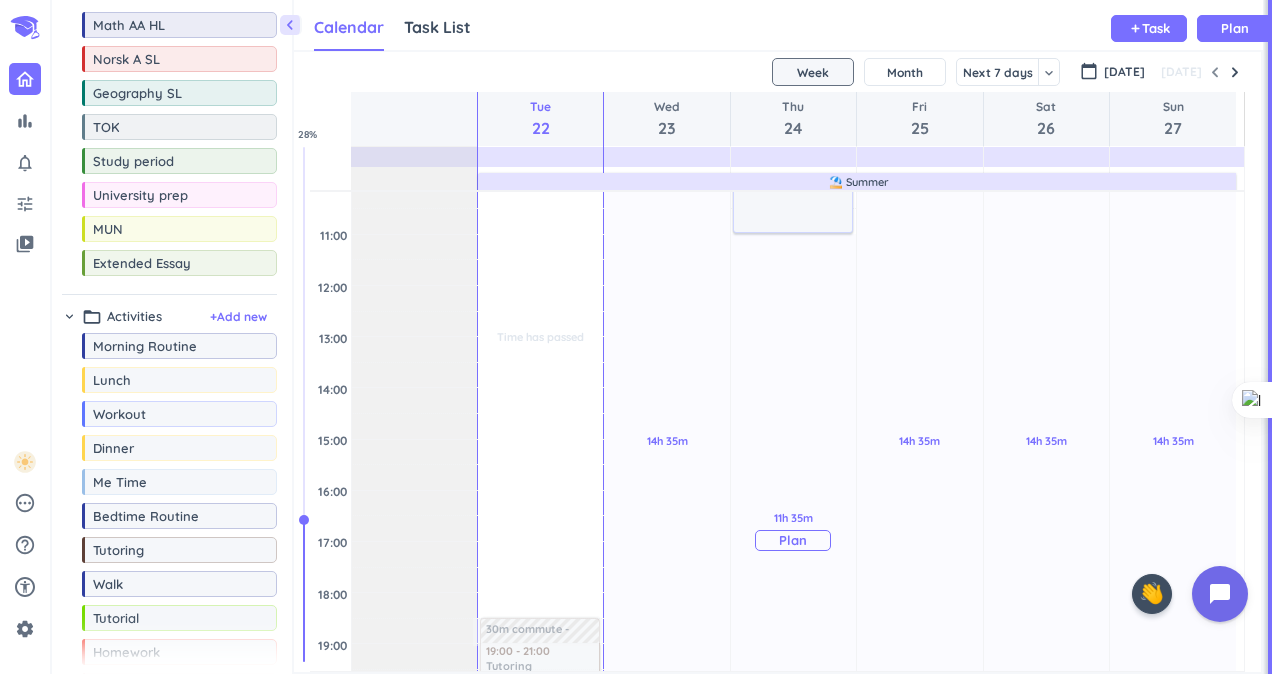 scroll, scrollTop: 317, scrollLeft: 0, axis: vertical 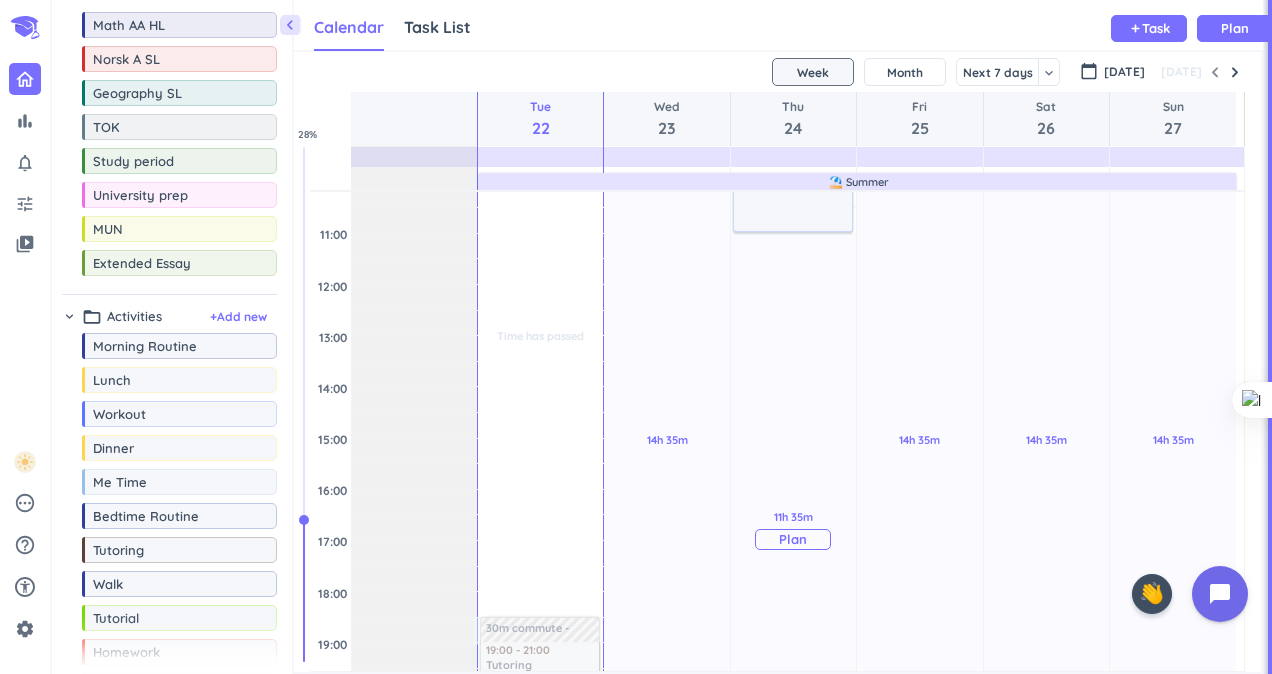 click on "Plan" at bounding box center (793, 539) 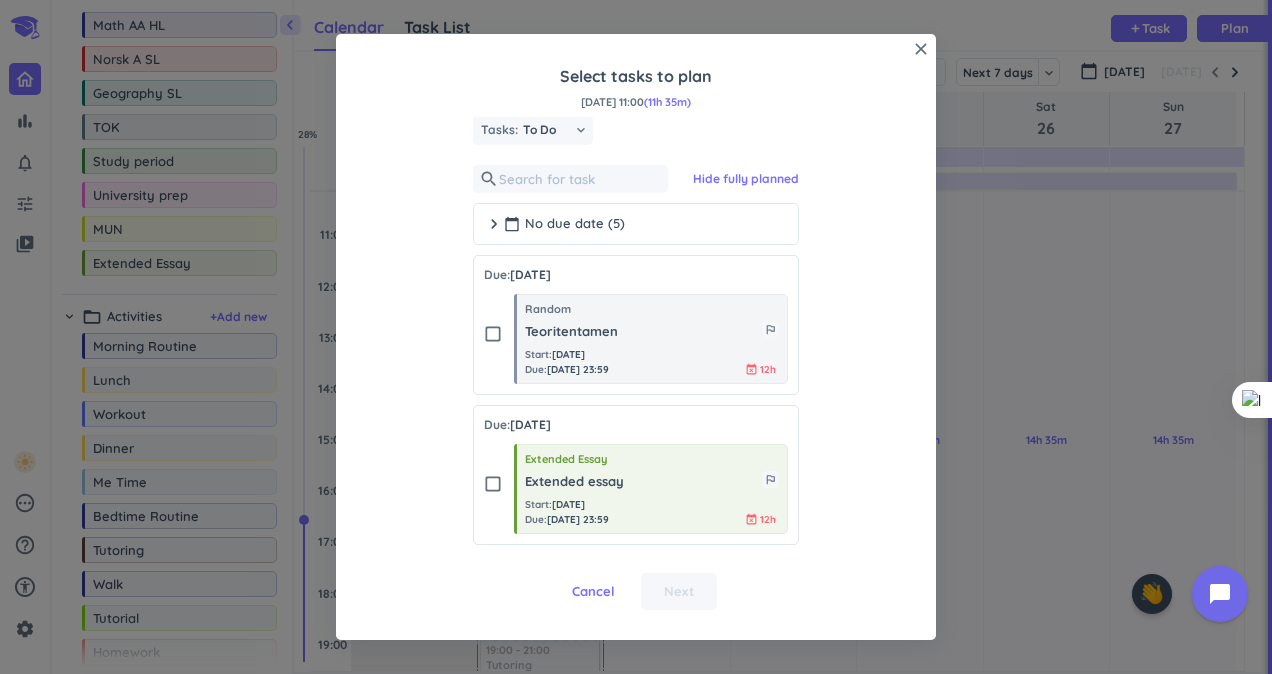 scroll, scrollTop: 0, scrollLeft: 0, axis: both 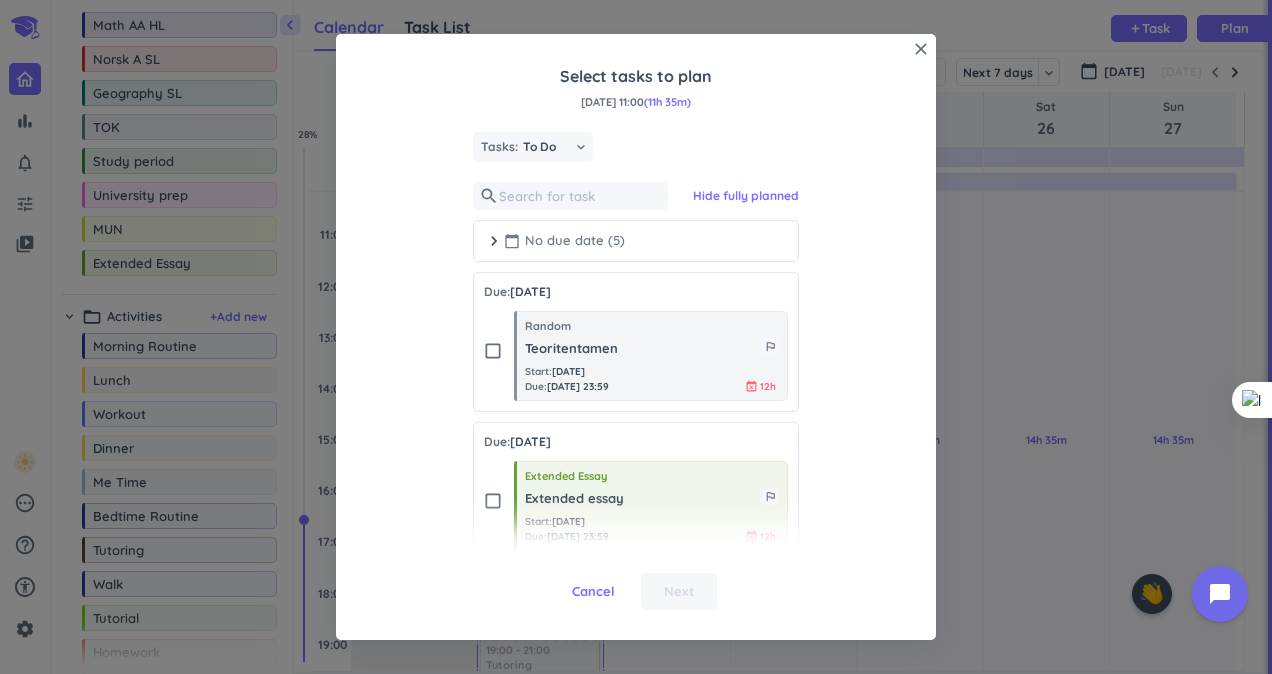 click on "chevron_right" at bounding box center (494, 241) 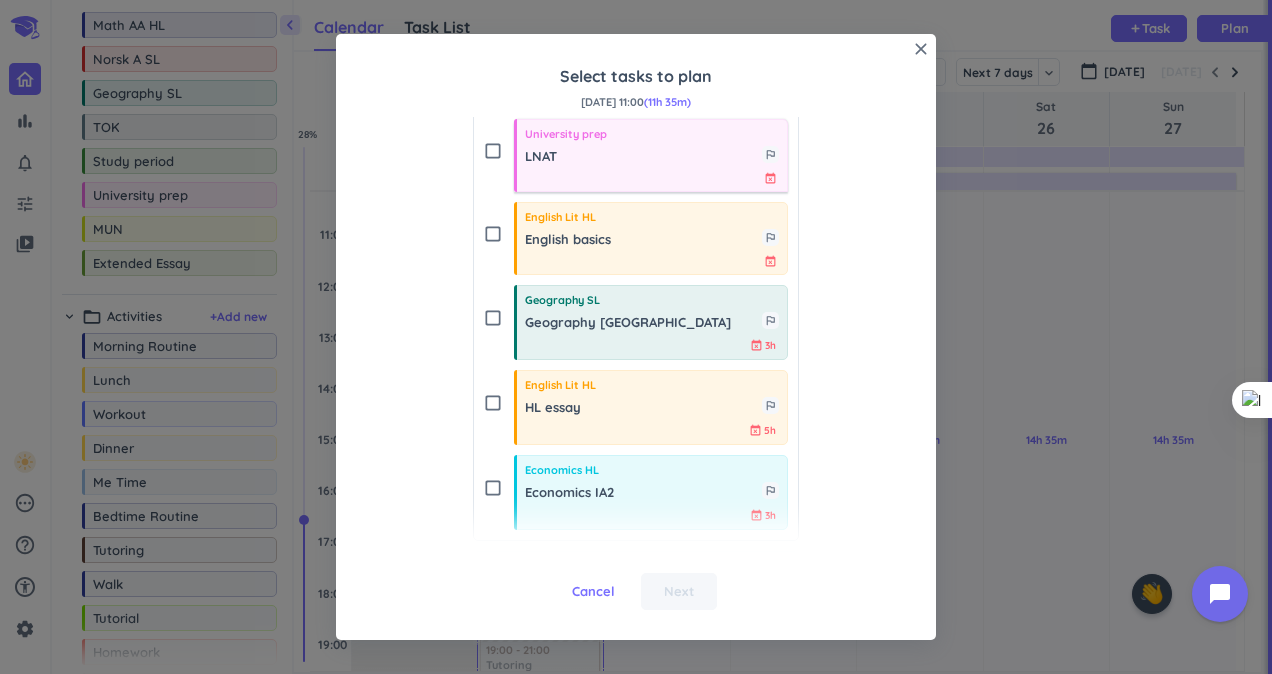 scroll, scrollTop: 153, scrollLeft: 0, axis: vertical 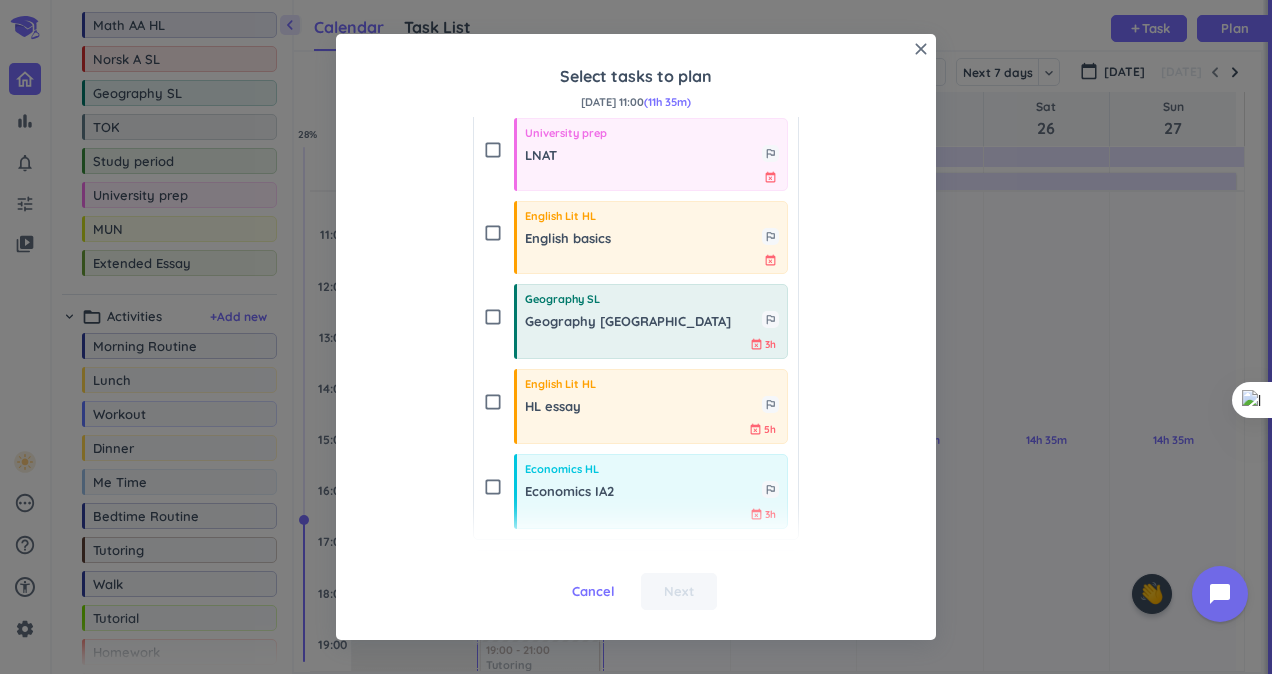 click on "check_box_outline_blank" at bounding box center [493, 317] 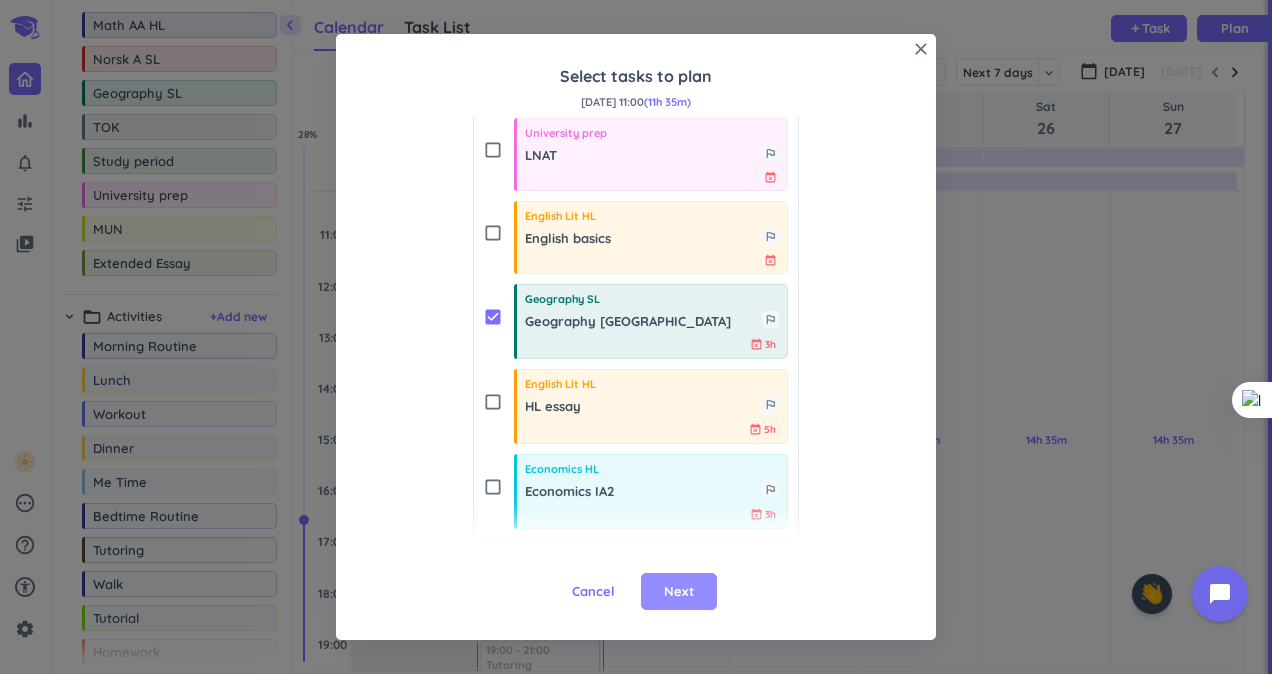 click on "Next" at bounding box center [679, 592] 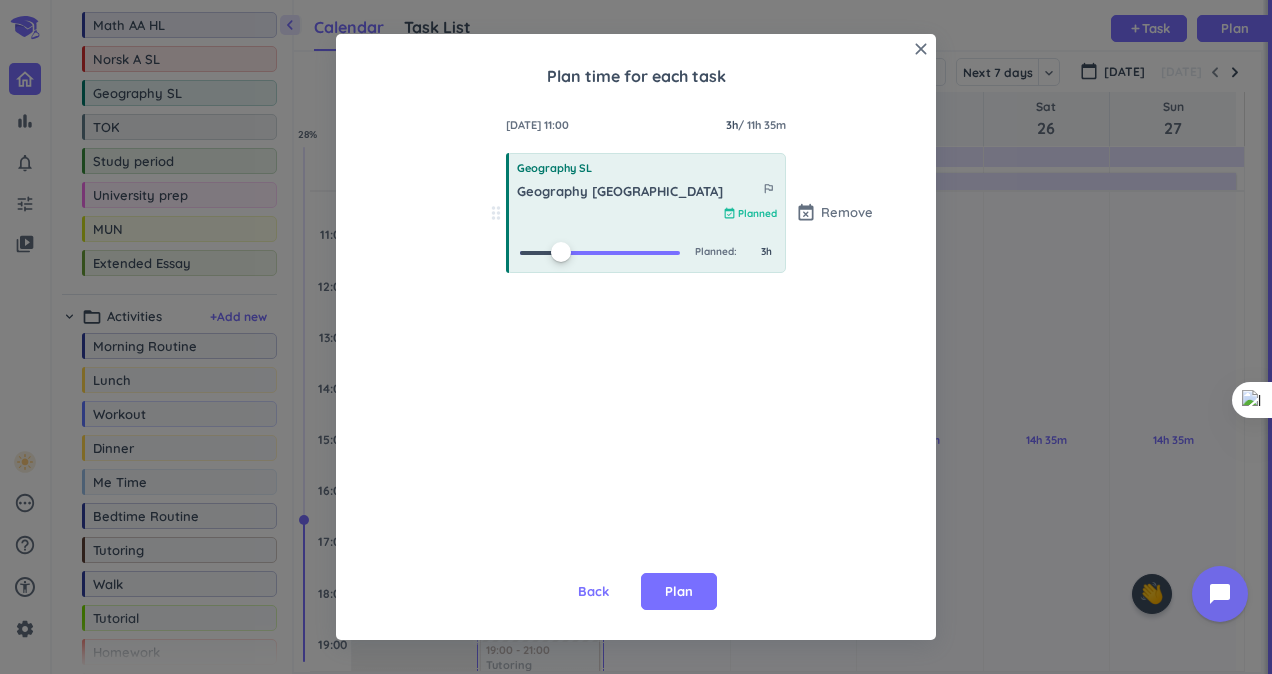 scroll, scrollTop: 0, scrollLeft: 0, axis: both 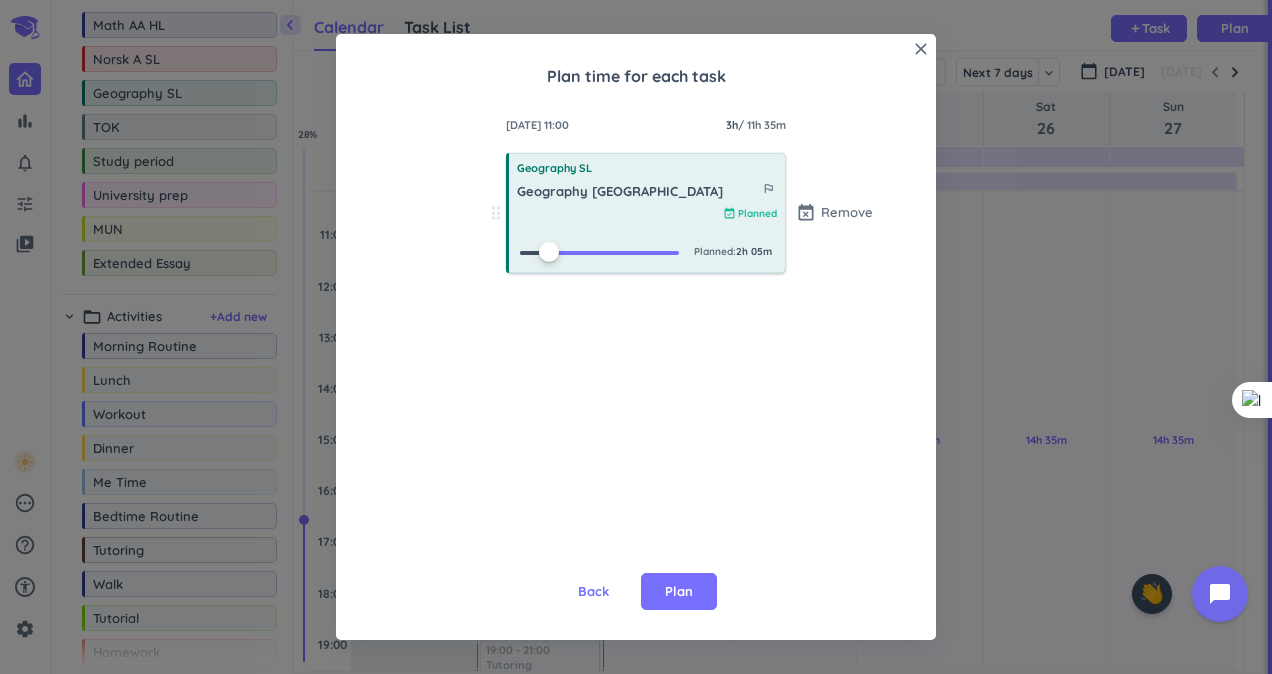 drag, startPoint x: 551, startPoint y: 251, endPoint x: 538, endPoint y: 254, distance: 13.341664 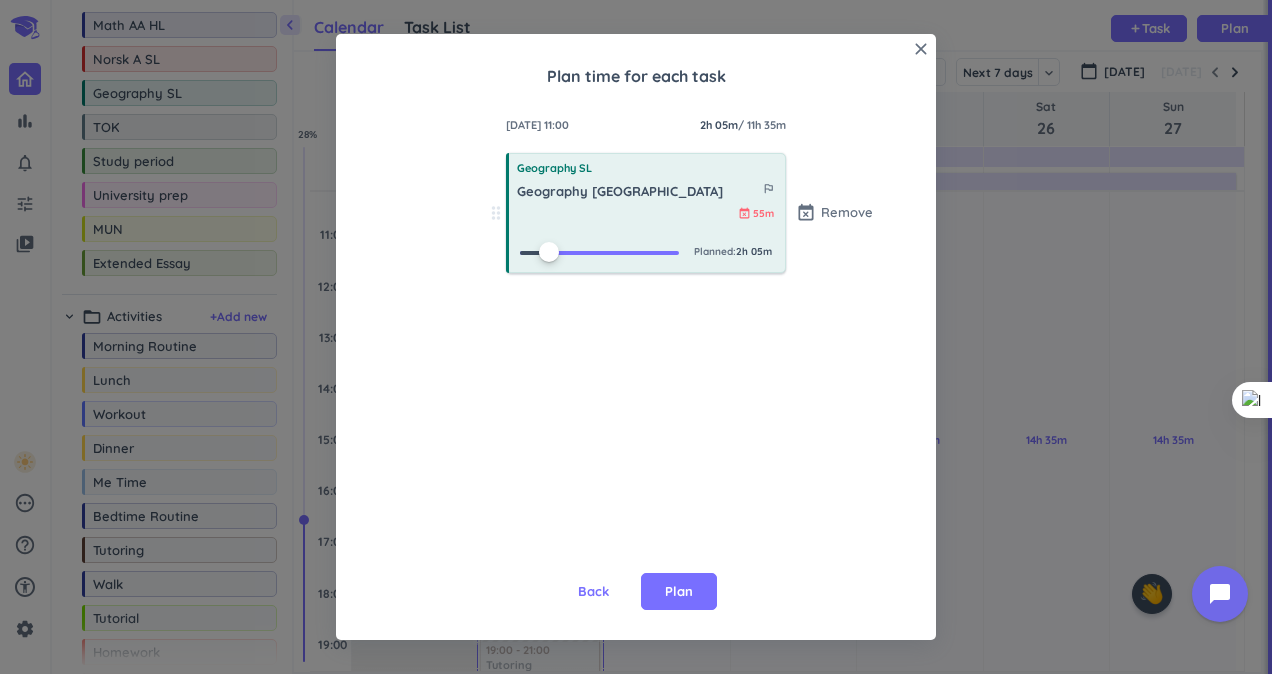 click at bounding box center [549, 252] 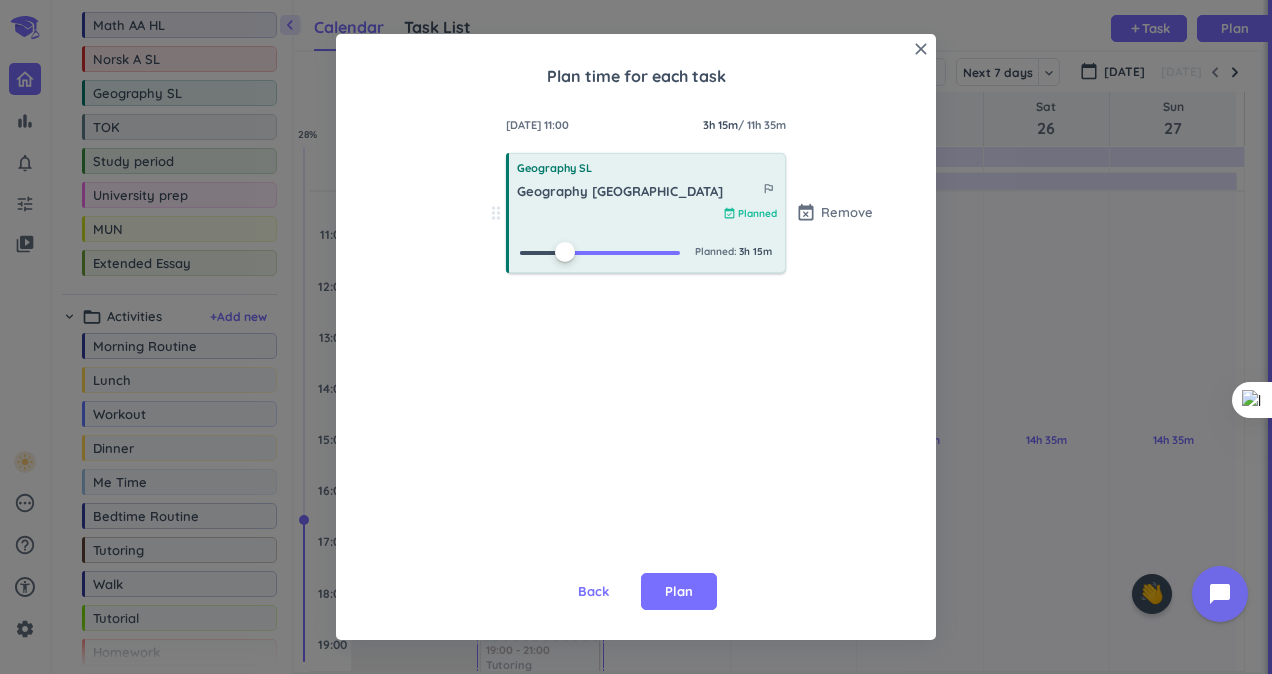 click at bounding box center [600, 251] 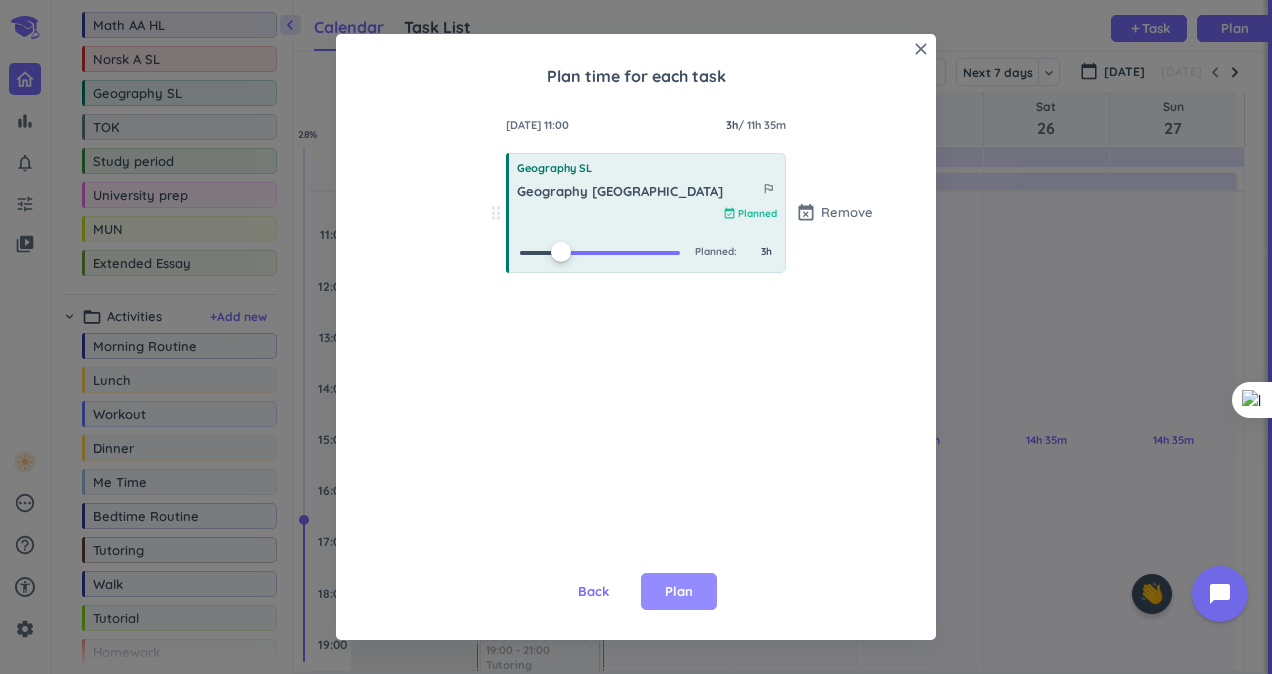 click on "Plan" at bounding box center (679, 592) 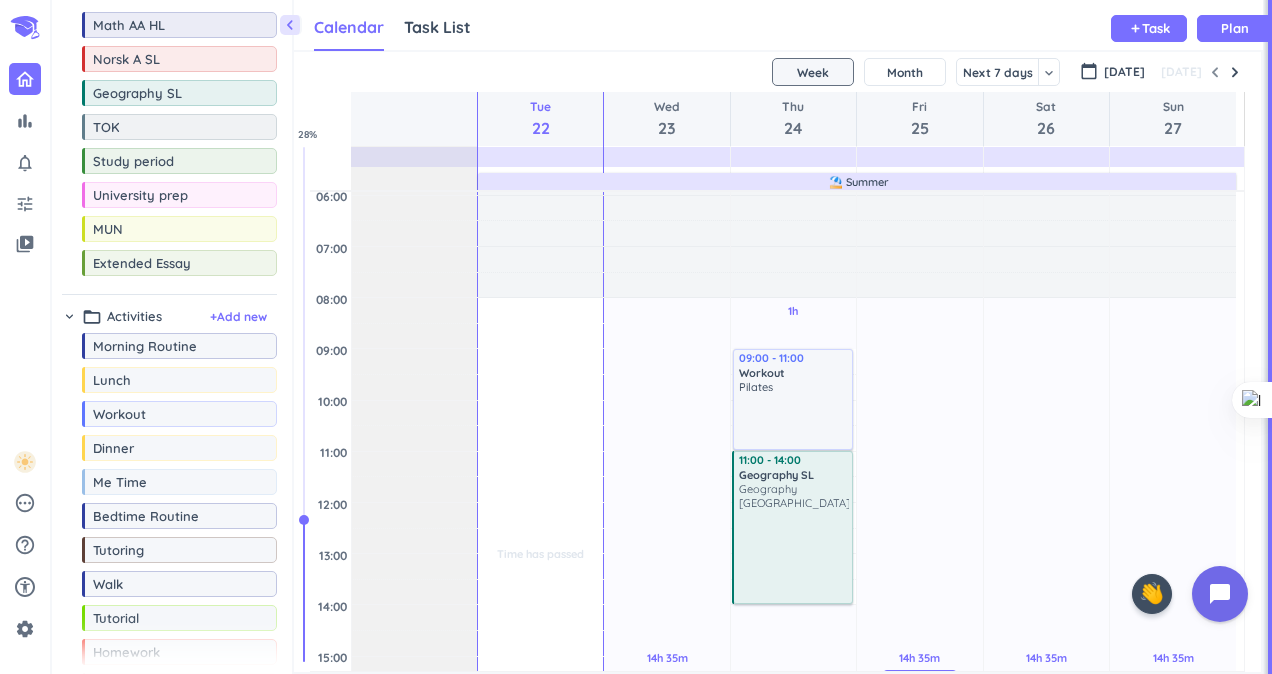 scroll, scrollTop: 94, scrollLeft: 0, axis: vertical 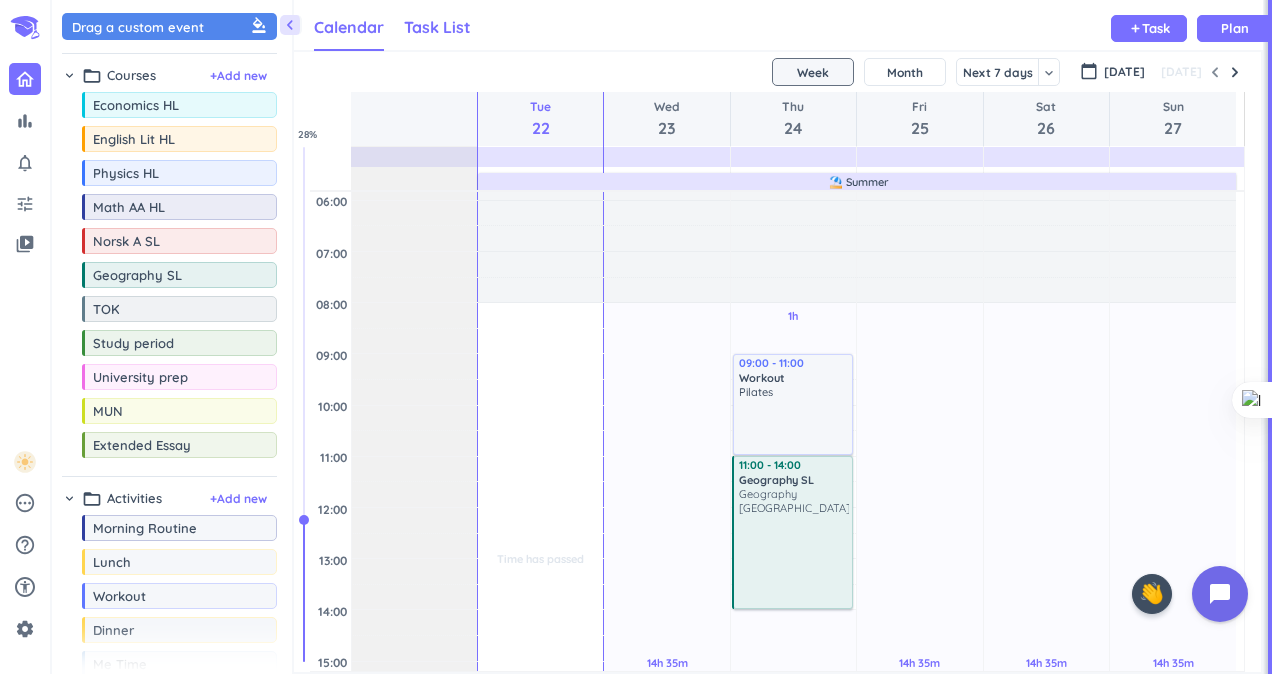 click on "Task List" at bounding box center (437, 27) 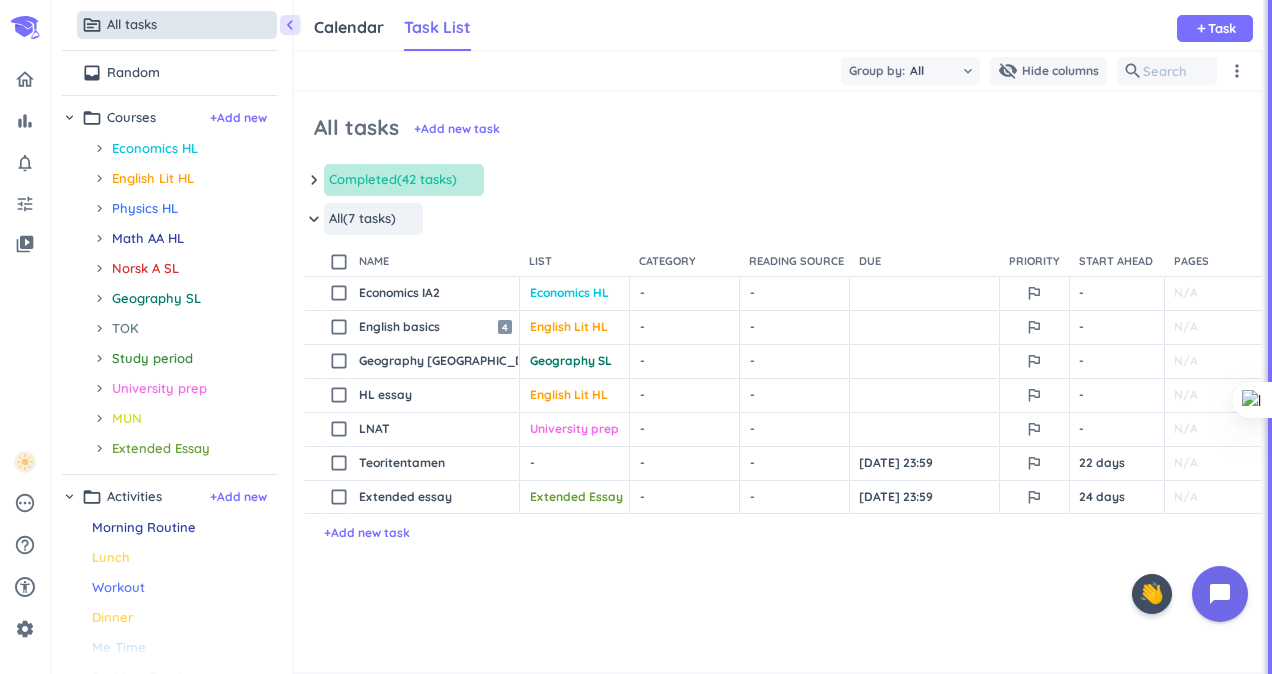 scroll, scrollTop: 9, scrollLeft: 8, axis: both 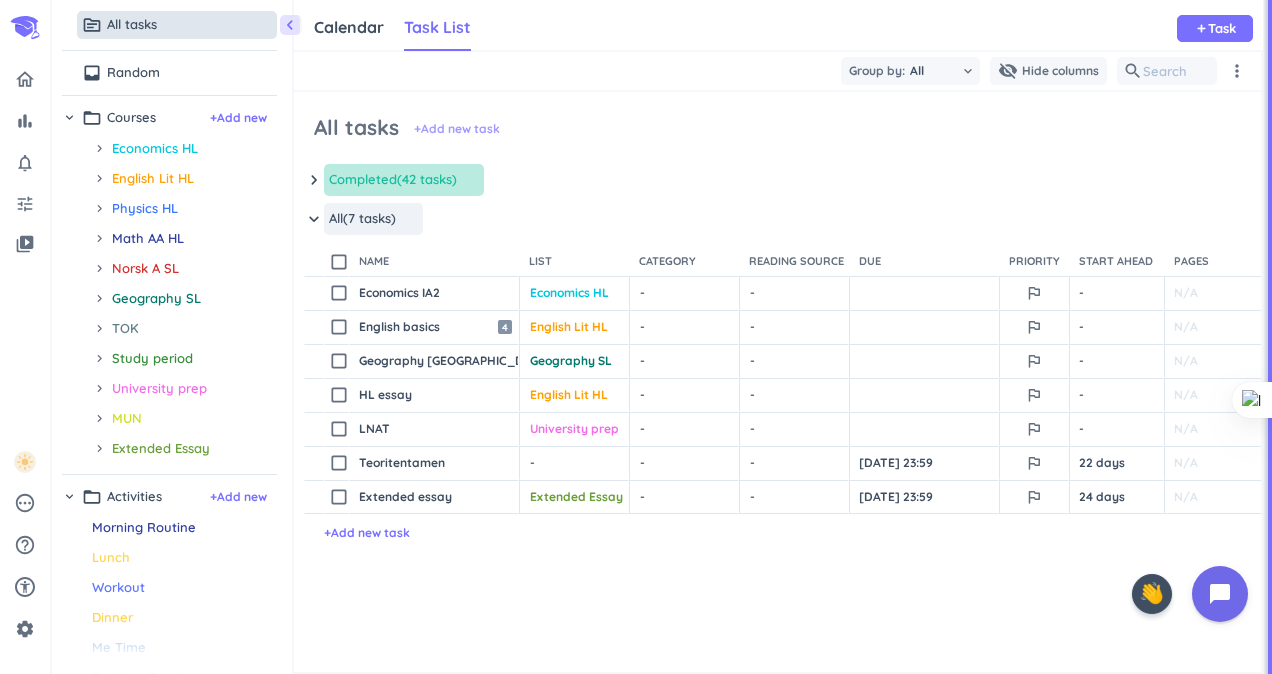 click on "+  Add new task" at bounding box center [457, 129] 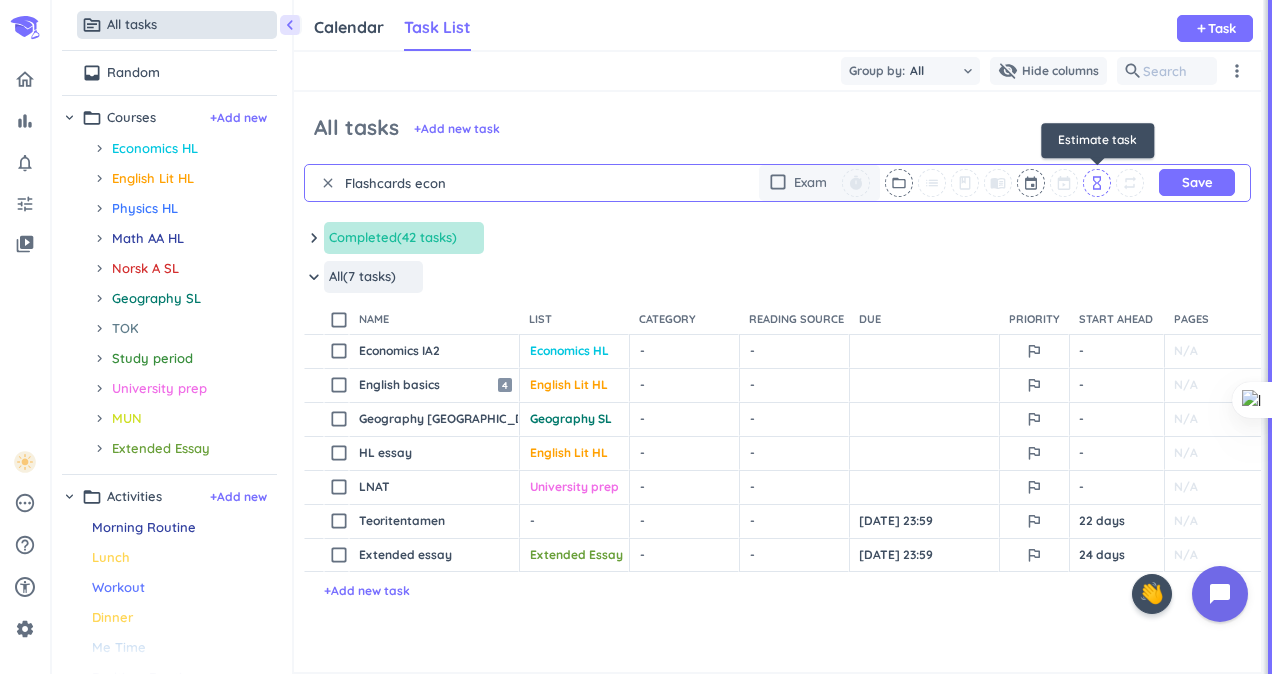 type on "Flashcards econ" 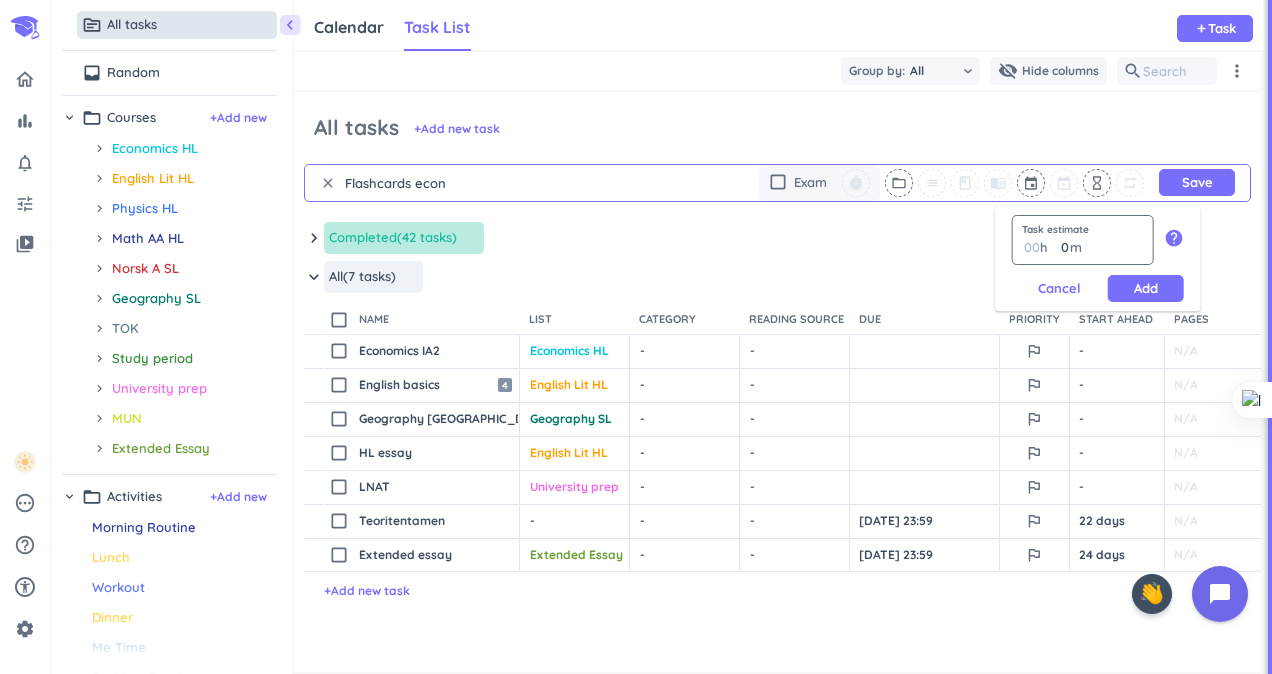 type on "2" 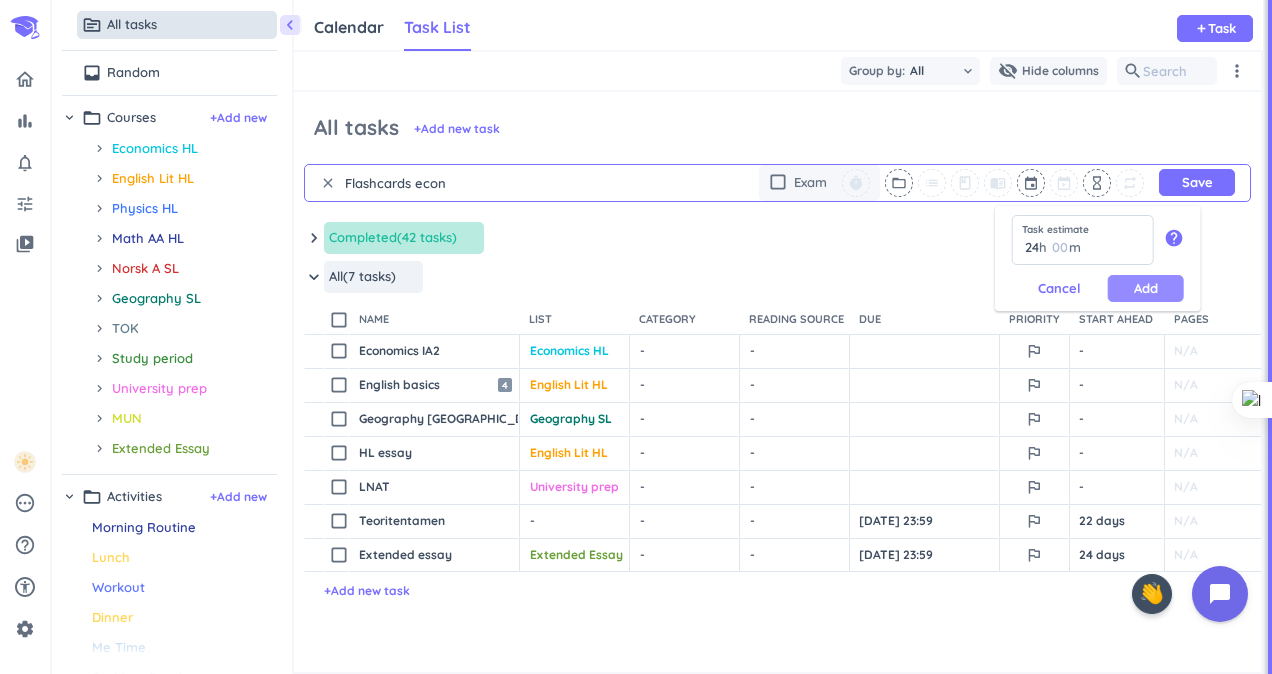 type on "24" 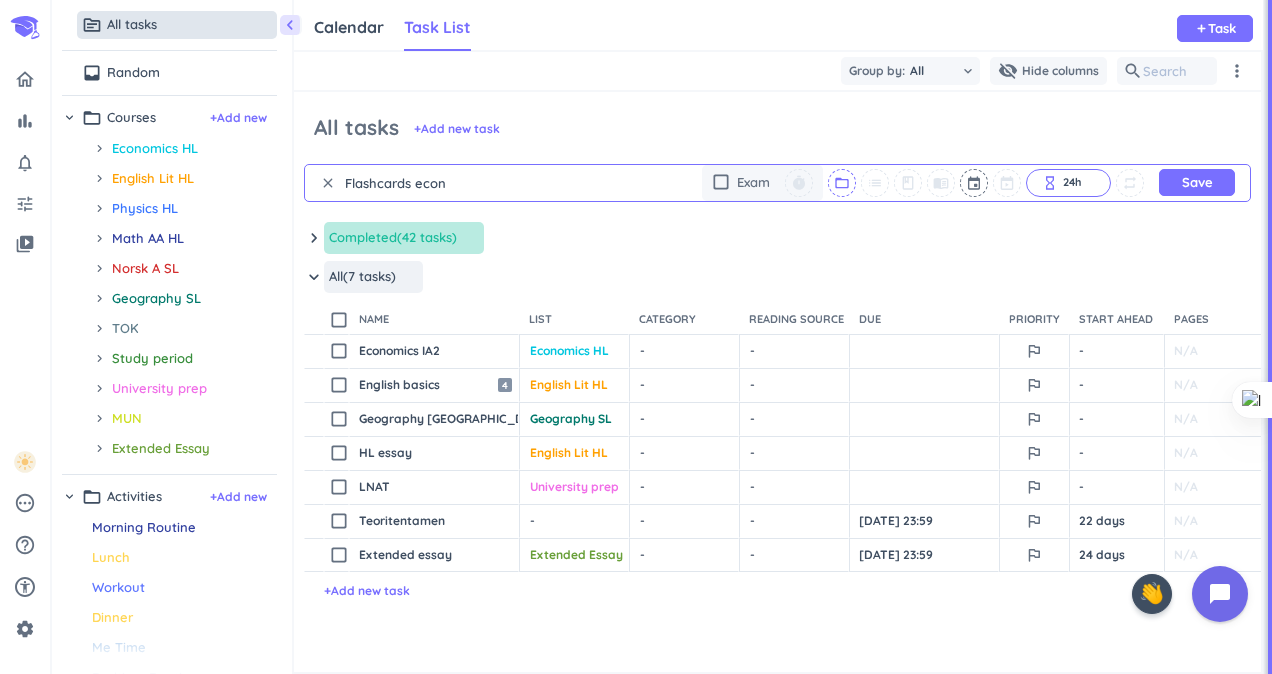 click on "folder_open" at bounding box center [842, 183] 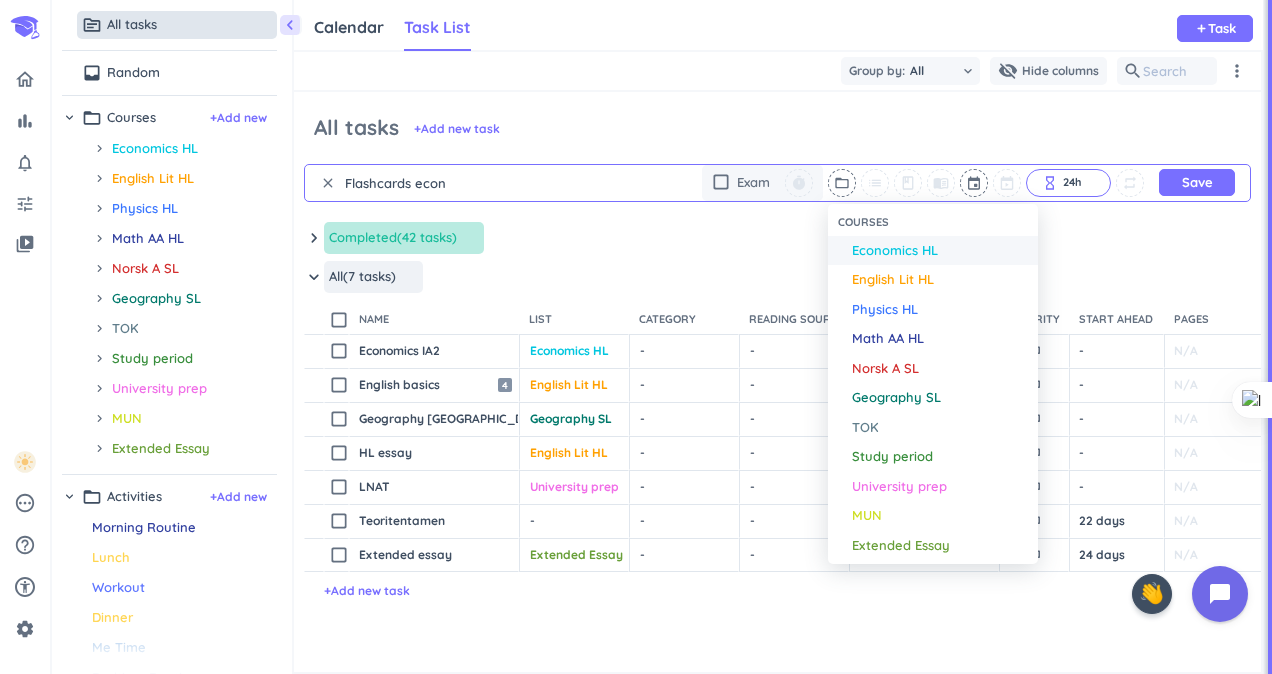 click on "Economics HL" at bounding box center (895, 251) 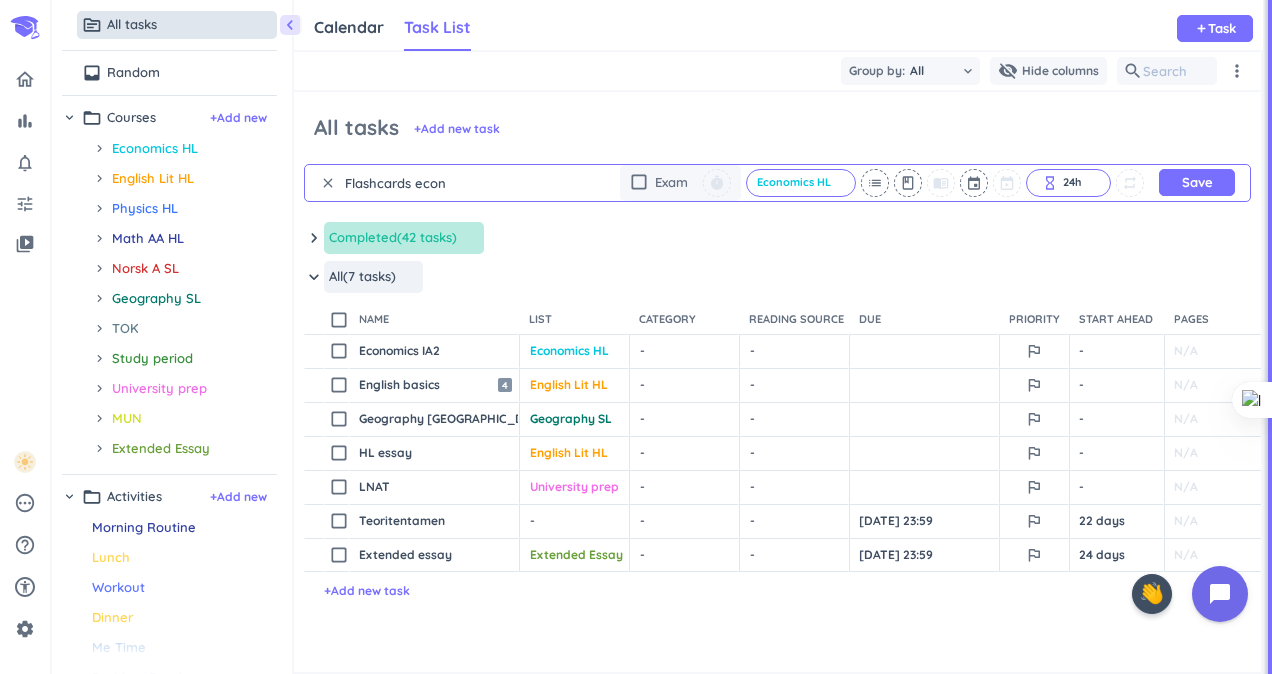 click on "Flashcards econ" at bounding box center (436, 183) 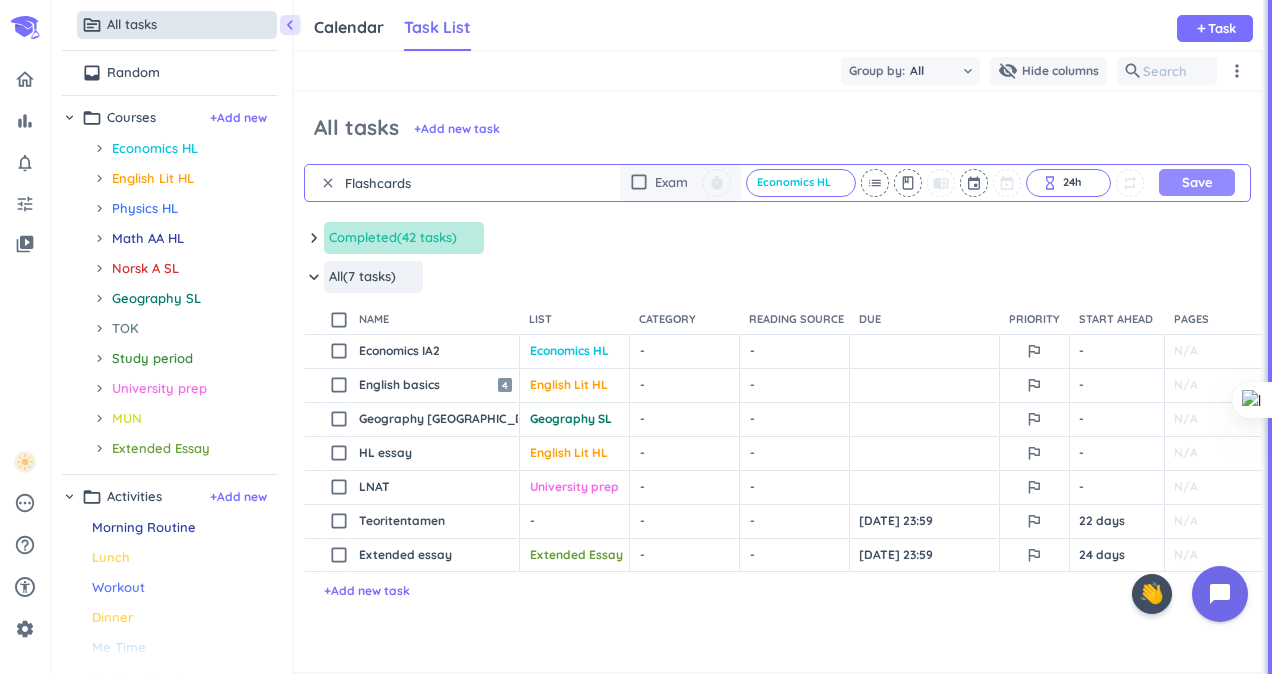 type on "Flashcards" 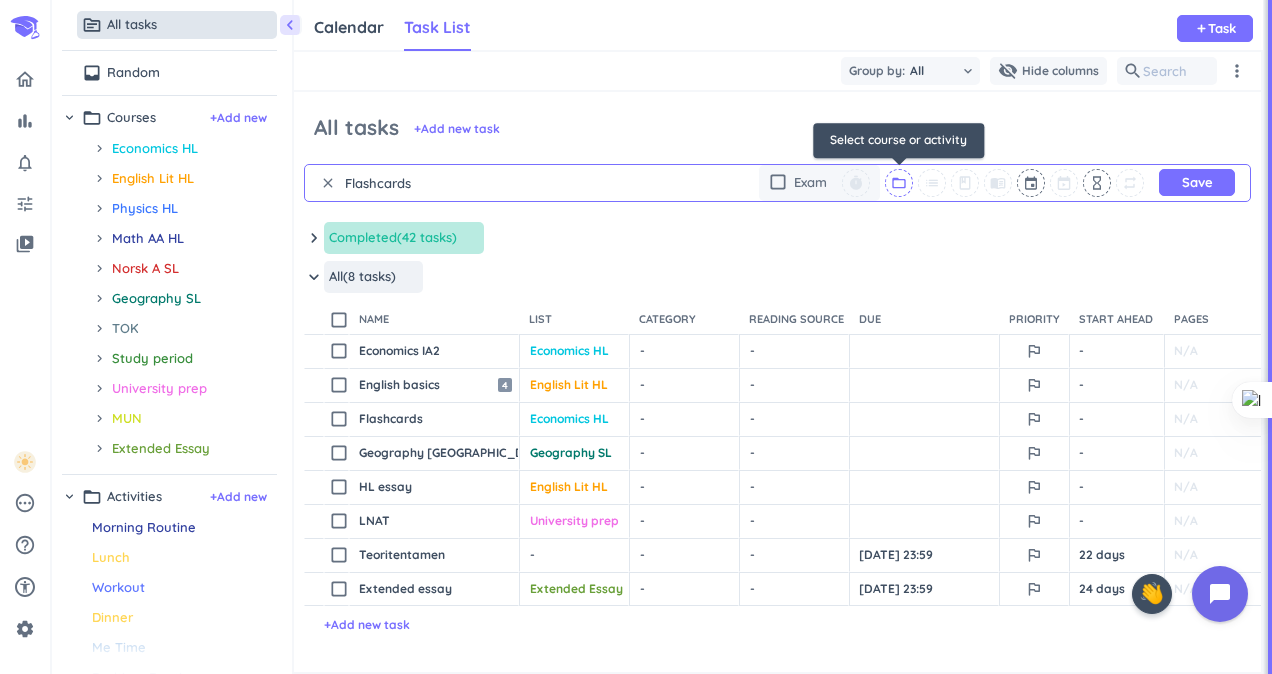 type on "Flashcards" 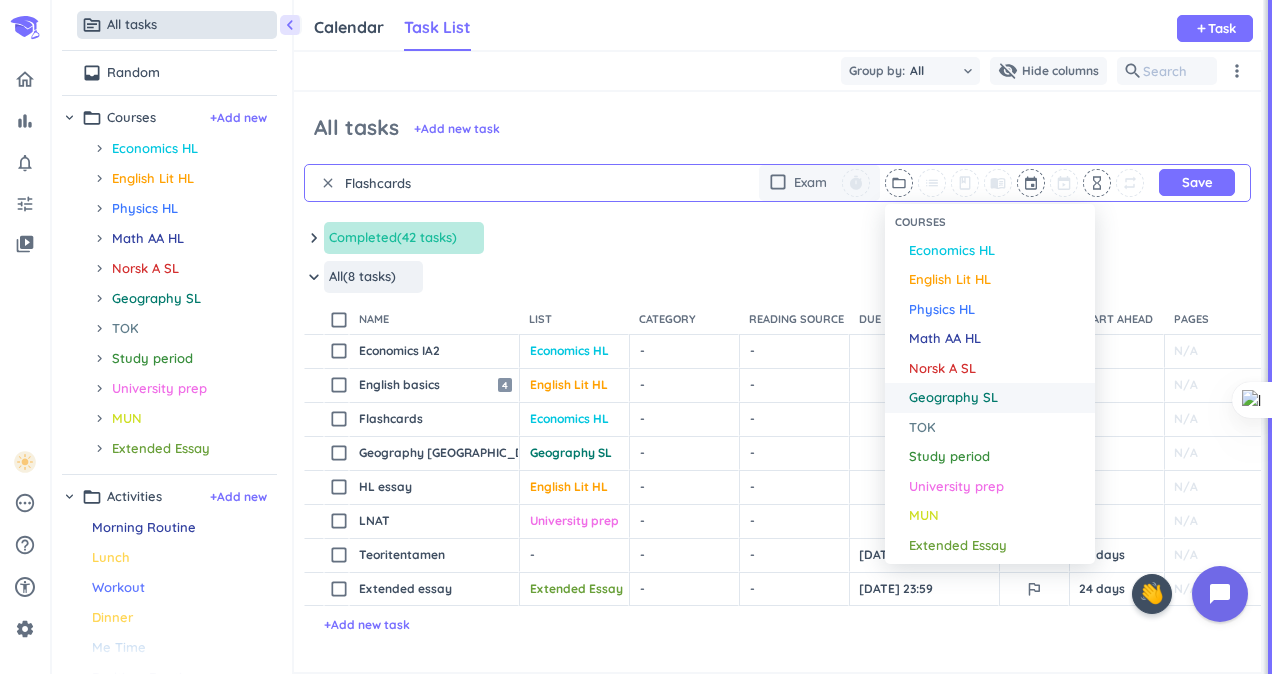click on "Geography SL" at bounding box center [953, 398] 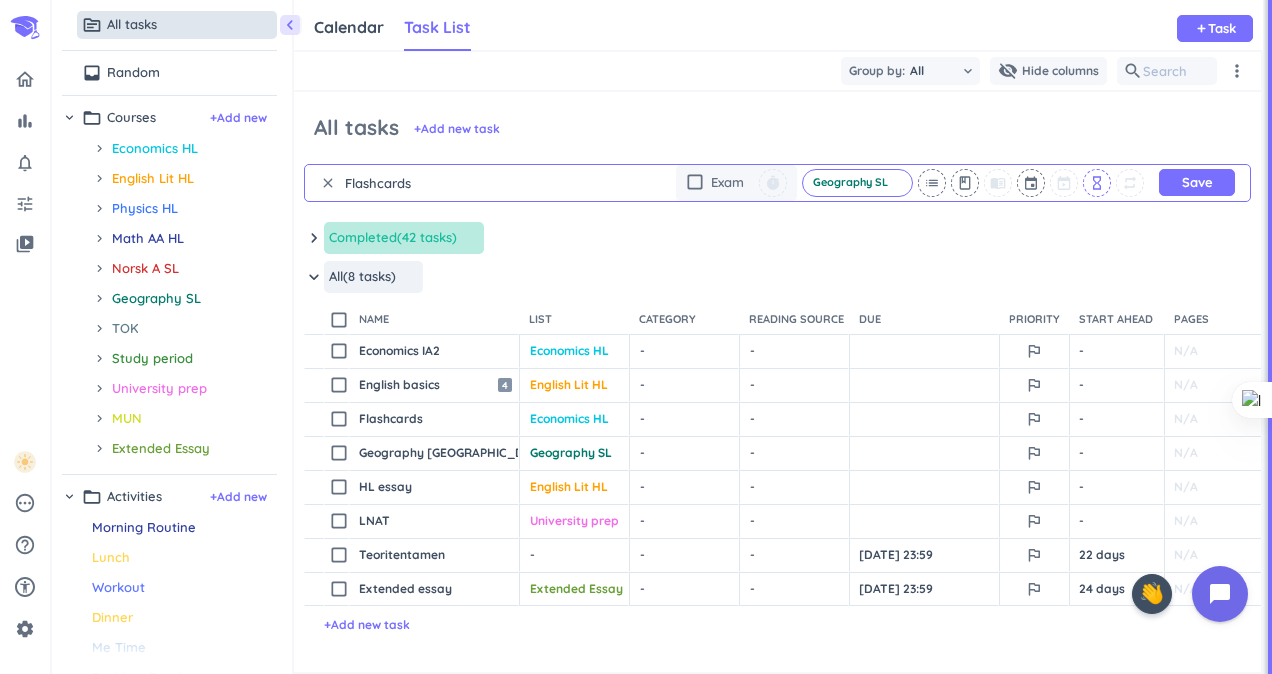 click on "hourglass_empty" at bounding box center [1097, 183] 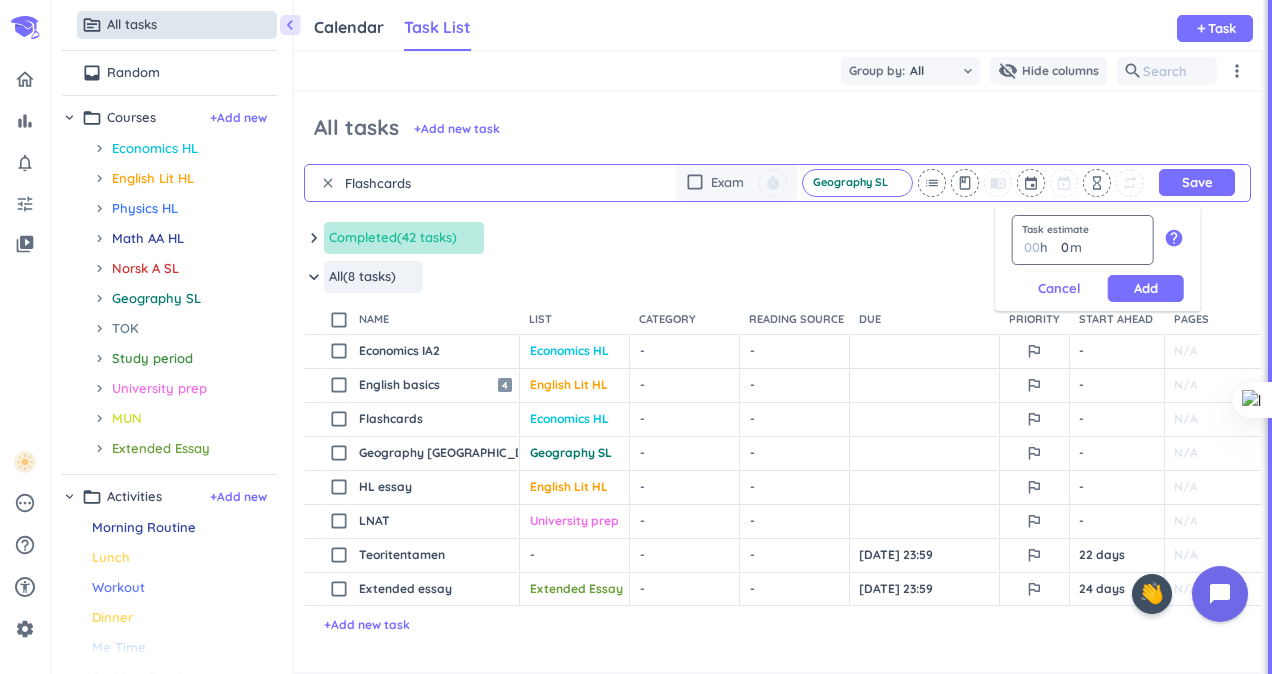 type on "1" 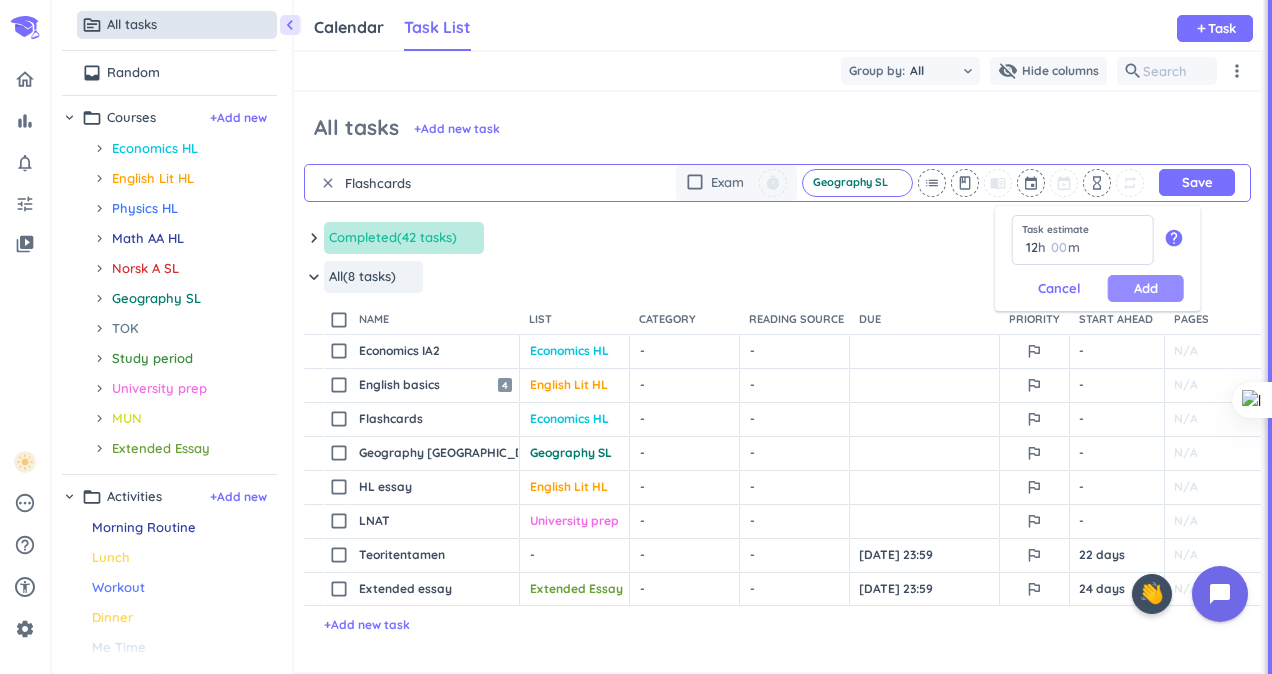 type on "12" 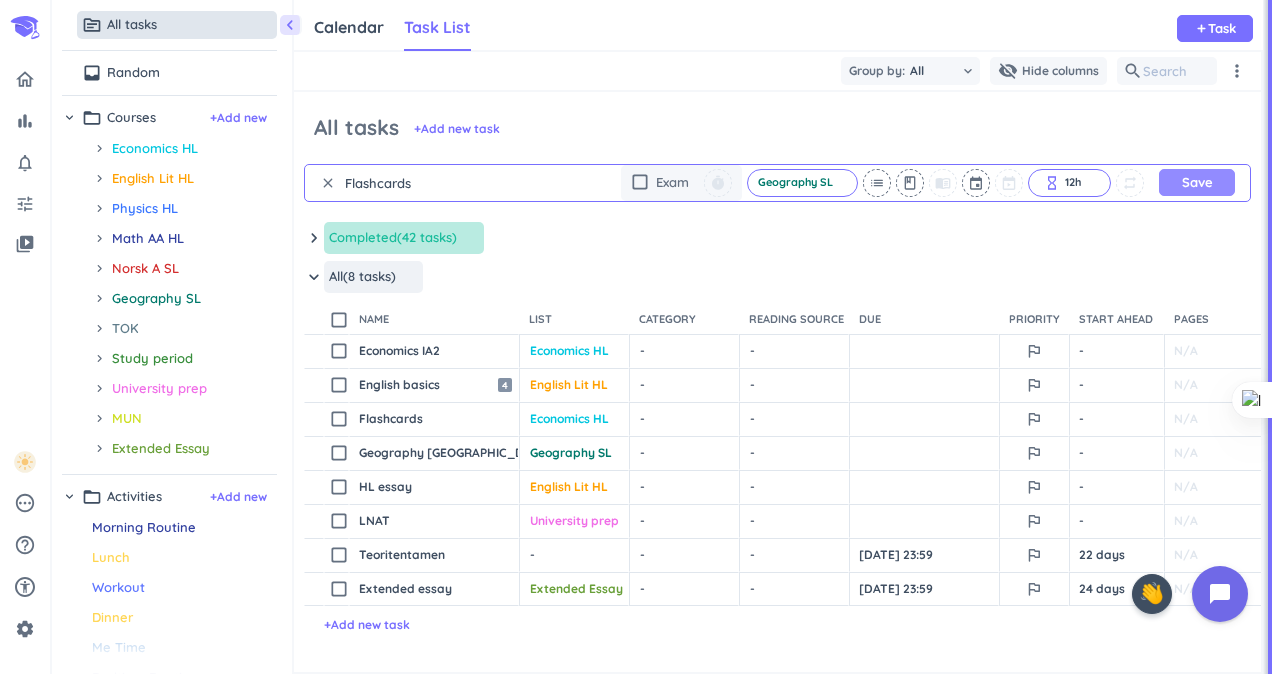 click on "Save" at bounding box center [1197, 182] 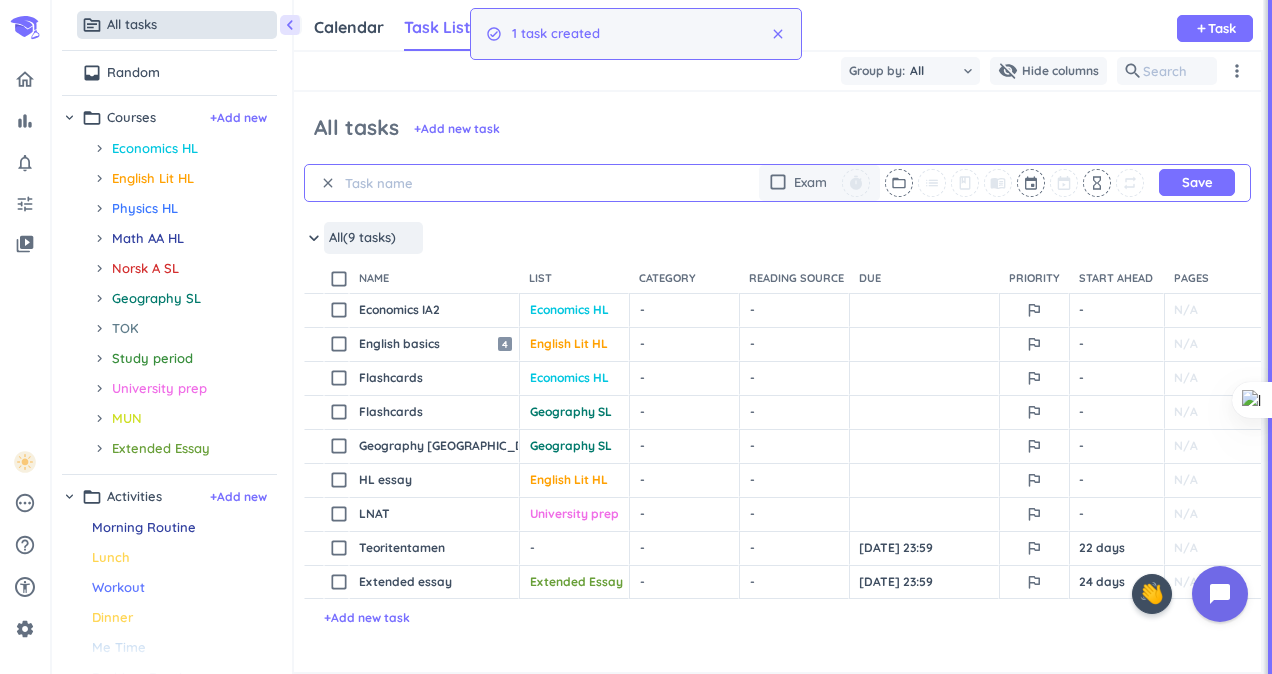 scroll, scrollTop: 42, scrollLeft: 0, axis: vertical 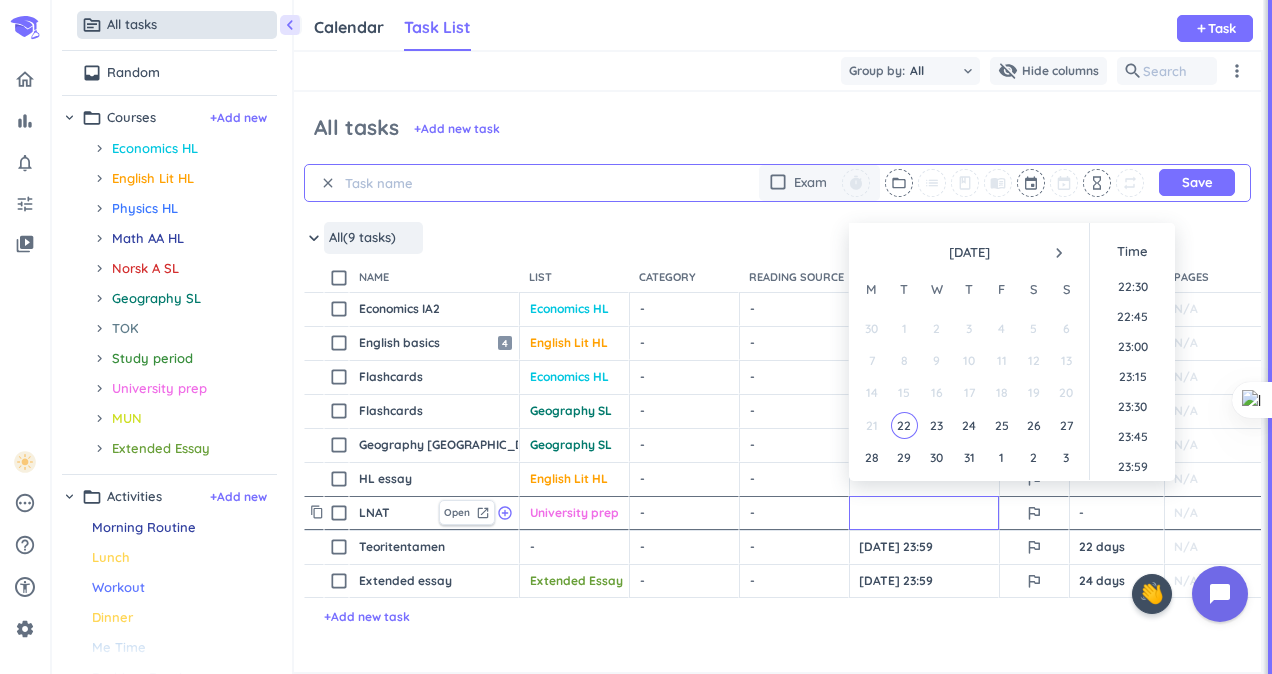 click at bounding box center [924, 513] 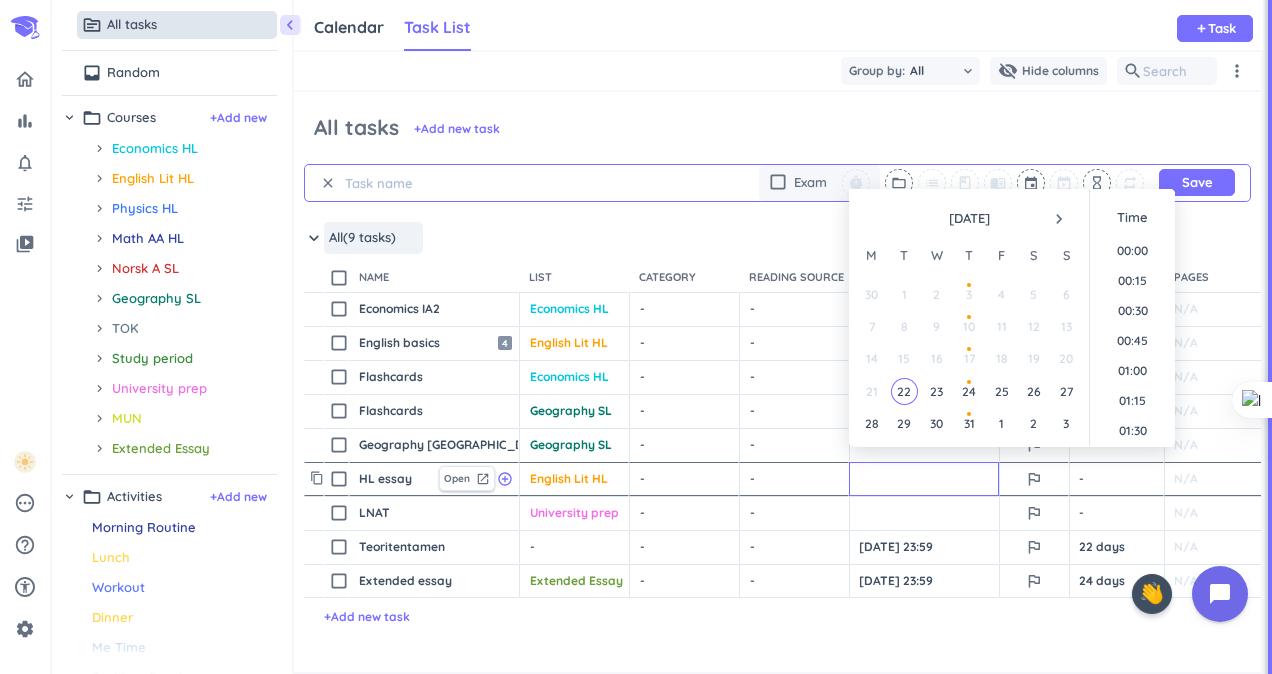 click at bounding box center [924, 479] 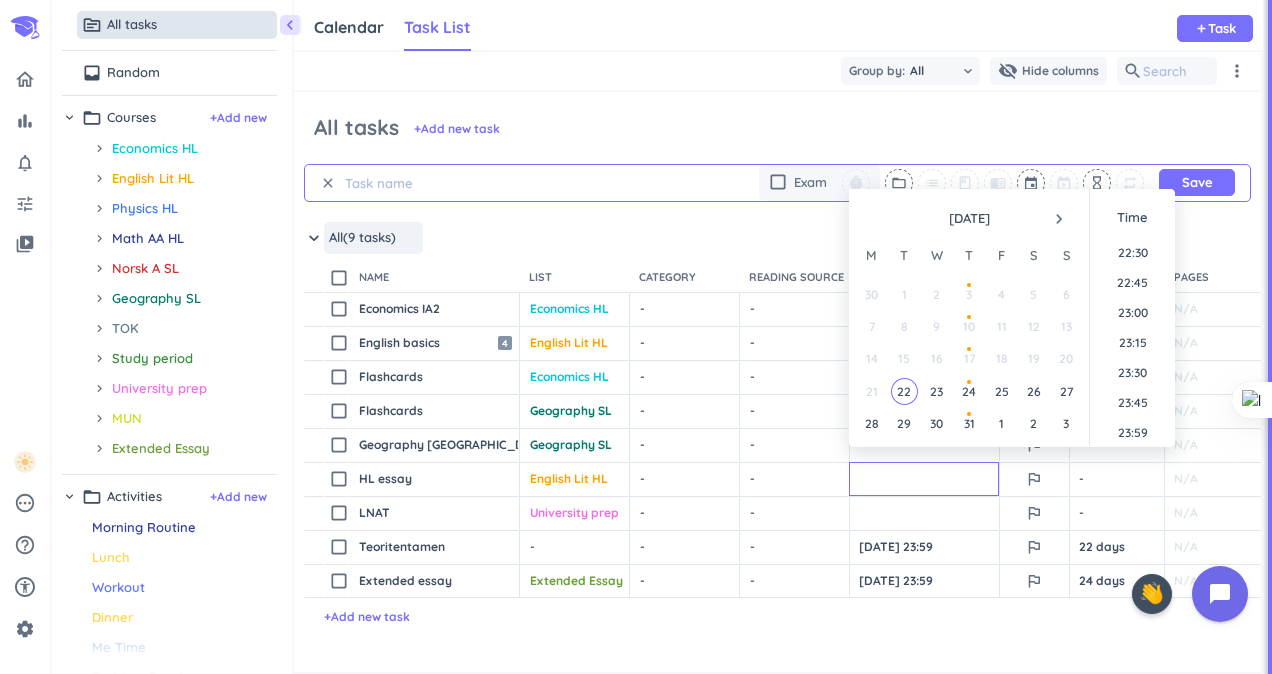 click on "navigate_next" at bounding box center (1059, 219) 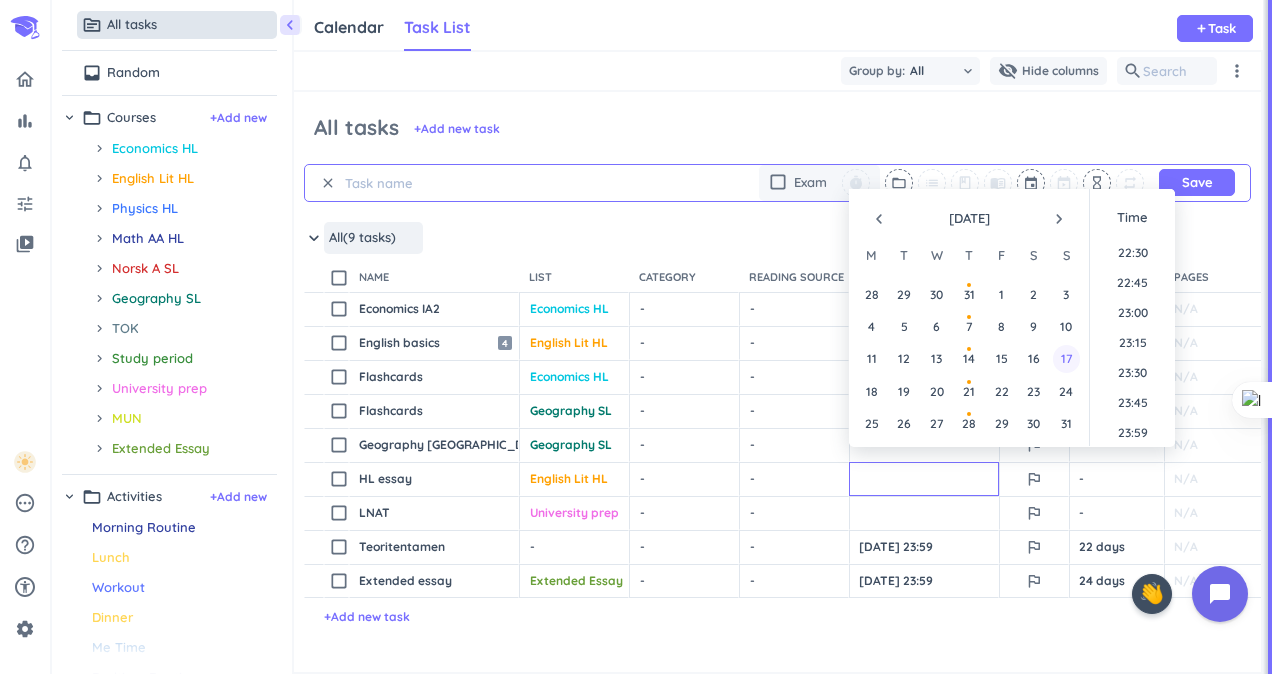 click on "17" at bounding box center [1066, 358] 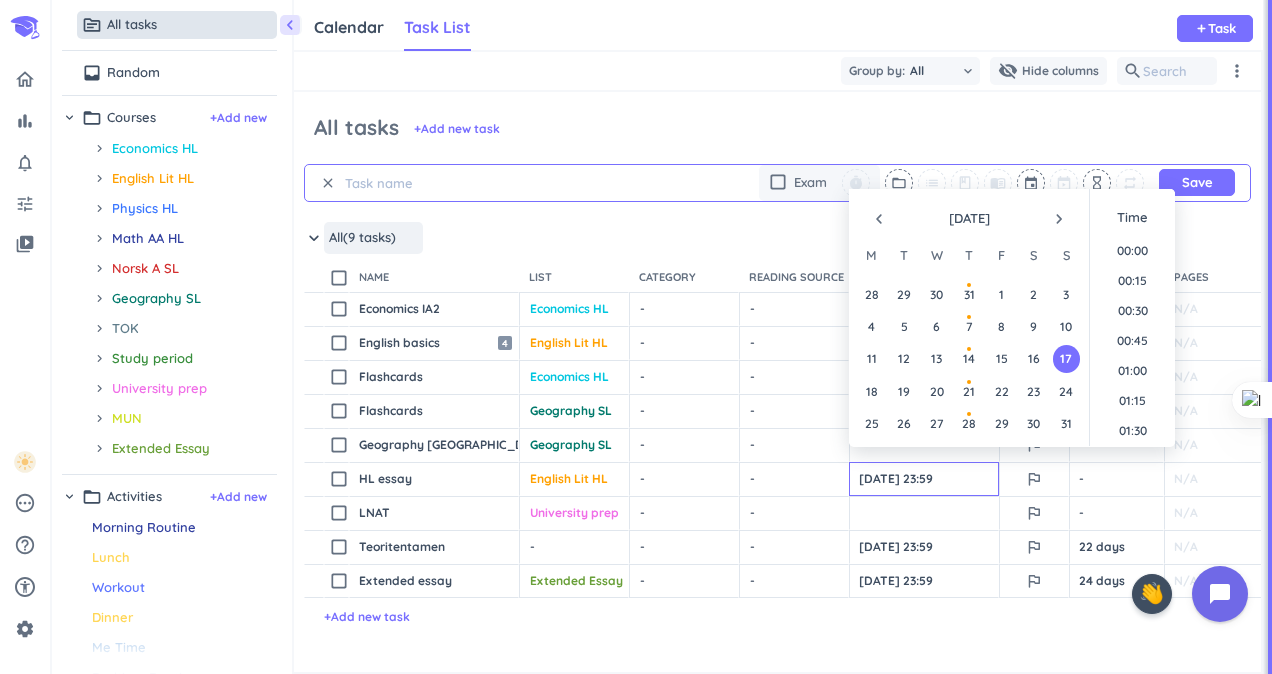 scroll, scrollTop: 2698, scrollLeft: 0, axis: vertical 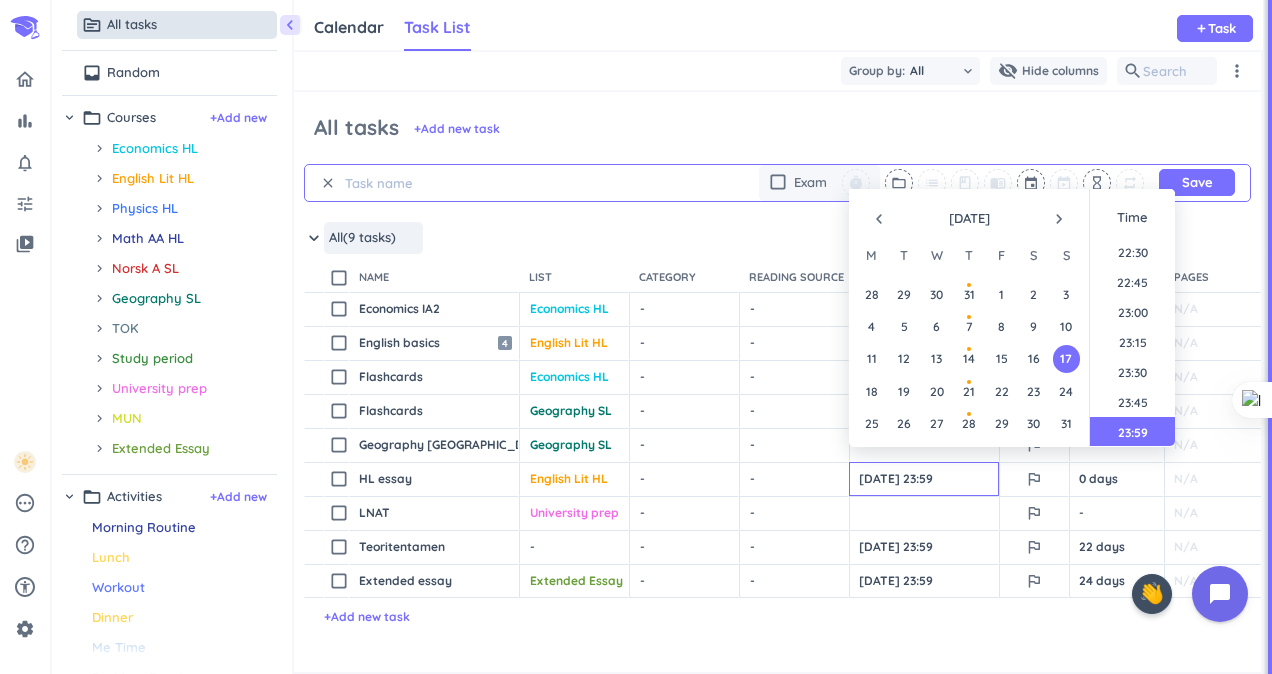 click on "navigate_before [DATE] navigate_next M T W T F S S 28 29 30 31 1 2 3 4 5 6 7 8 9 10 11 12 13 14 15 16 17 18 19 20 21 22 23 24 25 26 27 28 29 30 31 Time 00:00 00:15 00:30 00:45 01:00 01:15 01:30 01:45 02:00 02:15 02:30 02:45 03:00 03:15 03:30 03:45 04:00 04:15 04:30 04:45 05:00 05:15 05:30 05:45 06:00 06:15 06:30 06:45 07:00 07:15 07:30 07:45 08:00 08:15 08:30 08:45 09:00 09:15 09:30 09:45 10:00 10:15 10:30 10:45 11:00 11:15 11:30 11:45 12:00 12:15 12:30 12:45 13:00 13:15 13:30 13:45 14:00 14:15 14:30 14:45 15:00 15:15 15:30 15:45 16:00 16:15 16:30 16:45 17:00 17:15 17:30 17:45 18:00 18:15 18:30 18:45 19:00 19:15 19:30 19:45 20:00 20:15 20:30 20:45 21:00 21:15 21:30 21:45 22:00 22:15 22:30 22:45 23:00 23:15 23:30 23:45 23:59" at bounding box center (1012, 320) 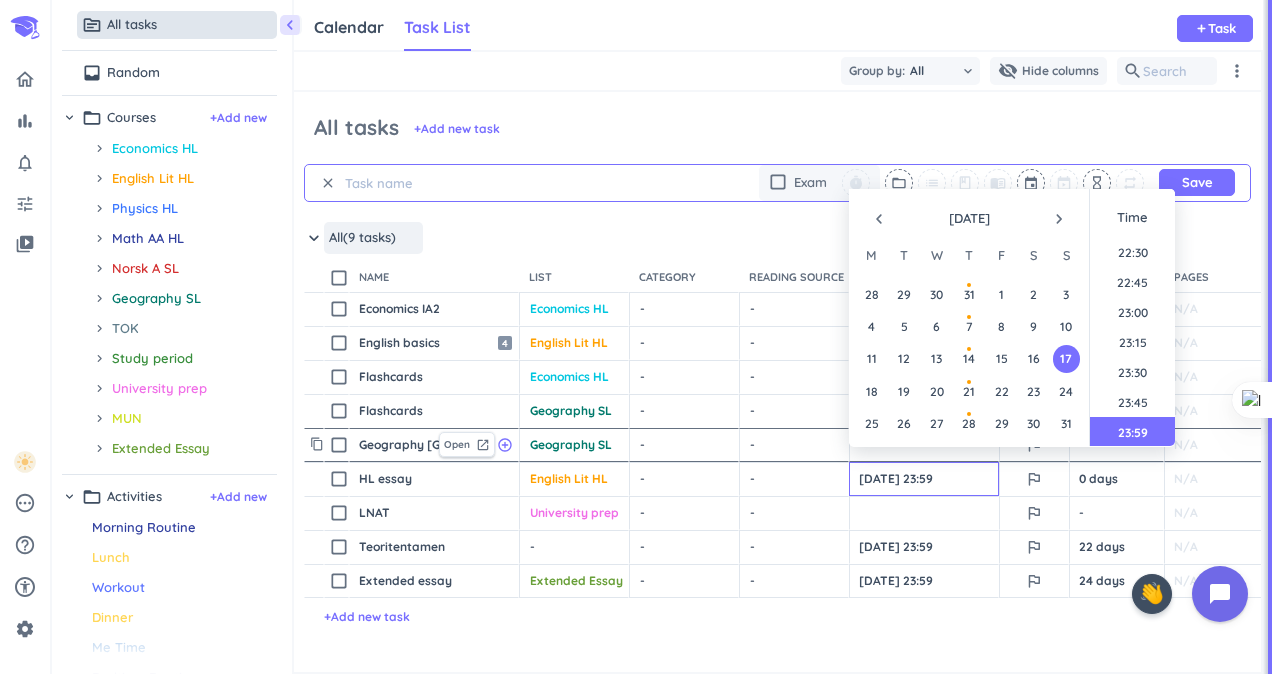 click on "- cancel keyboard_arrow_down" at bounding box center [794, 445] 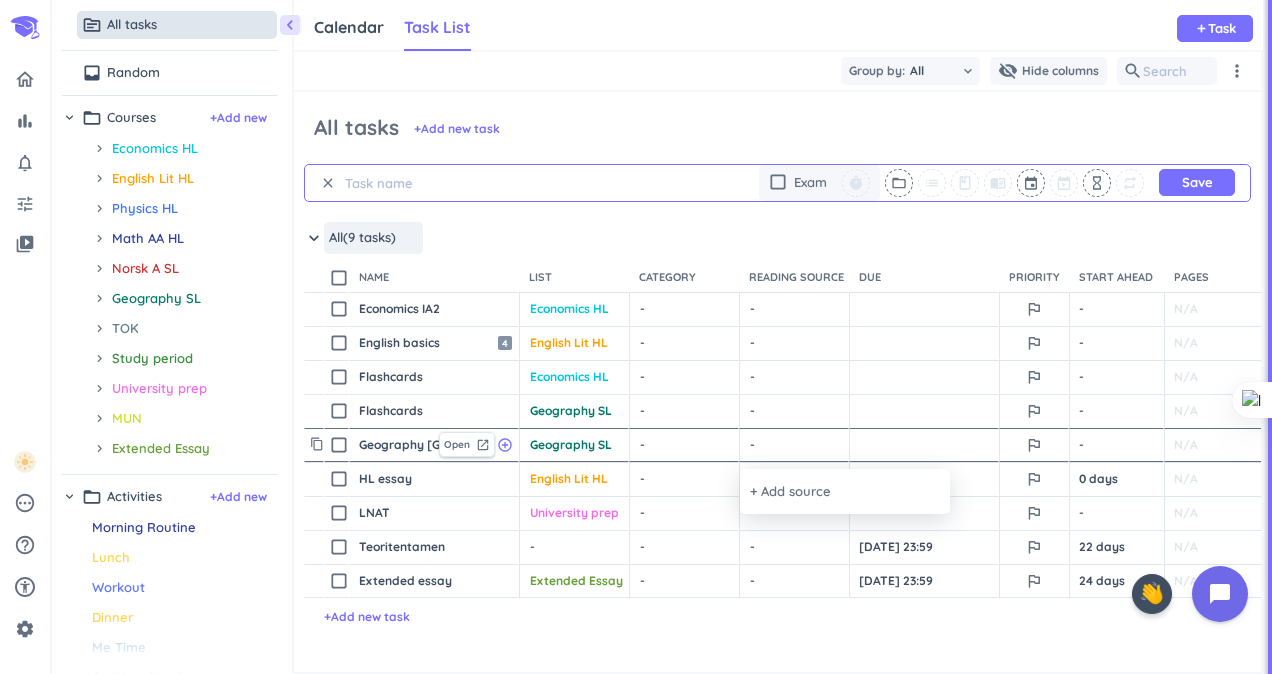 click at bounding box center (636, 337) 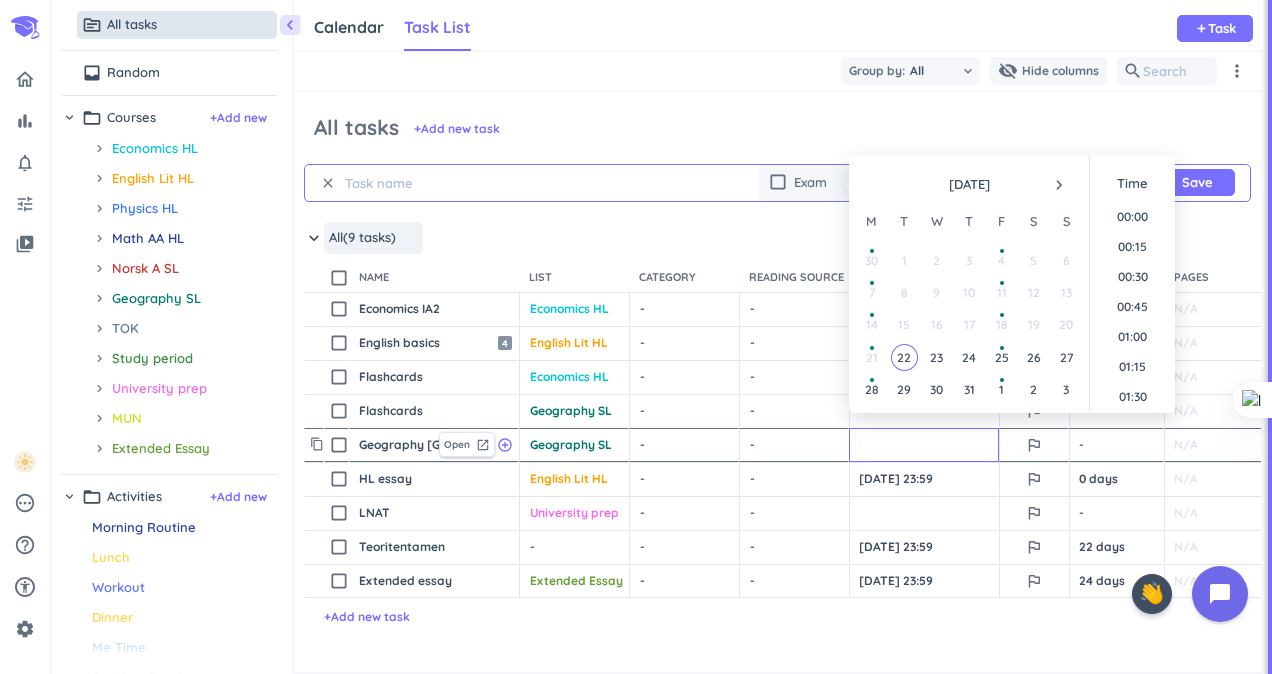 click at bounding box center (924, 445) 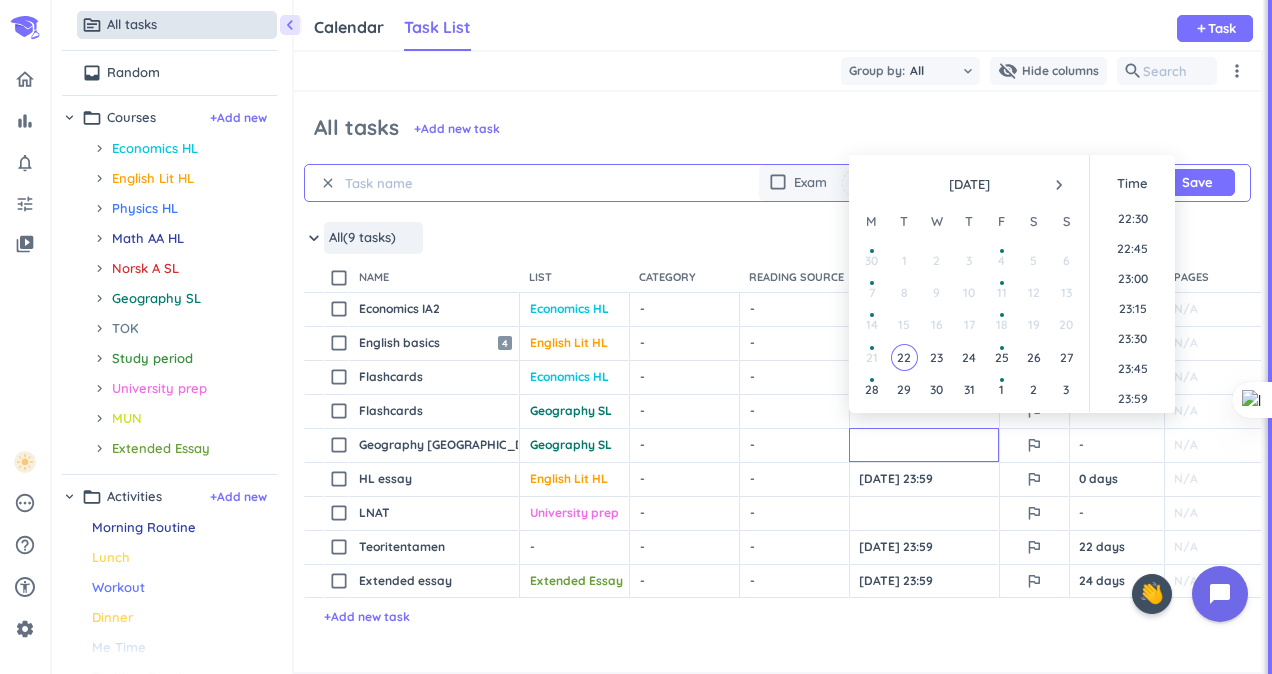 click on "navigate_next" at bounding box center (1059, 185) 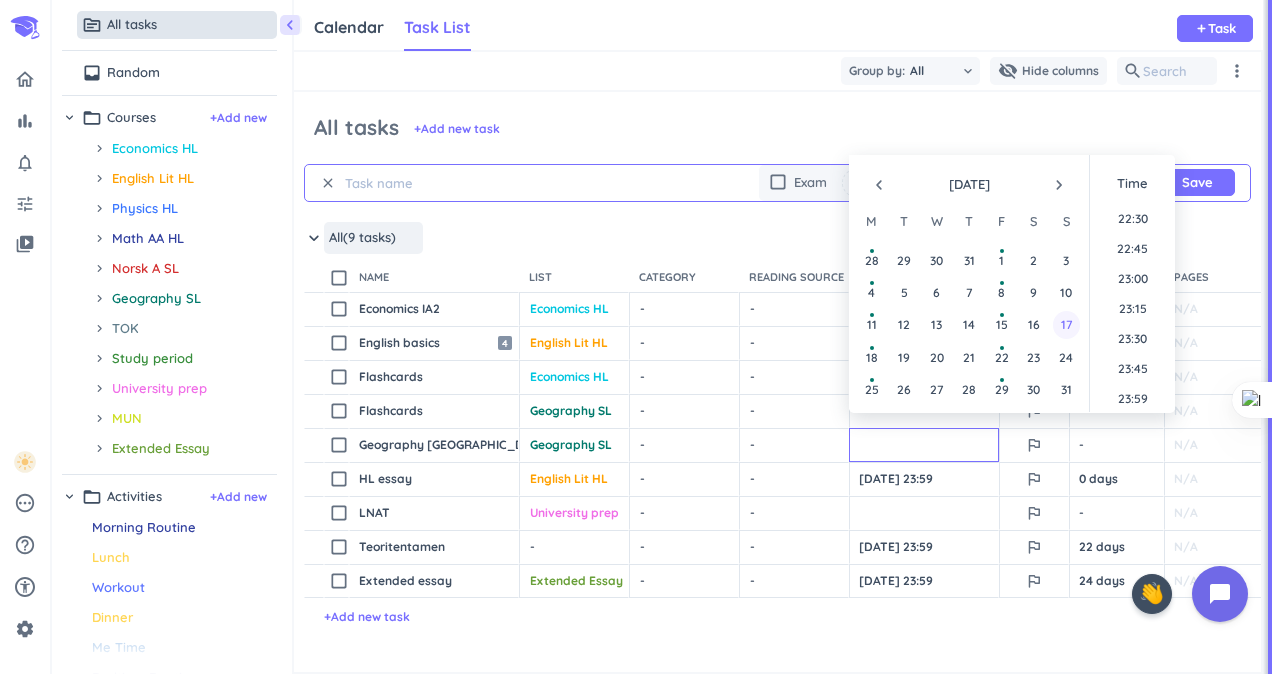 click on "17" at bounding box center (1066, 324) 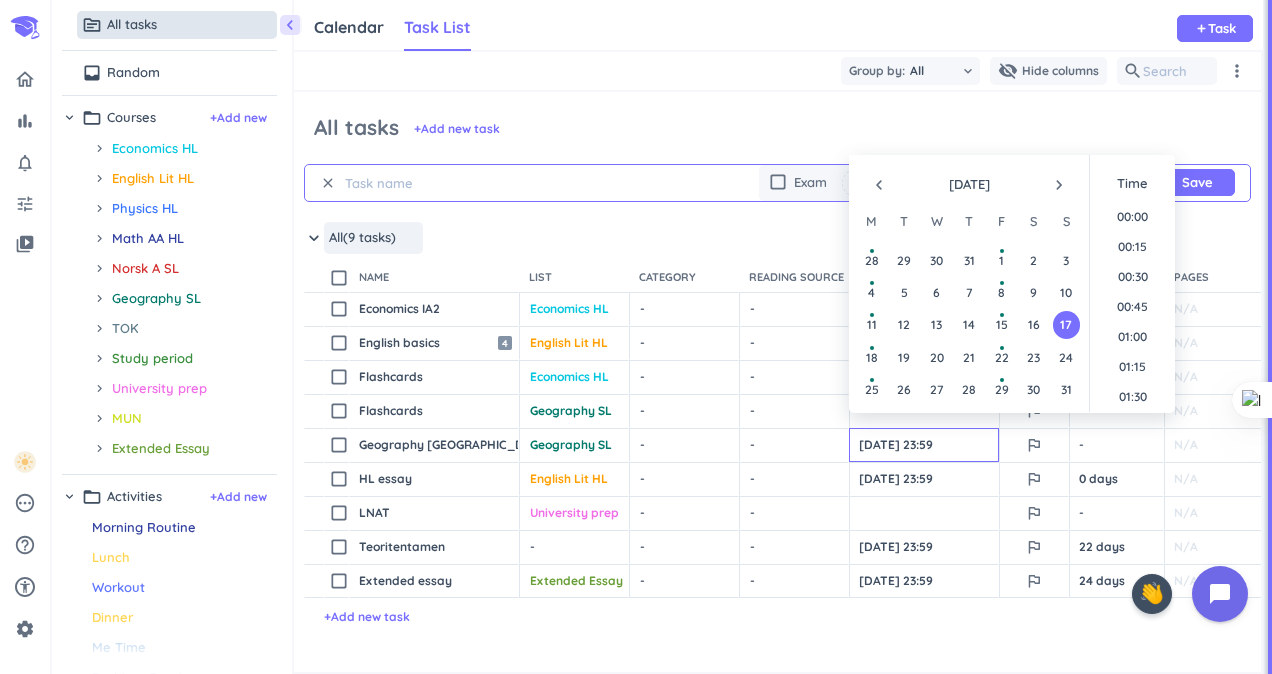 scroll, scrollTop: 2698, scrollLeft: 0, axis: vertical 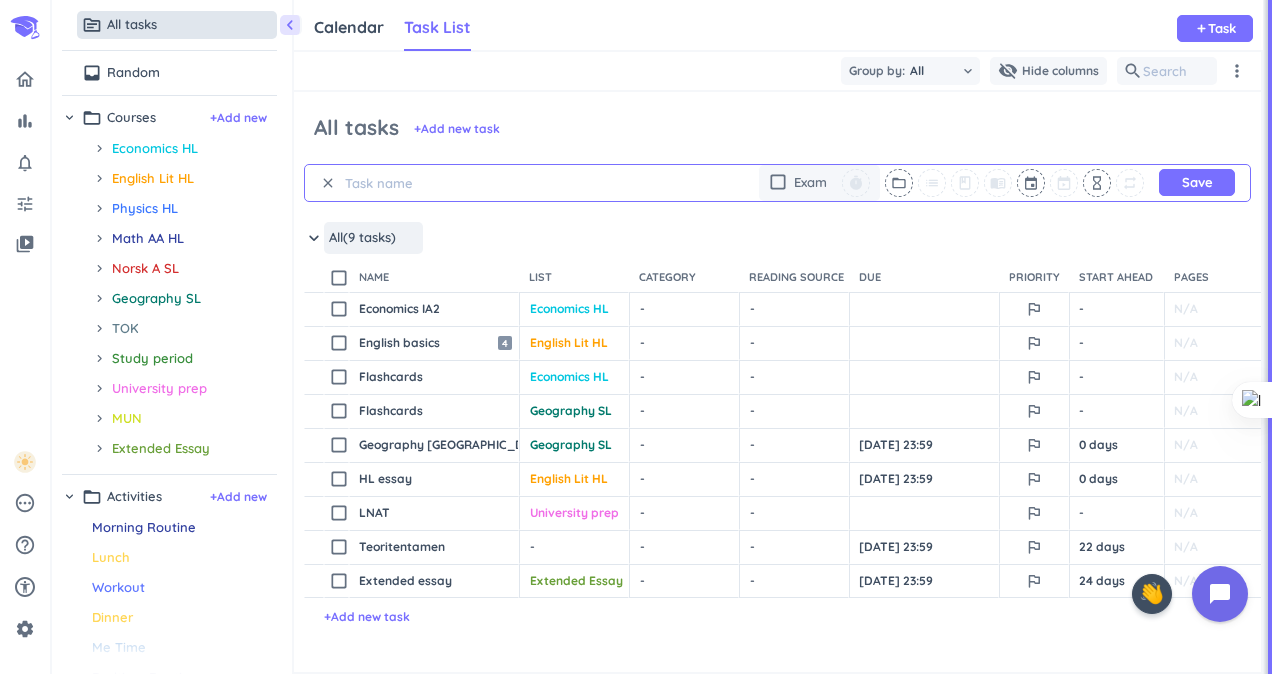 click on "keyboard_arrow_down All  (9 tasks) more_horiz" at bounding box center (853, 243) 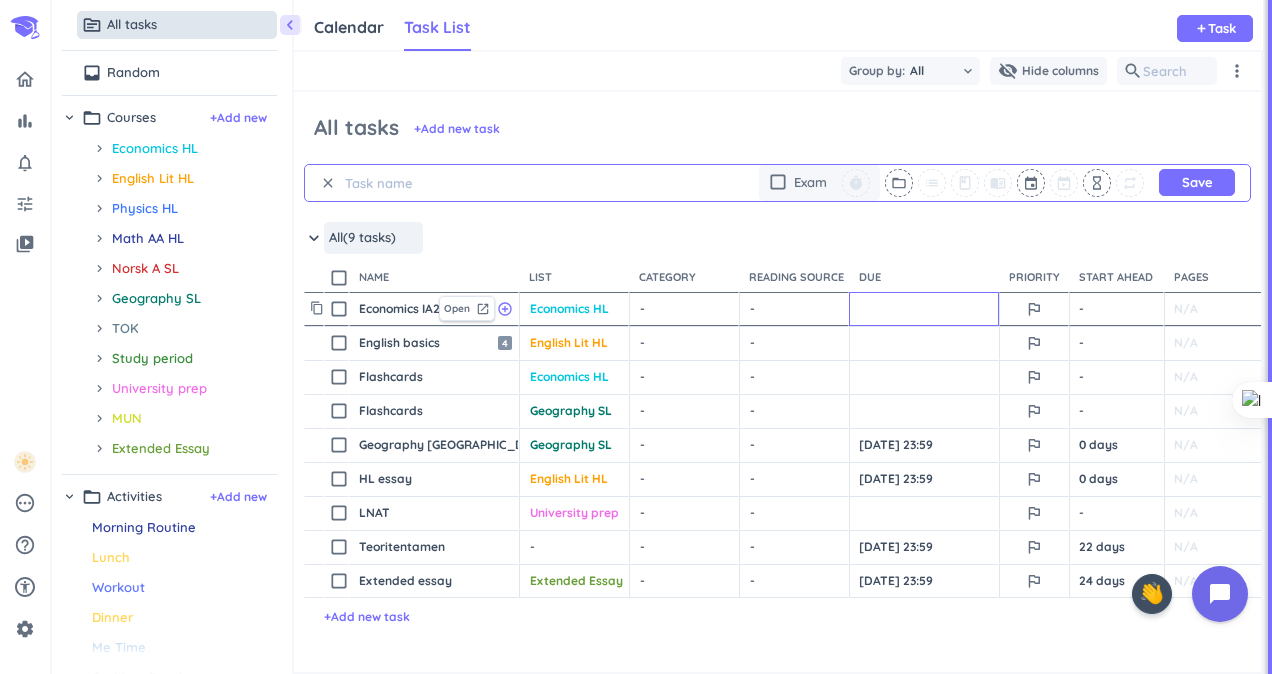 click at bounding box center [924, 309] 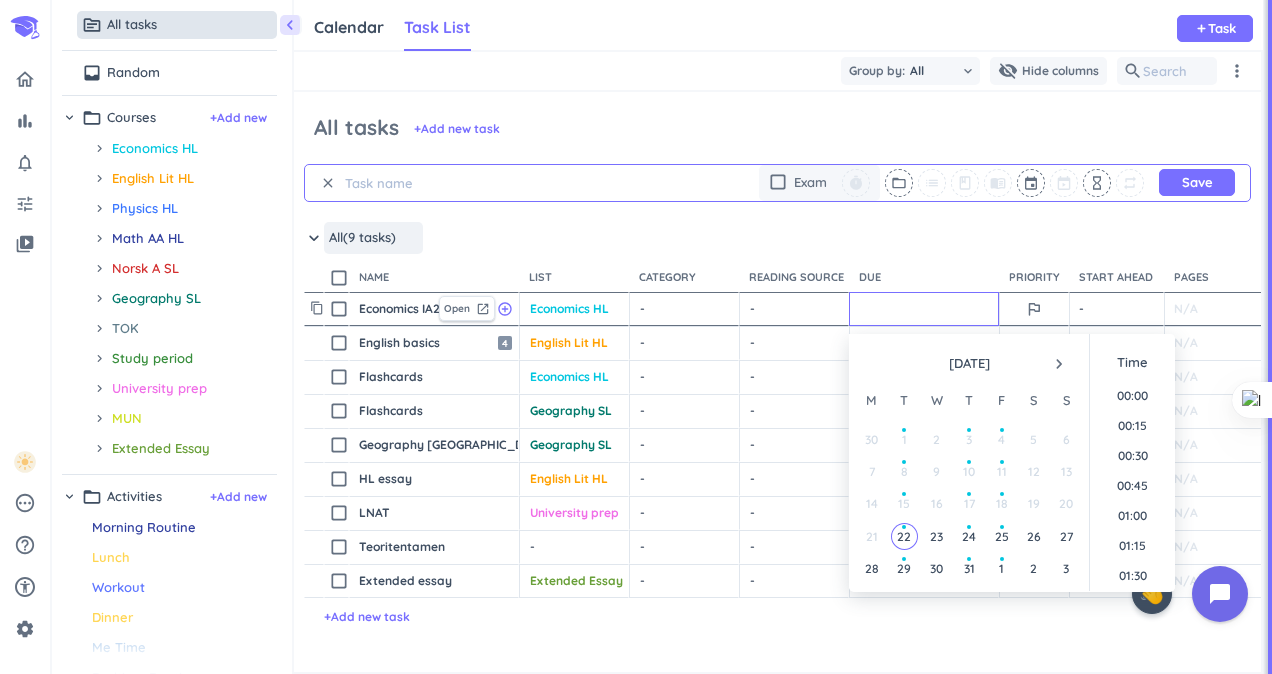 scroll, scrollTop: 2698, scrollLeft: 0, axis: vertical 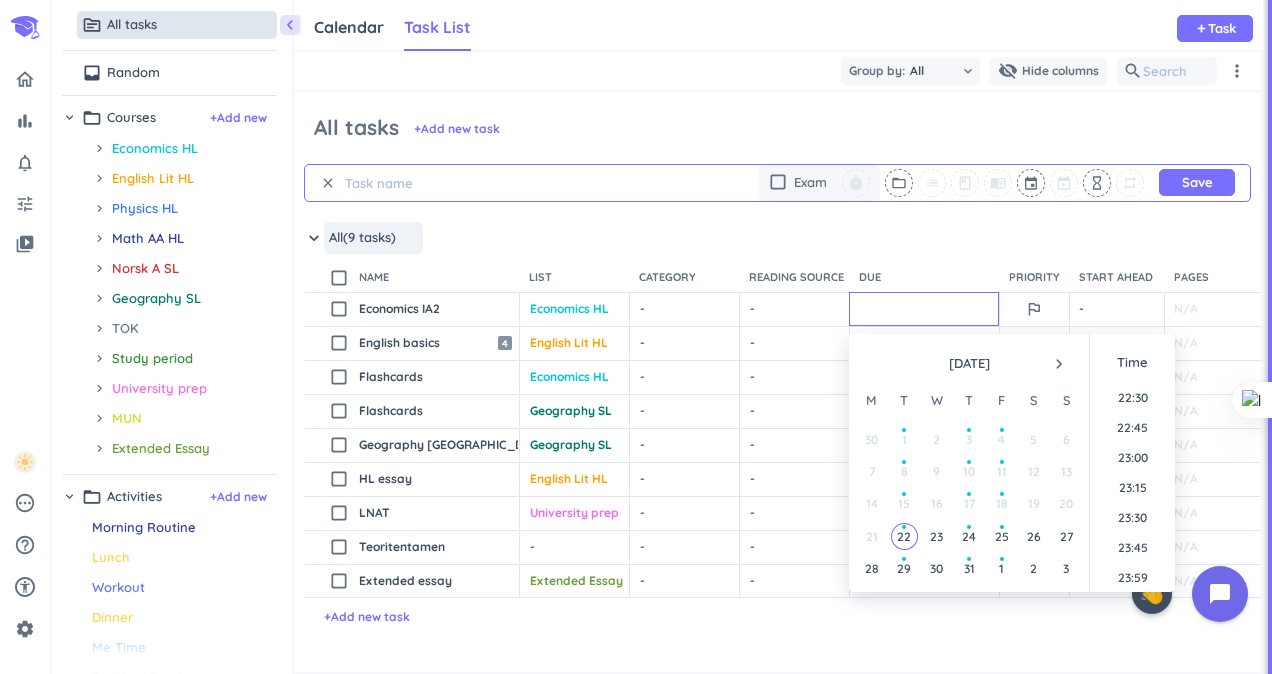 click on "navigate_next" at bounding box center [1059, 364] 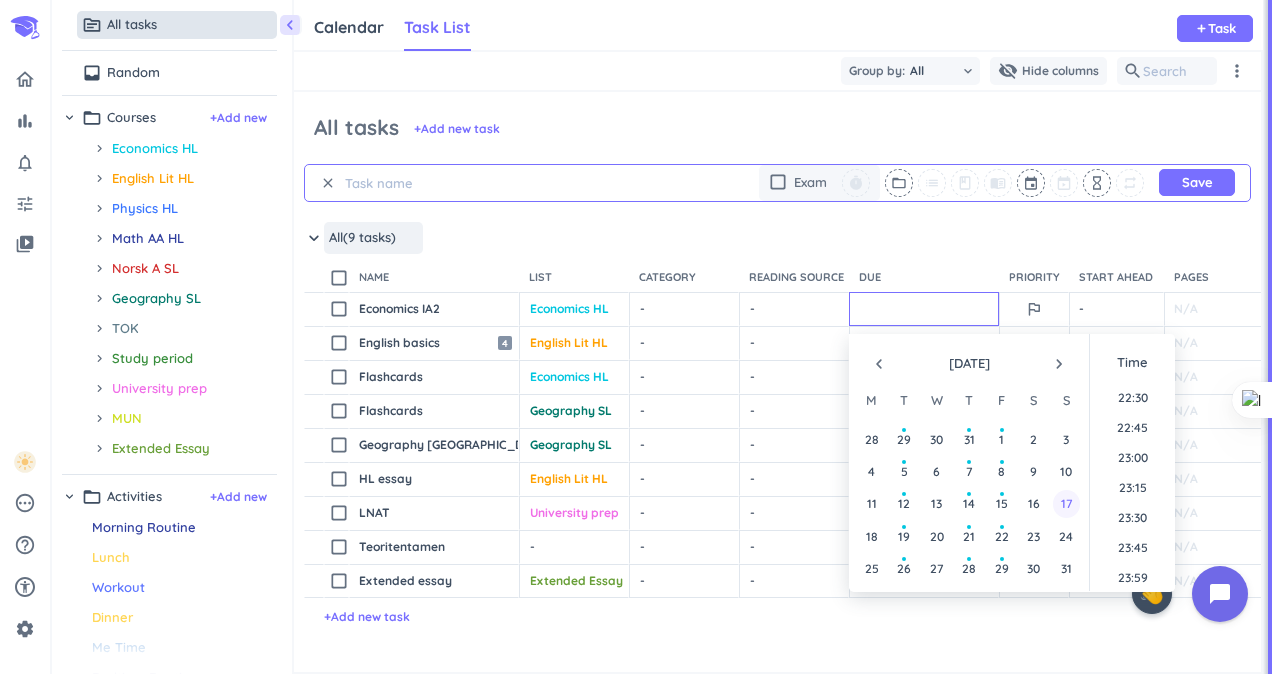 click on "17" at bounding box center [1066, 503] 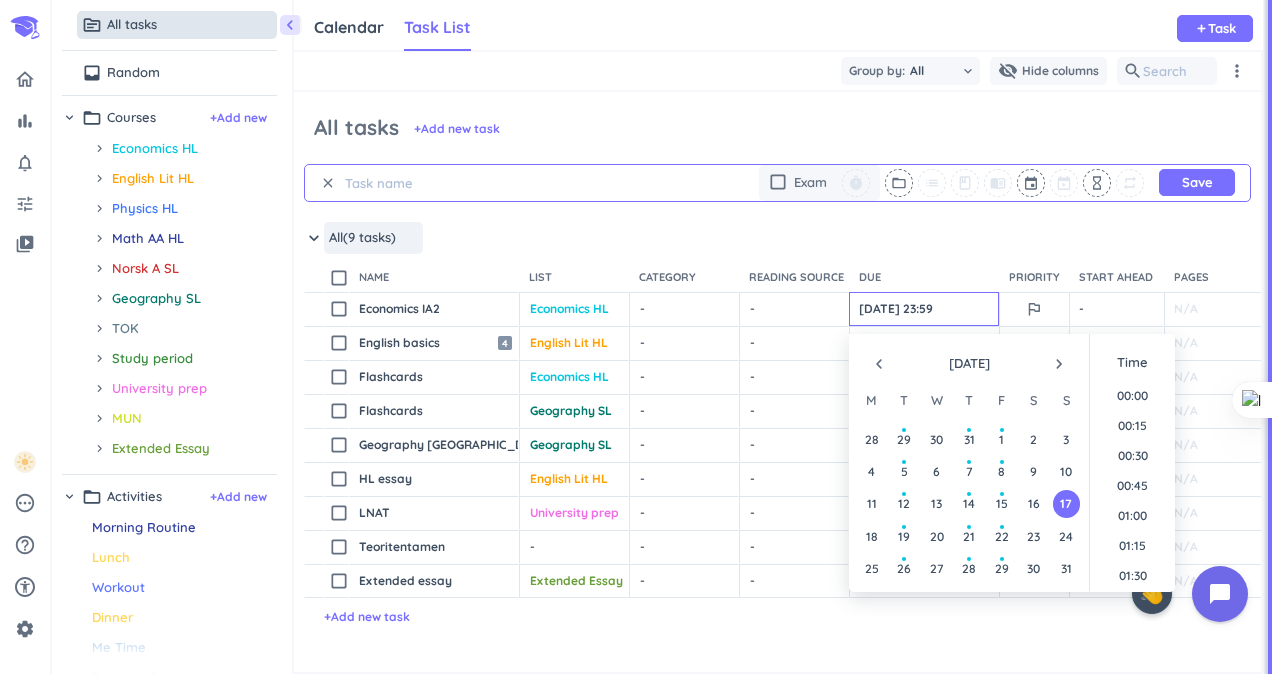 scroll, scrollTop: 2698, scrollLeft: 0, axis: vertical 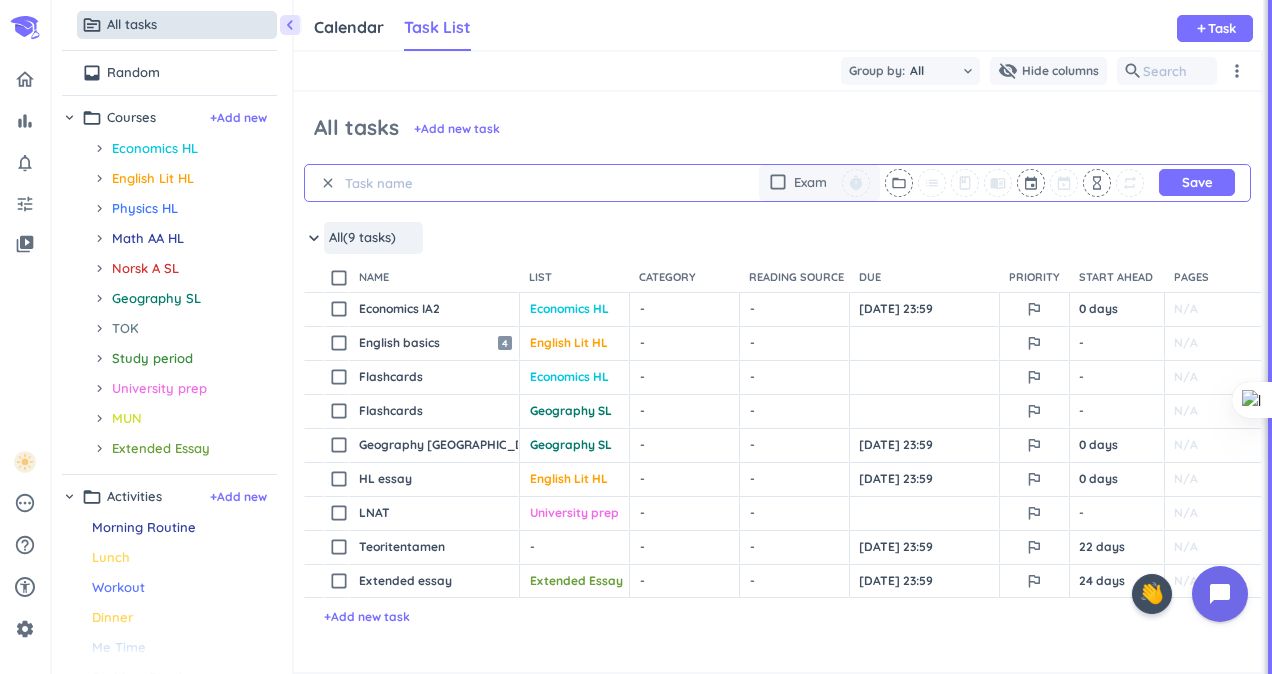 click on "keyboard_arrow_down All  (9 tasks) more_horiz" at bounding box center [853, 243] 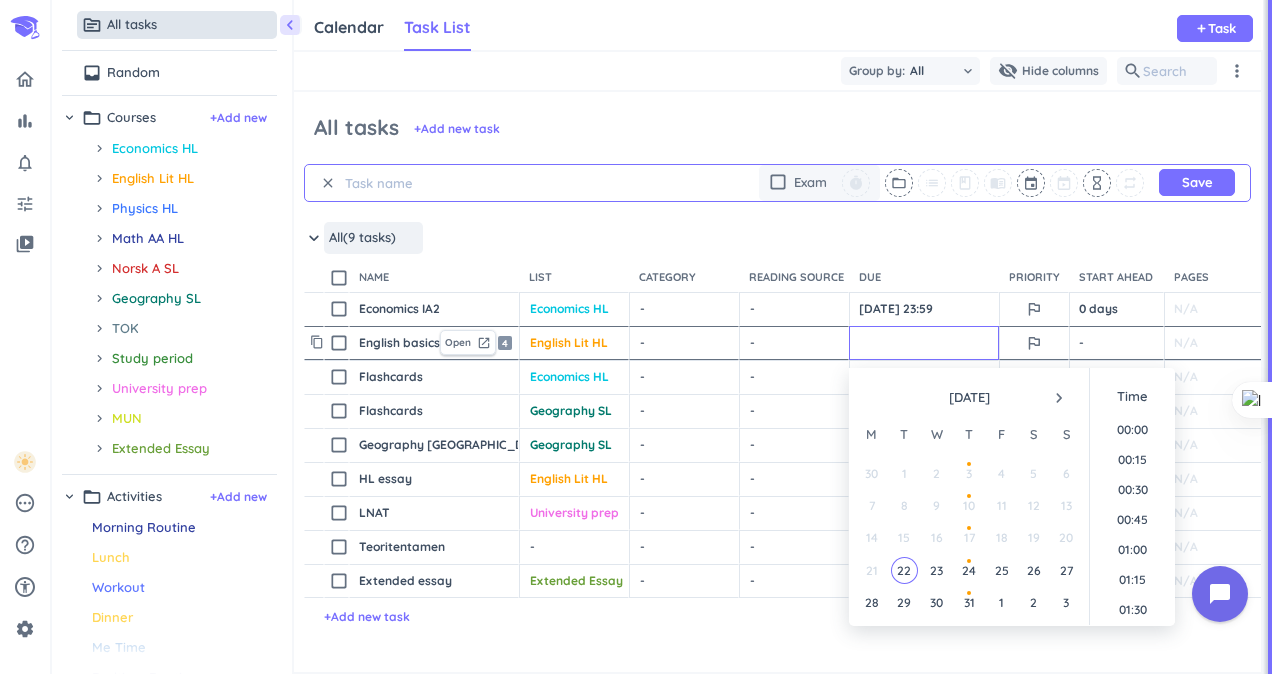 click at bounding box center [924, 343] 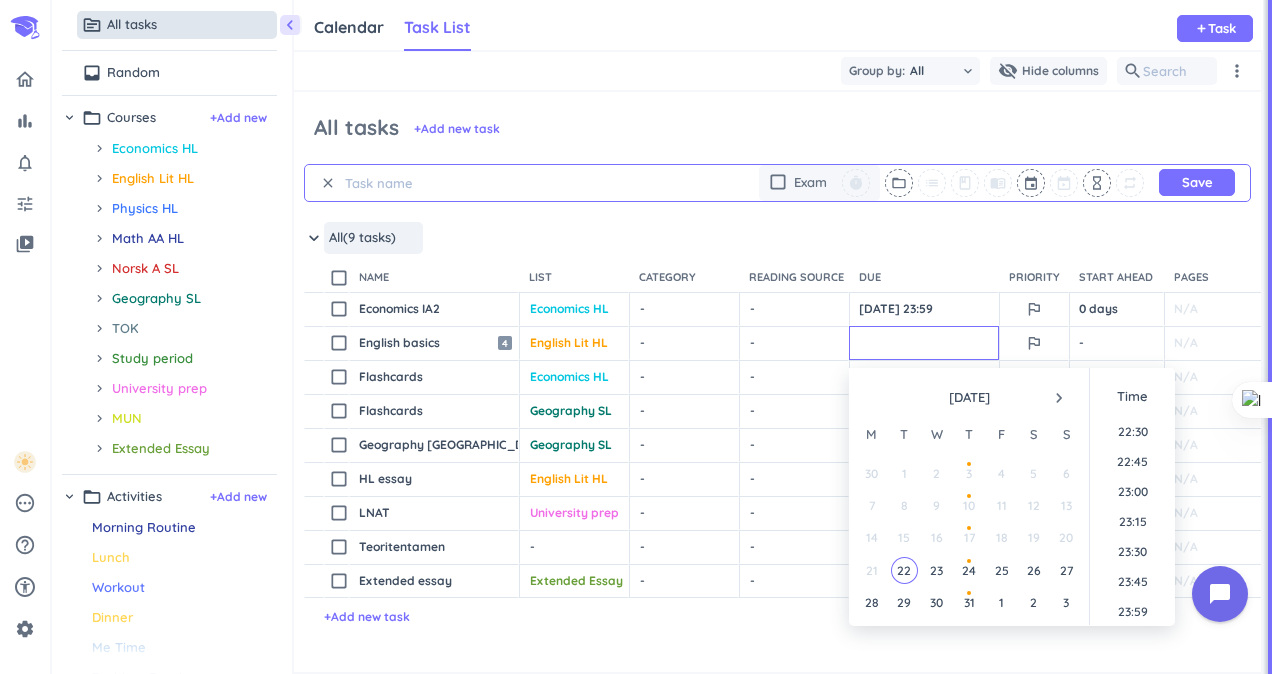 click on "navigate_next" at bounding box center [1059, 398] 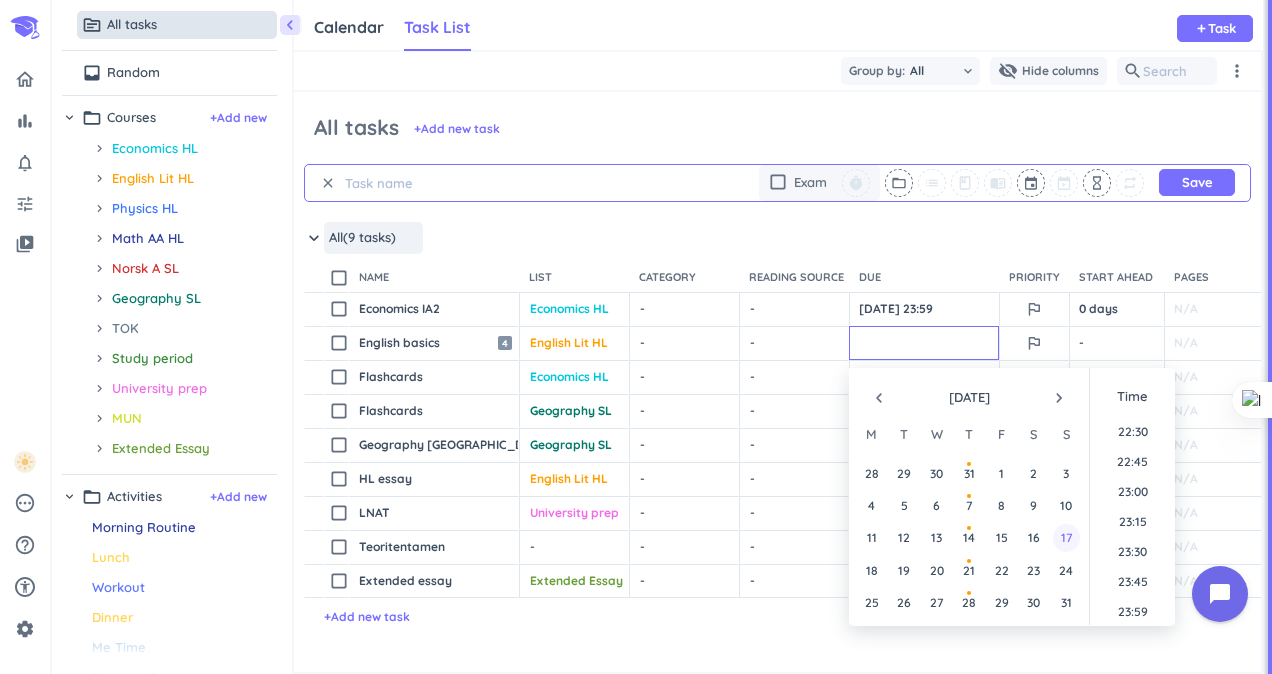 click on "17" at bounding box center (1066, 537) 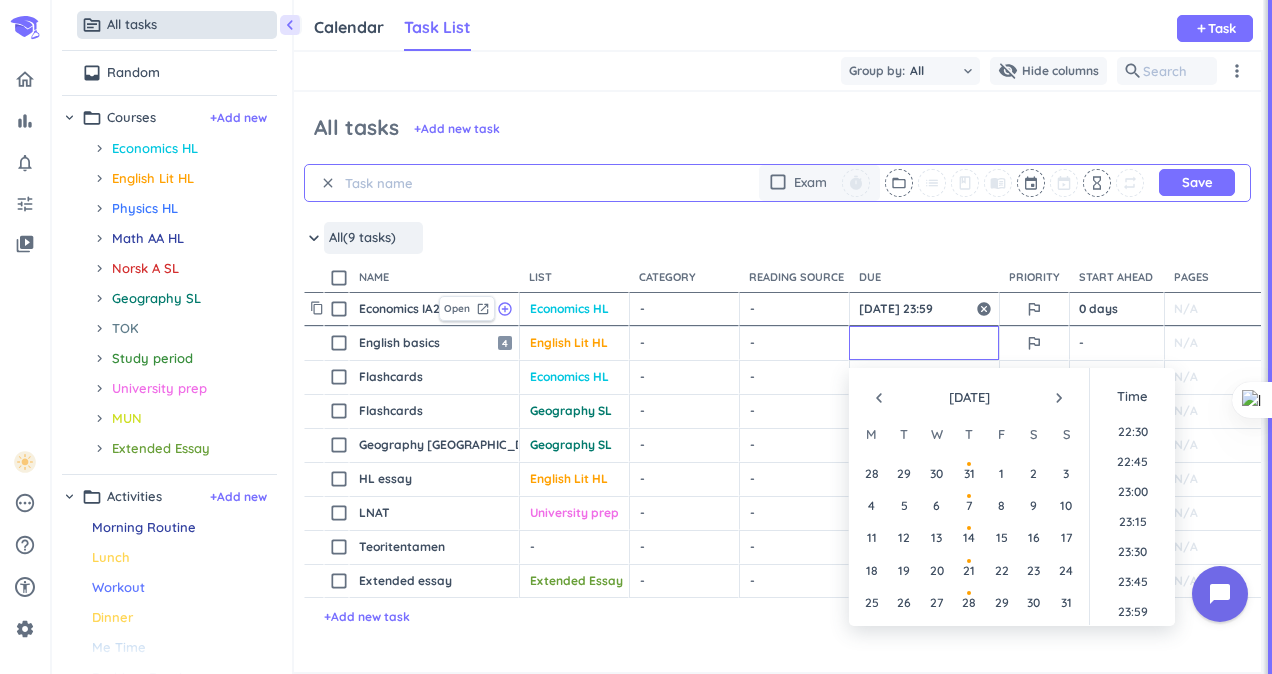type on "[DATE] 23:59" 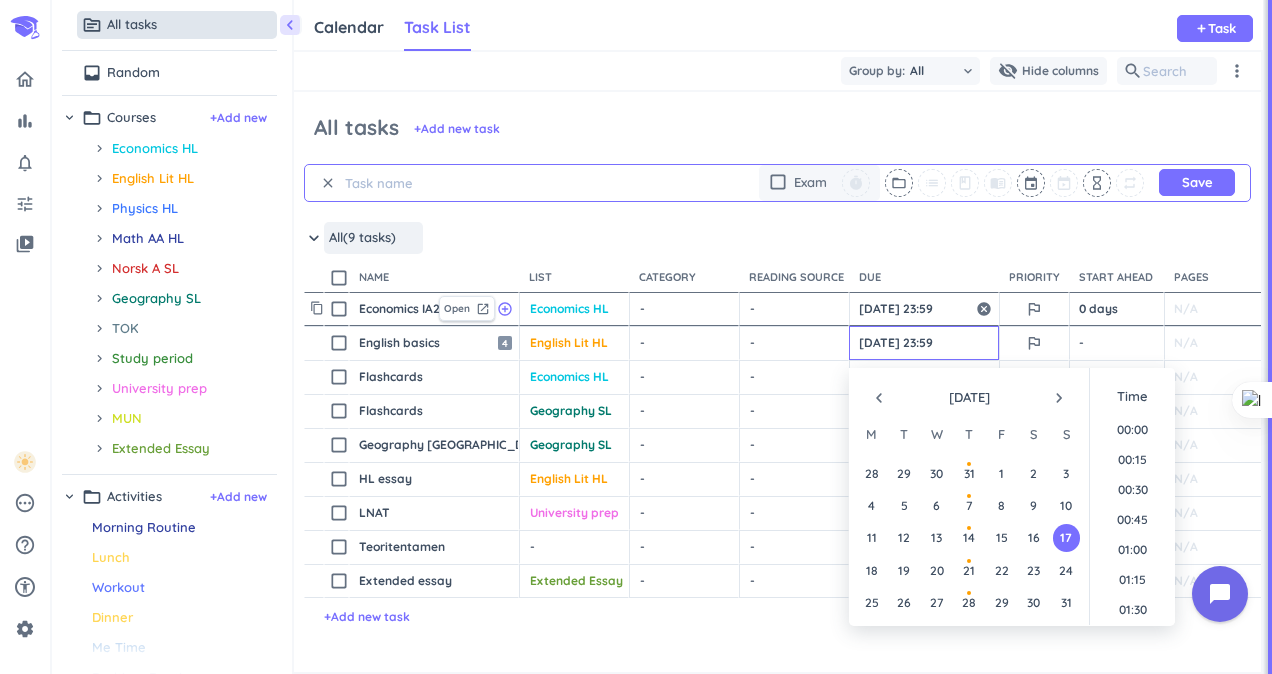 scroll, scrollTop: 2698, scrollLeft: 0, axis: vertical 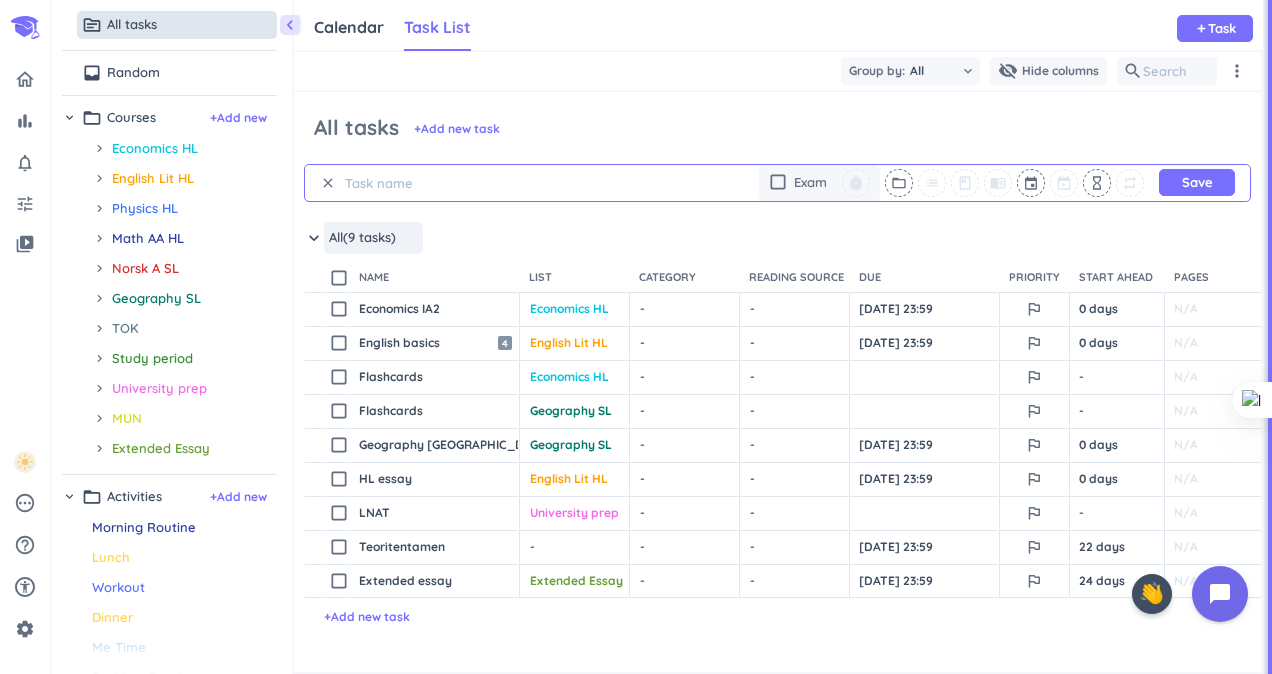 click on "All tasks +  Add new task clear check_box_outline_blank Exam timer folder_open list class menu_book event hourglass_empty repeat Save keyboard_arrow_down Completed  (42 tasks) more_horiz keyboard_arrow_down All  (9 tasks) more_horiz   check_box_outline_blank name List drag_indicator Category drag_indicator Reading source drag_indicator Due drag_indicator Priority drag_indicator Start ahead drag_indicator Pages drag_indicator Still need drag_indicator     content_copy check_box_outline_blank Economics IA2 Open launch add_circle_outline Economics HL cancel keyboard_arrow_down - cancel keyboard_arrow_down - cancel keyboard_arrow_down [DATE] 23:59 outlined_flag 0   days N/A 3h check_circle_outline delete_outline content_copy check_box_outline_blank English basics Open launch 4 English Lit HL cancel keyboard_arrow_down - cancel keyboard_arrow_down - cancel keyboard_arrow_down [DATE] 23:59 outlined_flag 0   days N/A 0h check_circle_outline delete_outline content_copy check_box_outline_blank Flashcards Open launch" at bounding box center (777, 382) 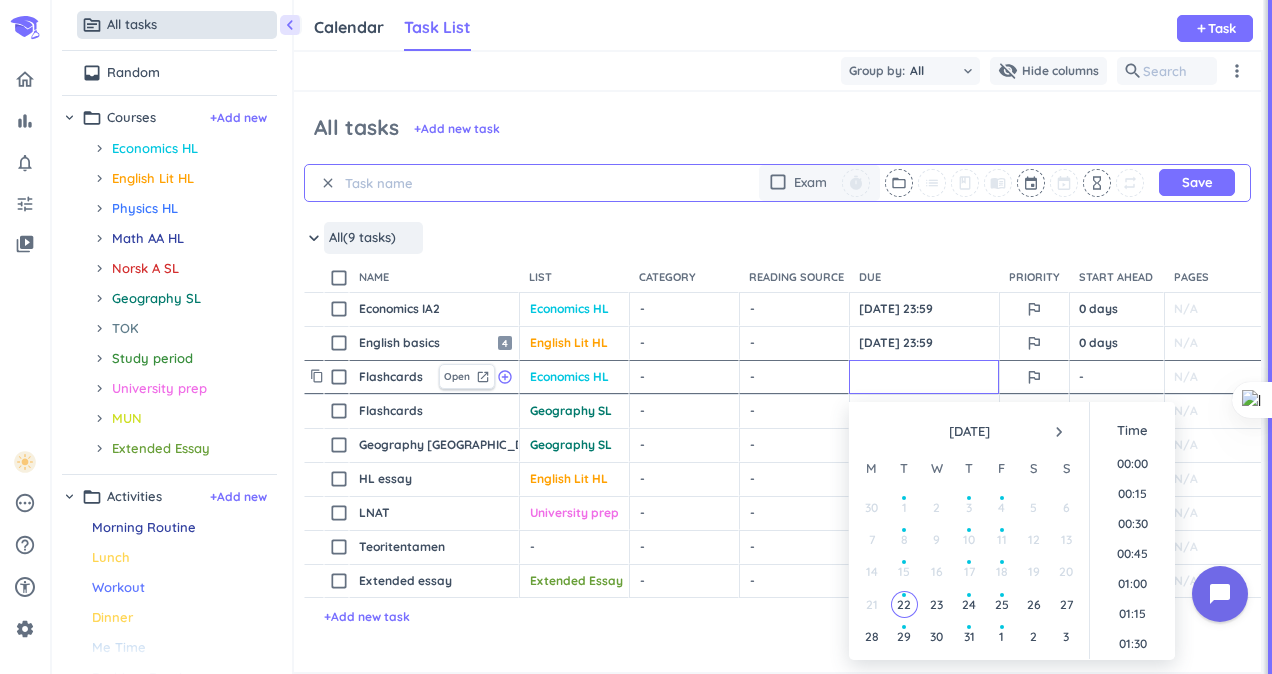 click at bounding box center (924, 377) 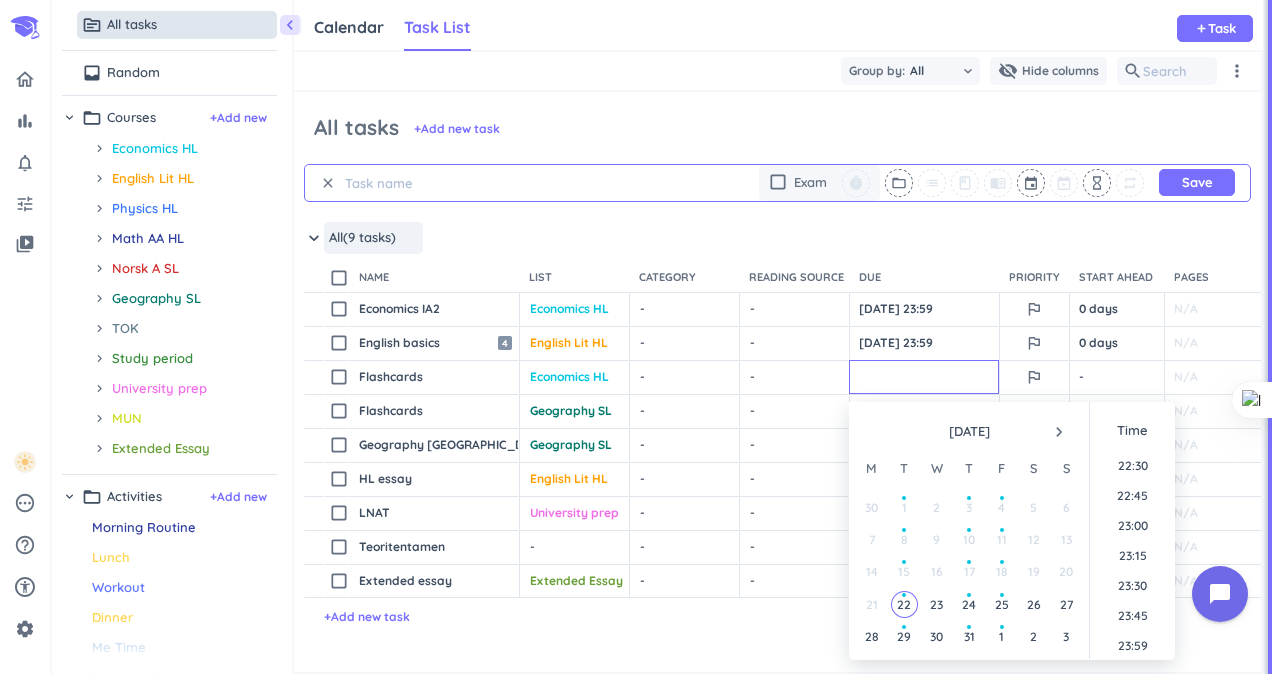 click on "navigate_next" at bounding box center [1059, 432] 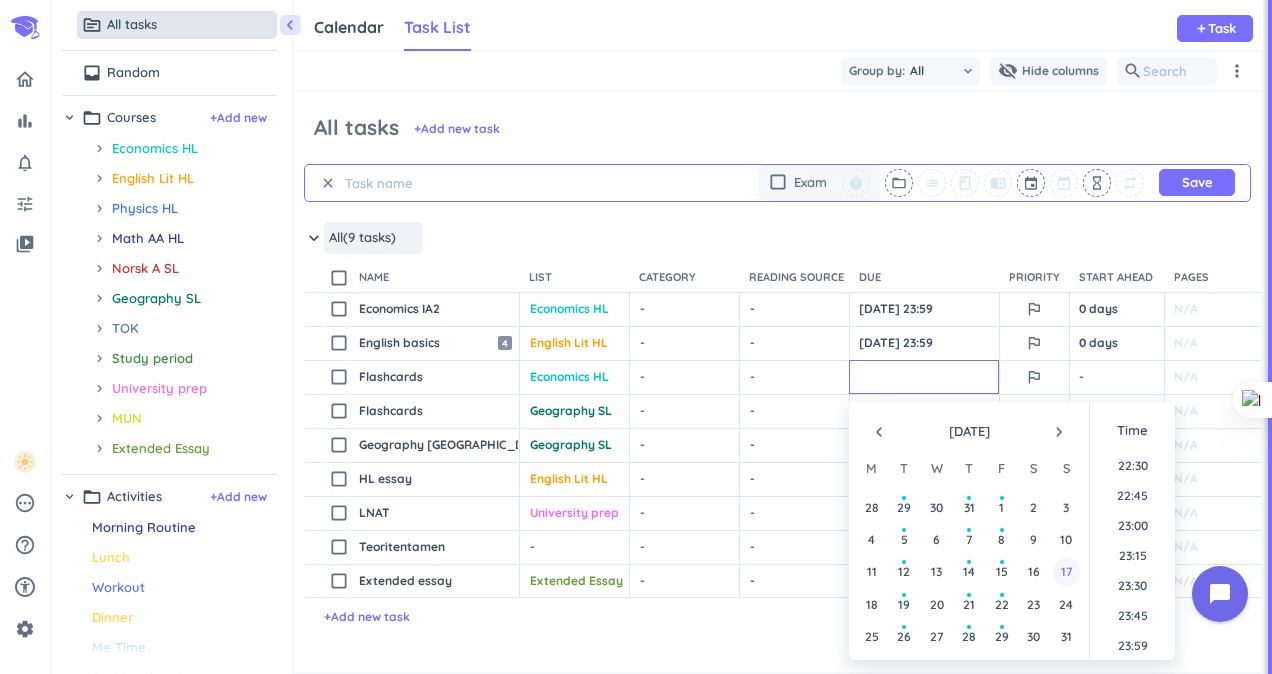click on "17" at bounding box center (1066, 571) 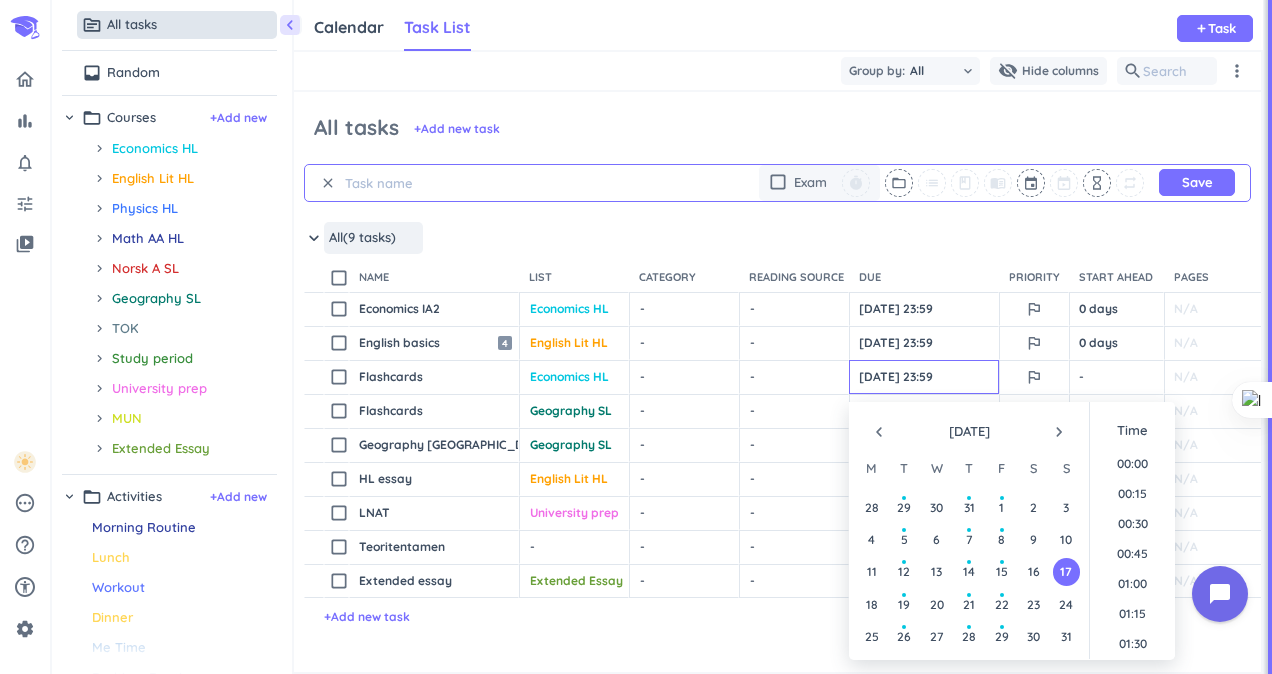 type on "[DATE] 23:59" 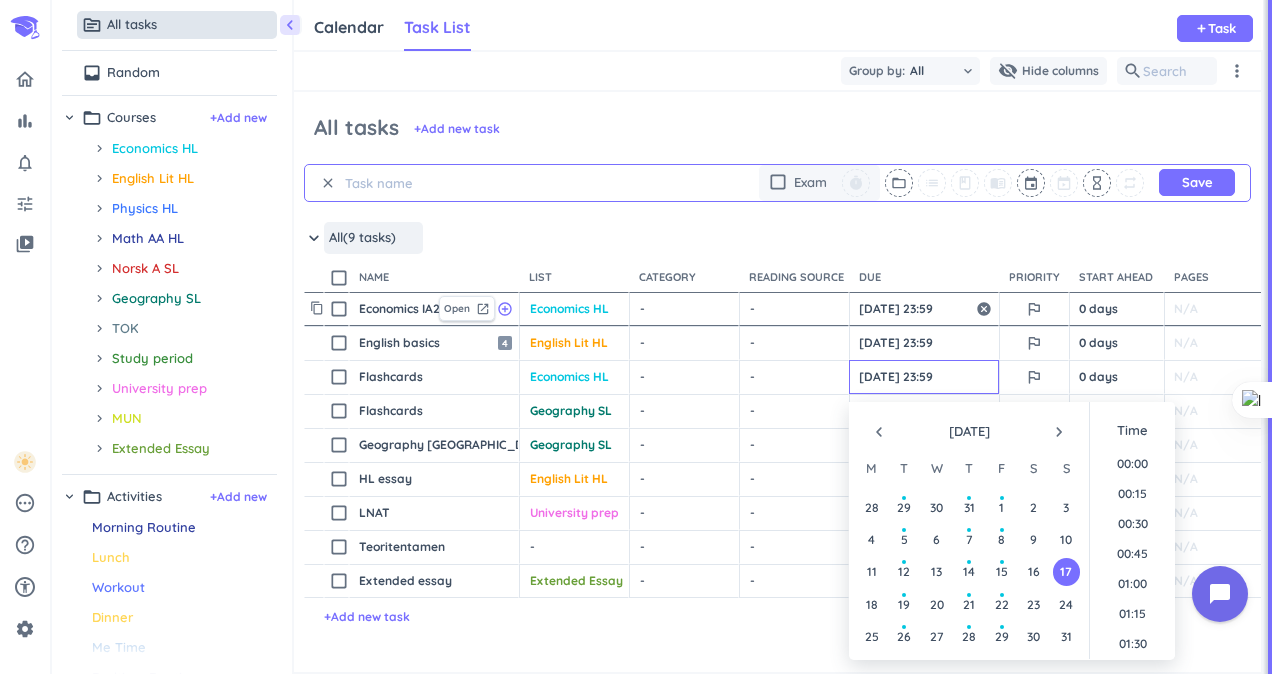 scroll, scrollTop: 2698, scrollLeft: 0, axis: vertical 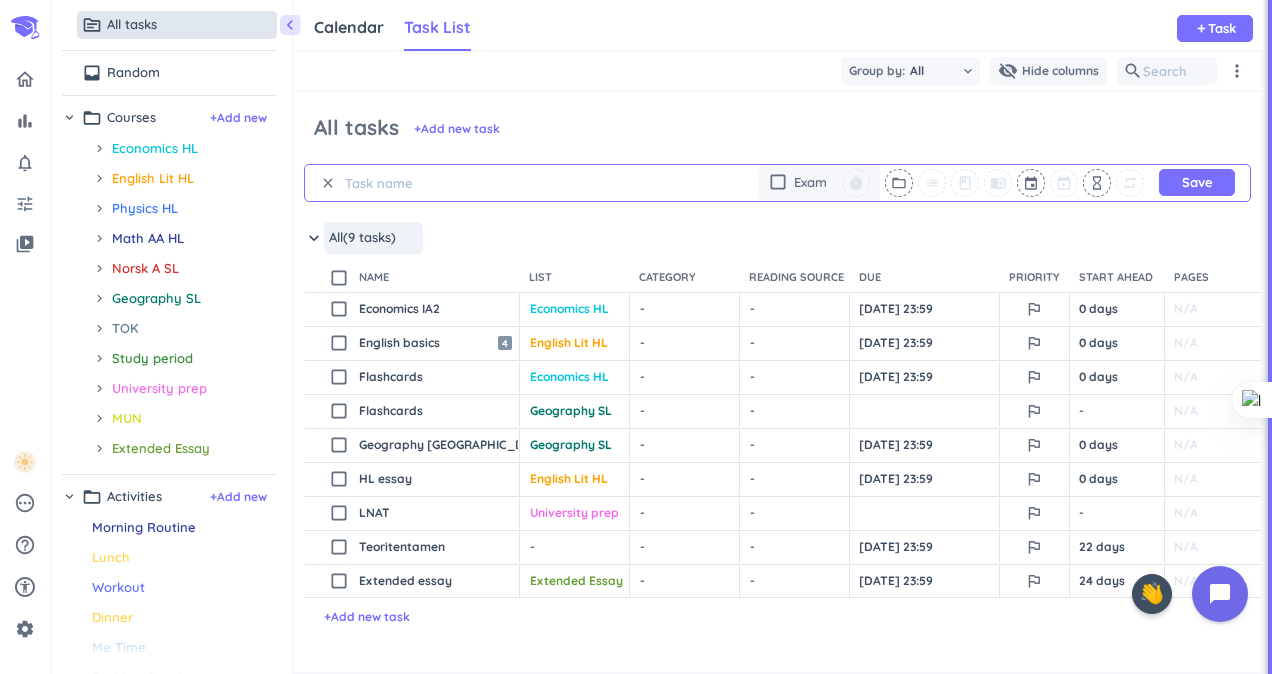 click on "All tasks +  Add new task clear check_box_outline_blank Exam timer folder_open list class menu_book event hourglass_empty repeat Save keyboard_arrow_down Completed  (42 tasks) more_horiz keyboard_arrow_down All  (9 tasks) more_horiz   check_box_outline_blank name List drag_indicator Category drag_indicator Reading source drag_indicator Due drag_indicator Priority drag_indicator Start ahead drag_indicator Pages drag_indicator Still need drag_indicator     content_copy check_box_outline_blank Economics IA2 Open launch add_circle_outline Economics HL cancel keyboard_arrow_down - cancel keyboard_arrow_down - cancel keyboard_arrow_down [DATE] 23:59 outlined_flag 0   days N/A 3h check_circle_outline delete_outline content_copy check_box_outline_blank English basics Open launch 4 English Lit HL cancel keyboard_arrow_down - cancel keyboard_arrow_down - cancel keyboard_arrow_down [DATE] 23:59 outlined_flag 0   days N/A 0h check_circle_outline delete_outline content_copy check_box_outline_blank Flashcards Open launch" at bounding box center [777, 382] 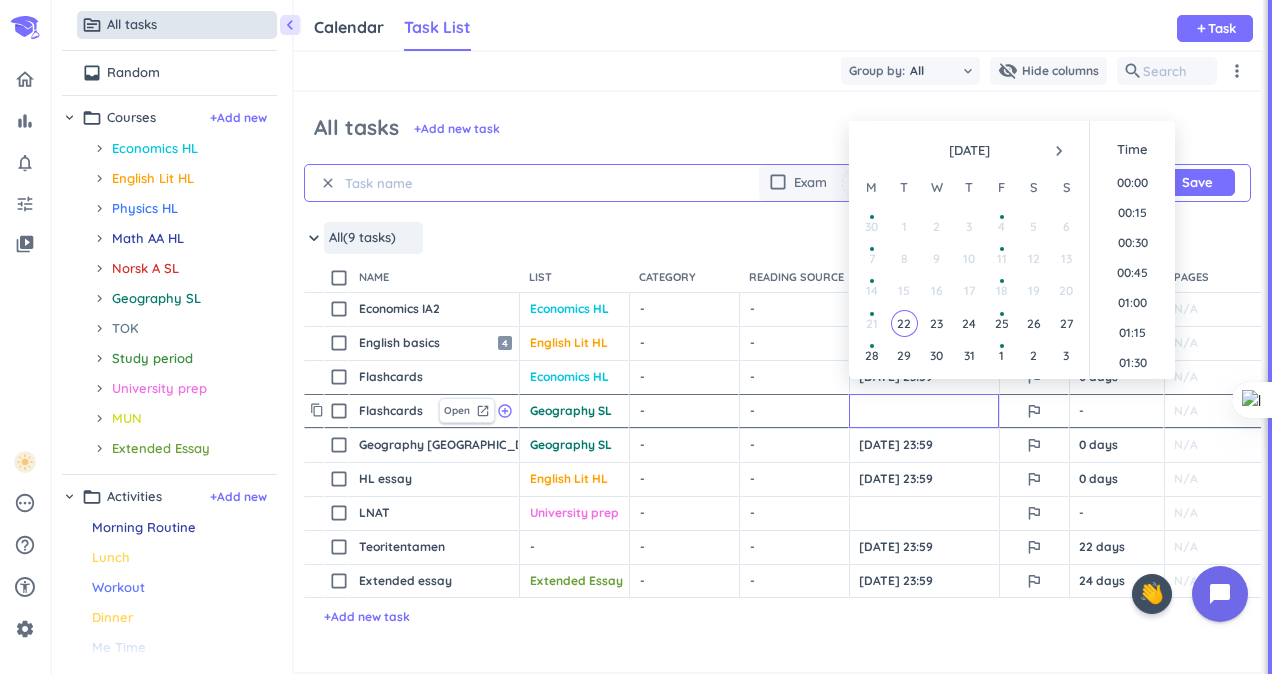 click at bounding box center [924, 411] 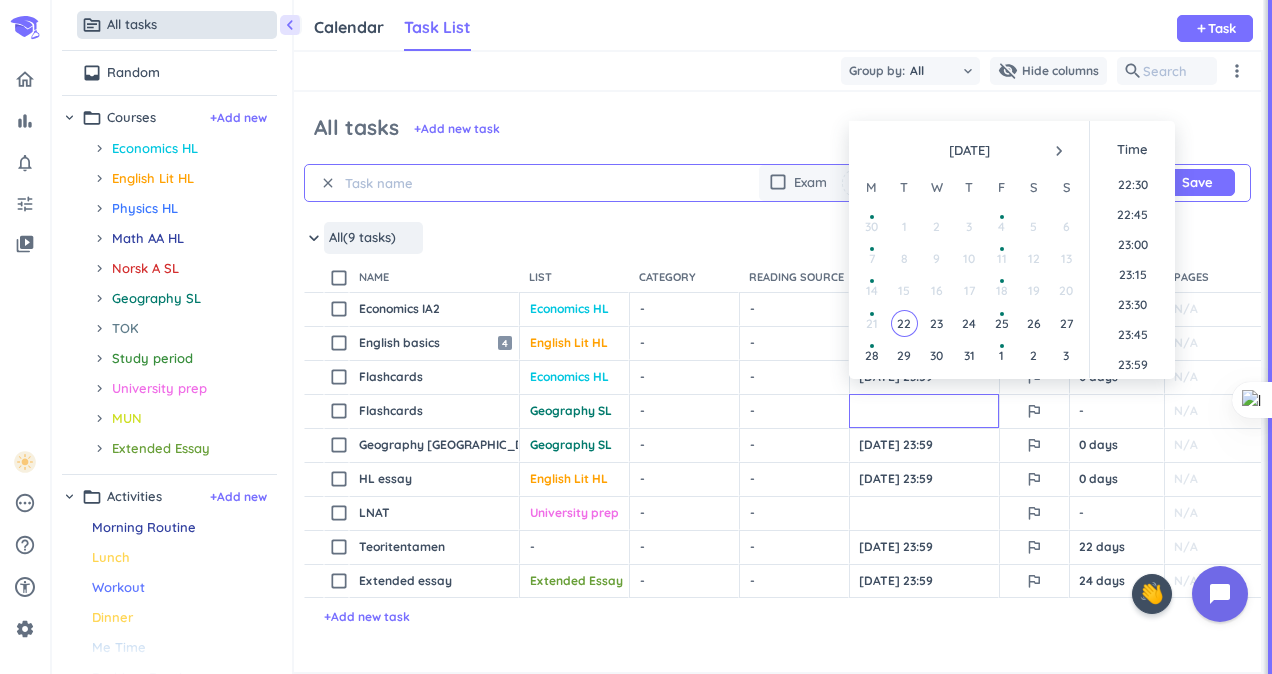 click on "navigate_next" at bounding box center [1059, 151] 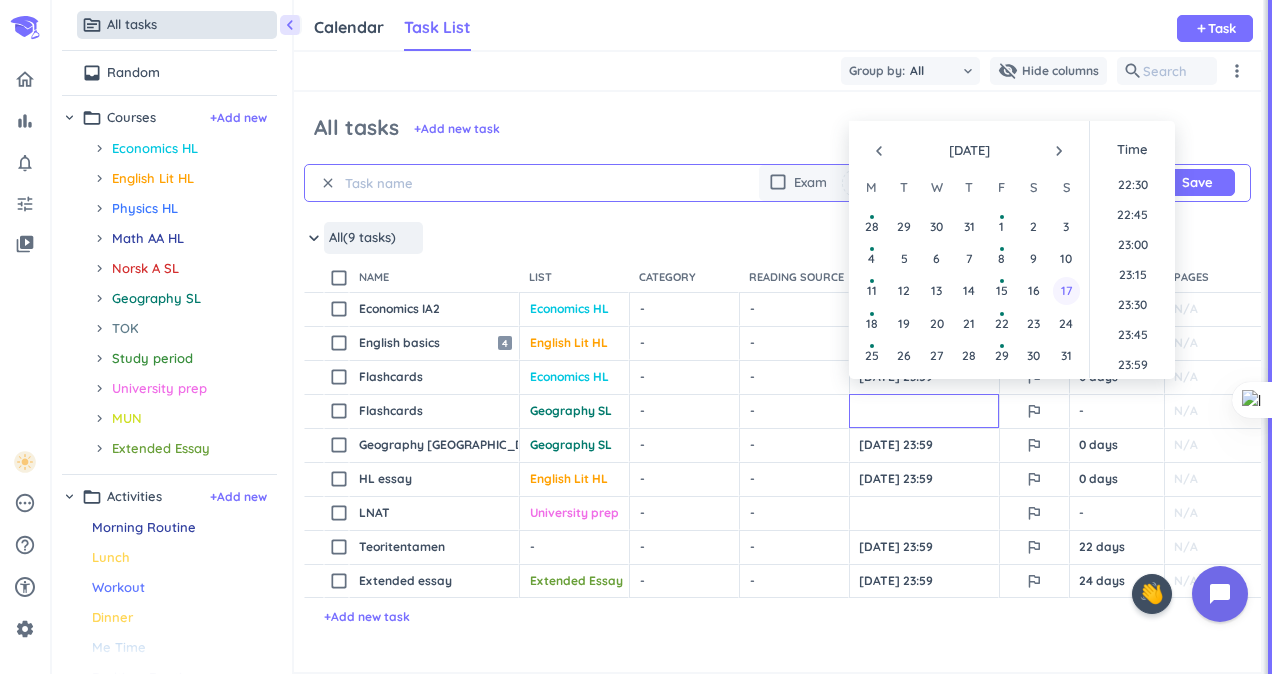 click on "17" at bounding box center [1066, 290] 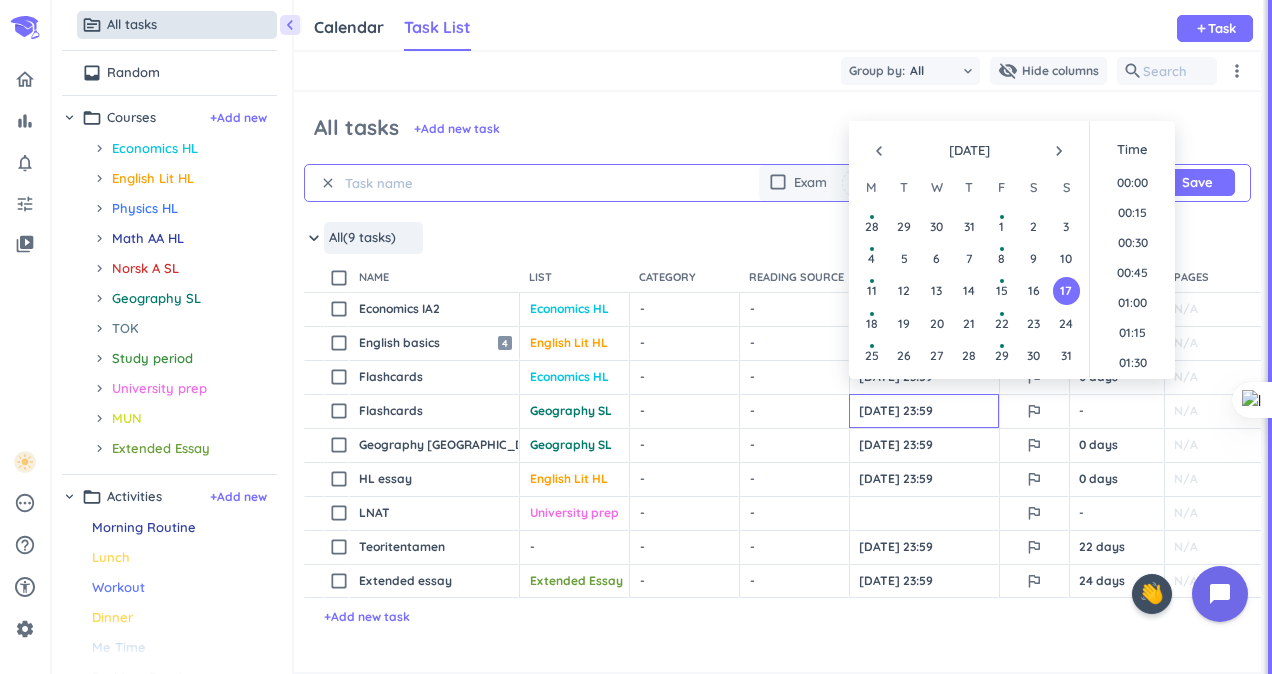 scroll, scrollTop: 2698, scrollLeft: 0, axis: vertical 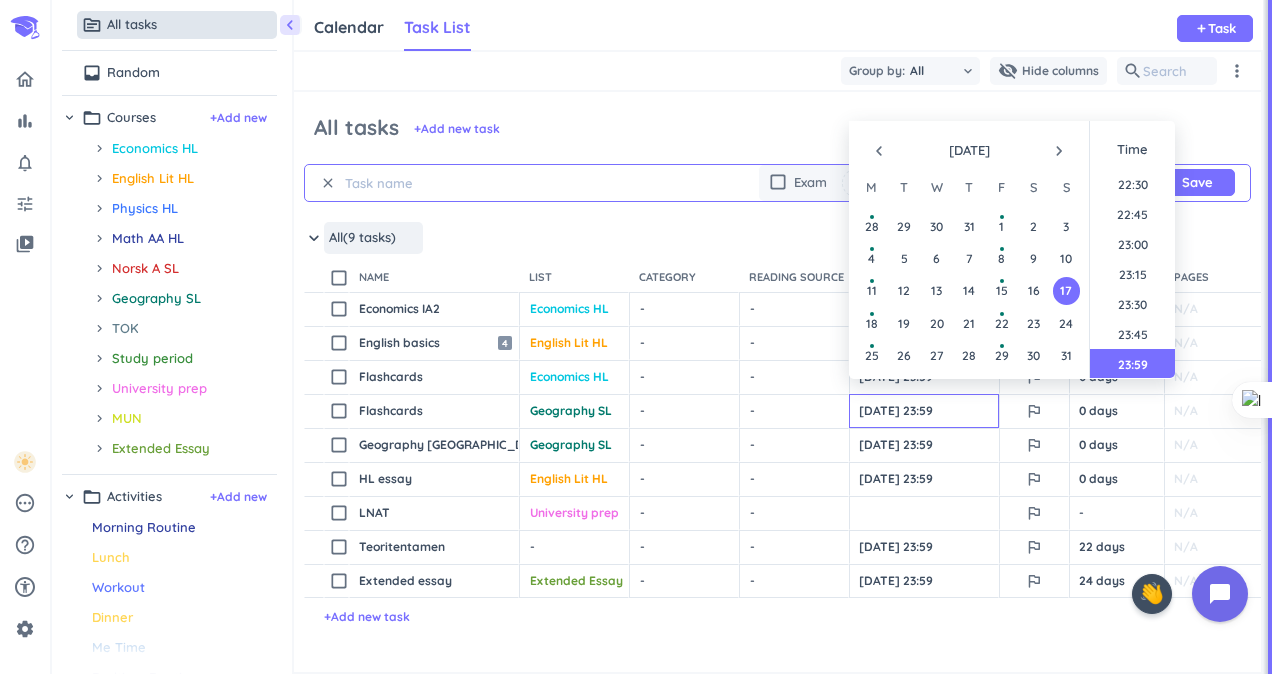 click on "All tasks +  Add new task" at bounding box center [777, 133] 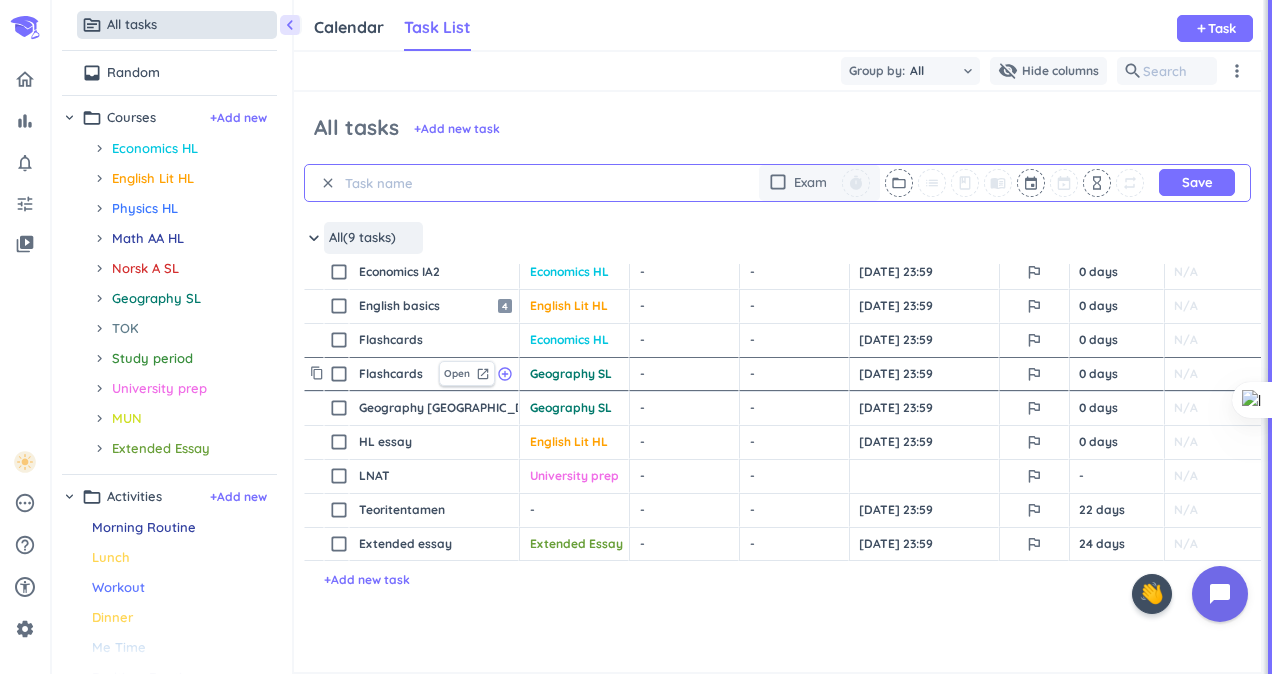 scroll, scrollTop: 88, scrollLeft: 0, axis: vertical 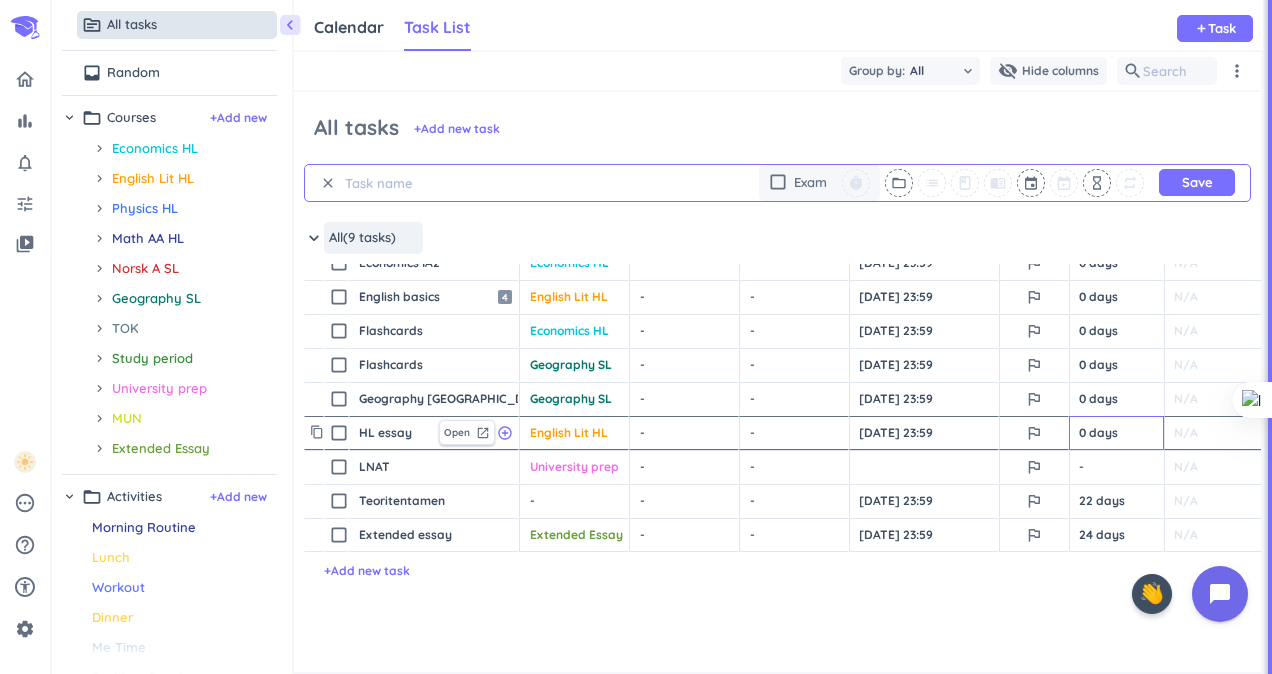 click on "0   days" at bounding box center [1116, 433] 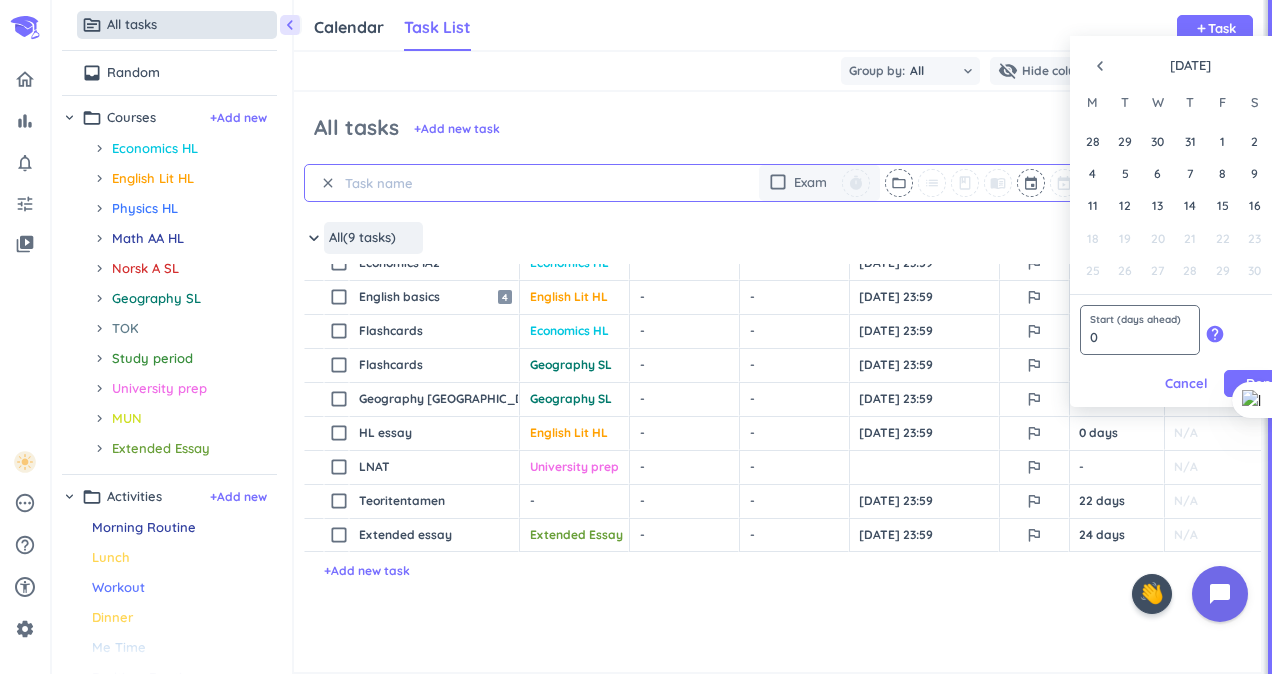 type 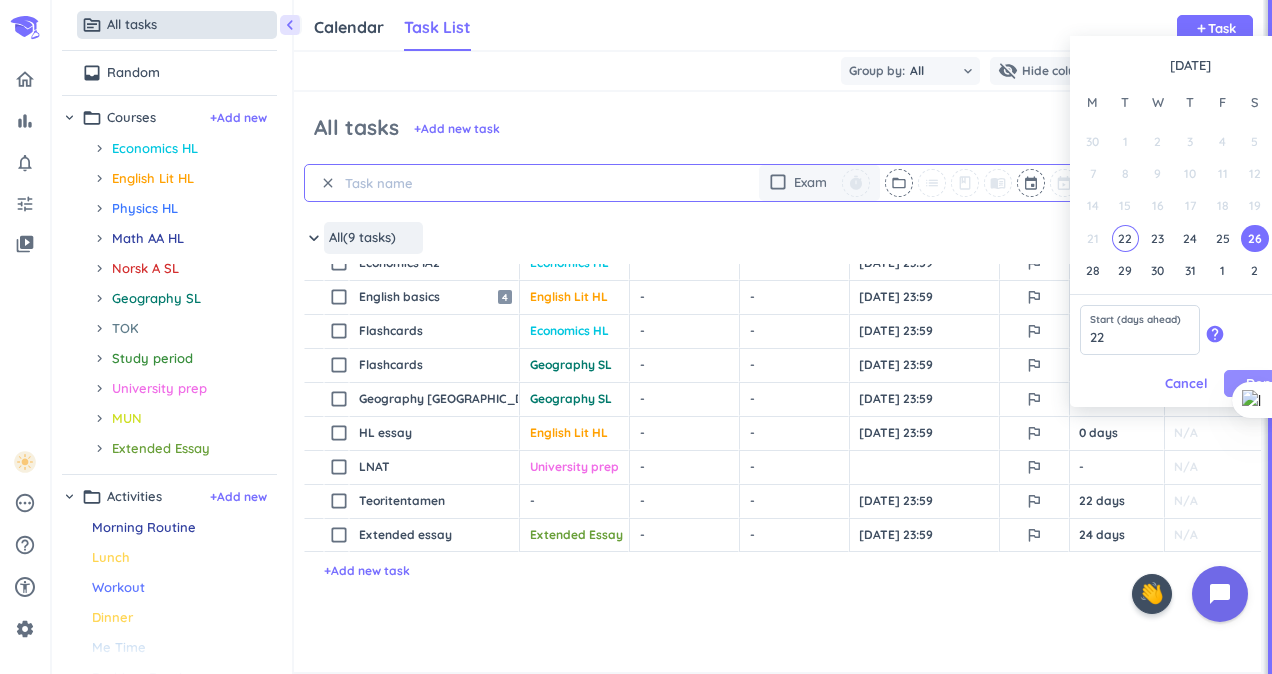 click on "Done" at bounding box center (1262, 383) 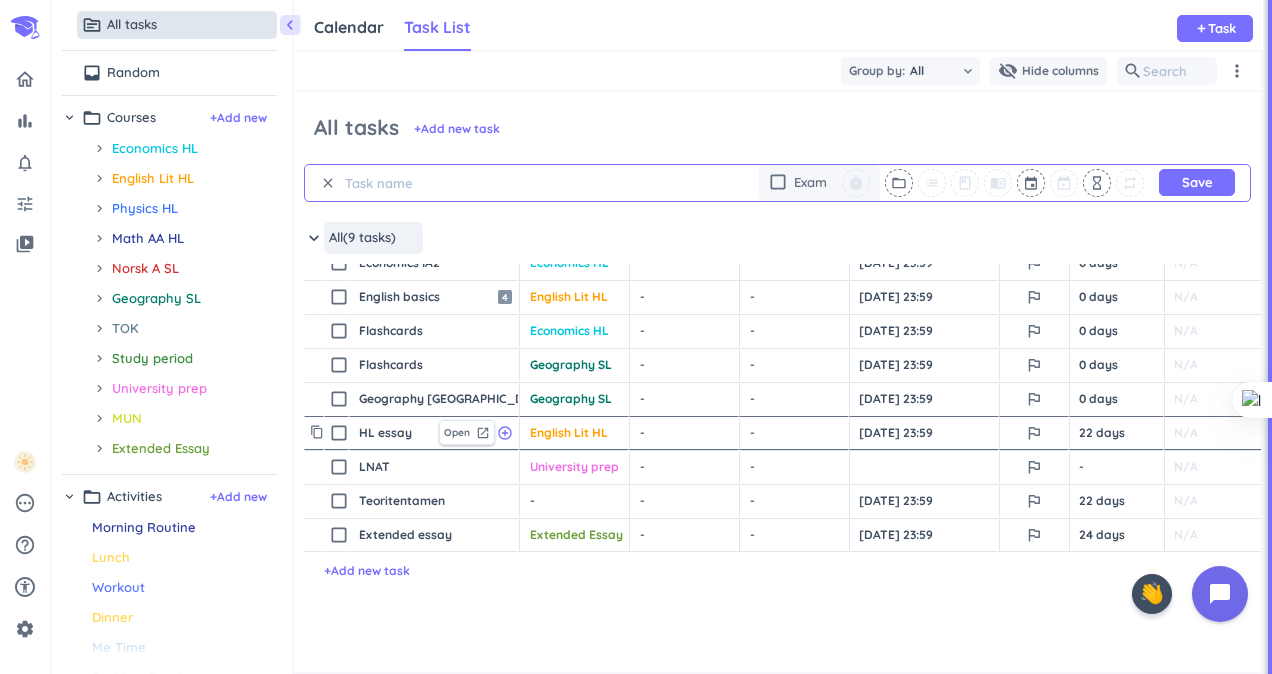 scroll, scrollTop: 0, scrollLeft: 0, axis: both 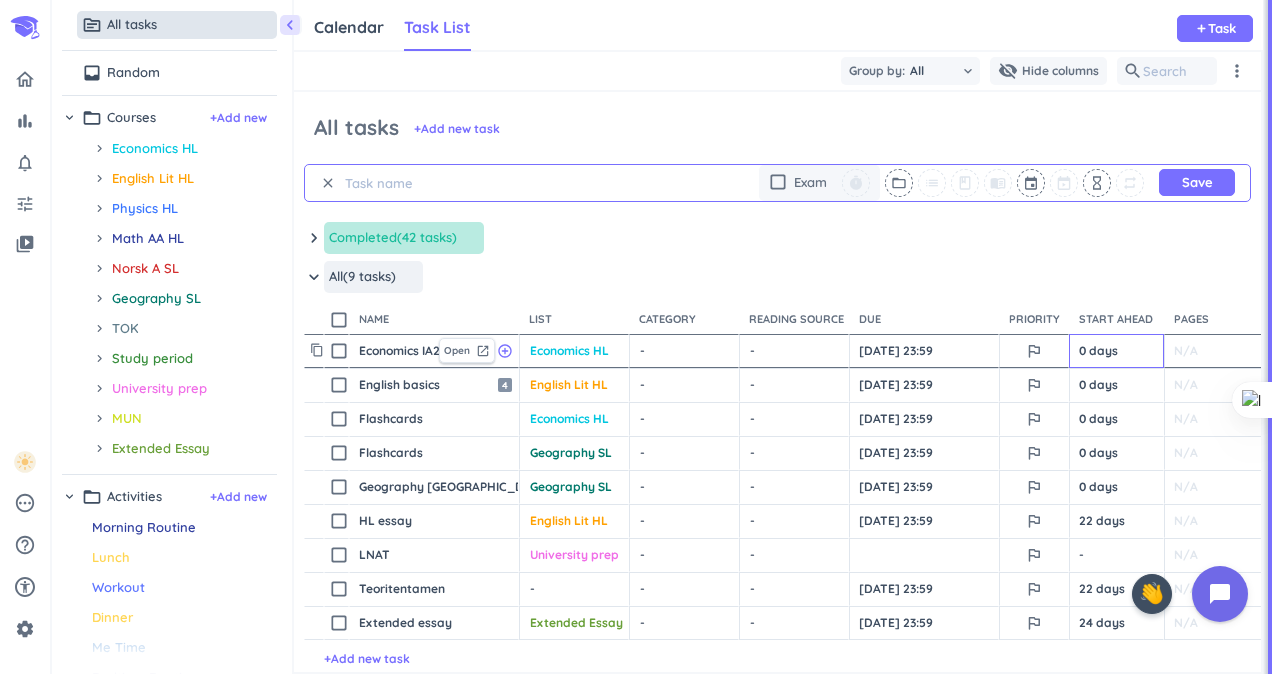 click on "0   days" at bounding box center [1116, 351] 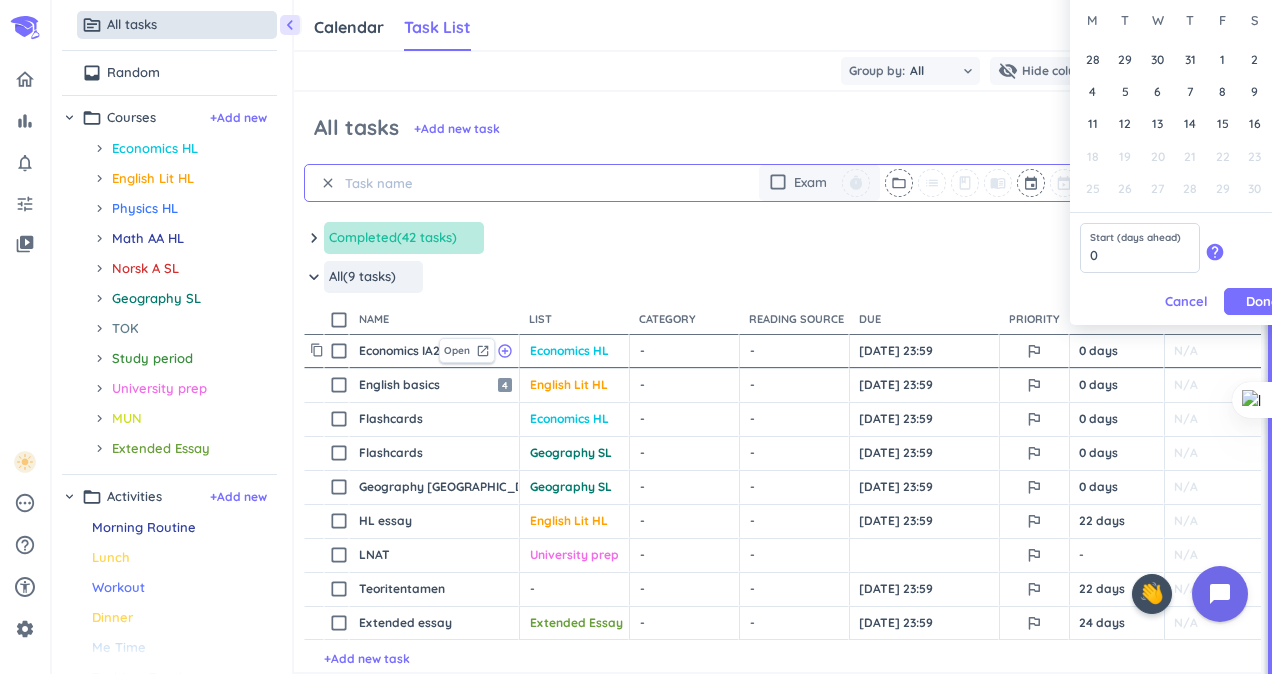 type 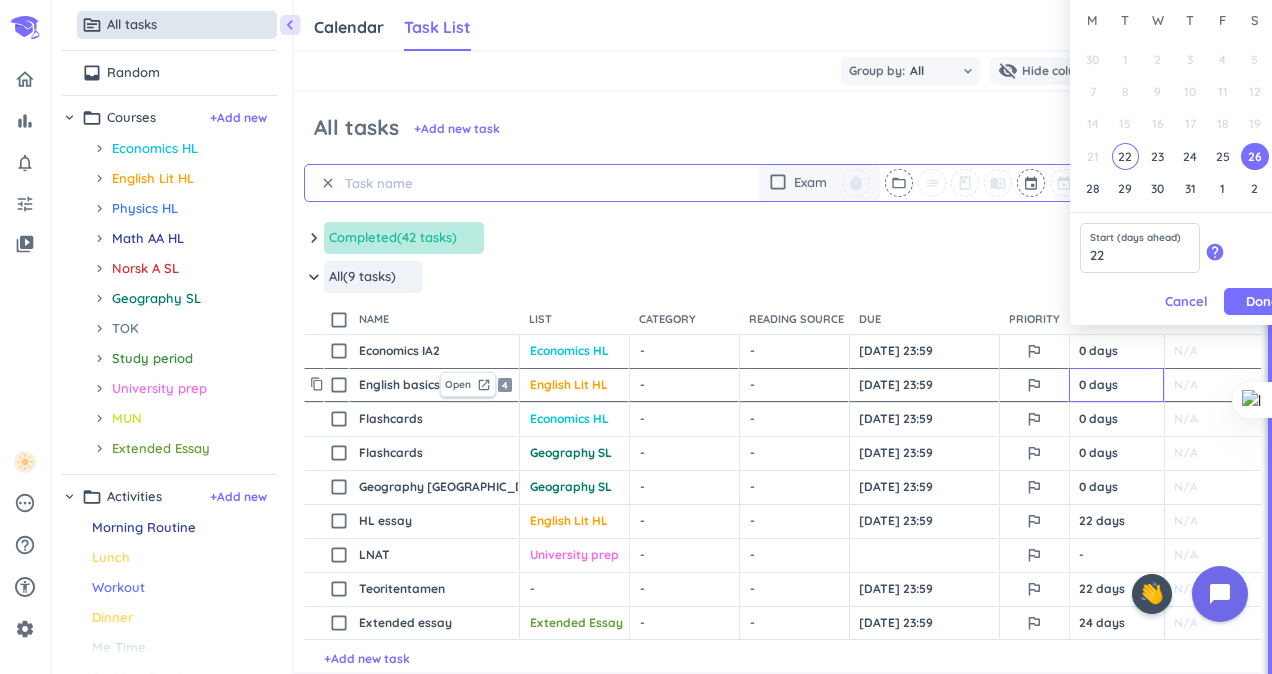 click on "0   days" at bounding box center (1116, 385) 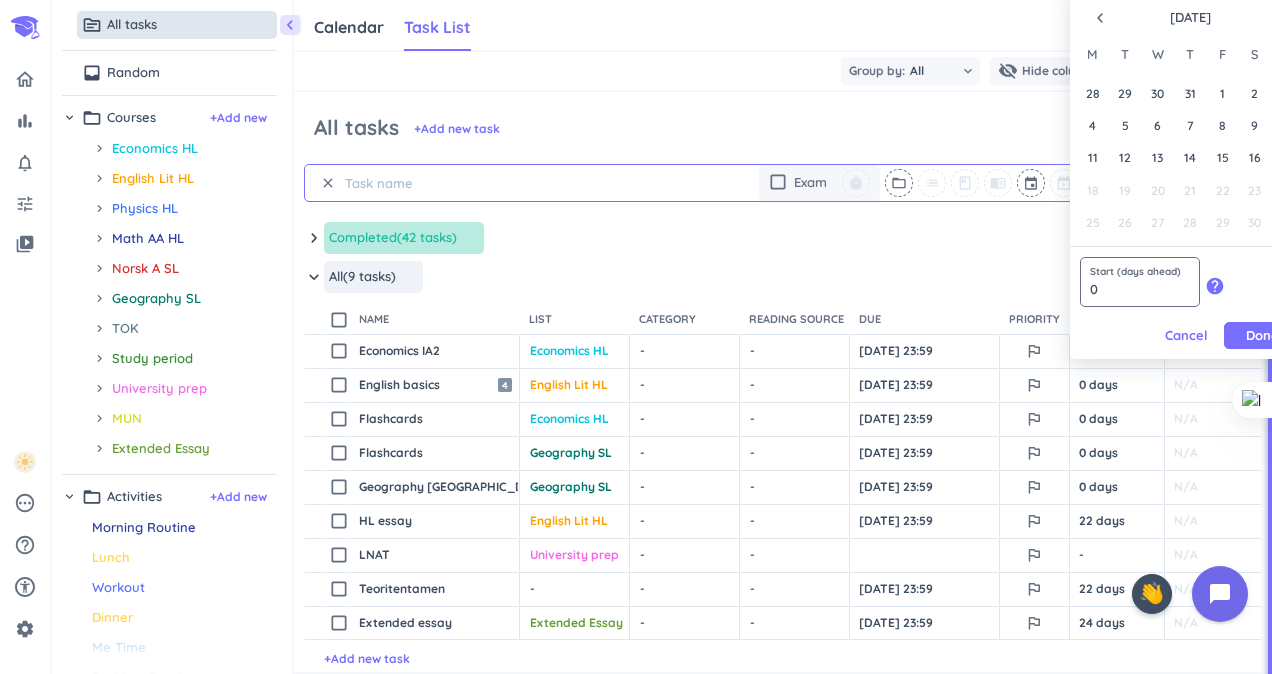 type 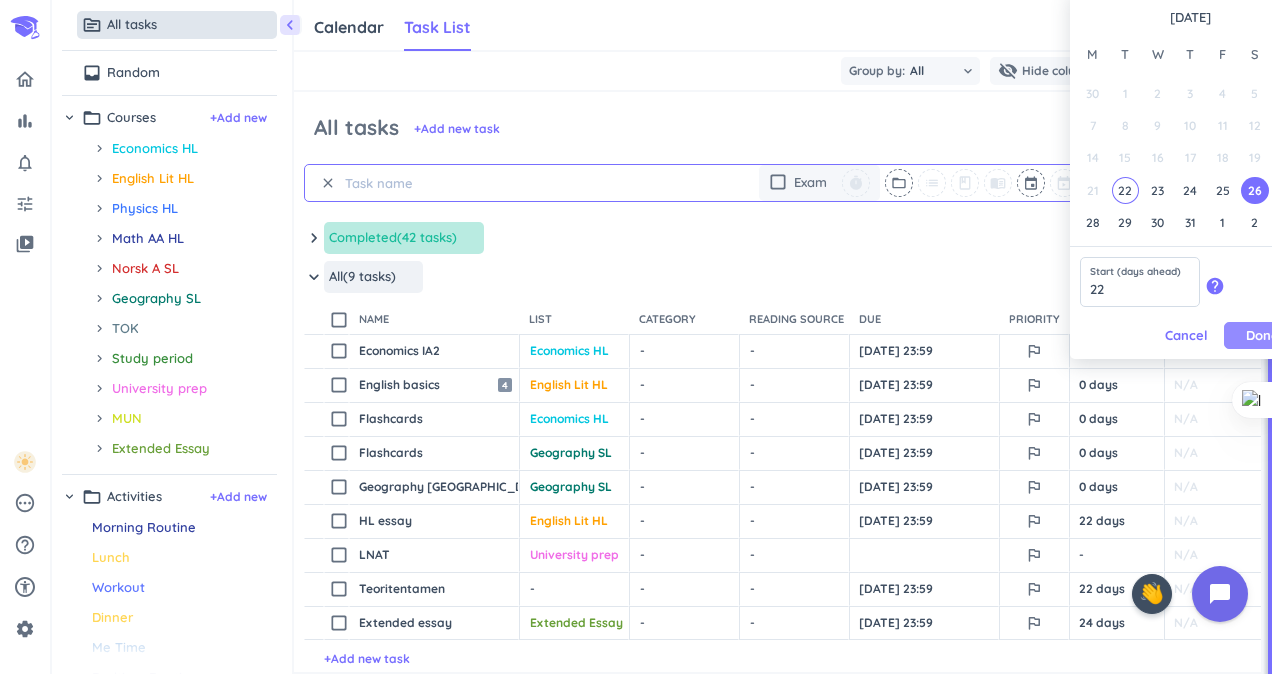 click on "Done" at bounding box center [1262, 335] 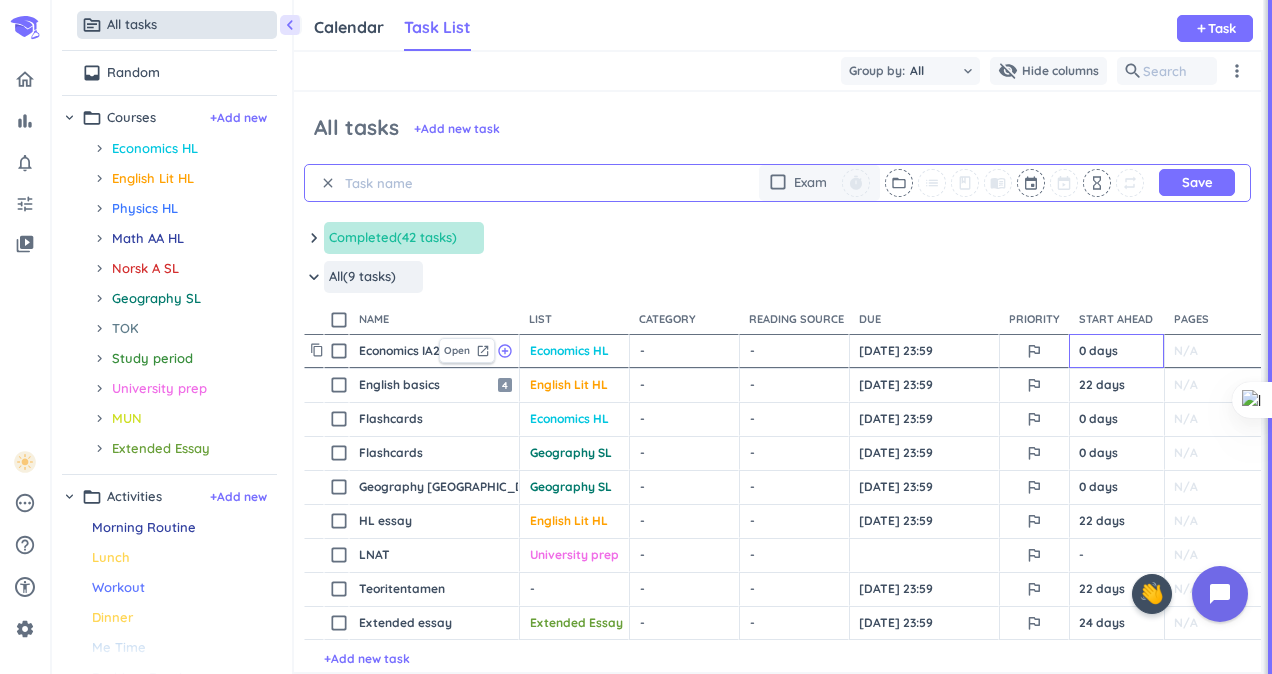 click on "0   days" at bounding box center (1116, 351) 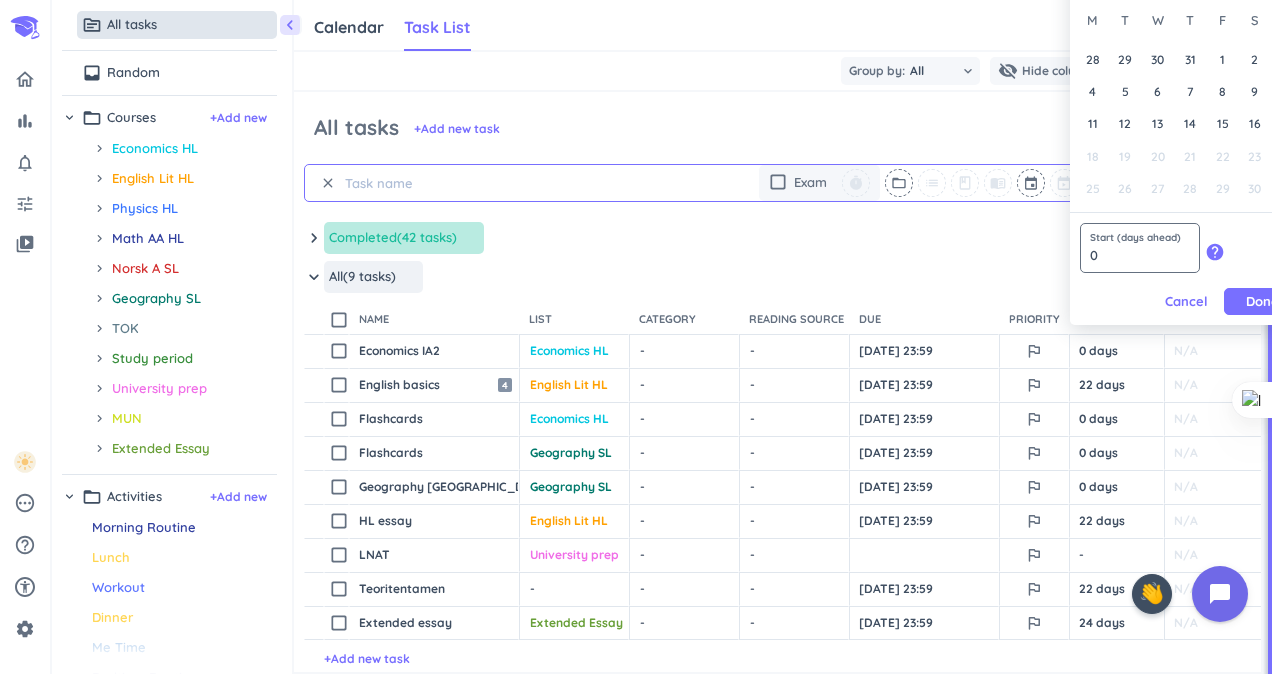 type 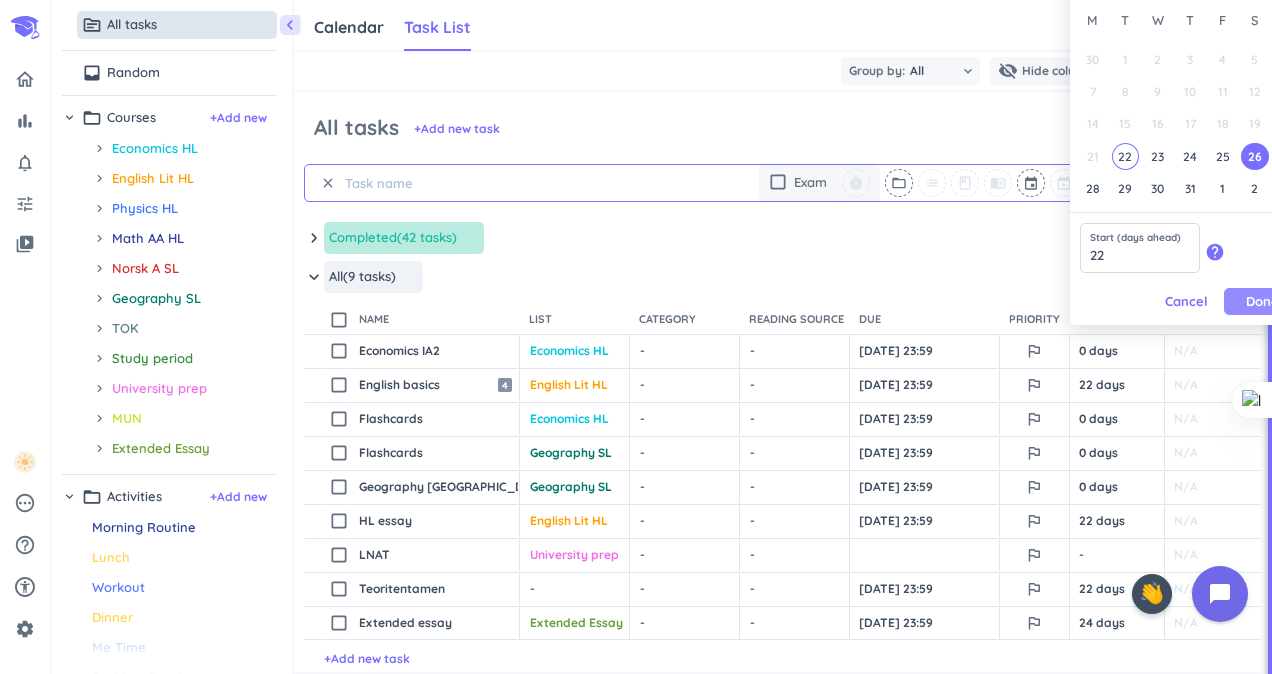 click on "Done" at bounding box center [1262, 301] 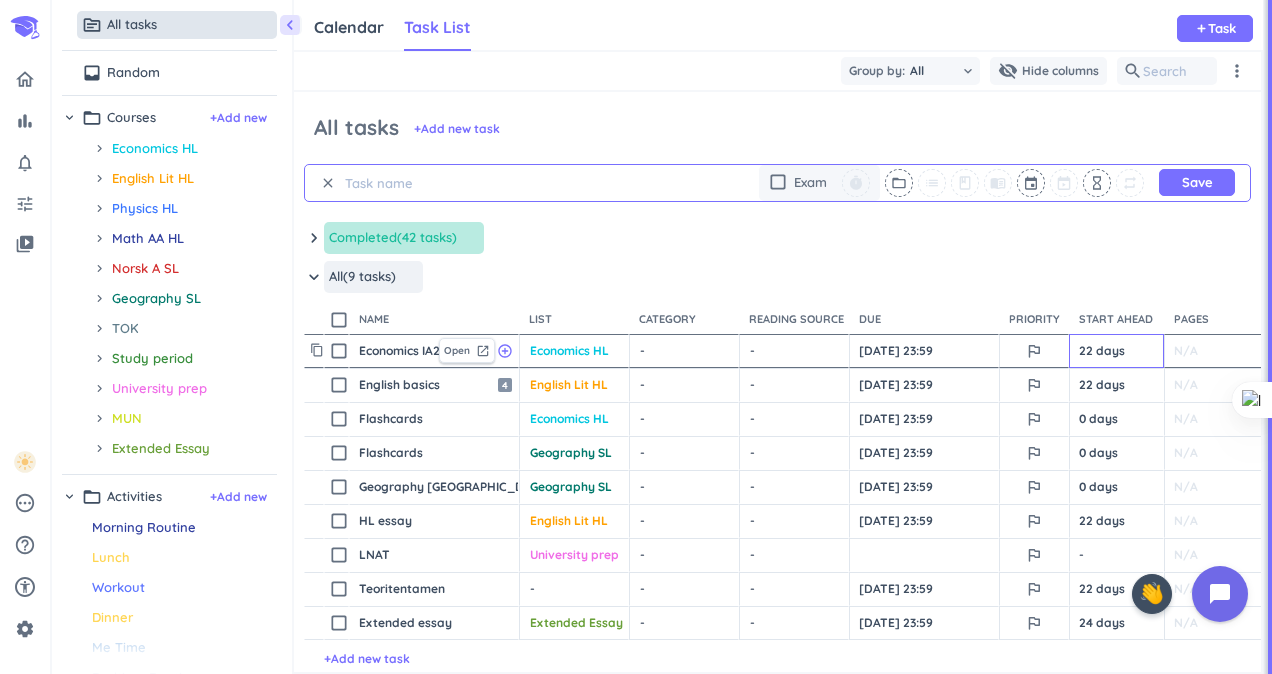 click on "22   days" at bounding box center [1116, 351] 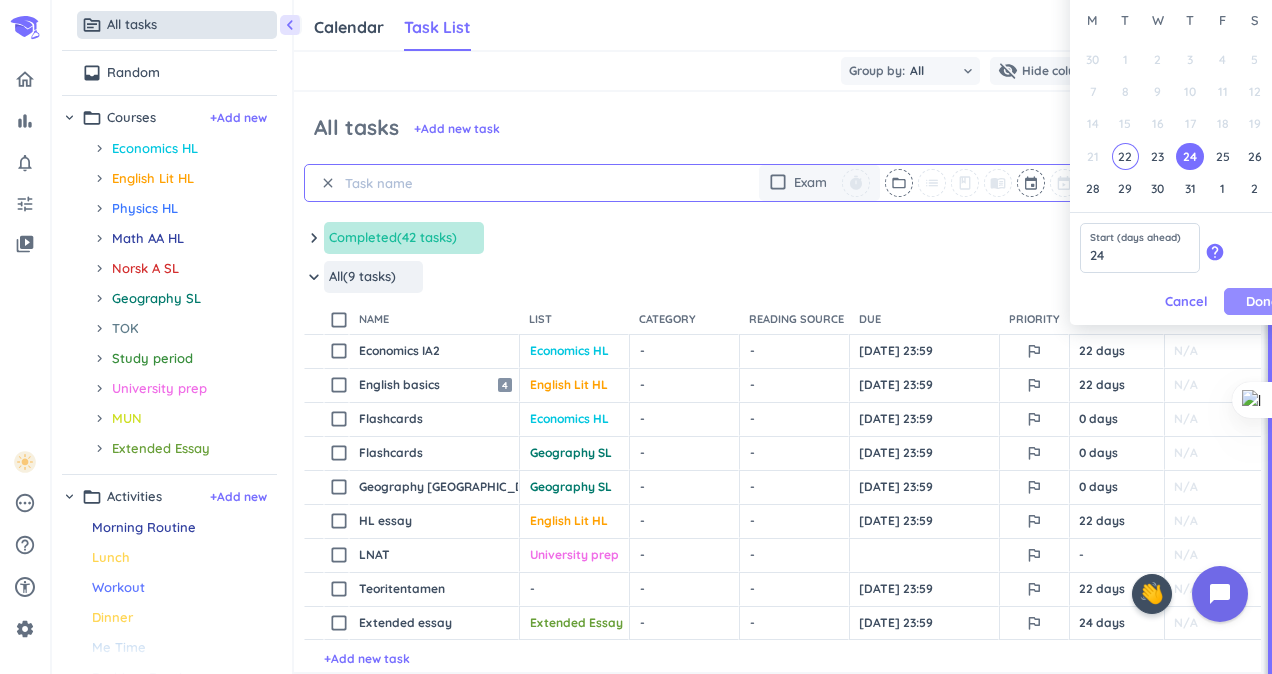 click on "Done" at bounding box center [1262, 301] 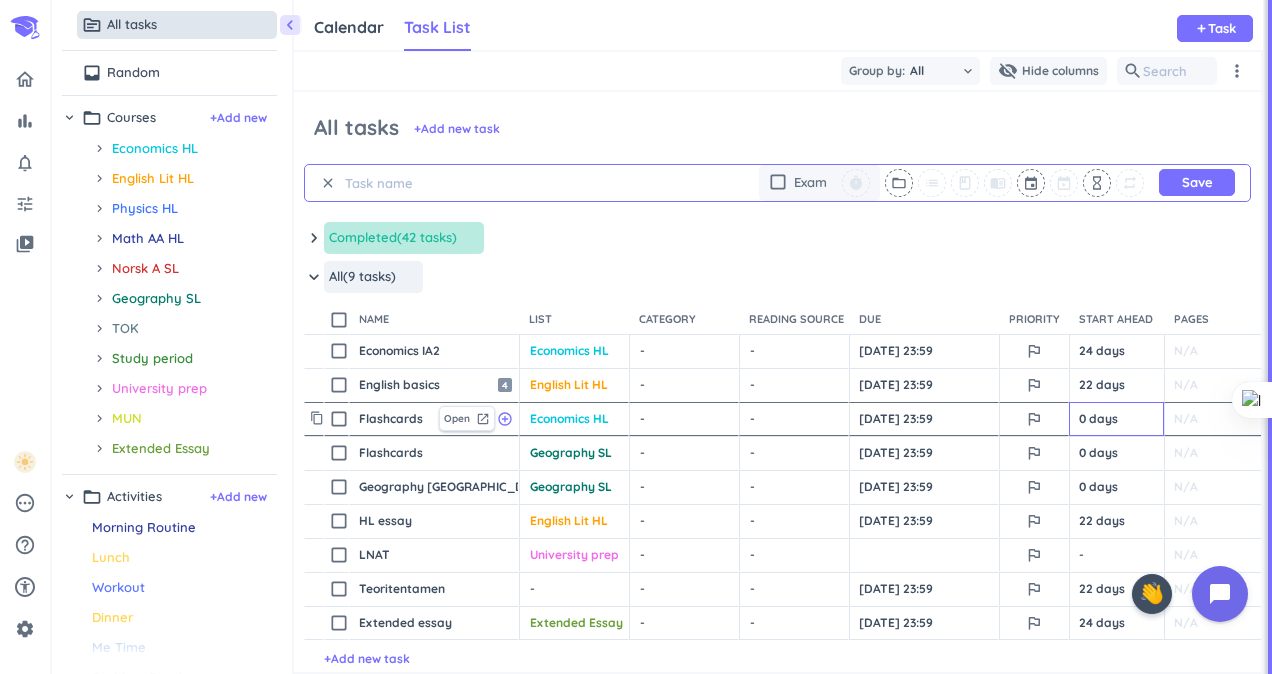 click on "0   days" at bounding box center [1116, 419] 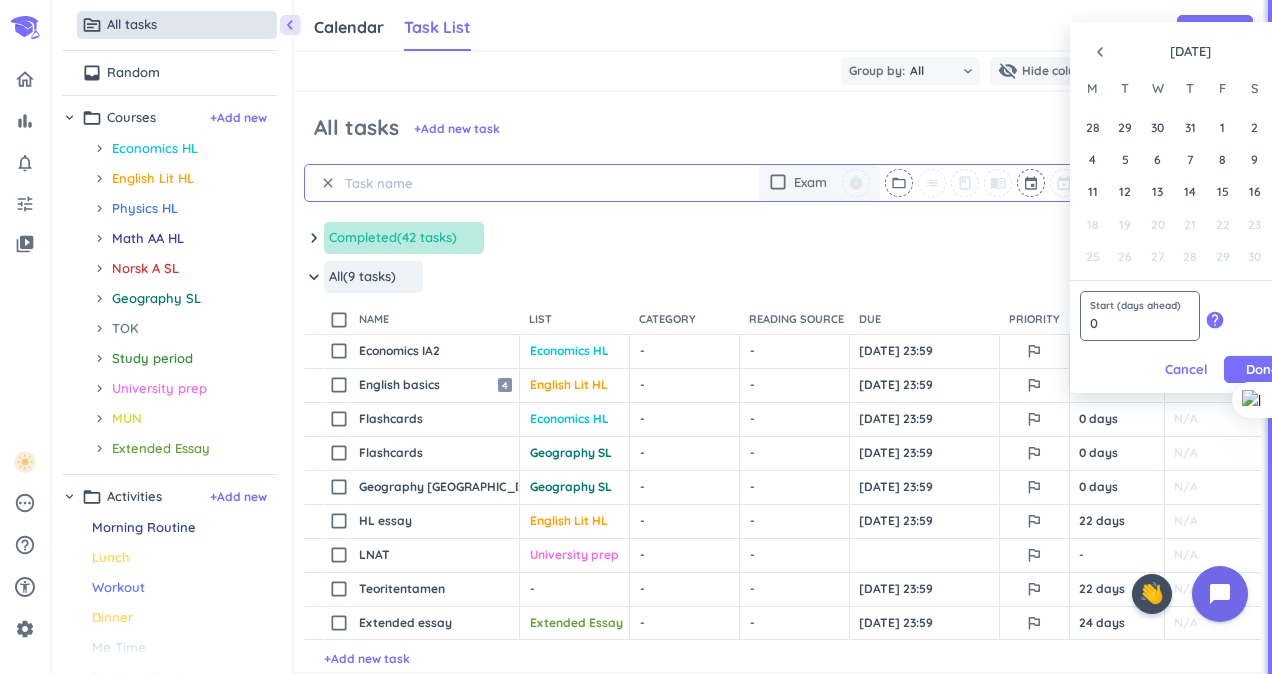 type 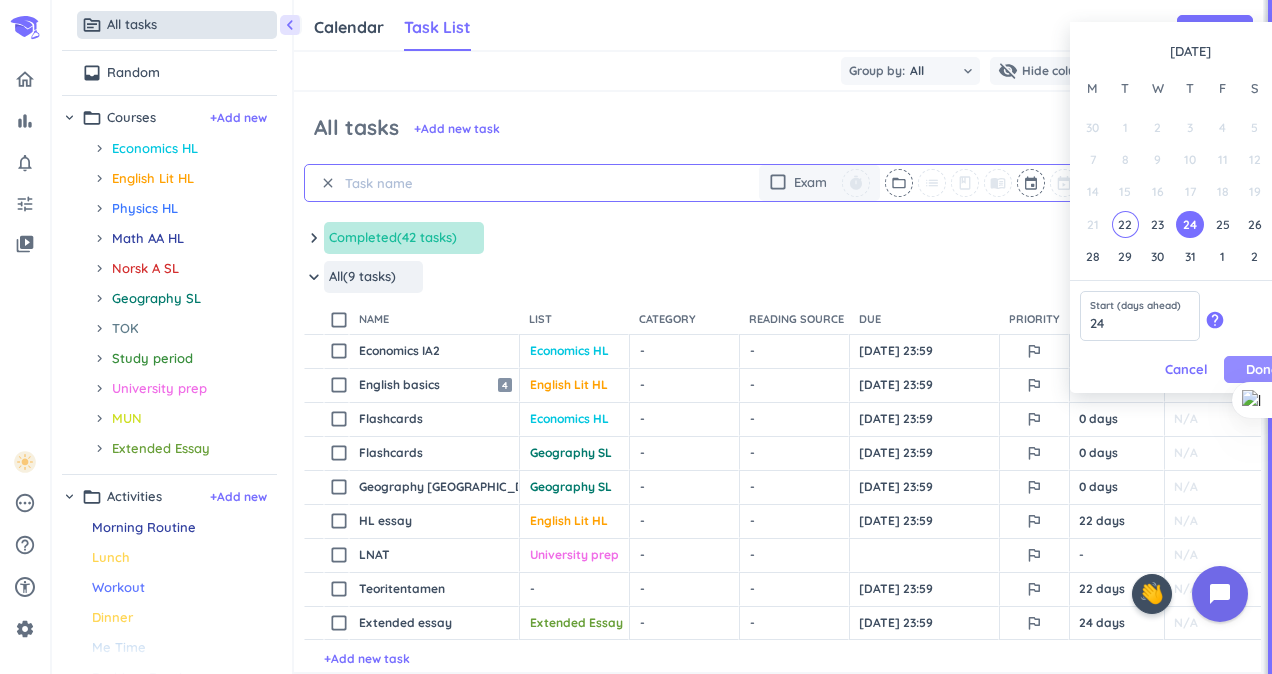 click on "Done" at bounding box center (1262, 369) 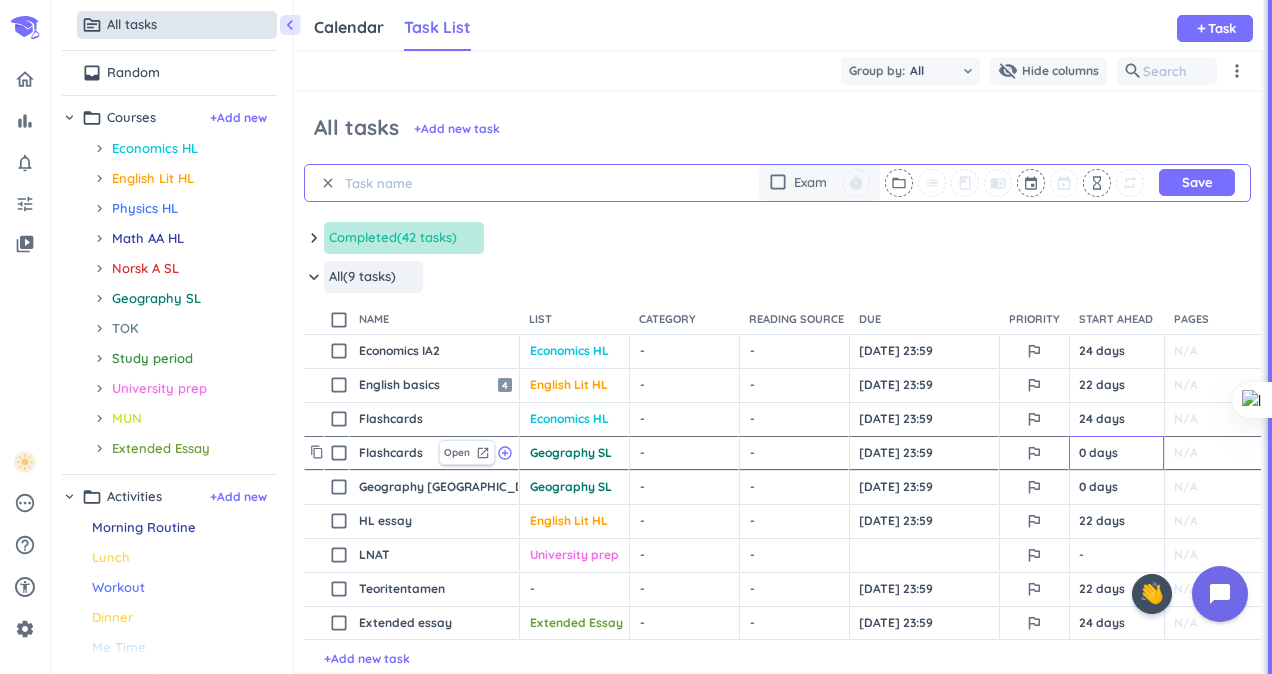 click on "0   days" at bounding box center [1116, 453] 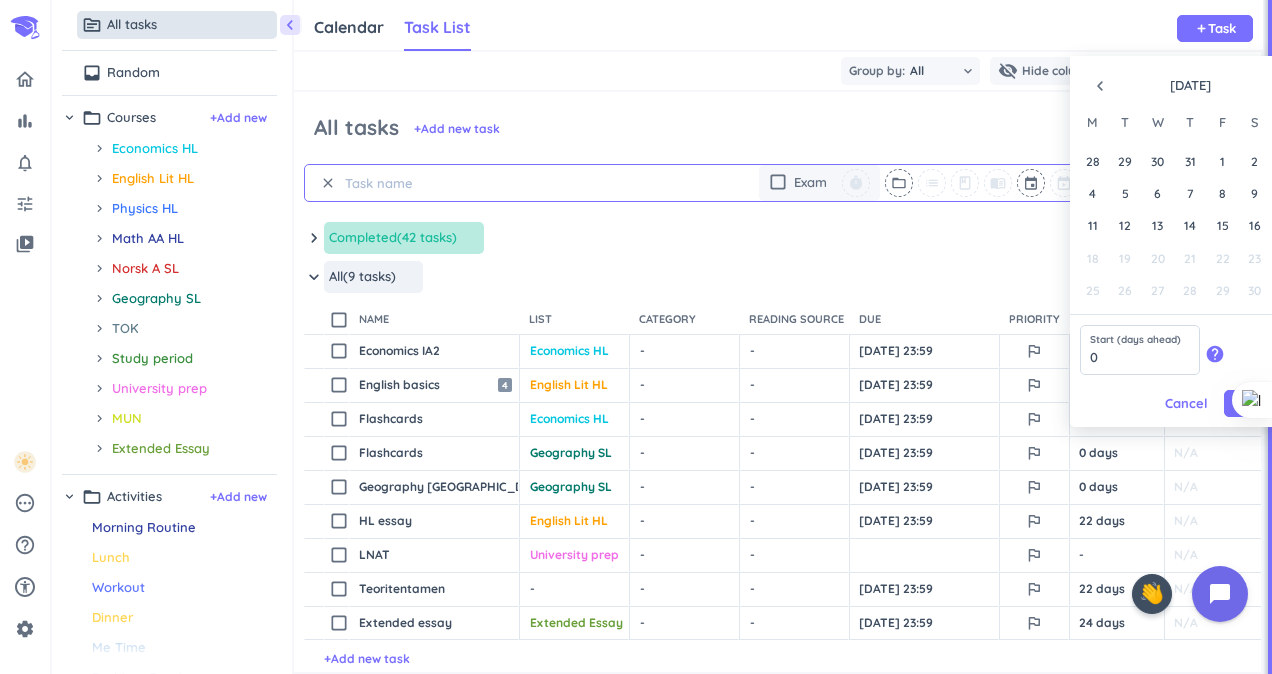 type 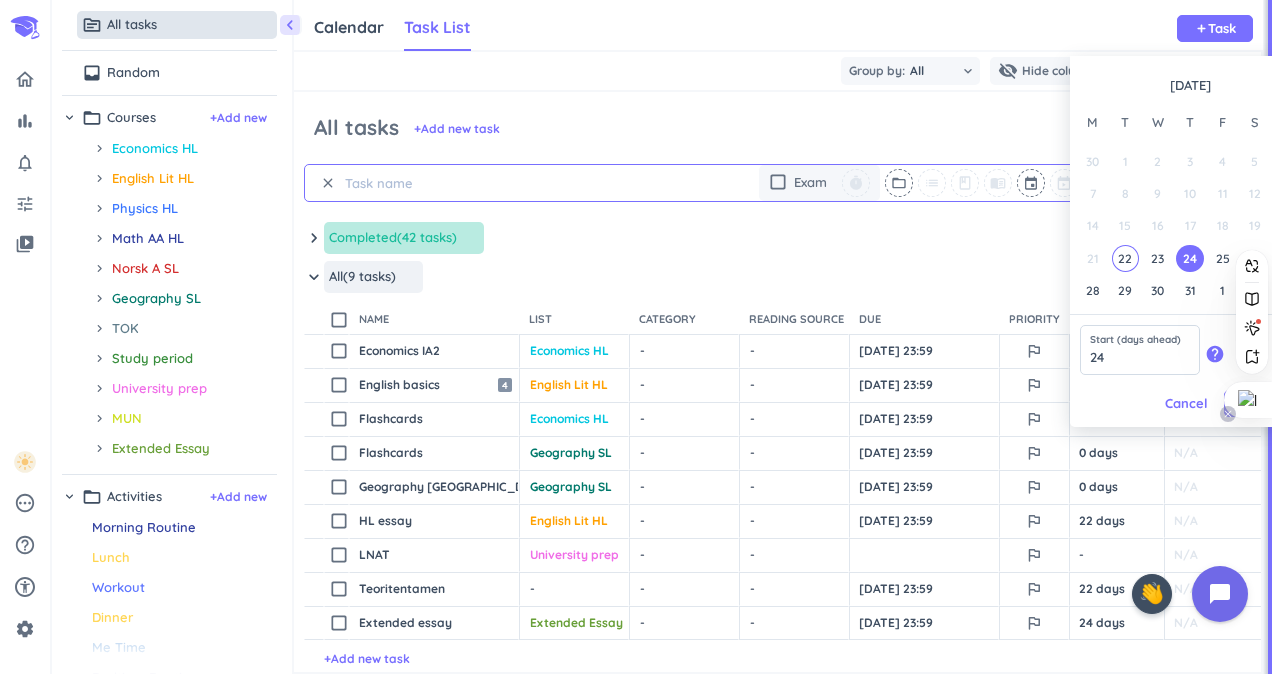 click at bounding box center (1228, 414) 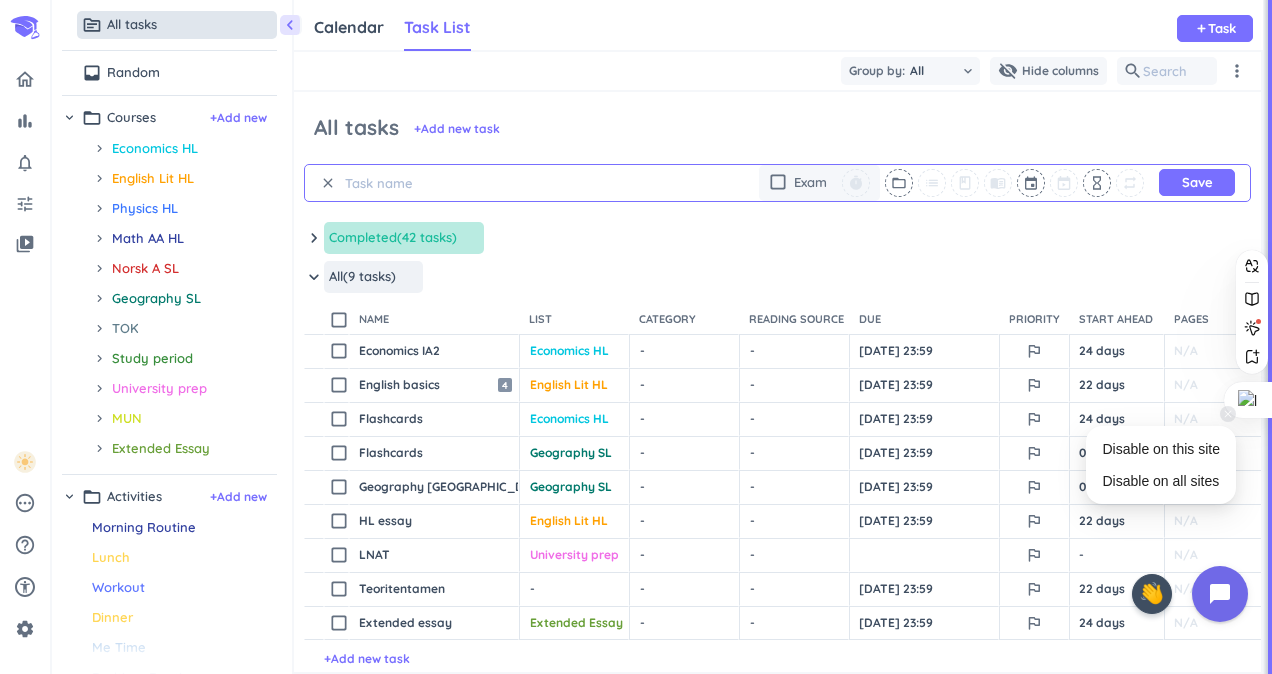 click on "keyboard_arrow_down Completed  (42 tasks) more_horiz" at bounding box center (853, 243) 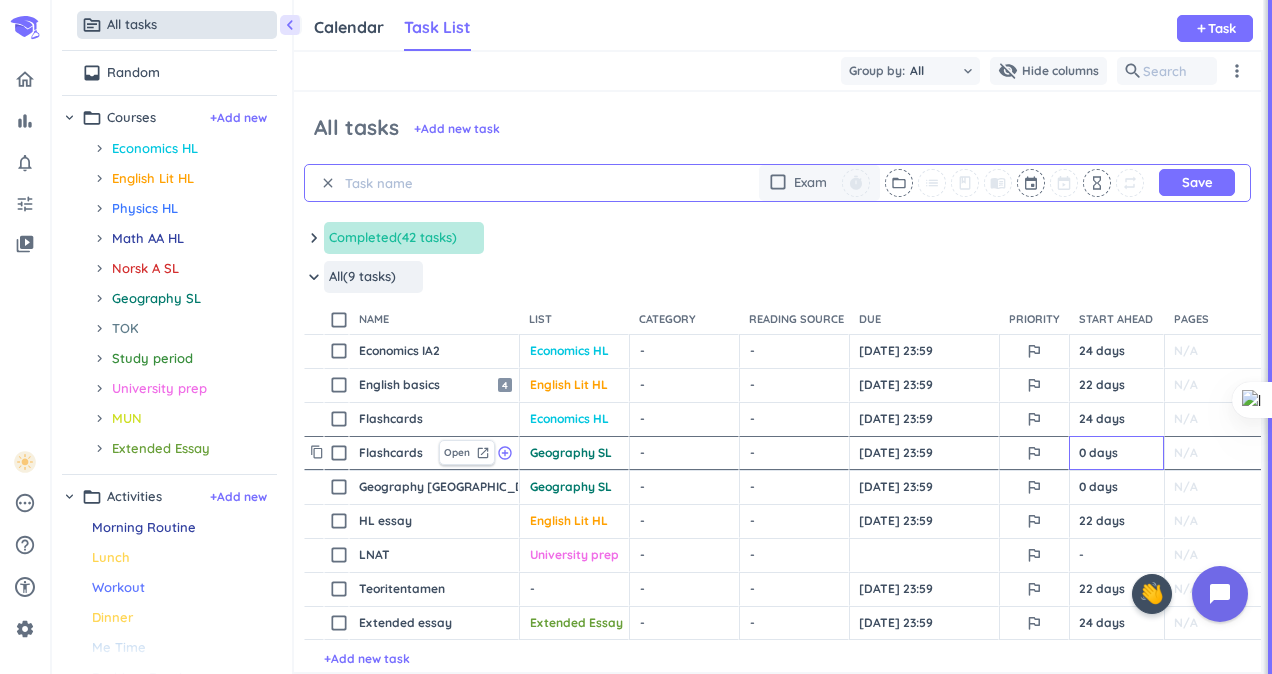 click on "0   days" at bounding box center [1116, 453] 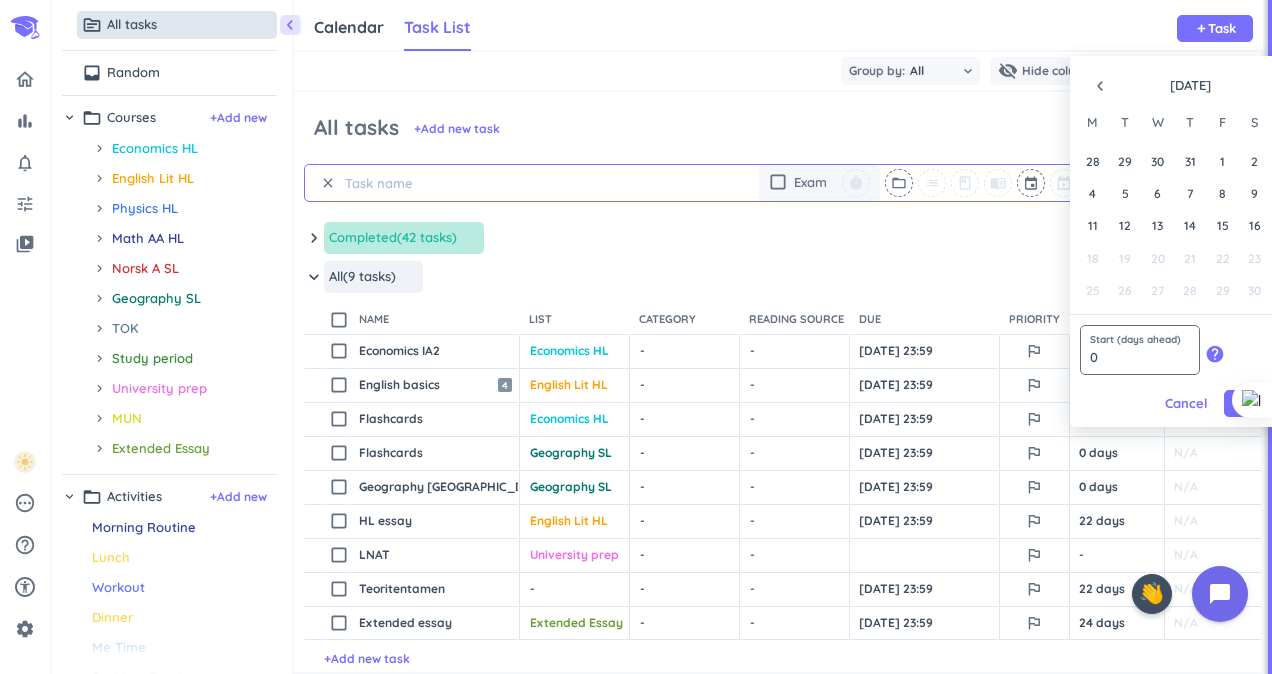 type 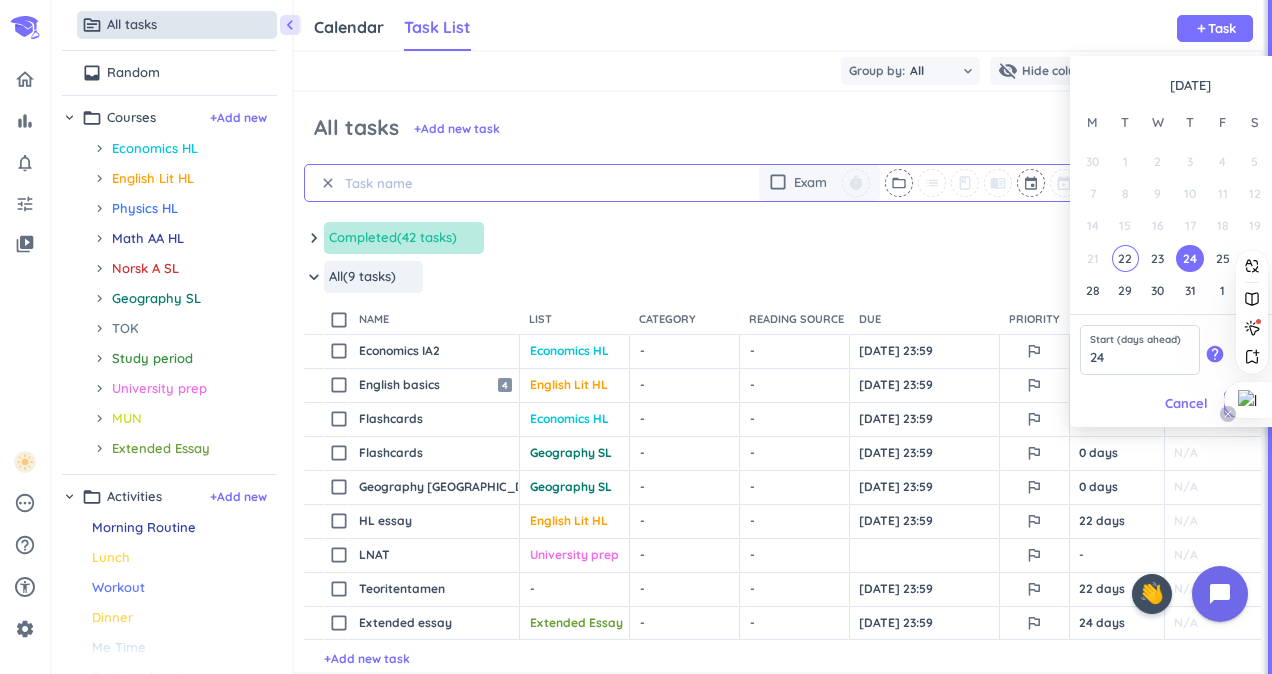 click 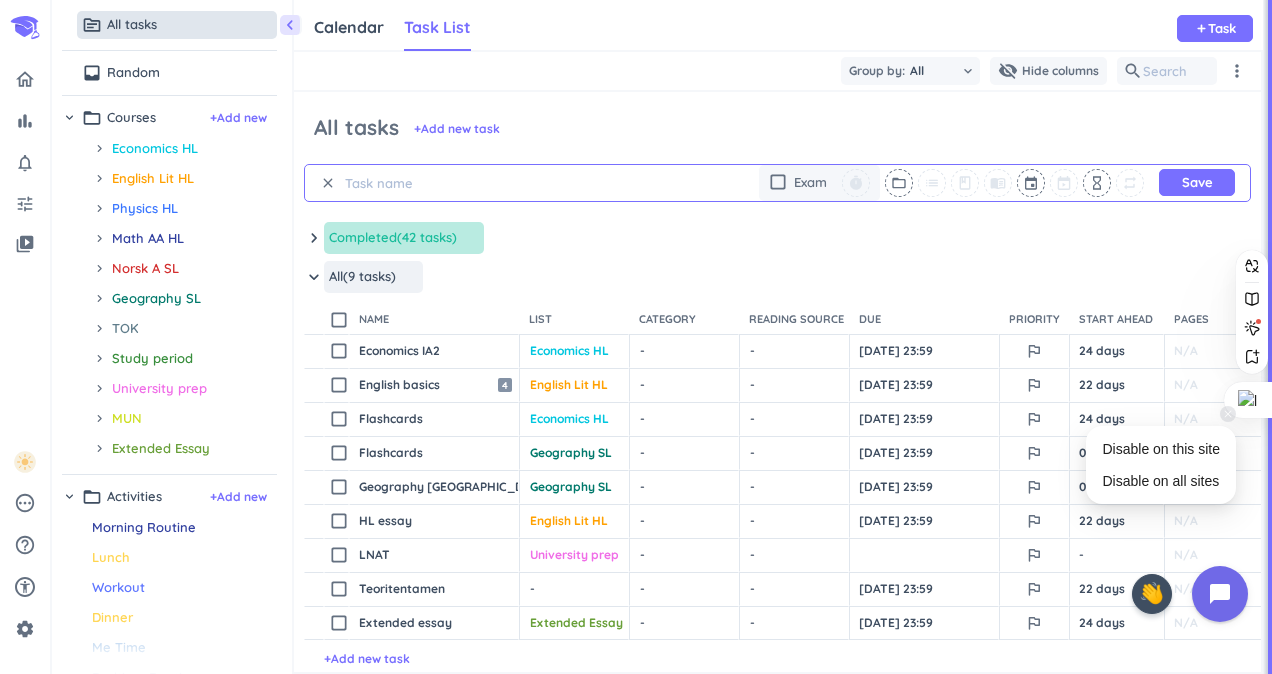 click on "keyboard_arrow_down All  (9 tasks) more_horiz" at bounding box center [853, 282] 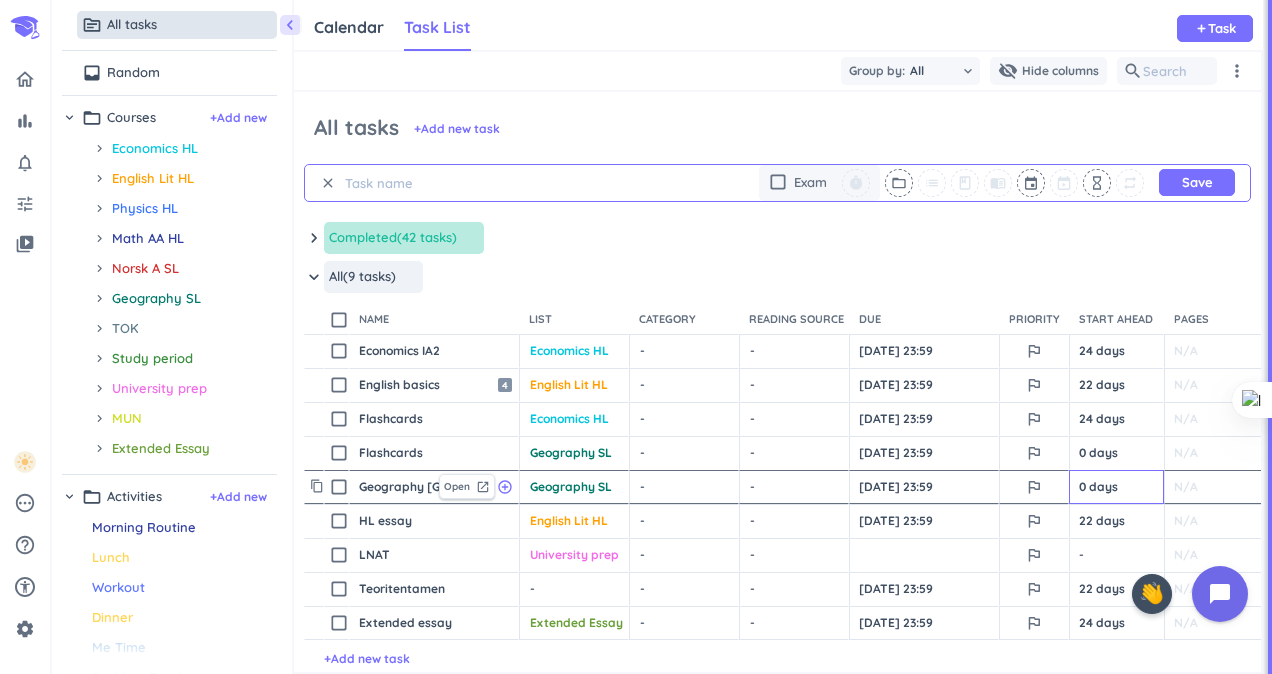 click on "0   days" at bounding box center (1116, 487) 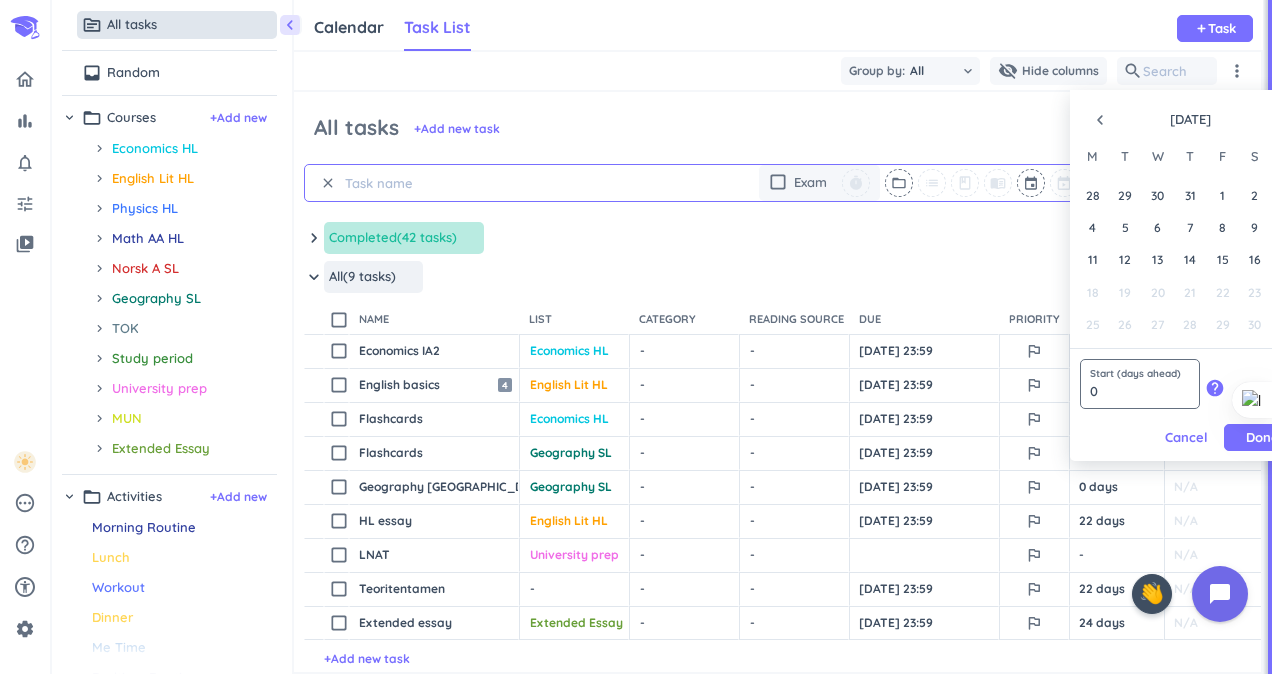 type 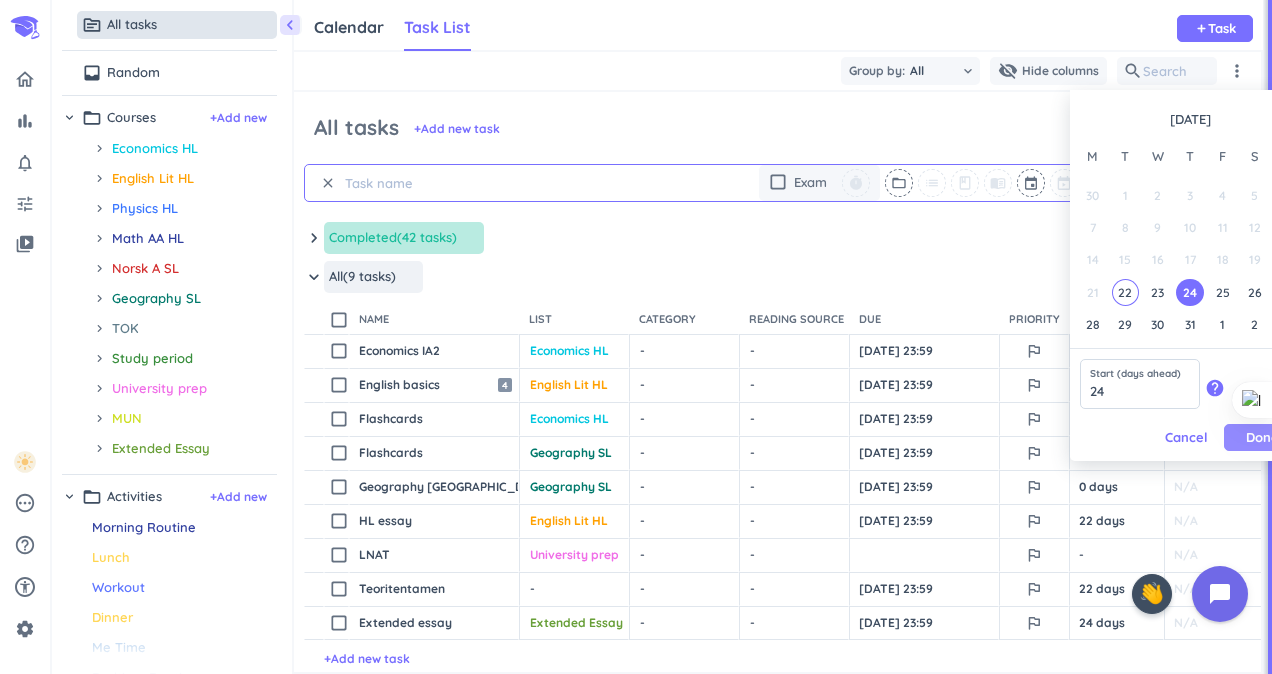 click on "Done" at bounding box center [1262, 437] 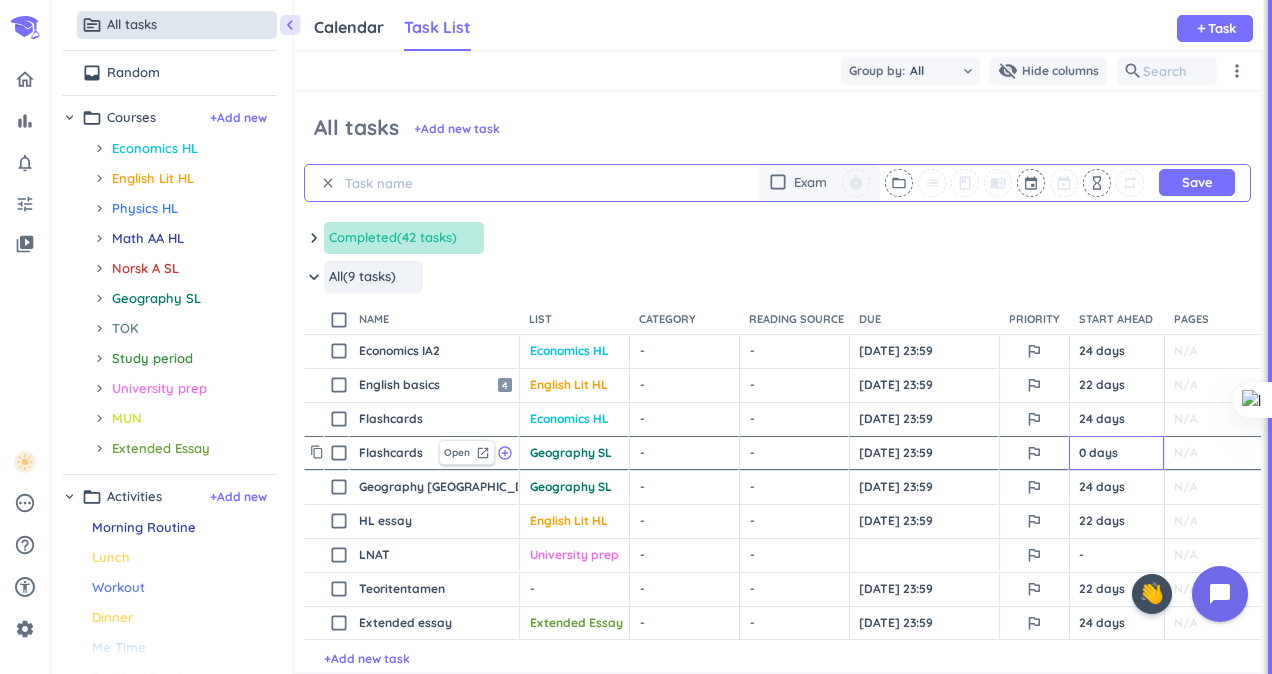 click on "0   days" at bounding box center [1116, 453] 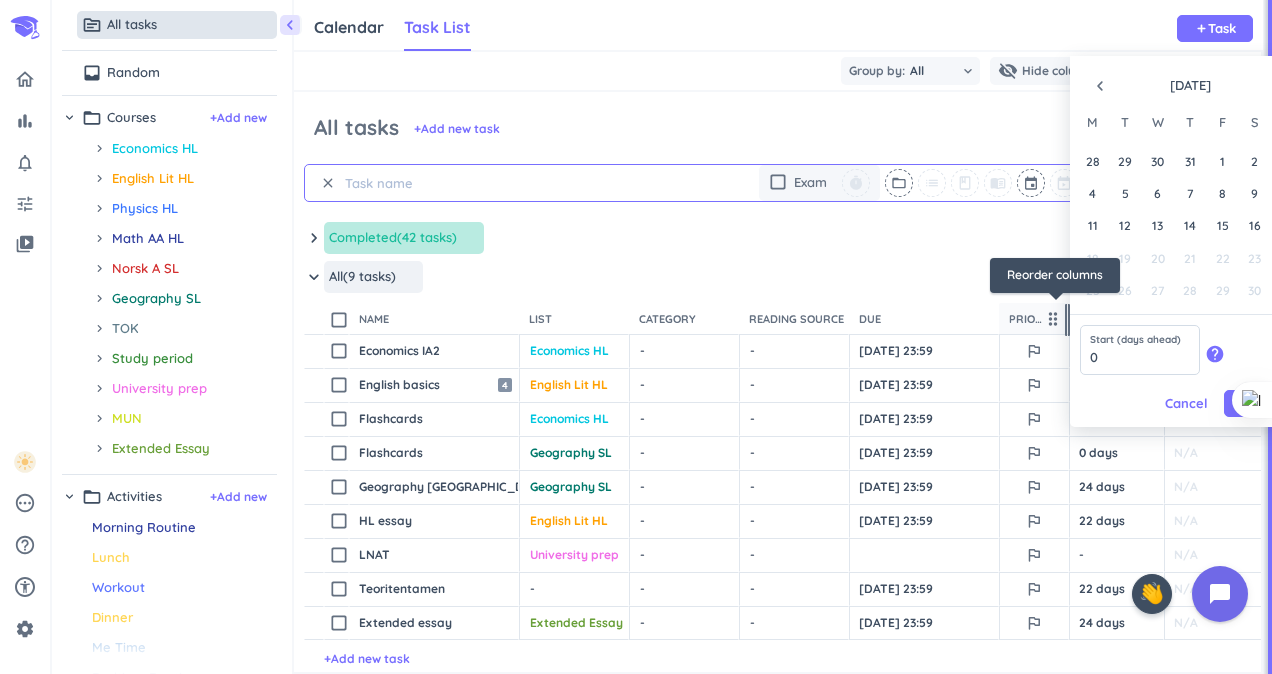 type 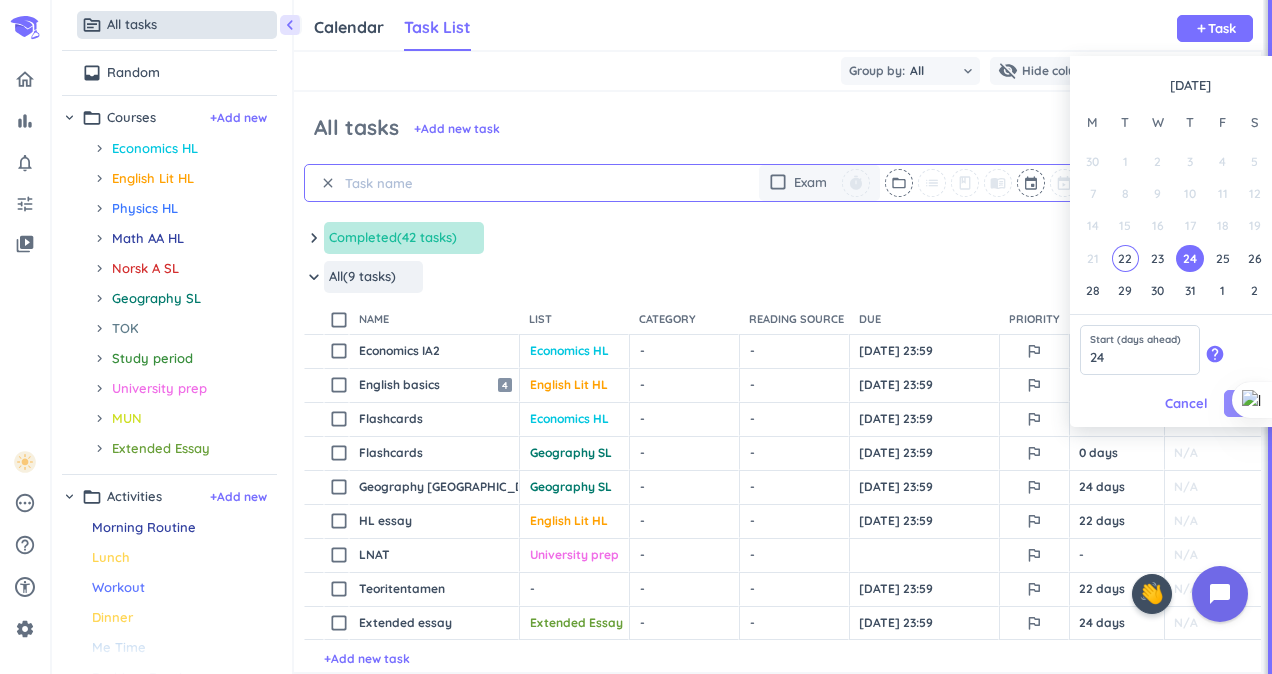 click on "Done" at bounding box center [1262, 403] 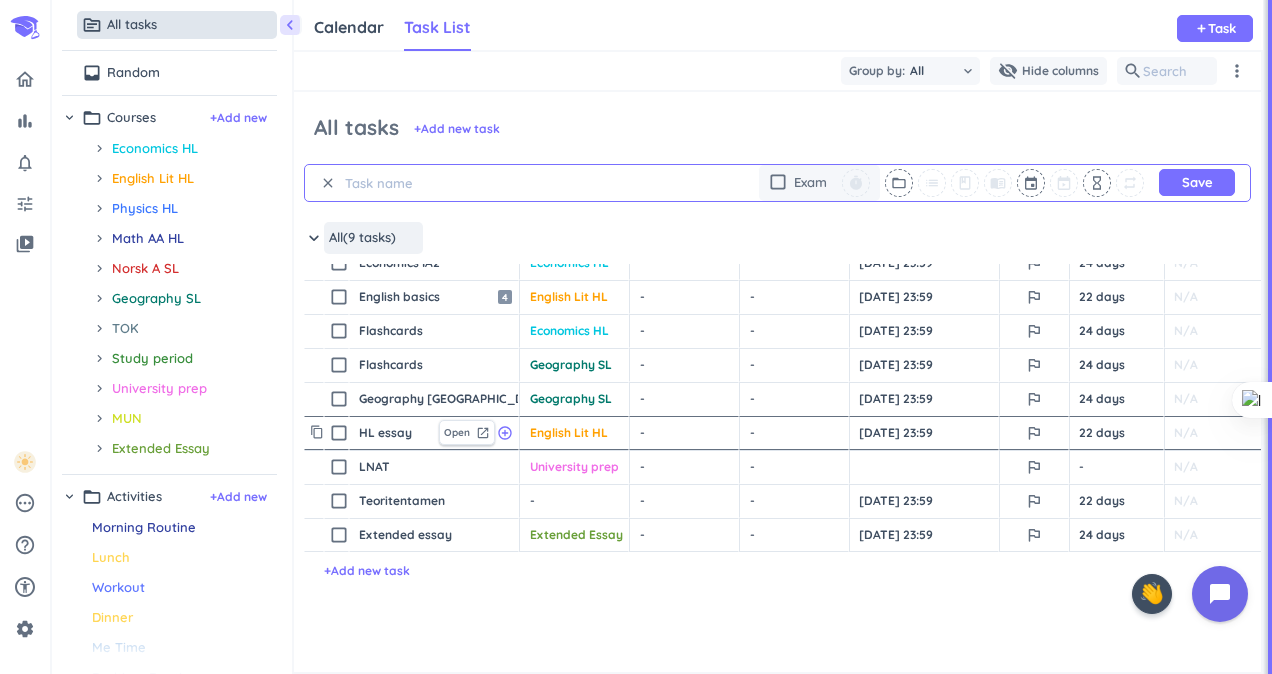 scroll, scrollTop: 0, scrollLeft: 0, axis: both 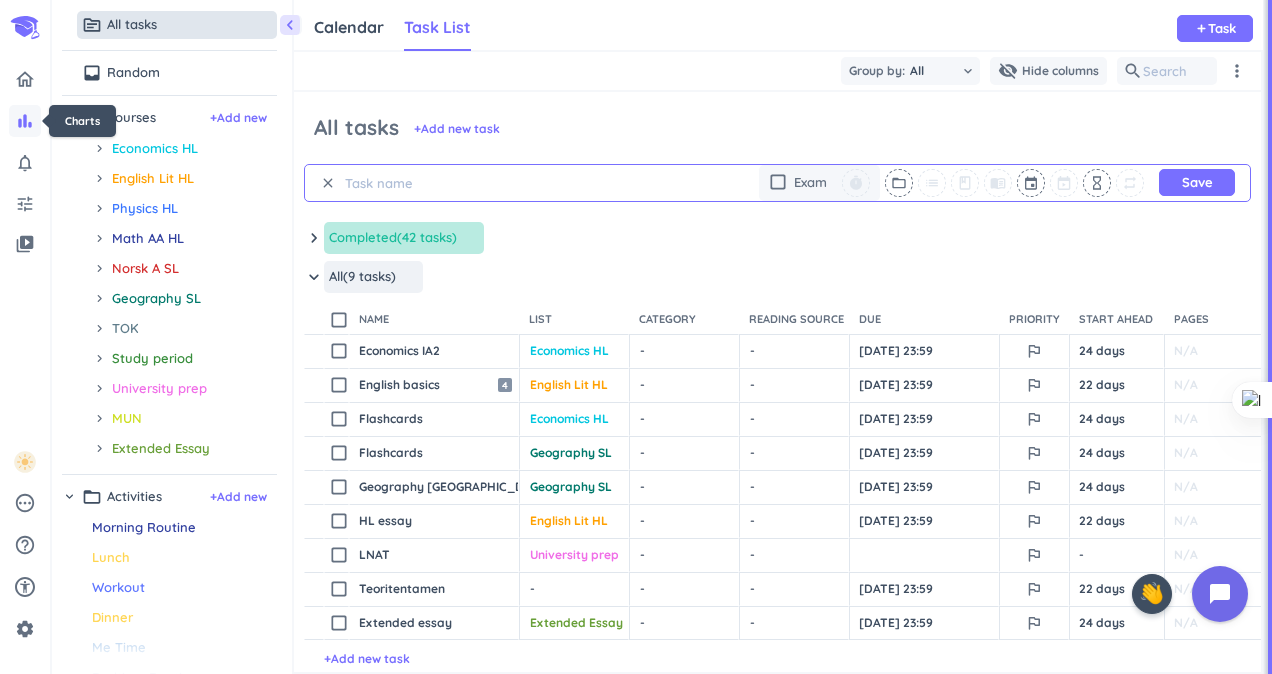click on "bar_chart" at bounding box center [25, 121] 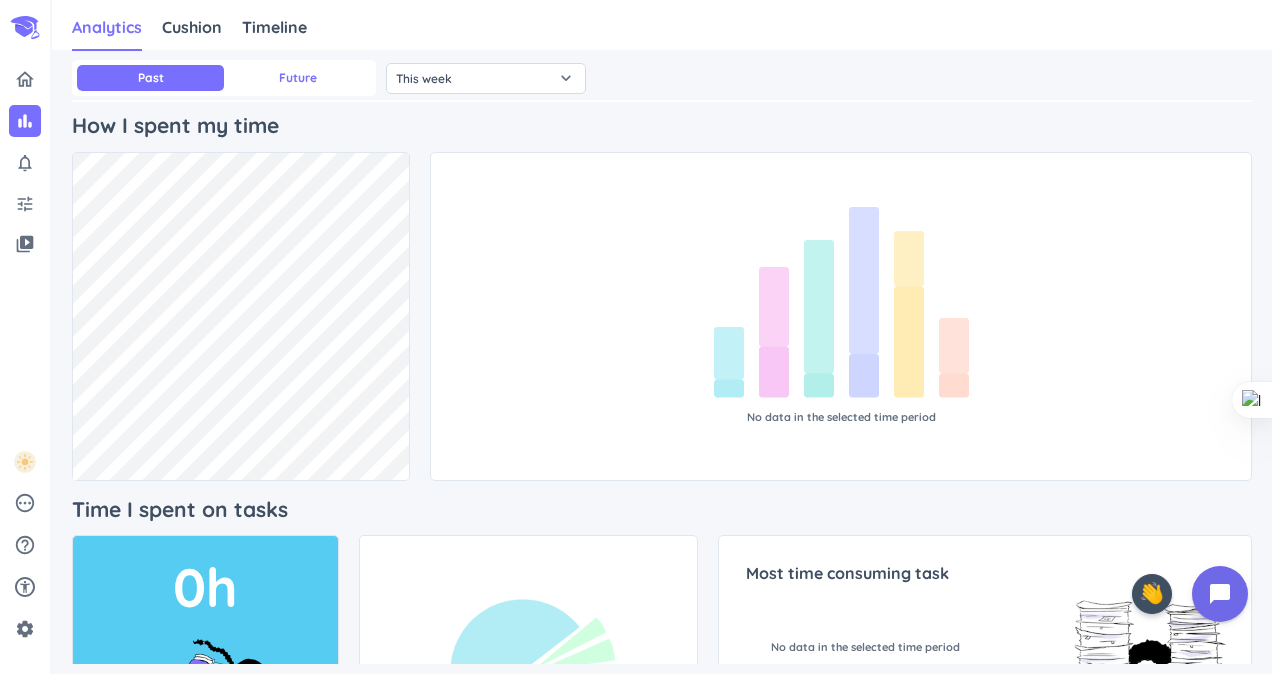 click on "Future" at bounding box center [297, 78] 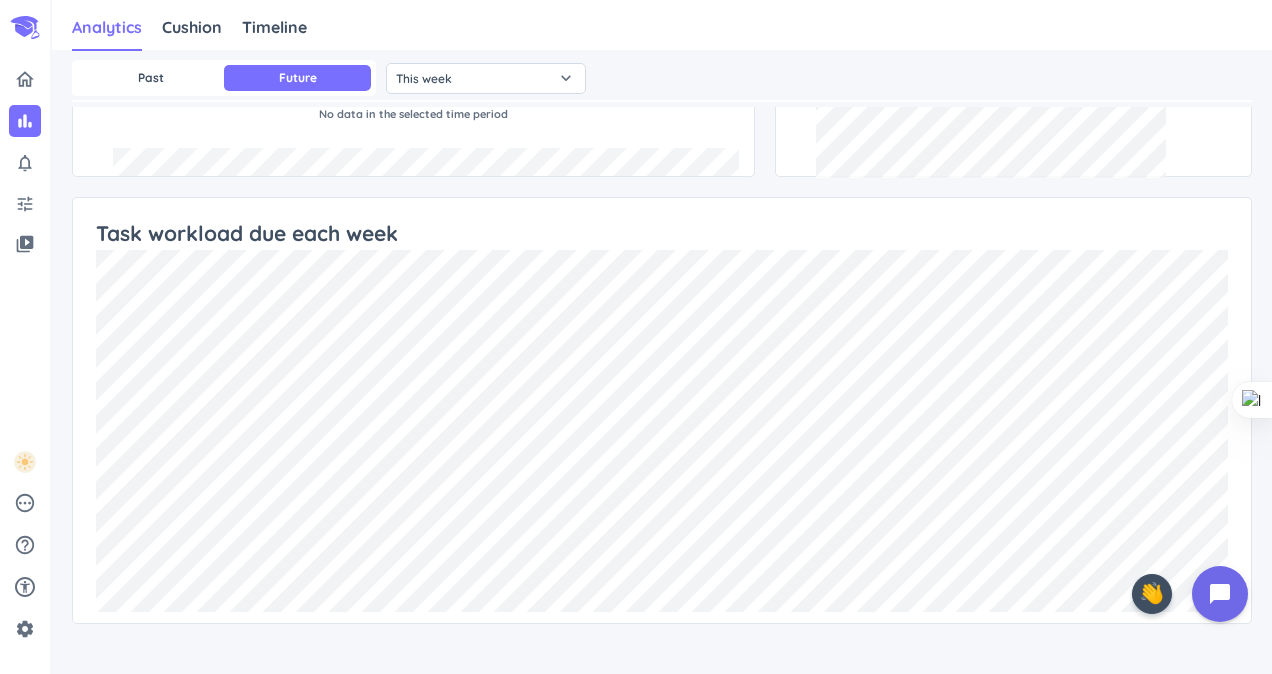 scroll, scrollTop: 0, scrollLeft: 0, axis: both 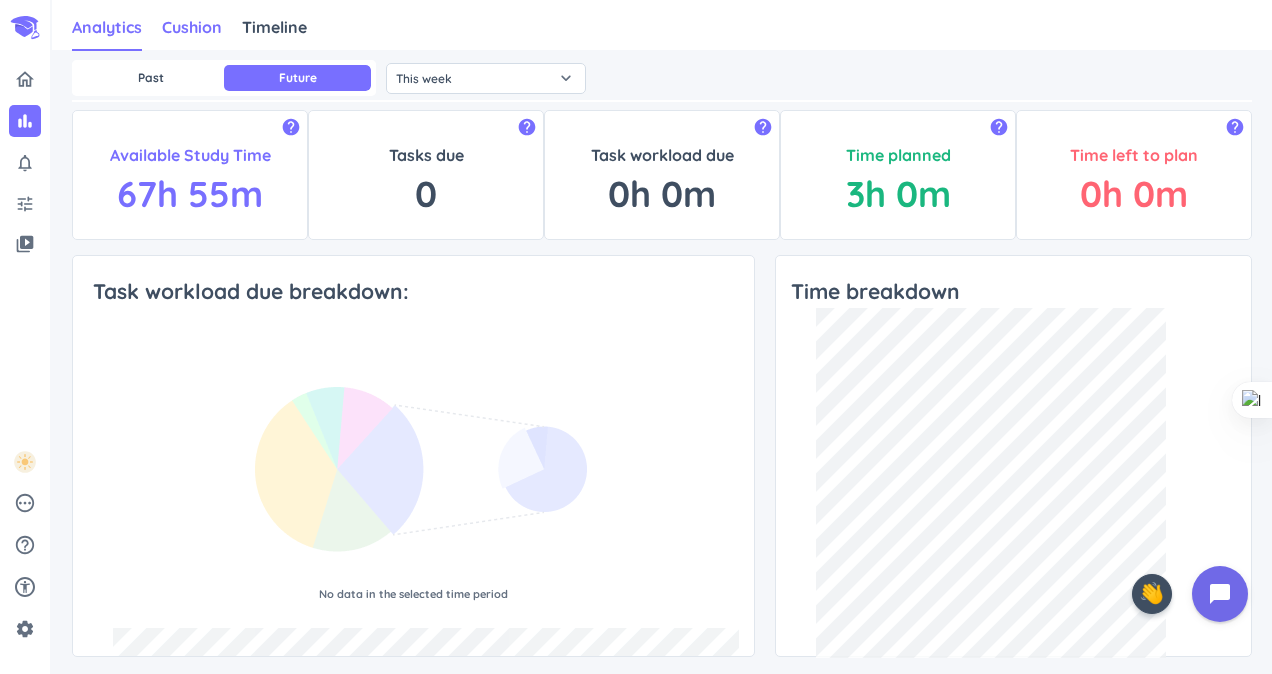click on "Cushion" at bounding box center [192, 27] 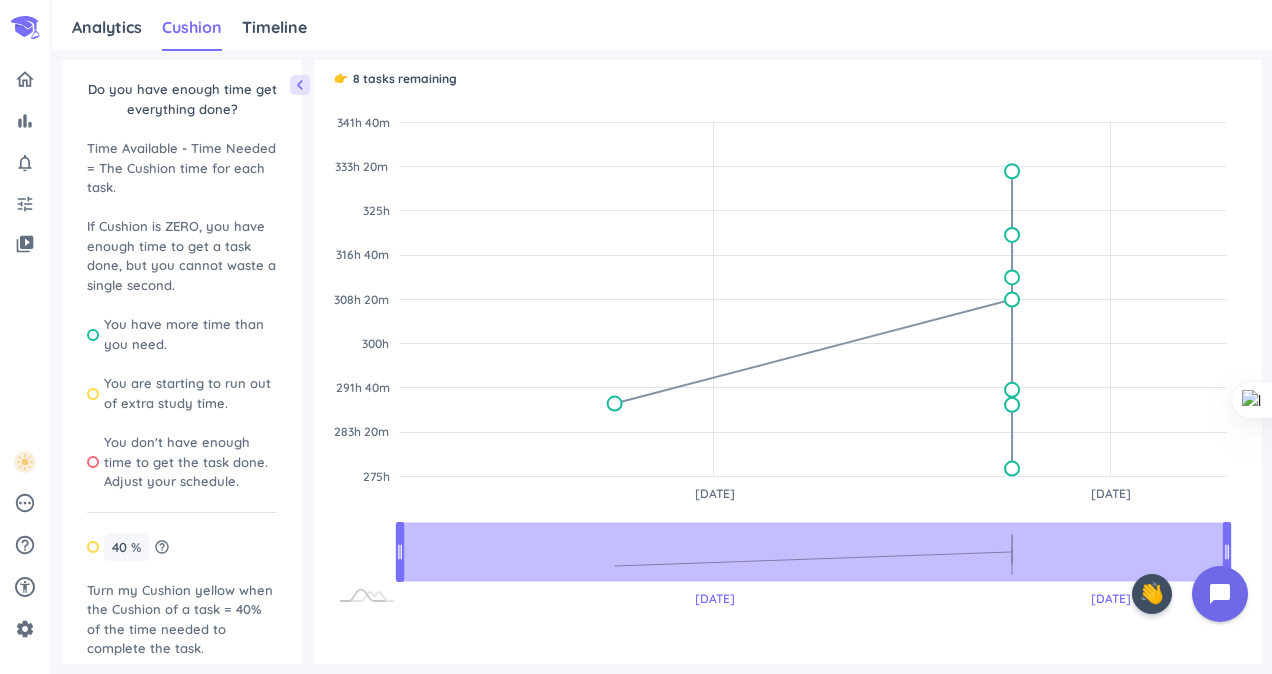 scroll, scrollTop: 22, scrollLeft: 0, axis: vertical 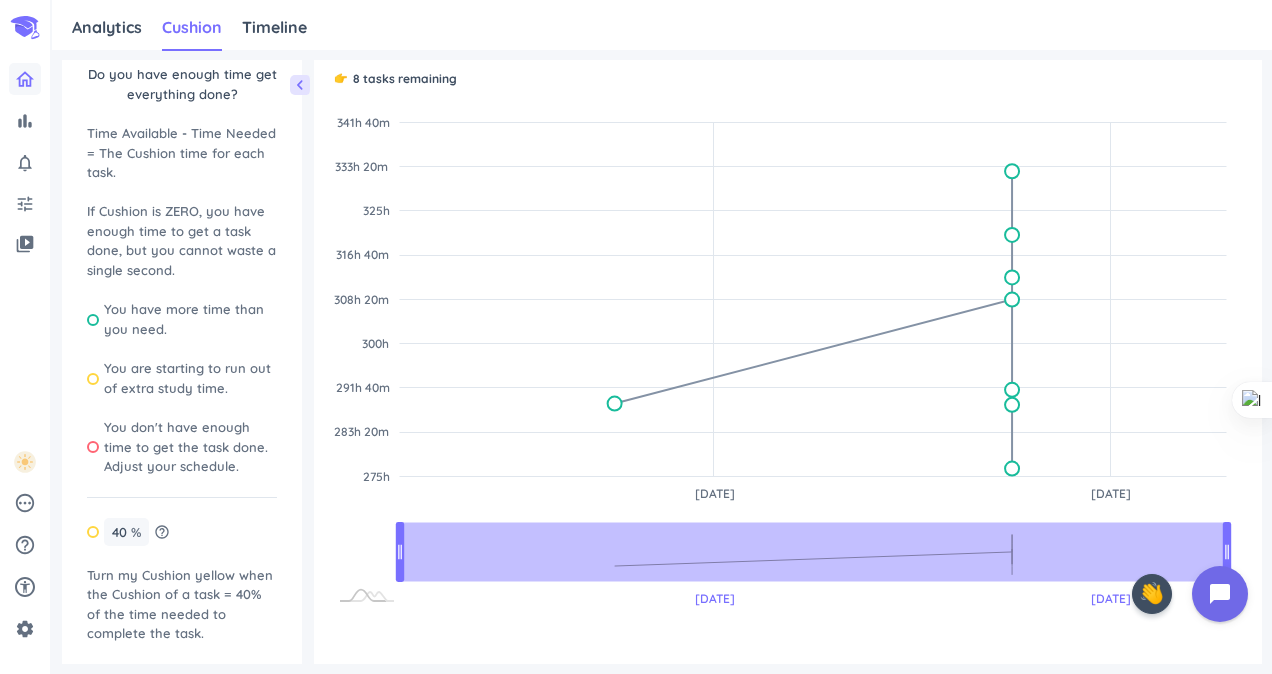 click at bounding box center (25, 79) 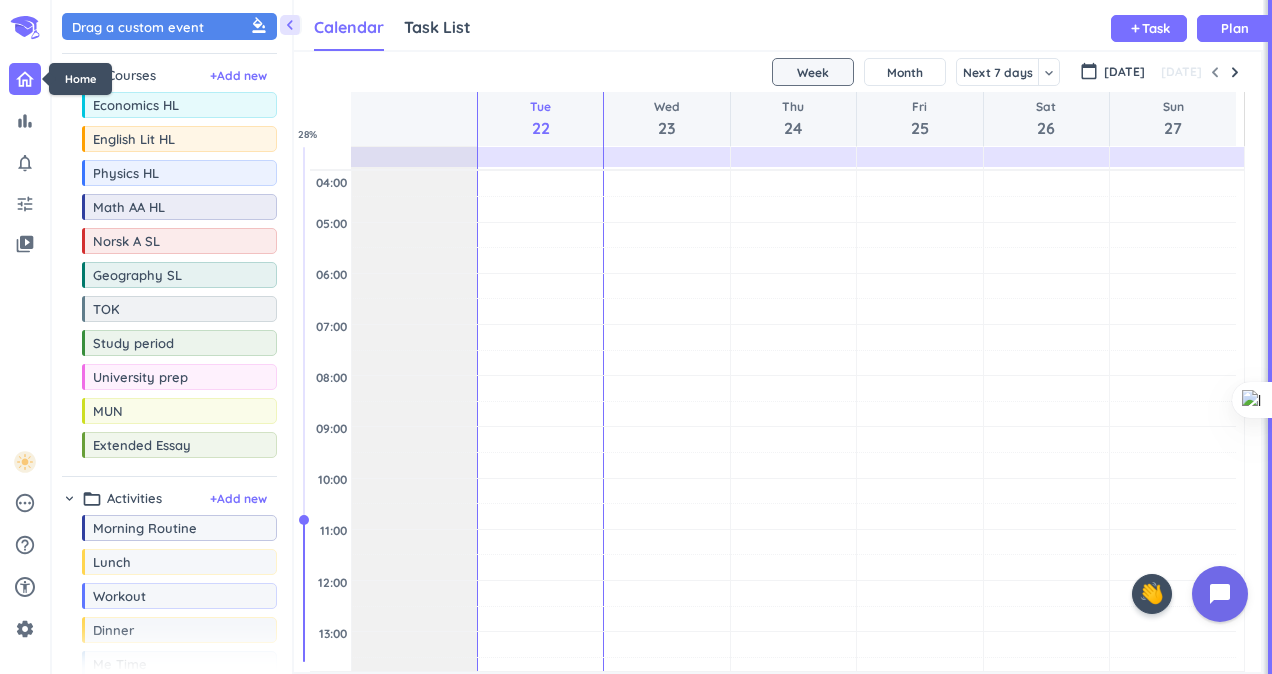 scroll, scrollTop: 9, scrollLeft: 8, axis: both 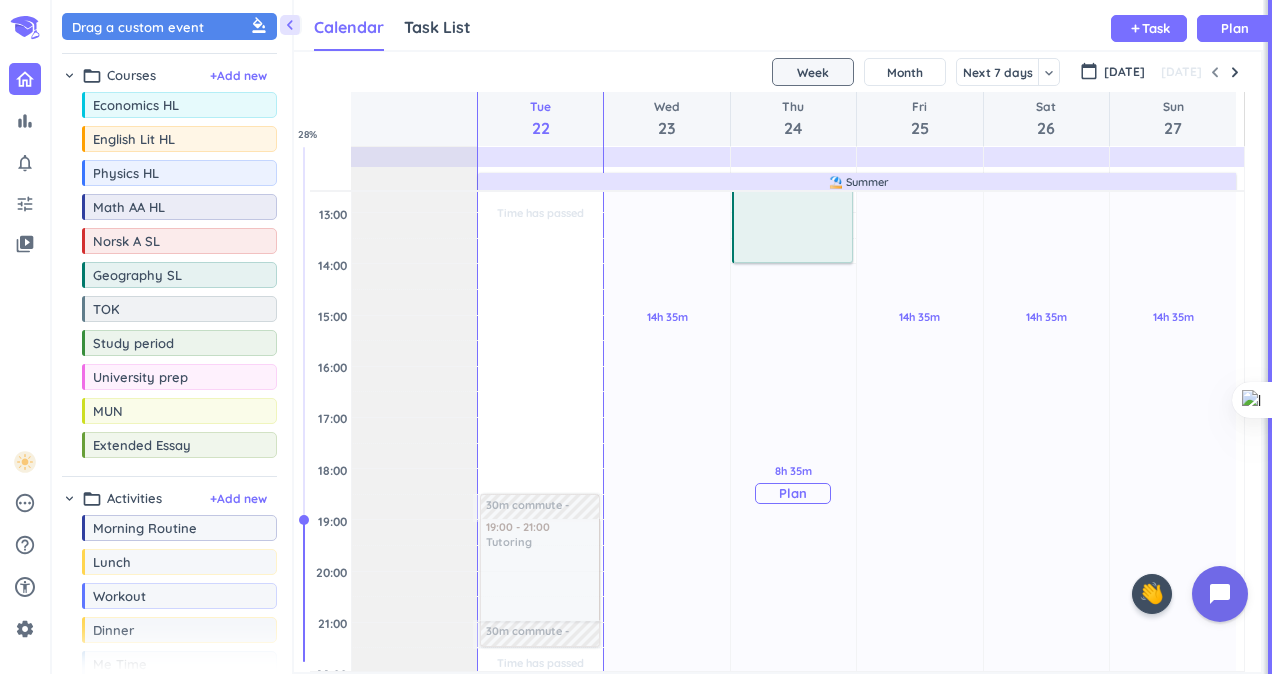 click on "Plan" at bounding box center [793, 493] 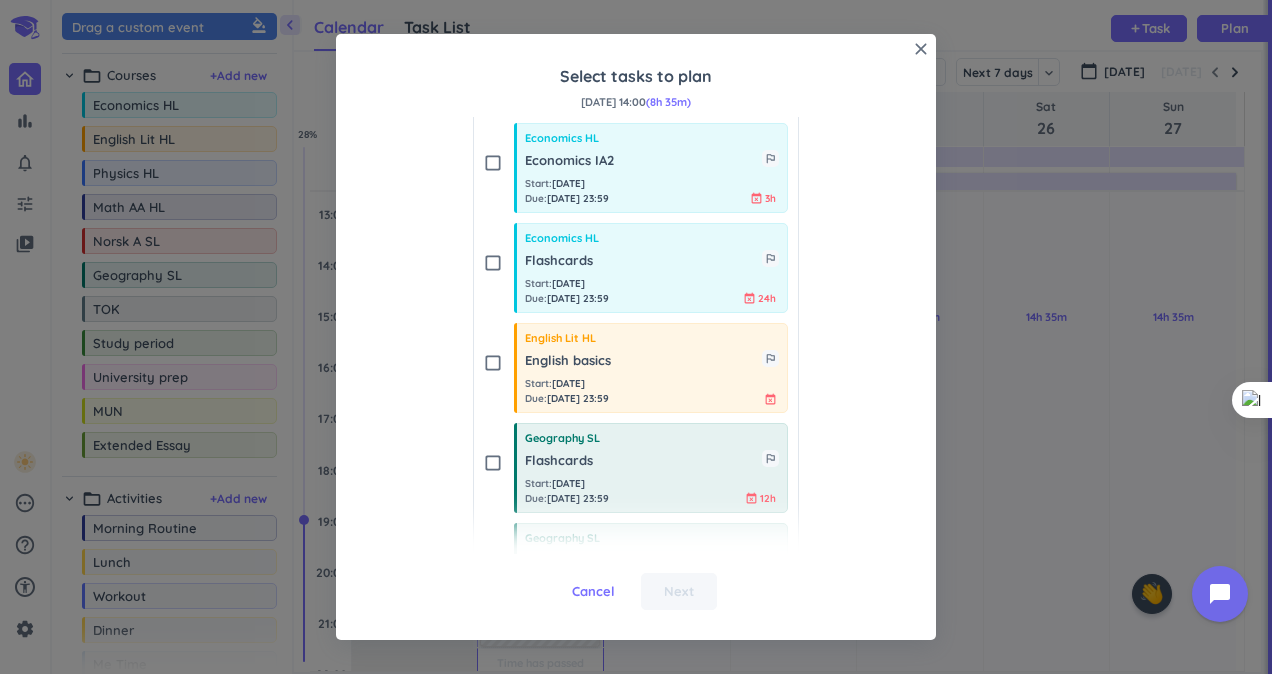scroll, scrollTop: 547, scrollLeft: 0, axis: vertical 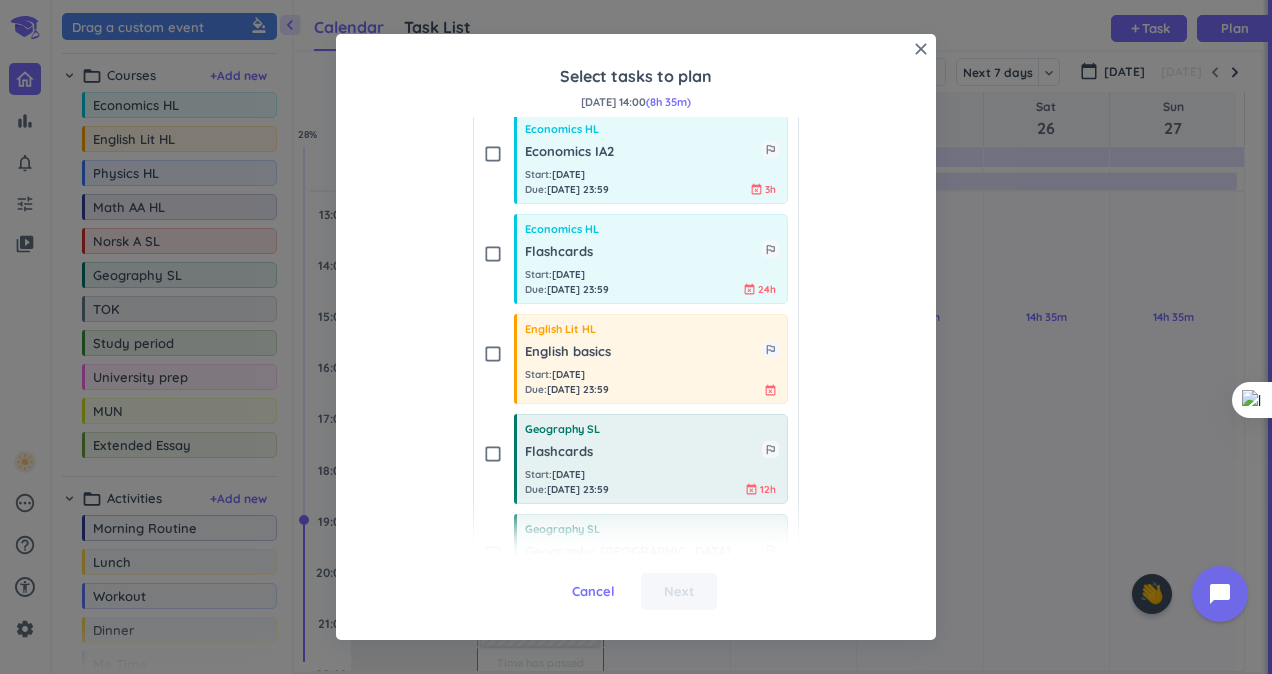 click on "check_box_outline_blank" at bounding box center [493, 254] 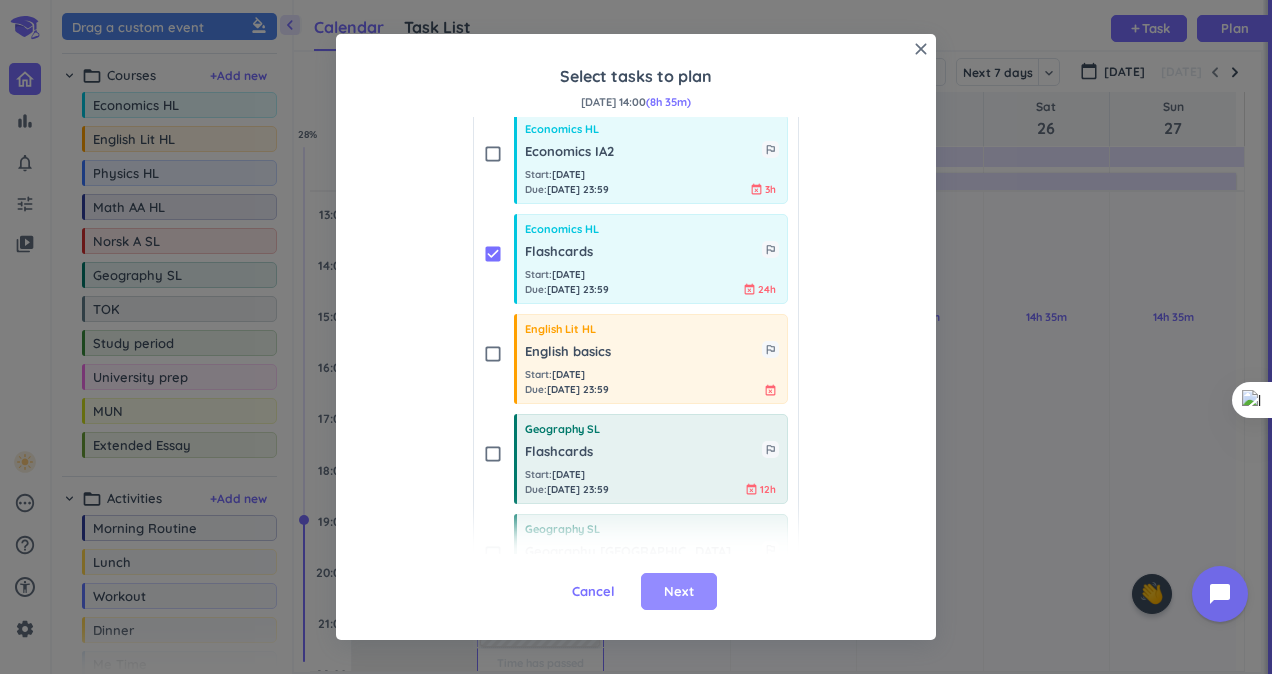 click on "Next" at bounding box center [679, 592] 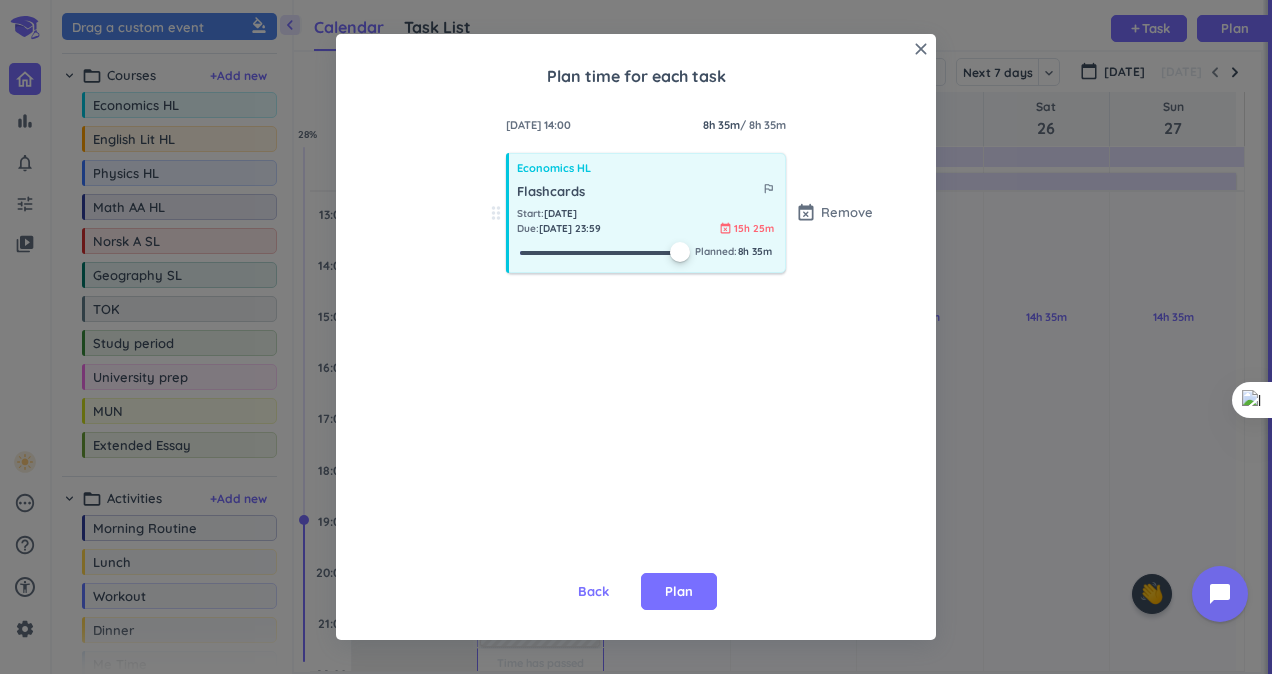 click at bounding box center (600, 251) 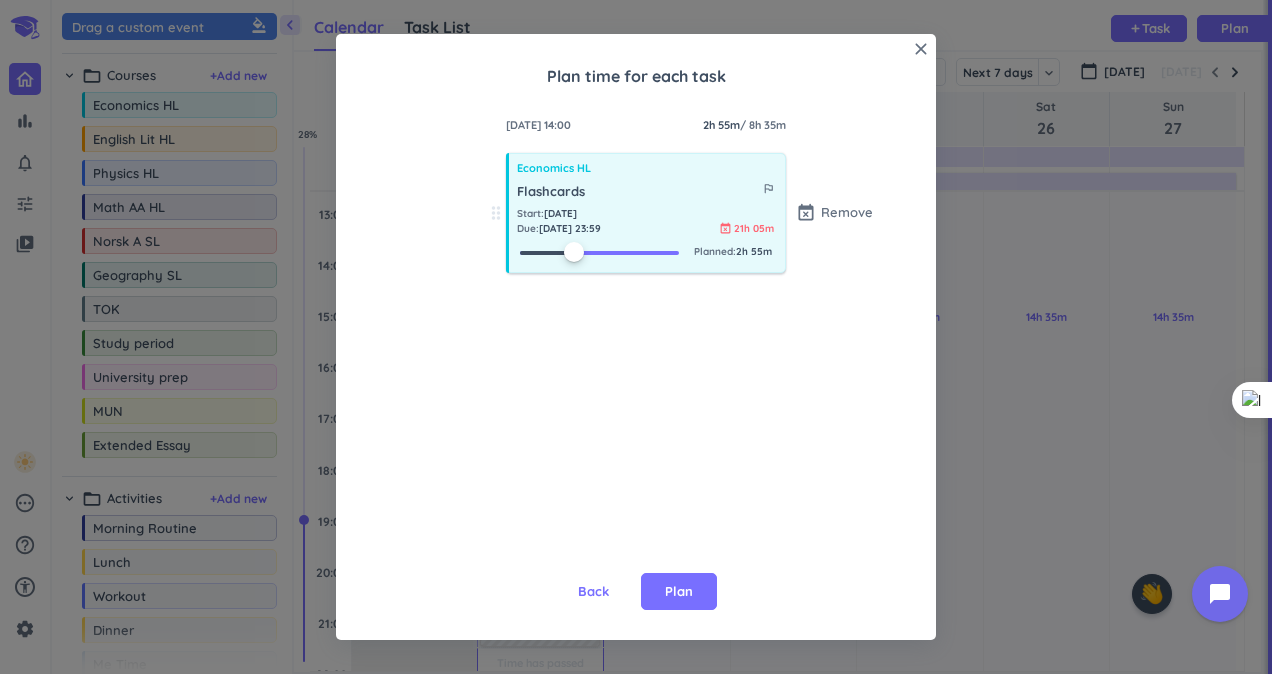 click at bounding box center (599, 251) 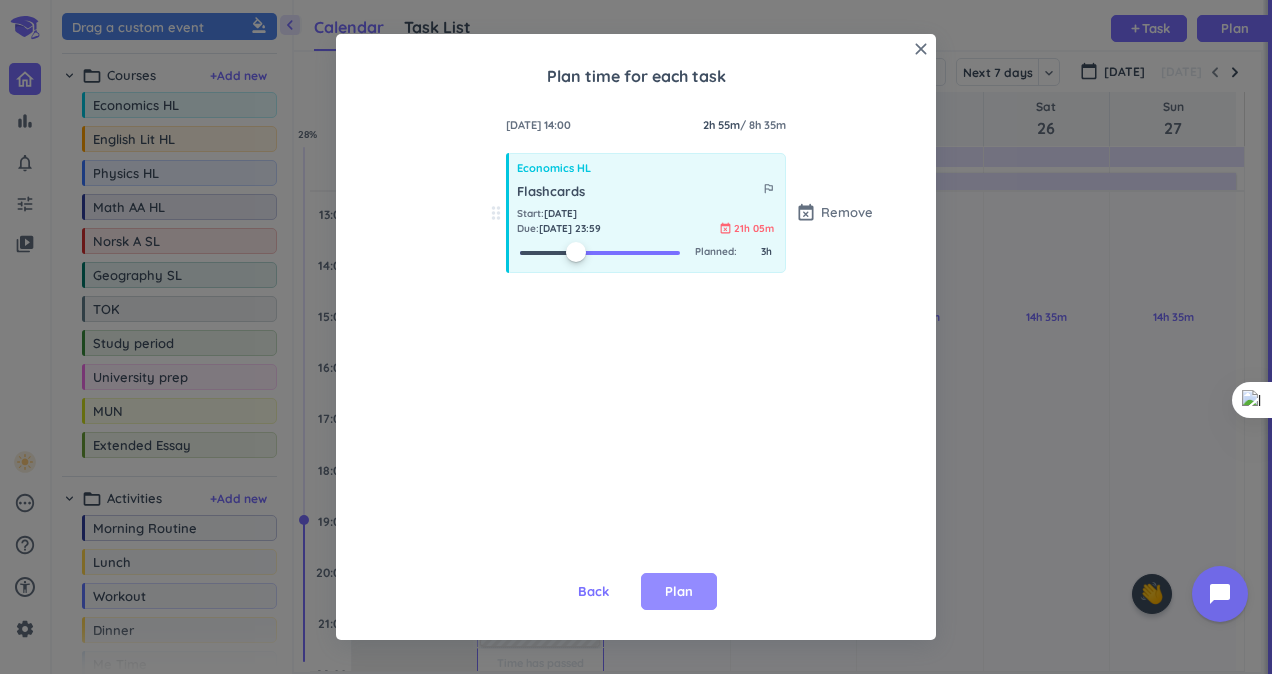 click on "Plan" at bounding box center [679, 592] 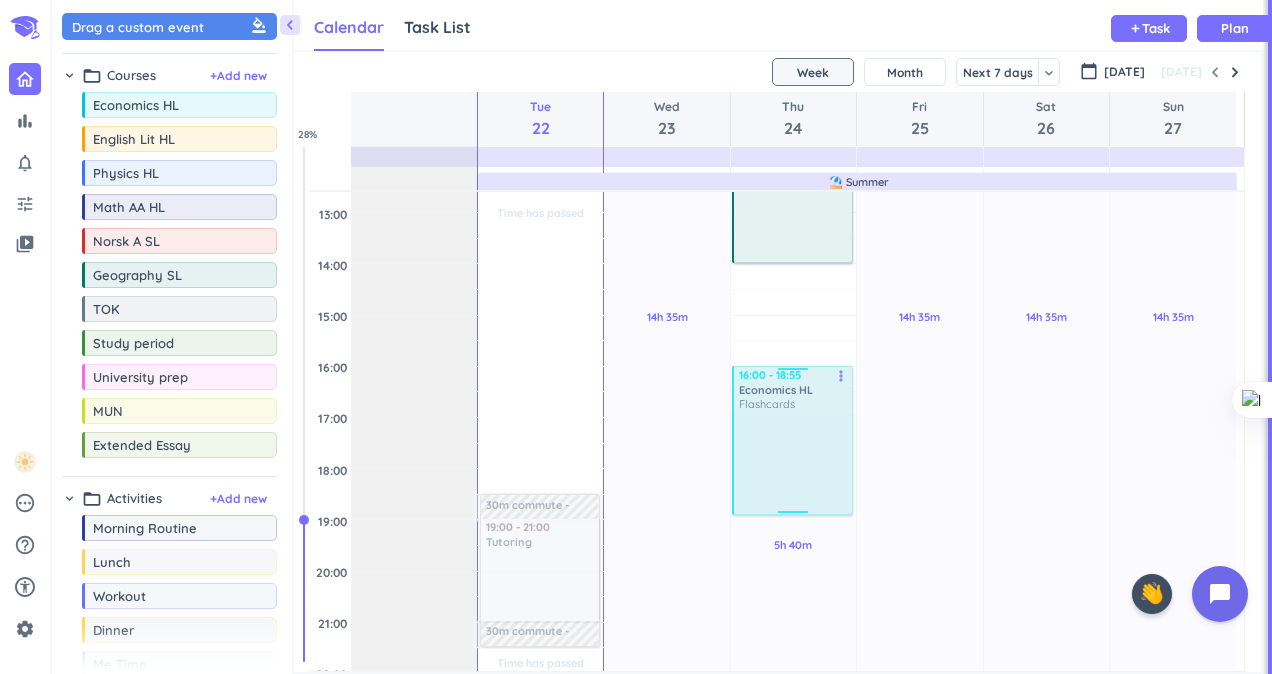 drag, startPoint x: 796, startPoint y: 336, endPoint x: 808, endPoint y: 446, distance: 110.65261 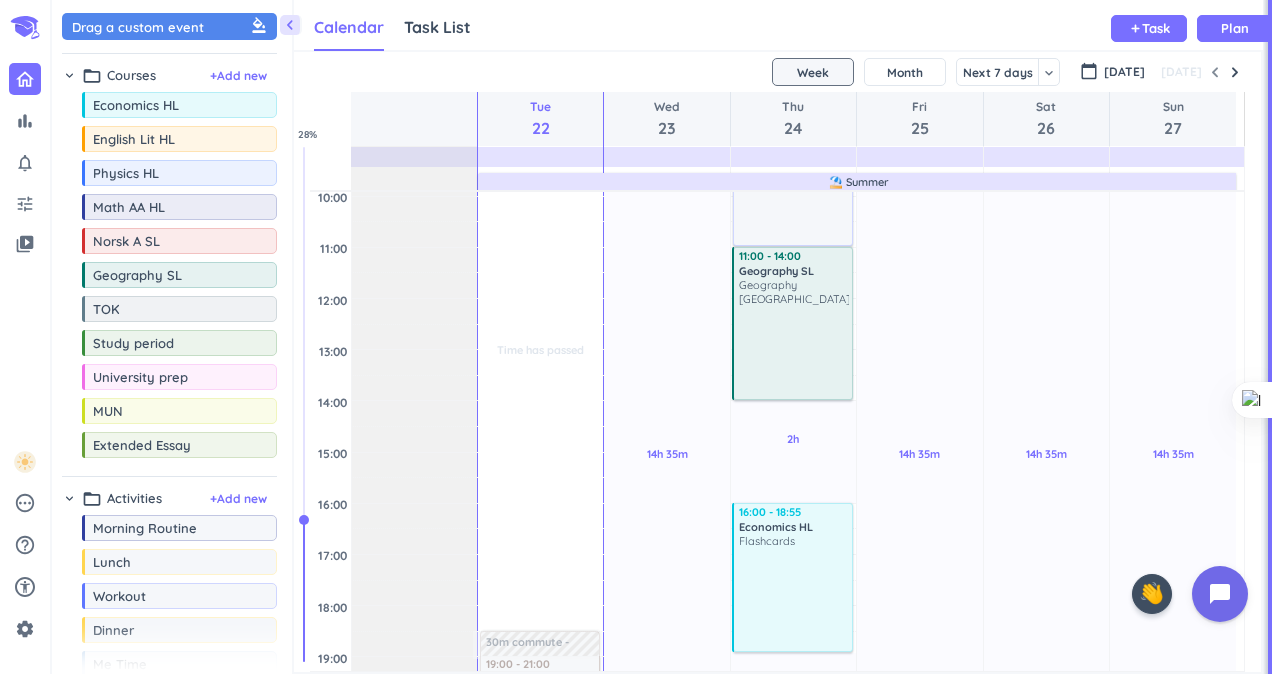 scroll, scrollTop: 309, scrollLeft: 0, axis: vertical 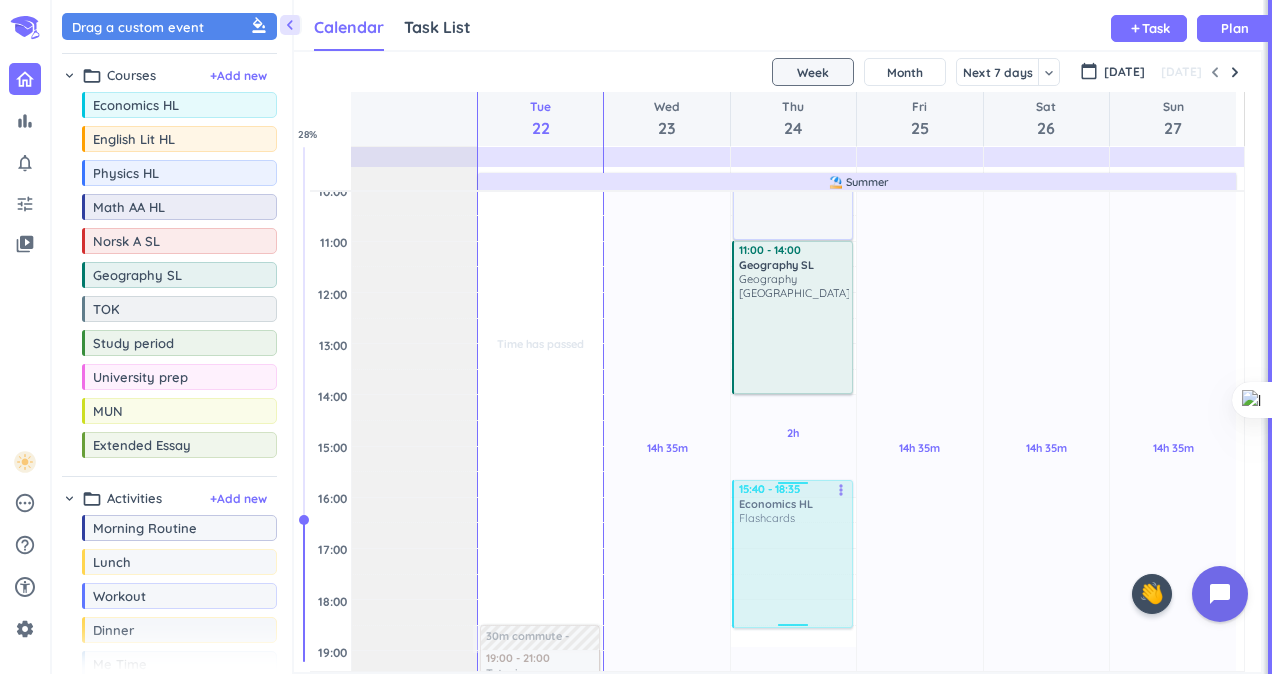 drag, startPoint x: 791, startPoint y: 553, endPoint x: 789, endPoint y: 531, distance: 22.090721 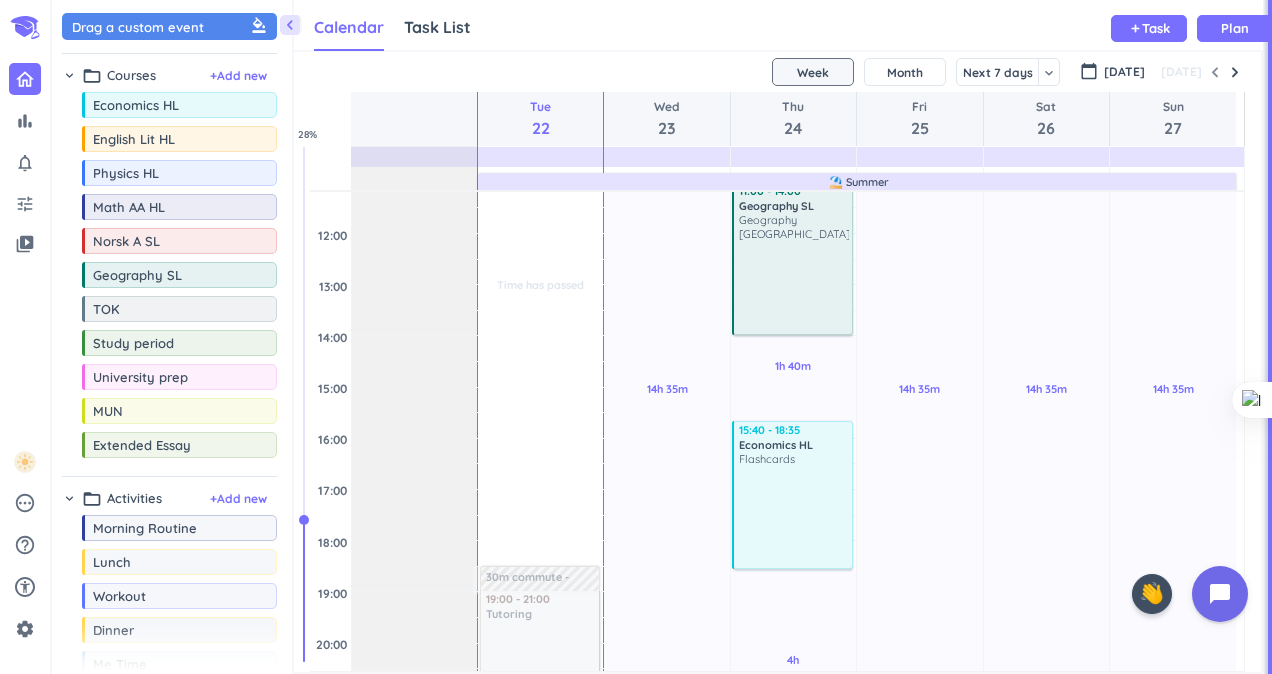 scroll, scrollTop: 369, scrollLeft: 0, axis: vertical 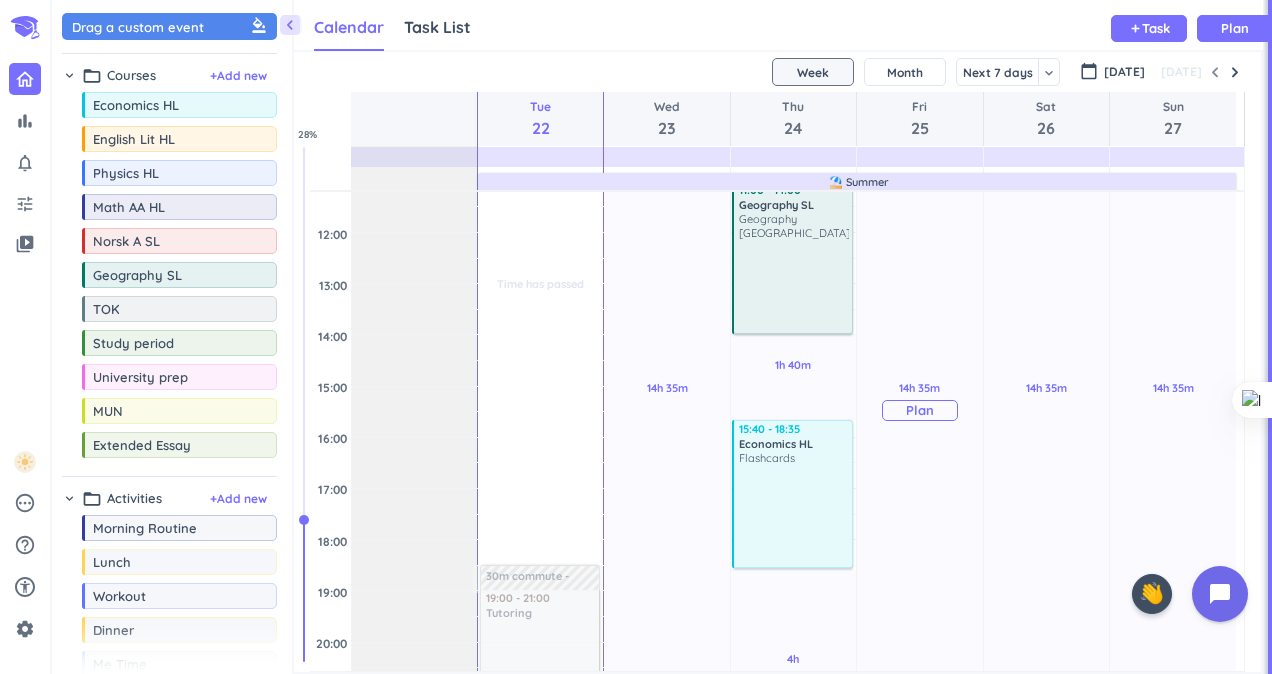 click on "Plan" at bounding box center [920, 410] 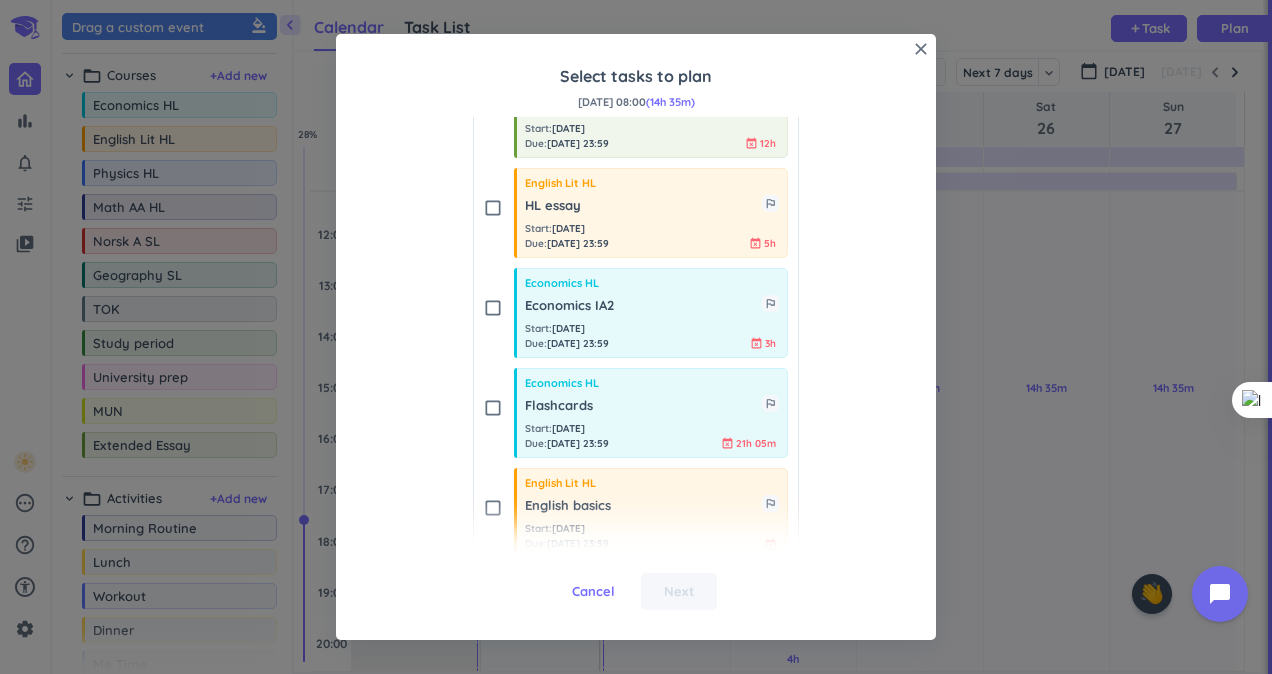 scroll, scrollTop: 408, scrollLeft: 0, axis: vertical 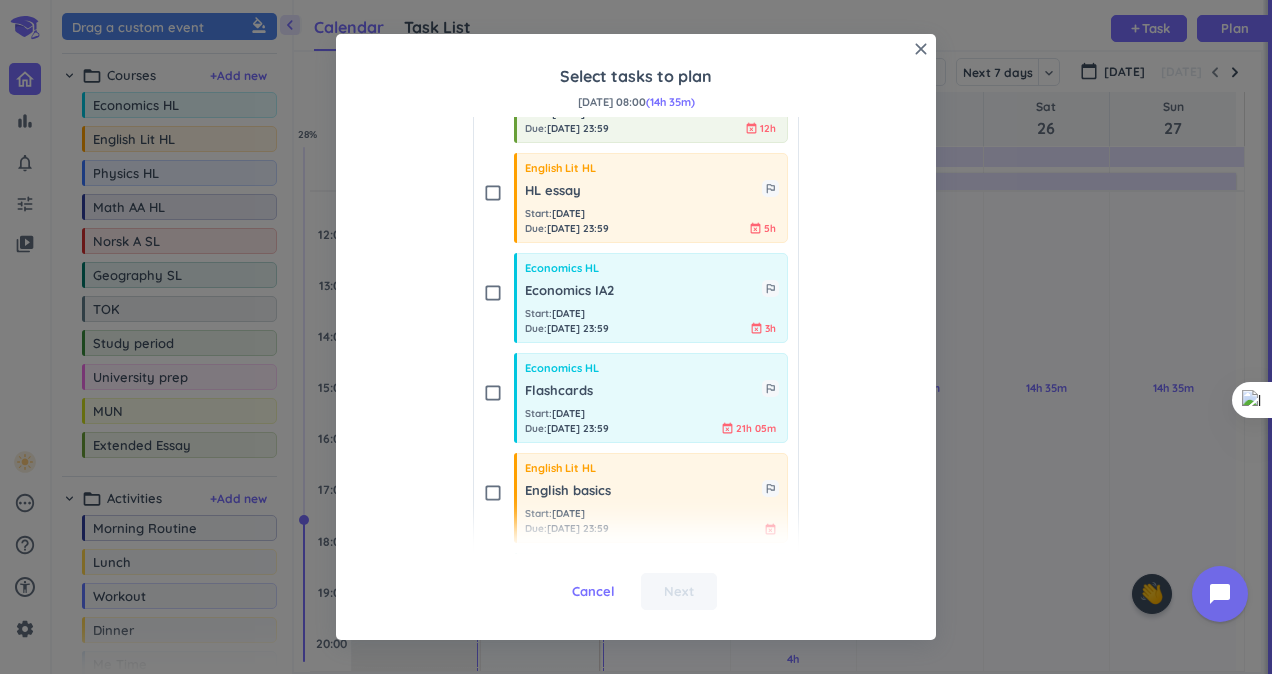 click on "check_box_outline_blank Economics HL Economics IA2 outlined_flag Start :  [DATE] Due :  [DATE] 23:59 event_busy 3h" at bounding box center [636, 293] 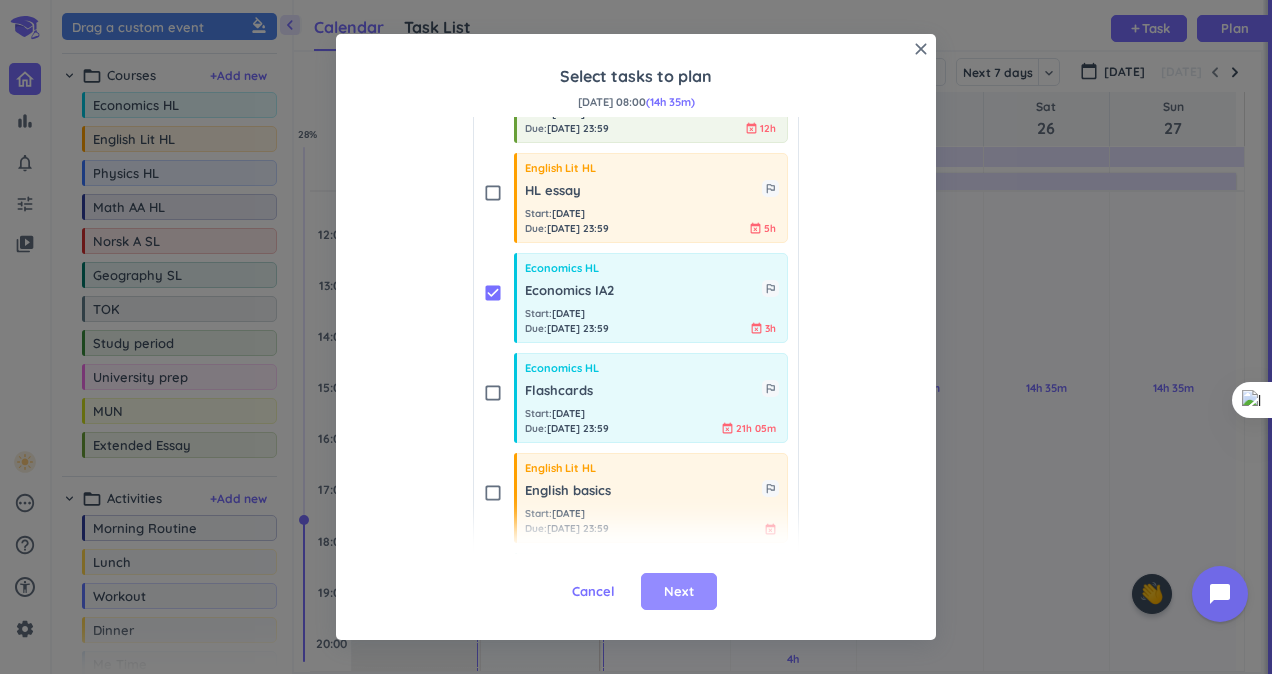 click on "Next" at bounding box center (679, 592) 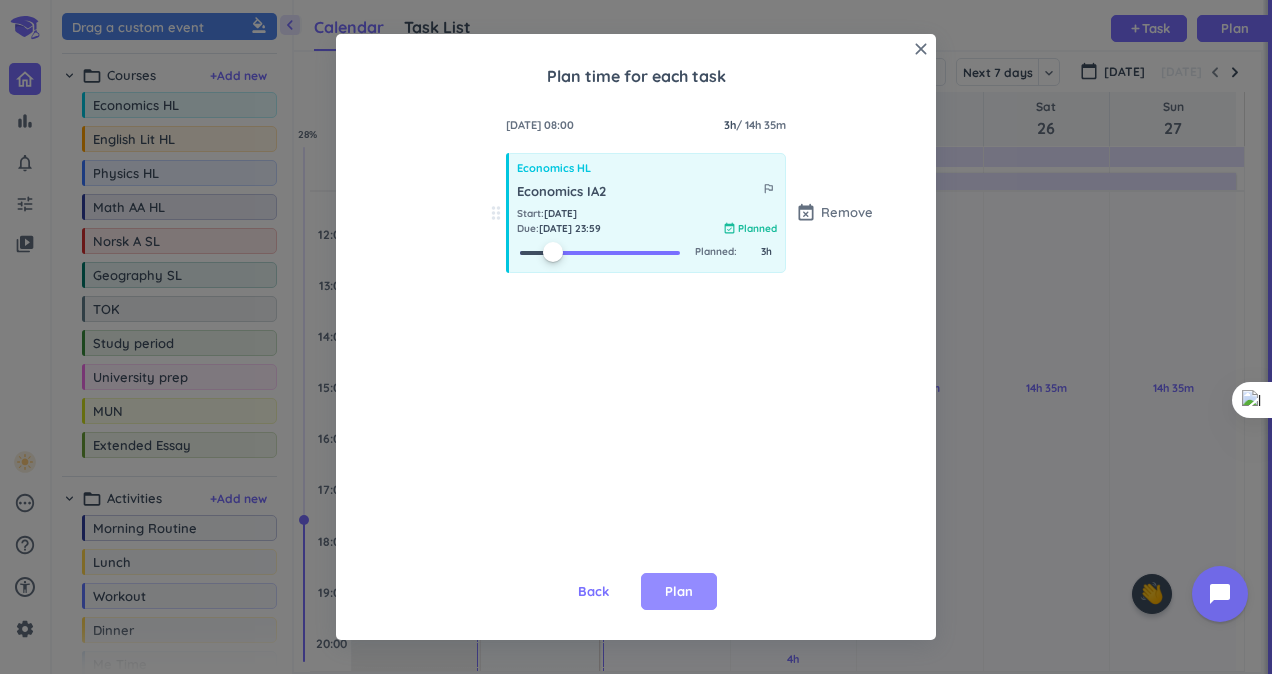 click on "Plan" at bounding box center (679, 592) 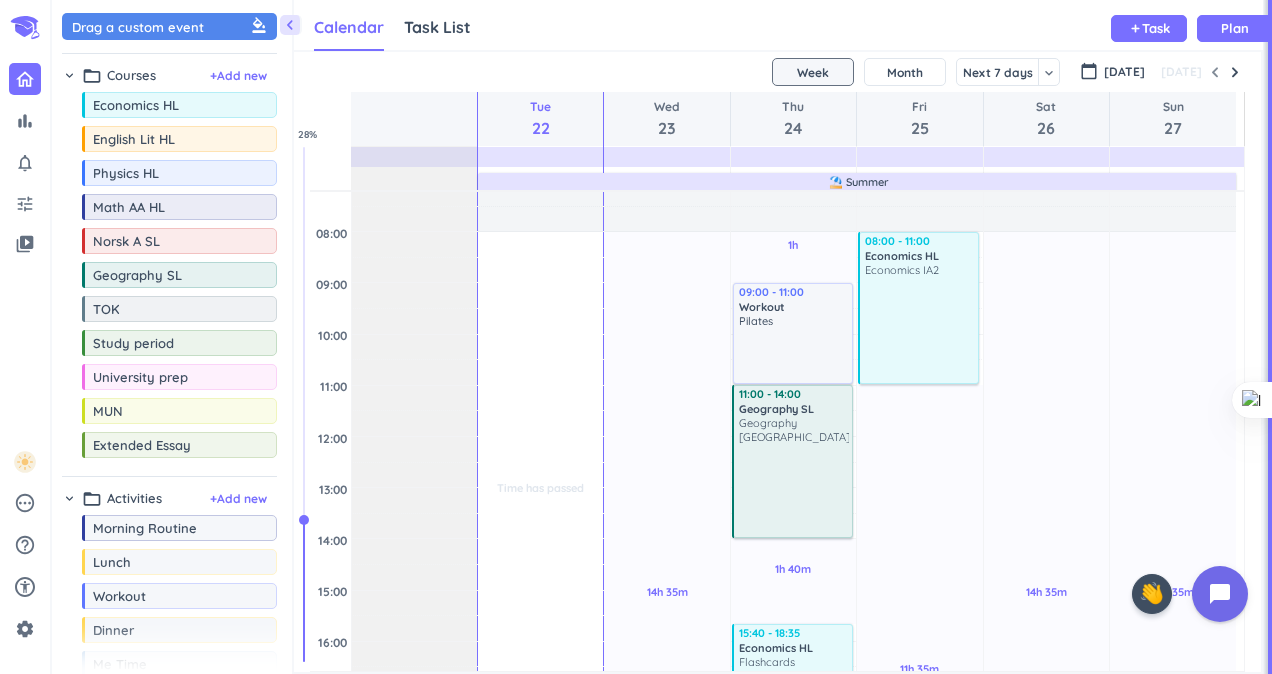 scroll, scrollTop: 170, scrollLeft: 0, axis: vertical 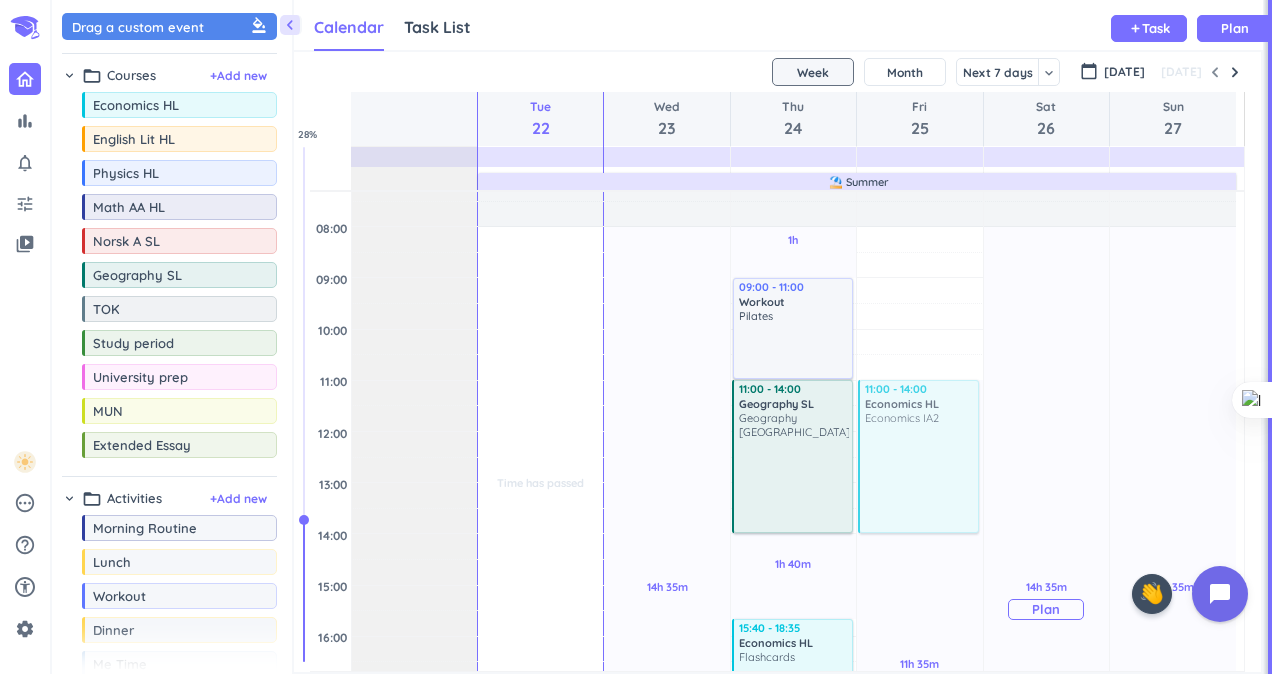 drag, startPoint x: 905, startPoint y: 270, endPoint x: 1012, endPoint y: 394, distance: 163.78339 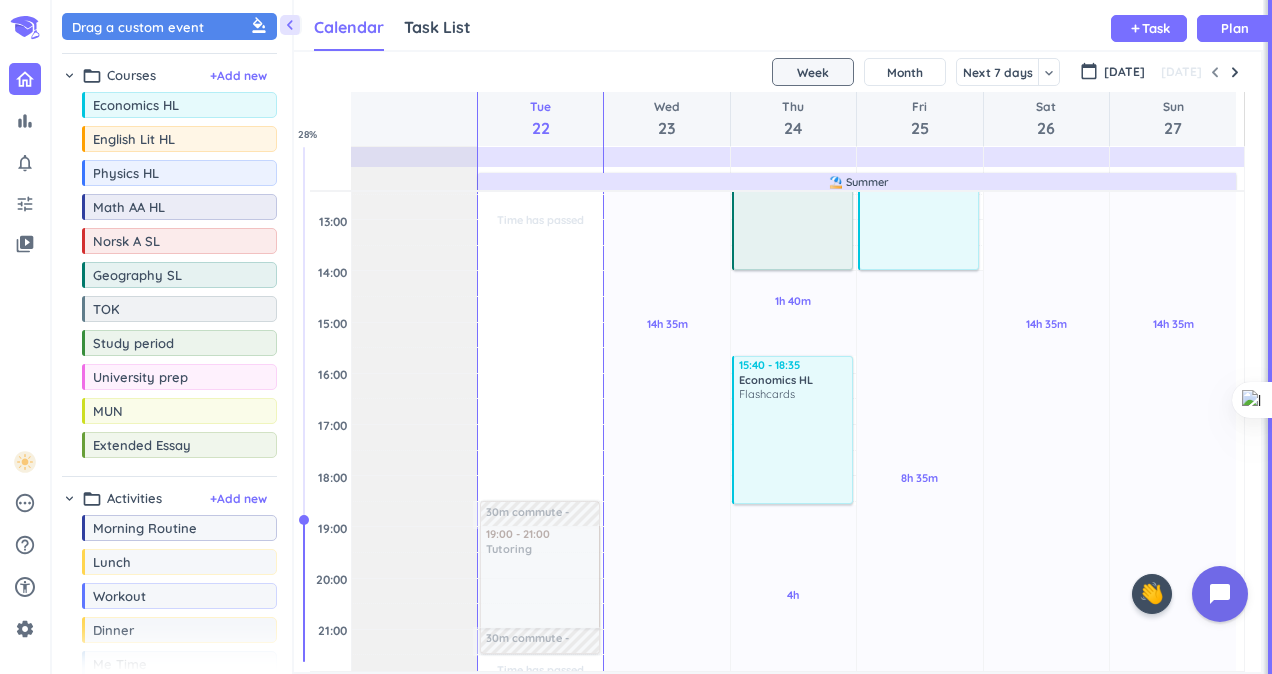 scroll, scrollTop: 437, scrollLeft: 0, axis: vertical 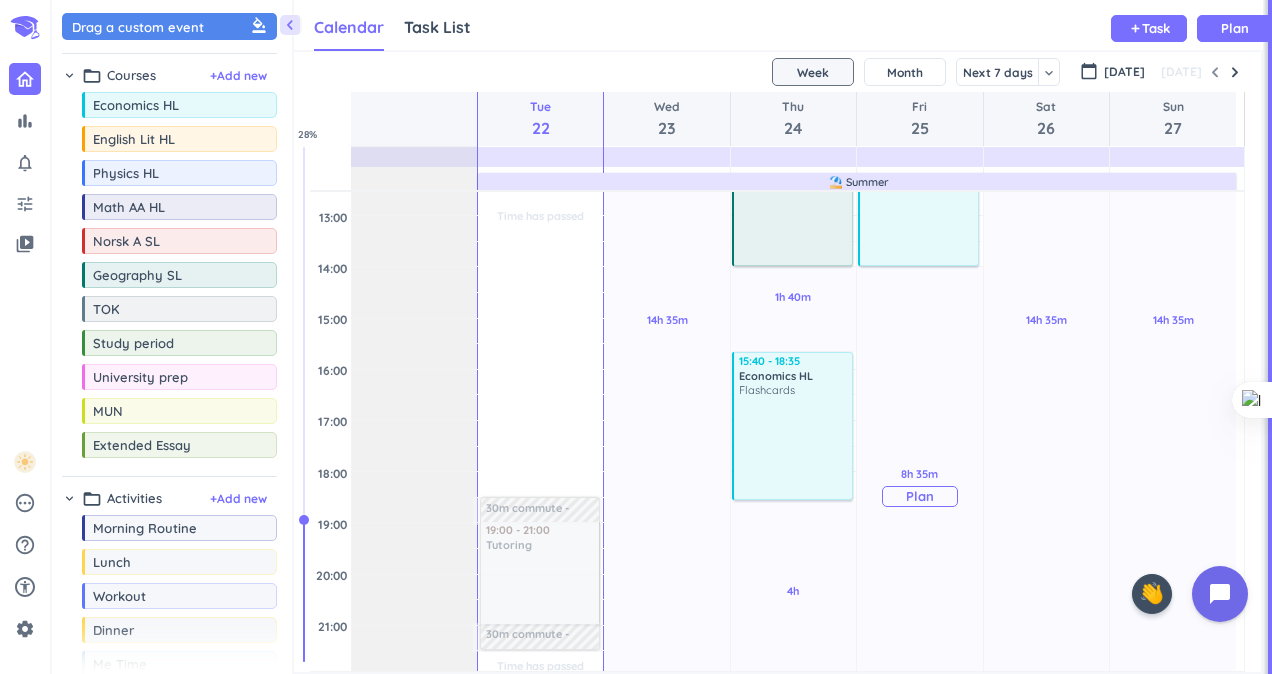 click on "Plan" at bounding box center (920, 496) 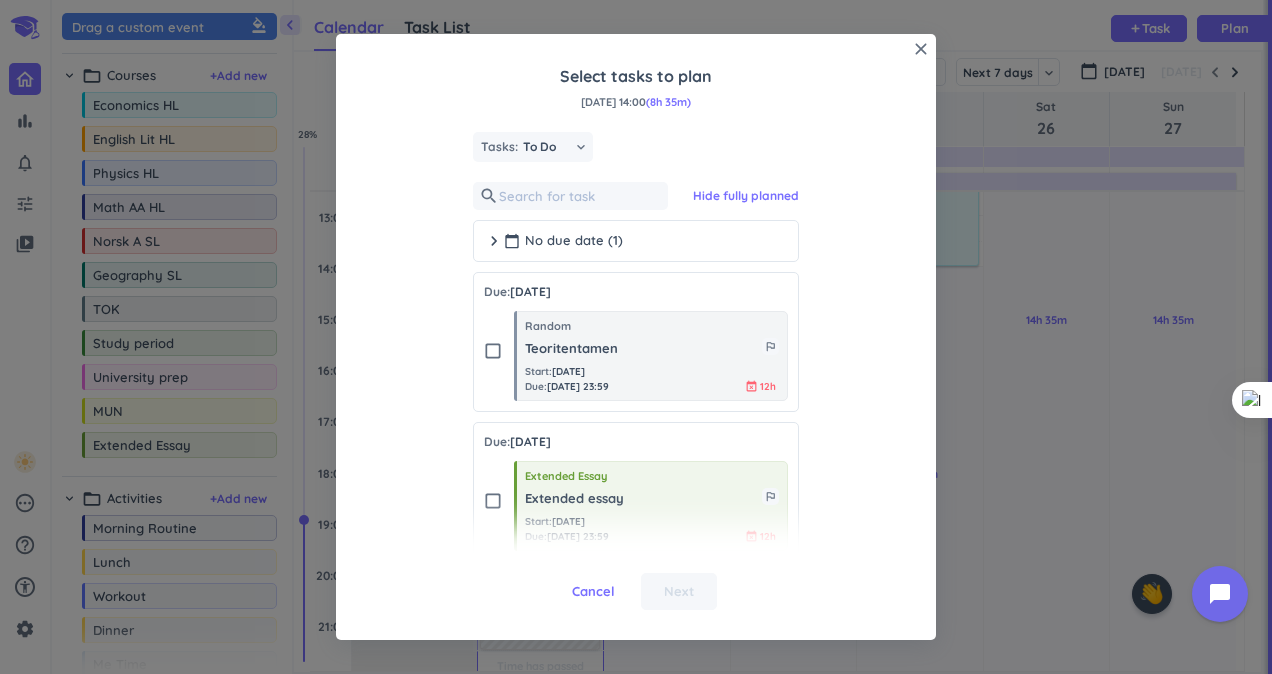 scroll, scrollTop: 618, scrollLeft: 0, axis: vertical 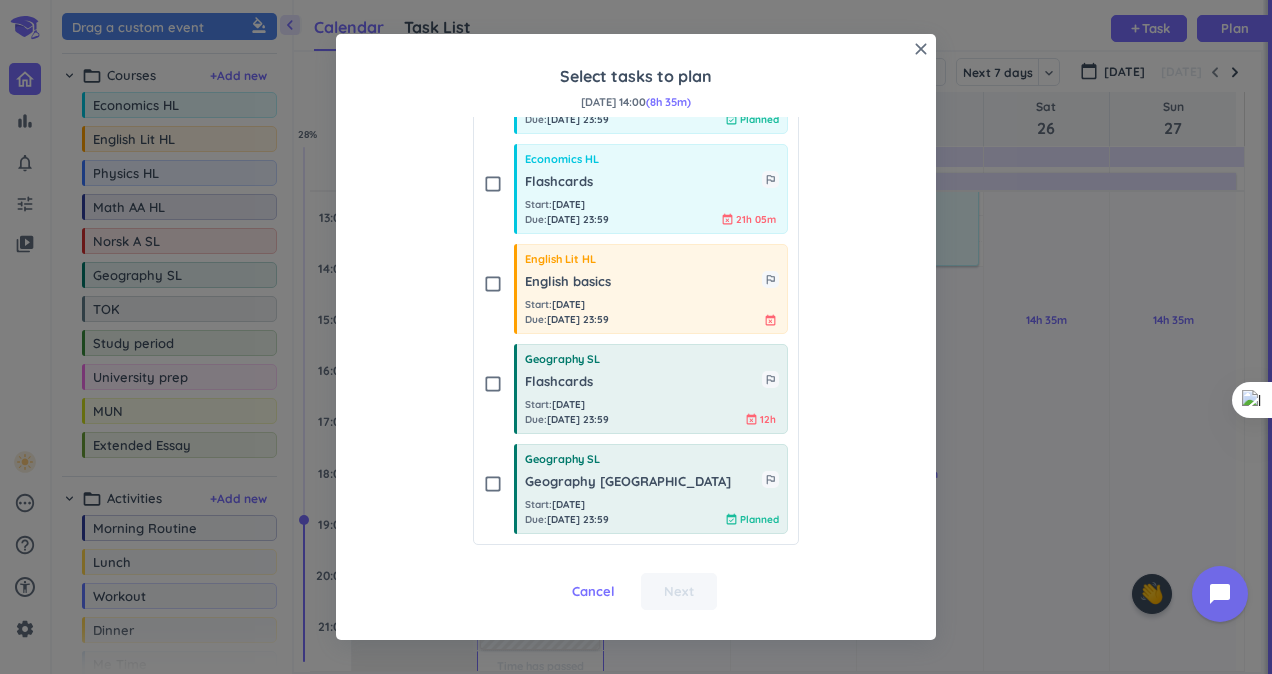 click on "check_box_outline_blank" at bounding box center [493, 384] 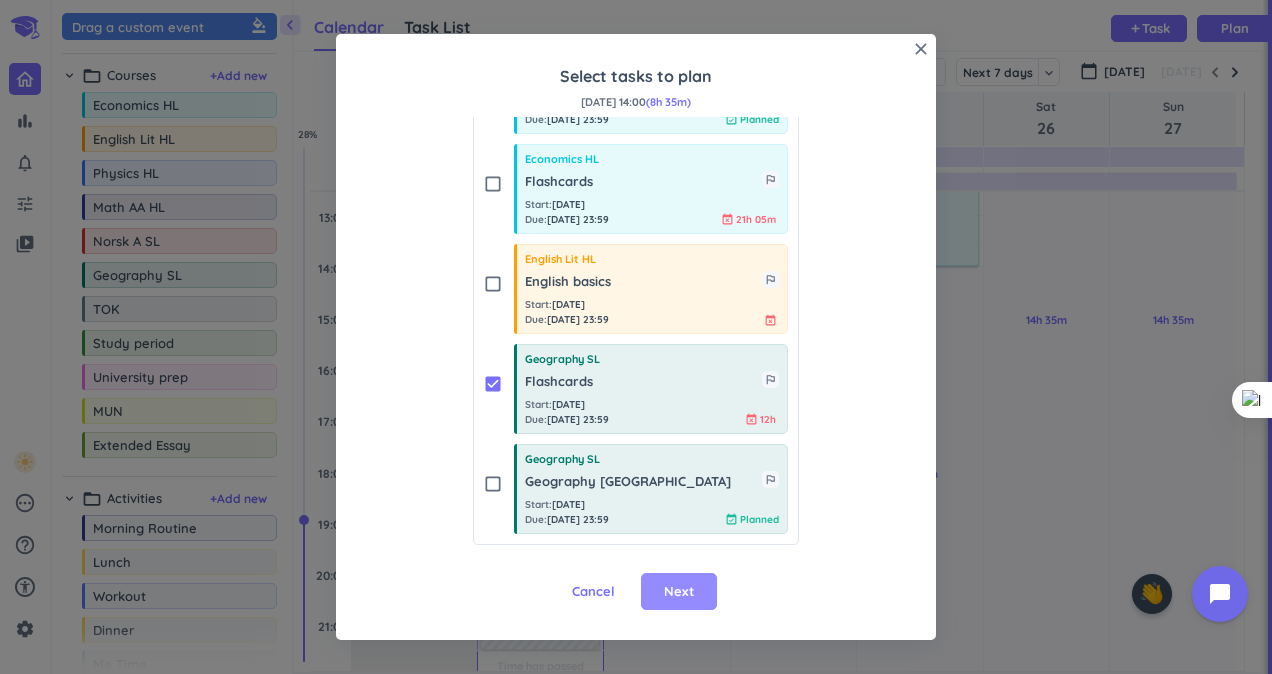 click on "Next" at bounding box center [679, 592] 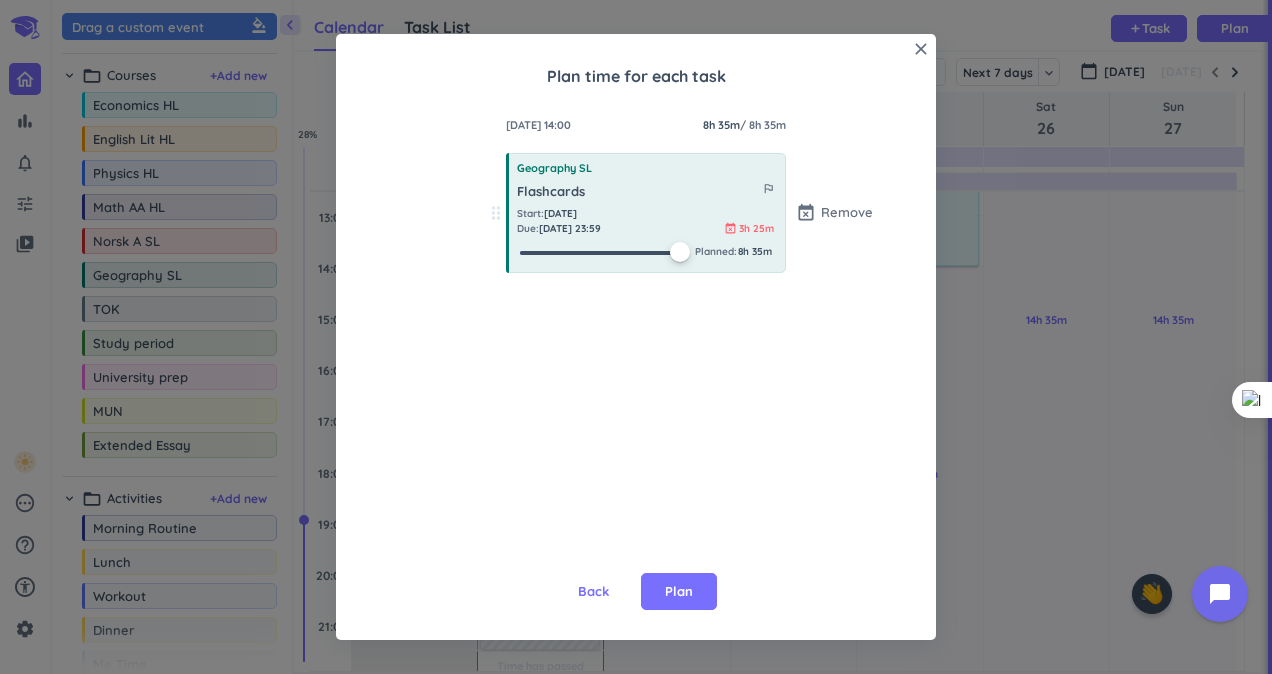 scroll, scrollTop: 0, scrollLeft: 0, axis: both 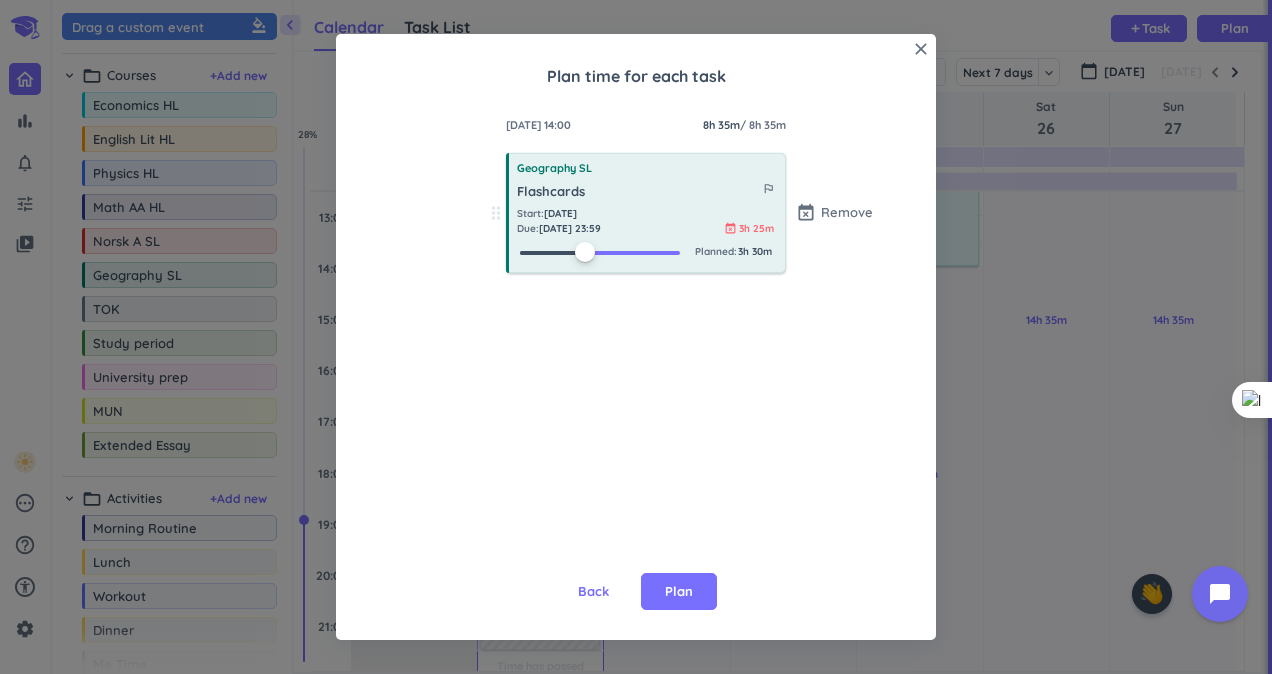 click at bounding box center [600, 251] 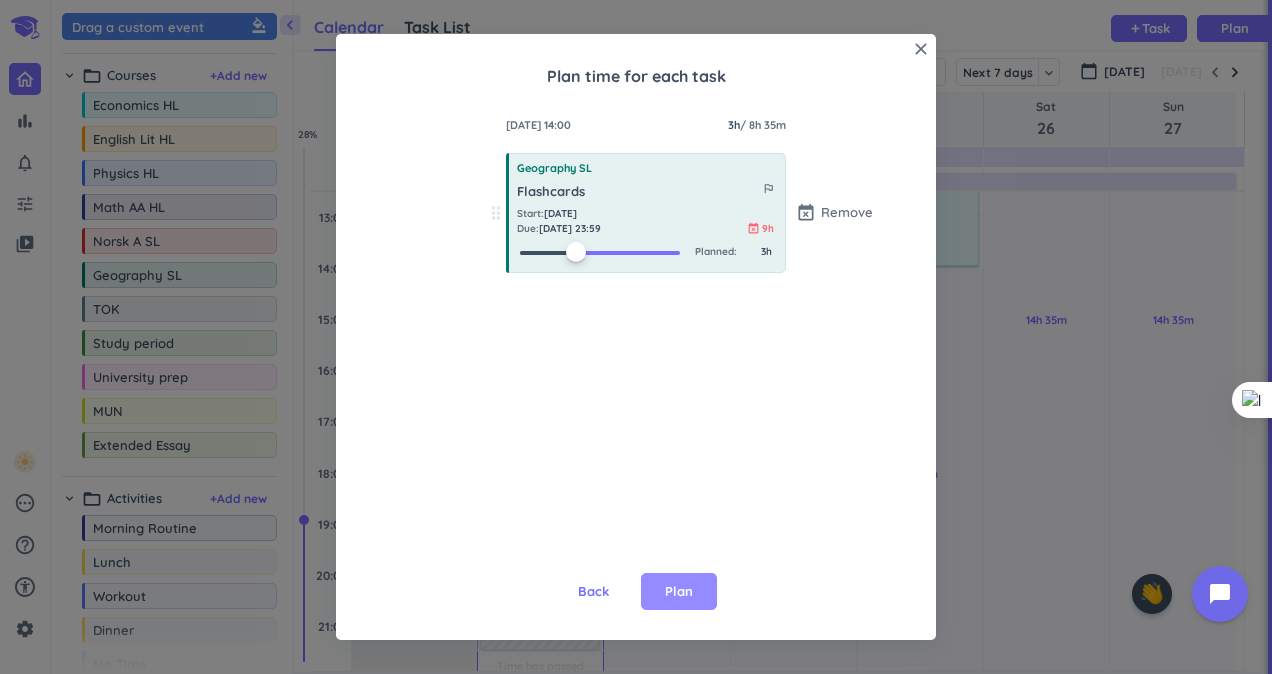 click on "Plan" at bounding box center (679, 592) 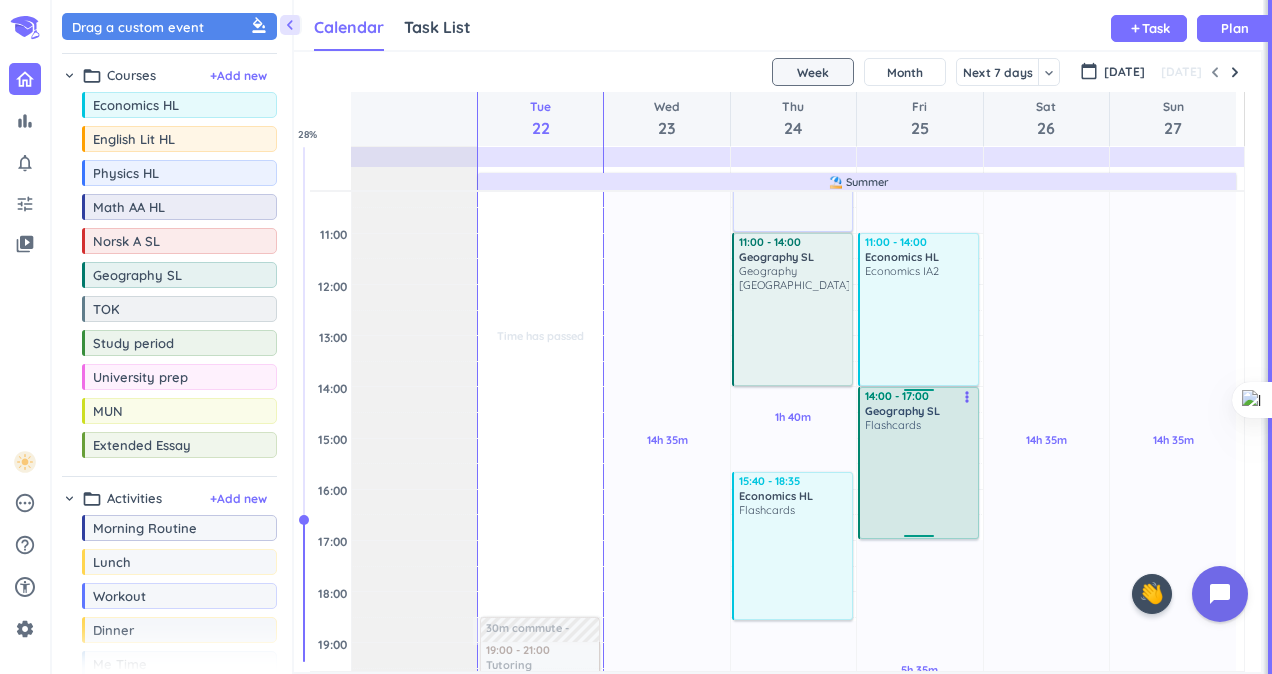 scroll, scrollTop: 313, scrollLeft: 0, axis: vertical 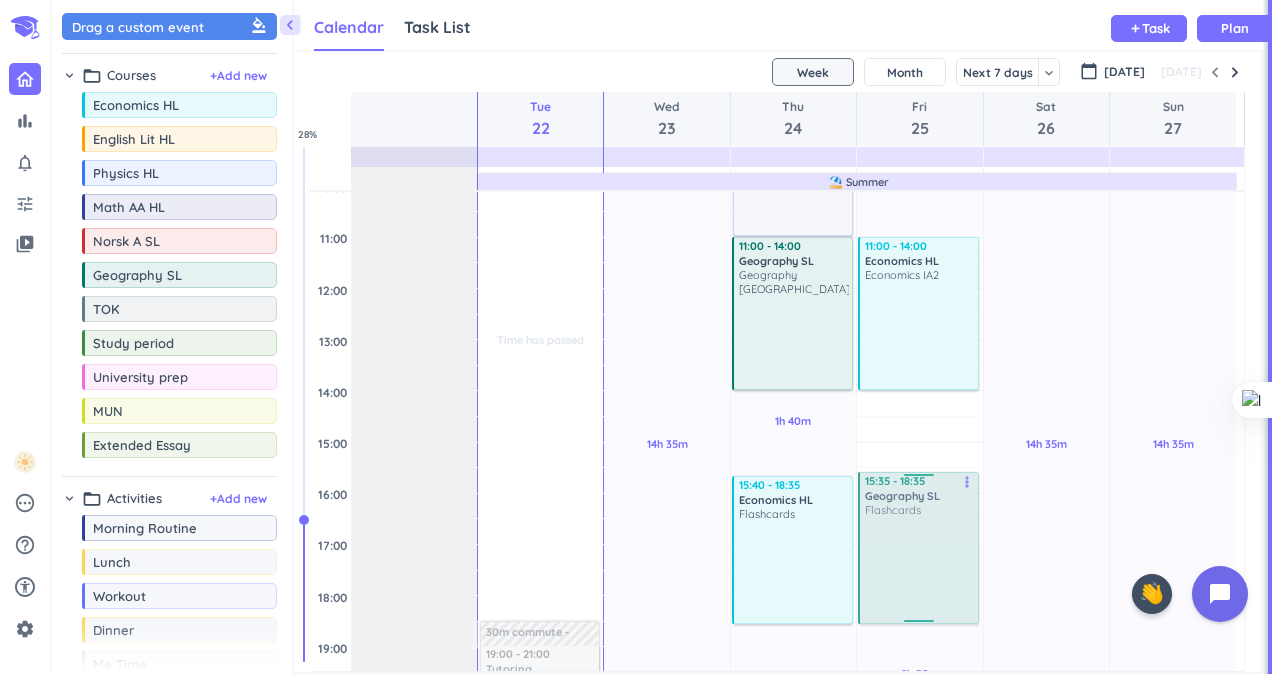 drag, startPoint x: 918, startPoint y: 419, endPoint x: 926, endPoint y: 490, distance: 71.44928 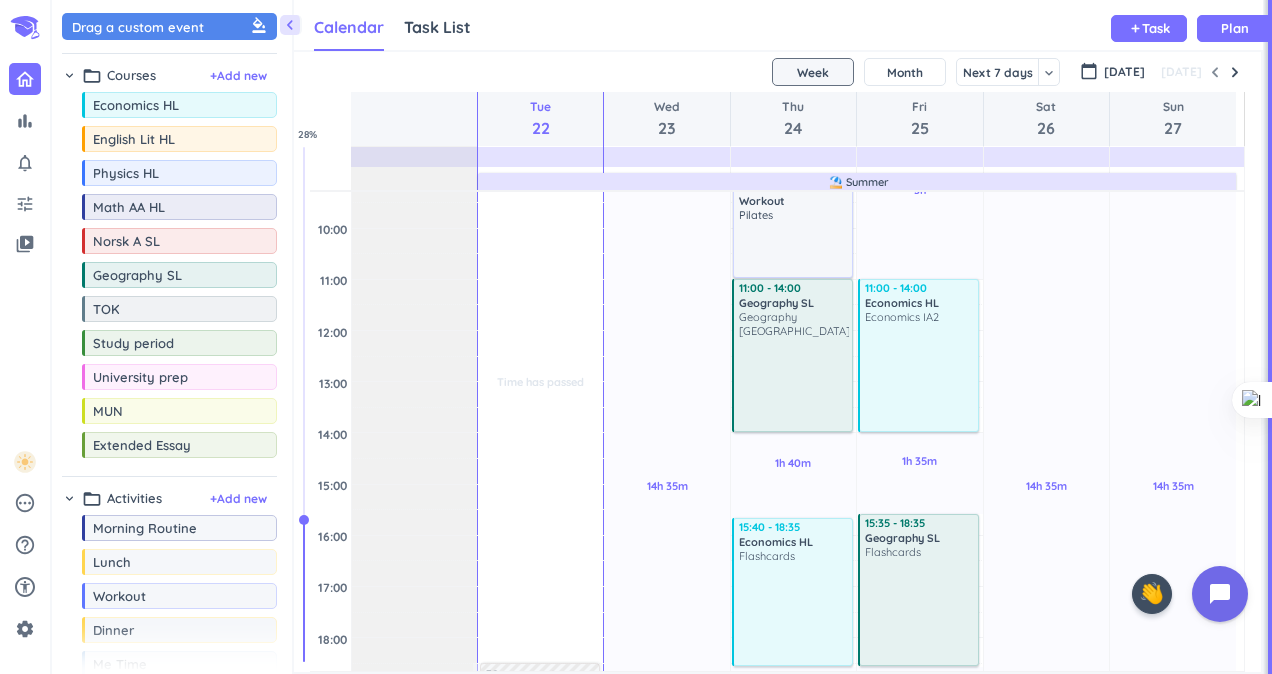 scroll, scrollTop: 276, scrollLeft: 0, axis: vertical 